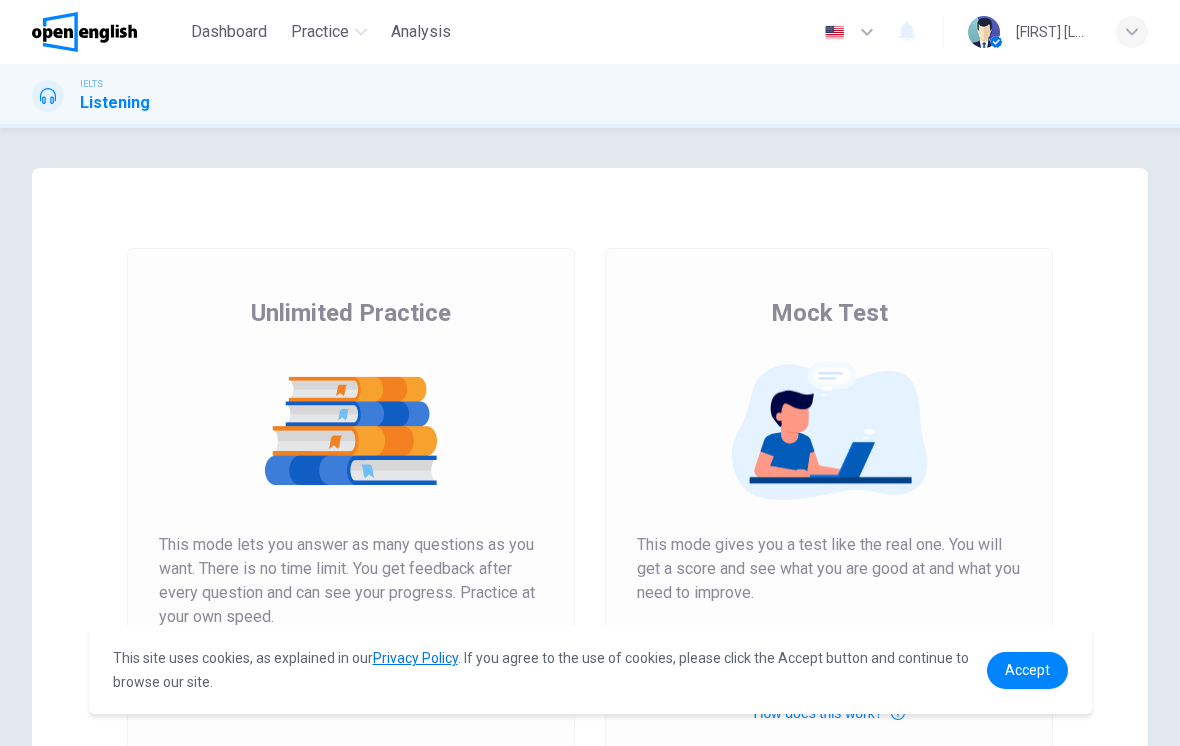 scroll, scrollTop: 0, scrollLeft: 0, axis: both 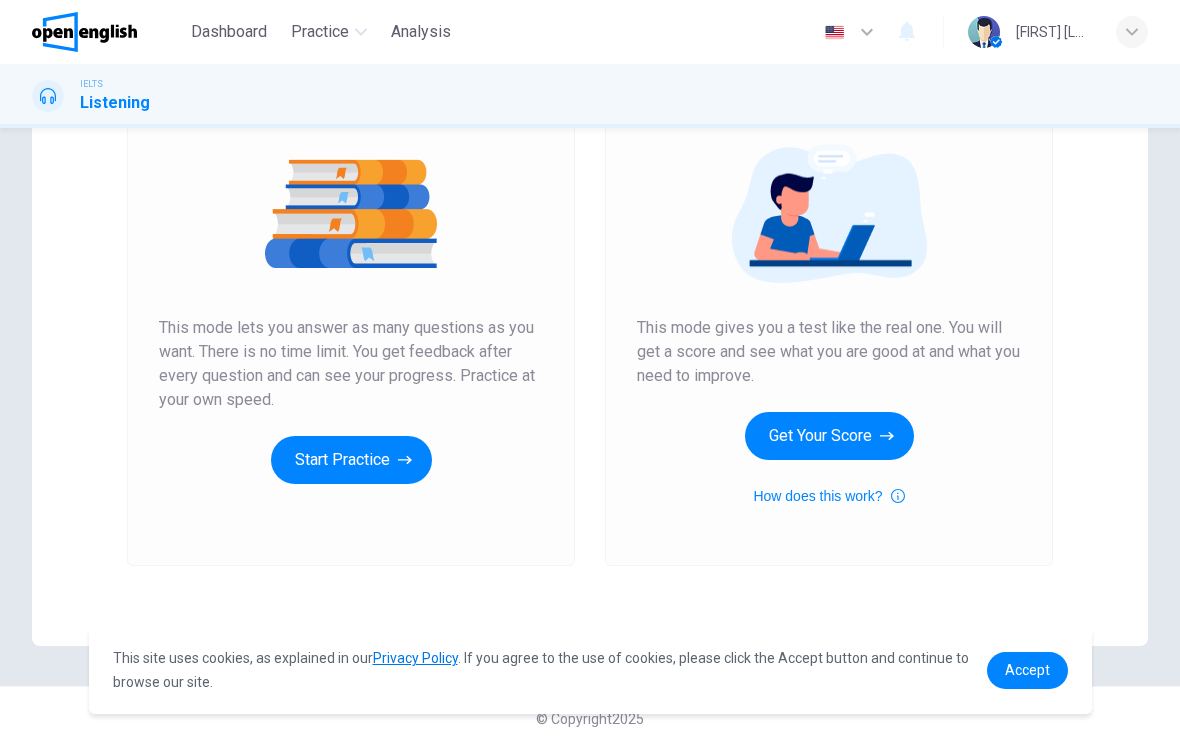 click on "Start Practice" at bounding box center [351, 460] 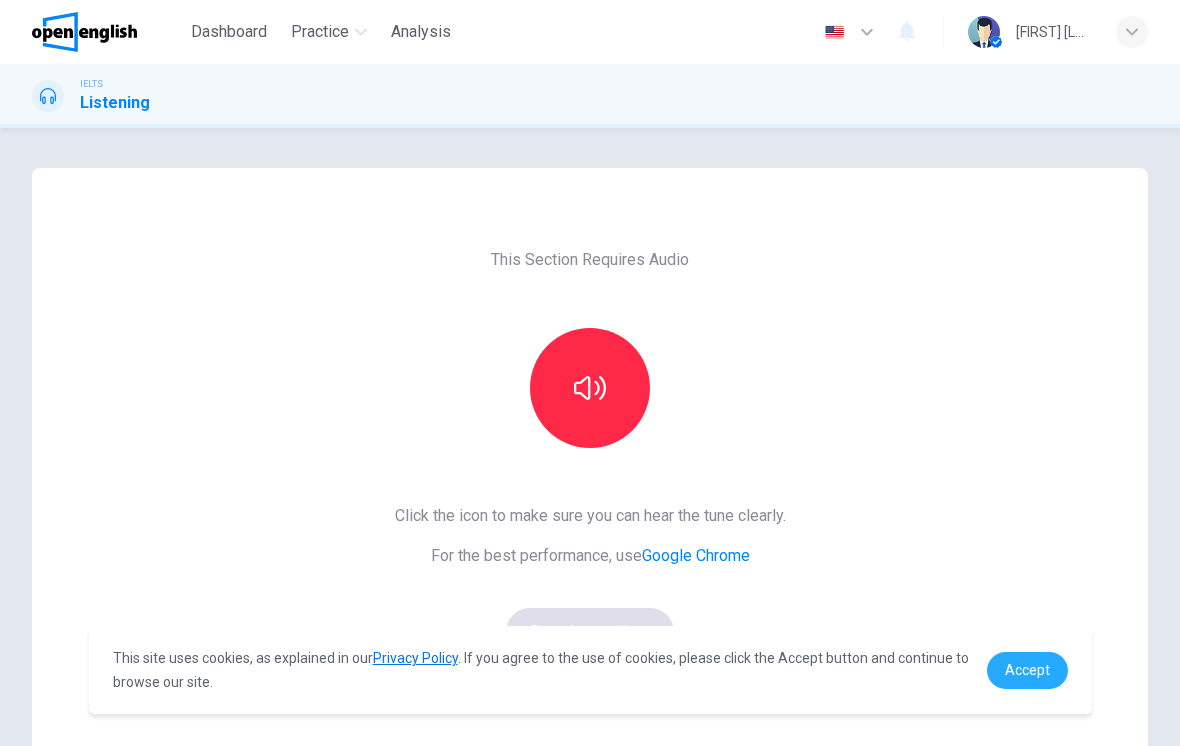click on "Accept" at bounding box center [1027, 670] 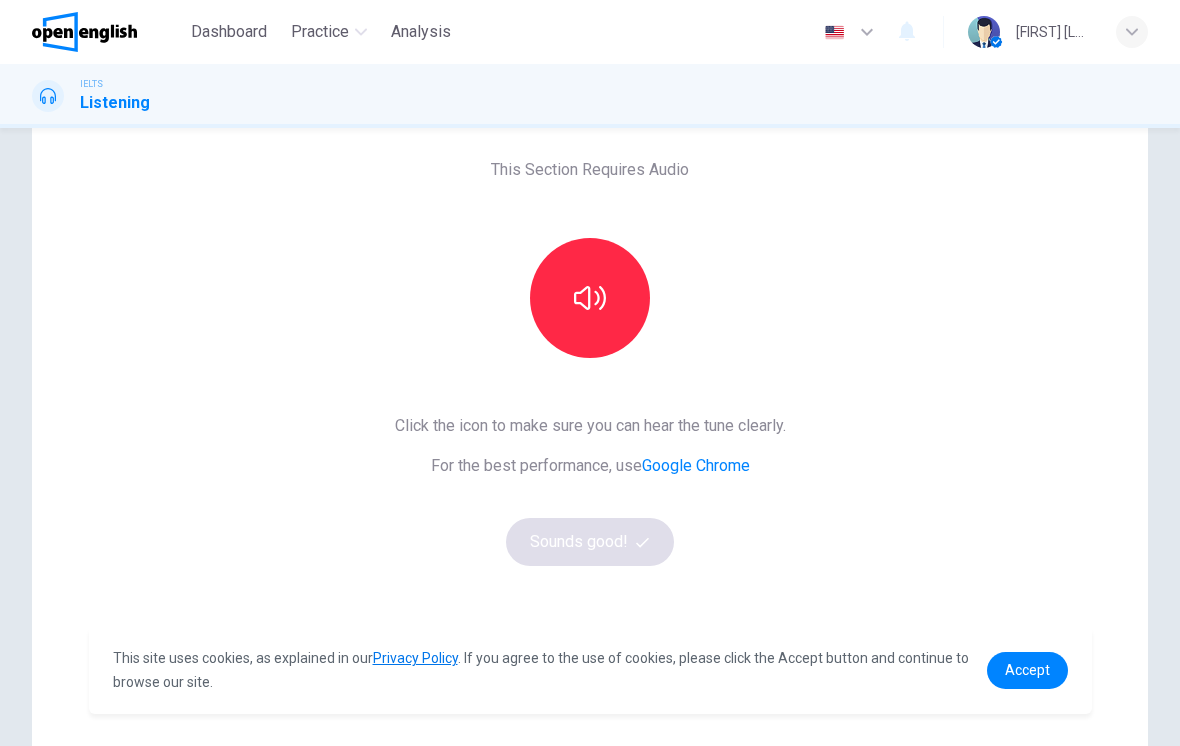scroll, scrollTop: 128, scrollLeft: 0, axis: vertical 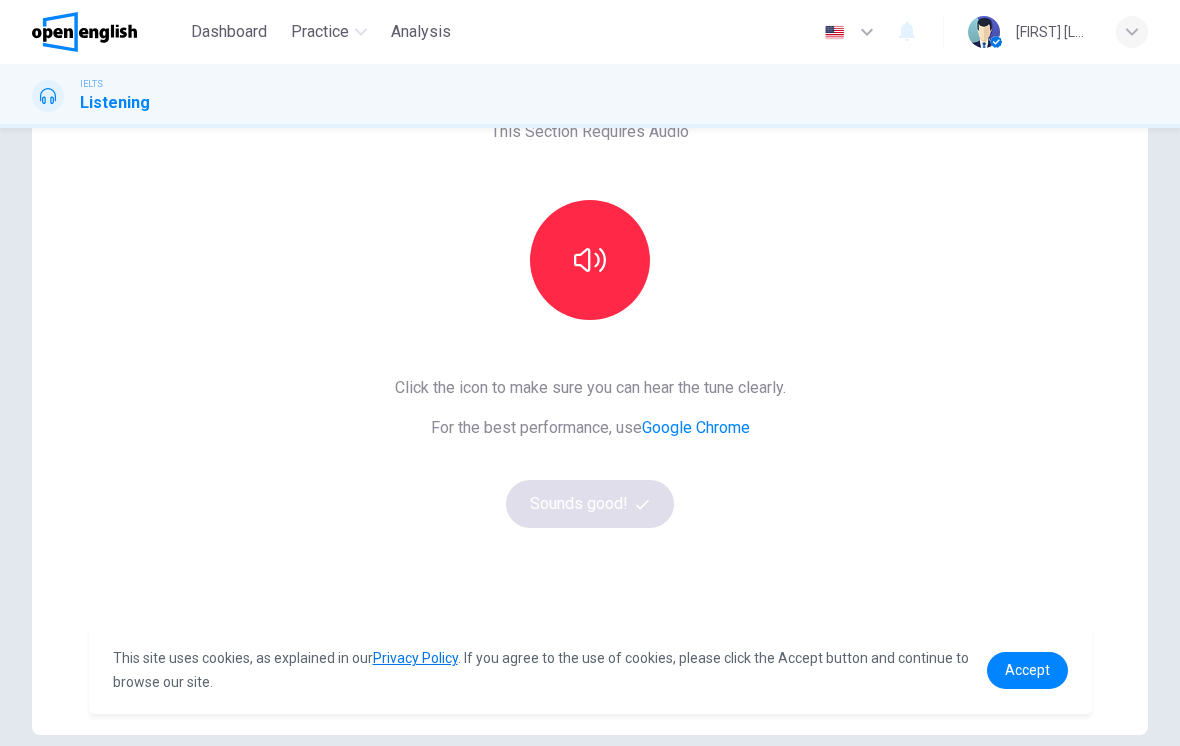 click at bounding box center (590, 260) 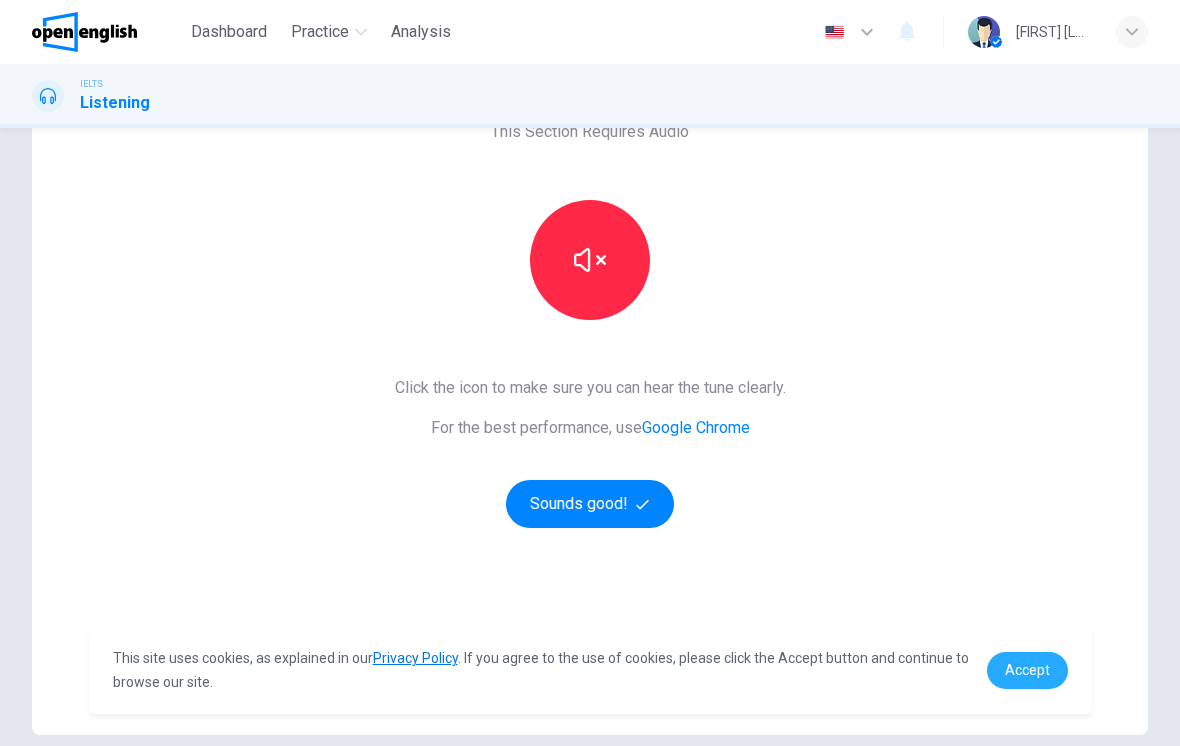 click on "Accept" at bounding box center [1027, 670] 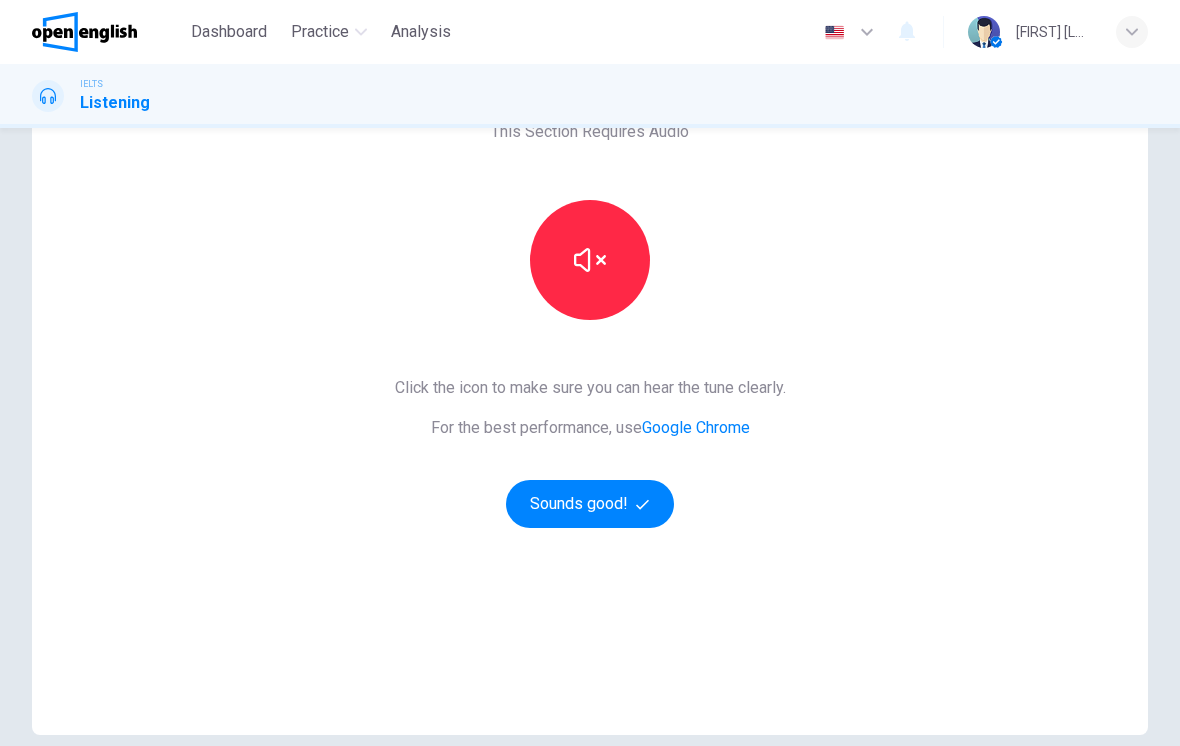 click on "Sounds good!" at bounding box center [590, 504] 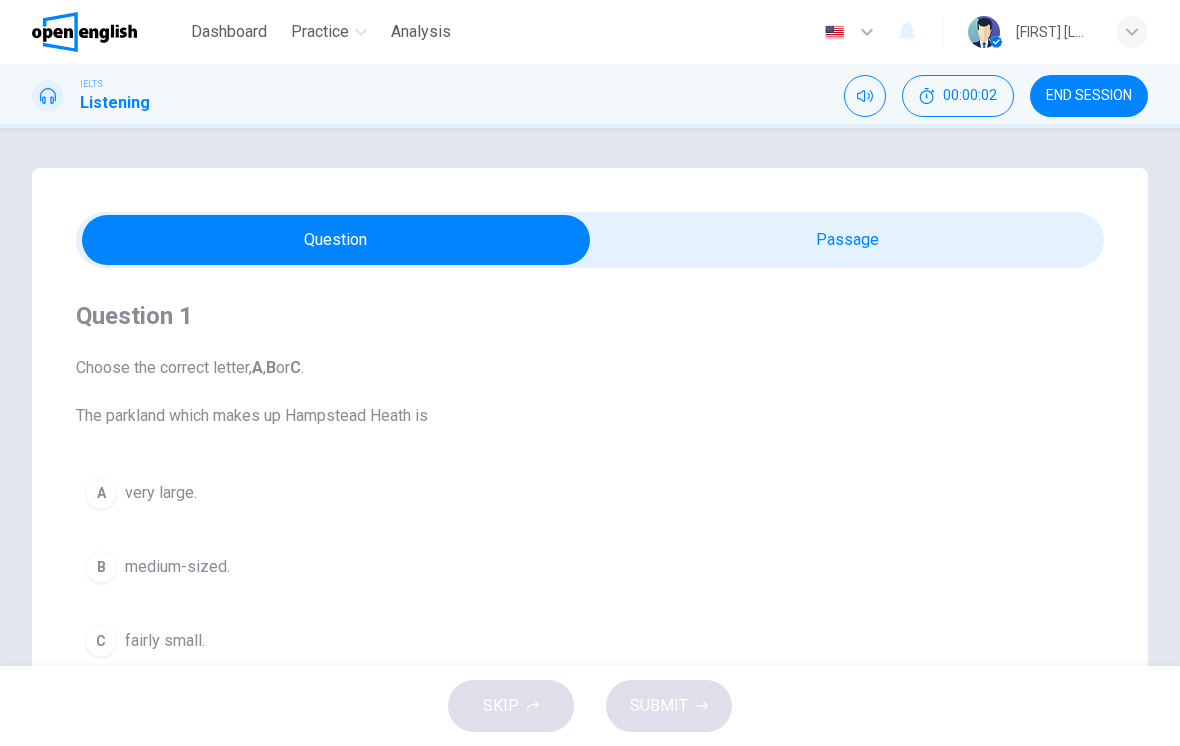 scroll, scrollTop: 0, scrollLeft: 0, axis: both 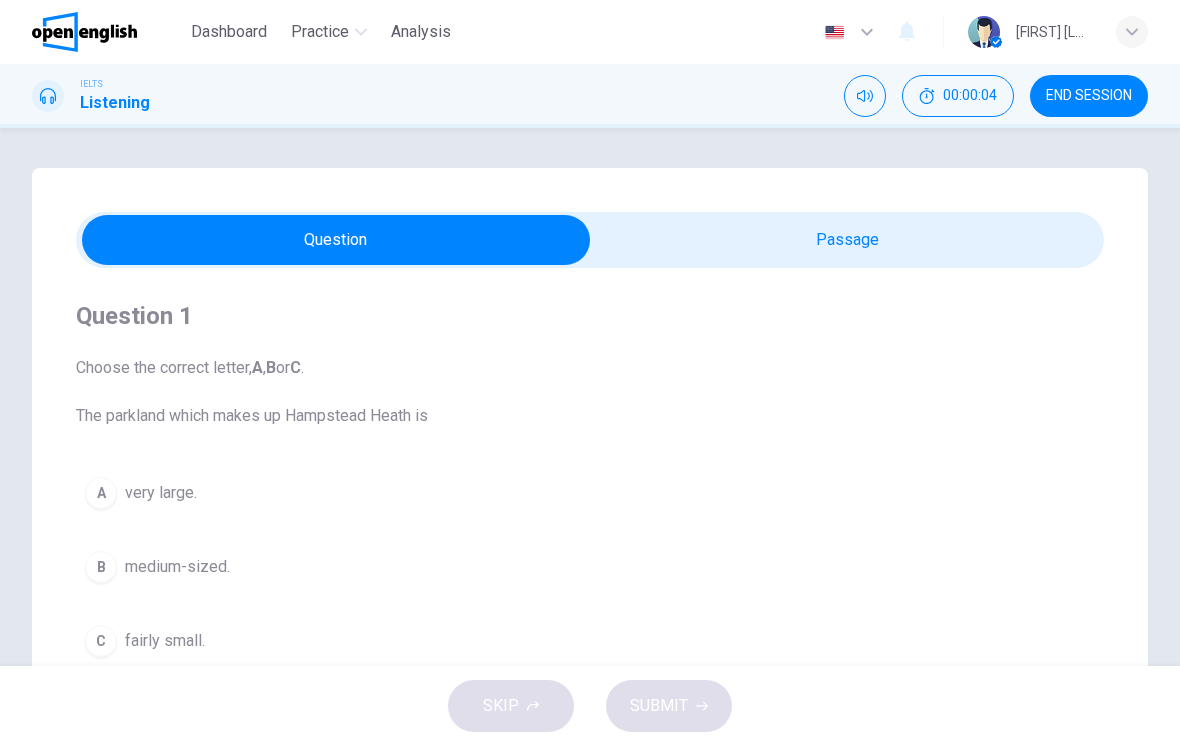 click on "Question 1 Choose the correct letter,  A ,  B  or  C . The parkland which makes up Hampstead Heath is A very large. B medium-sized. C fairly small. Hampstead Audio Tour 05m 13s" at bounding box center (590, 570) 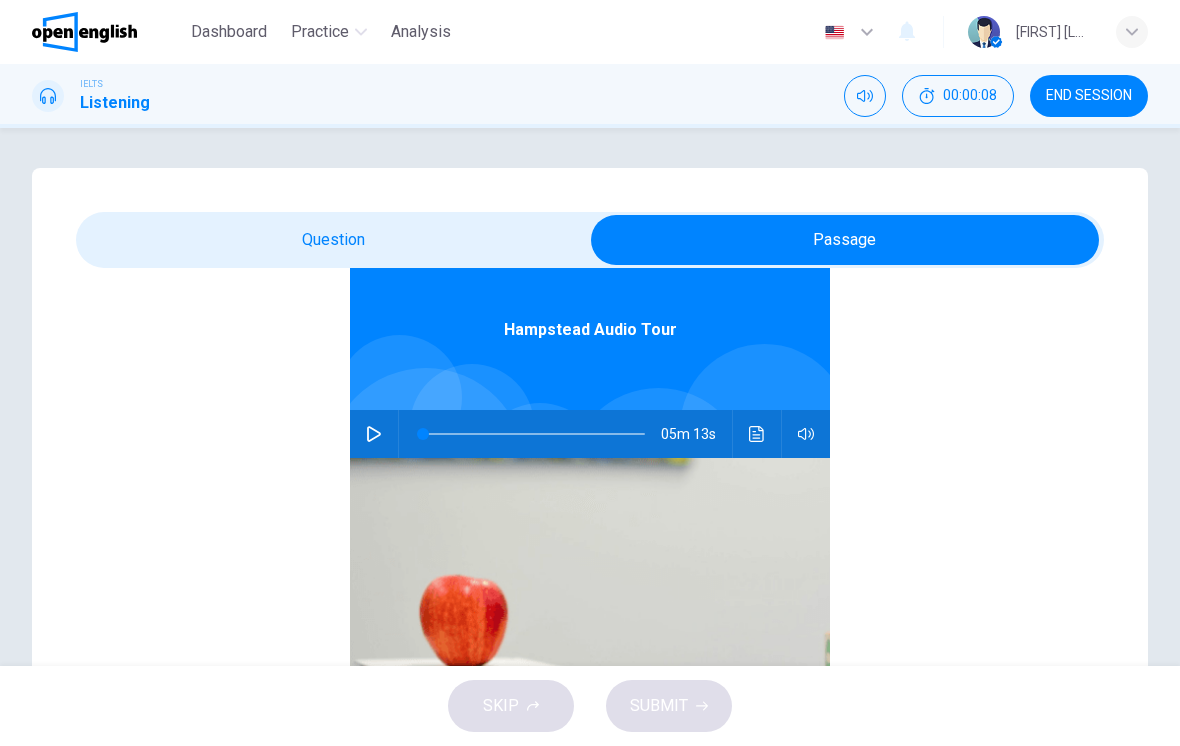 scroll, scrollTop: 112, scrollLeft: 0, axis: vertical 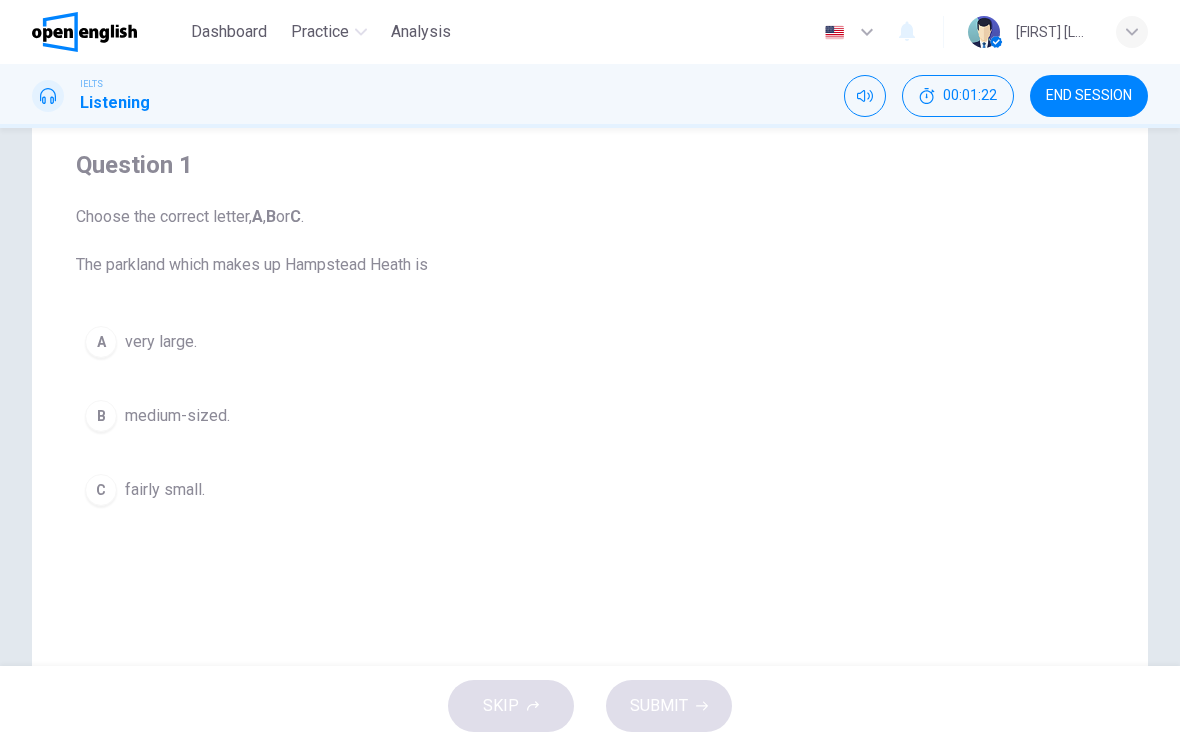 click on "A" at bounding box center [101, 342] 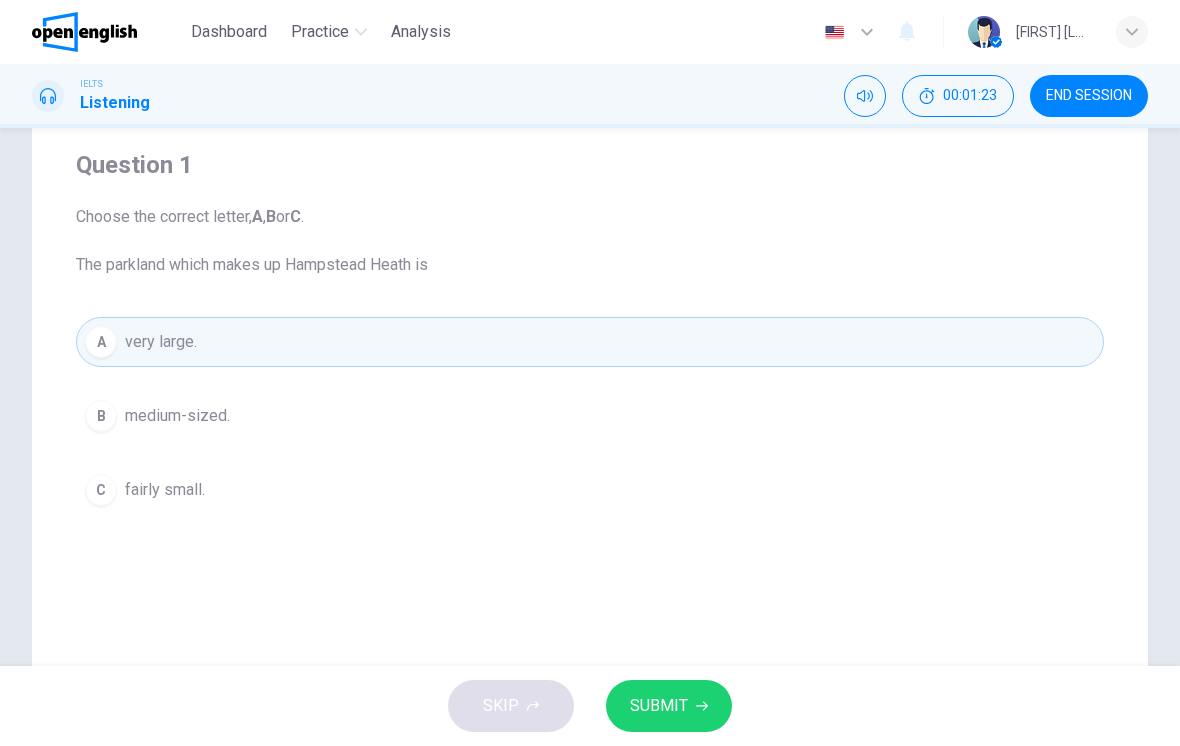 click on "SUBMIT" at bounding box center [659, 706] 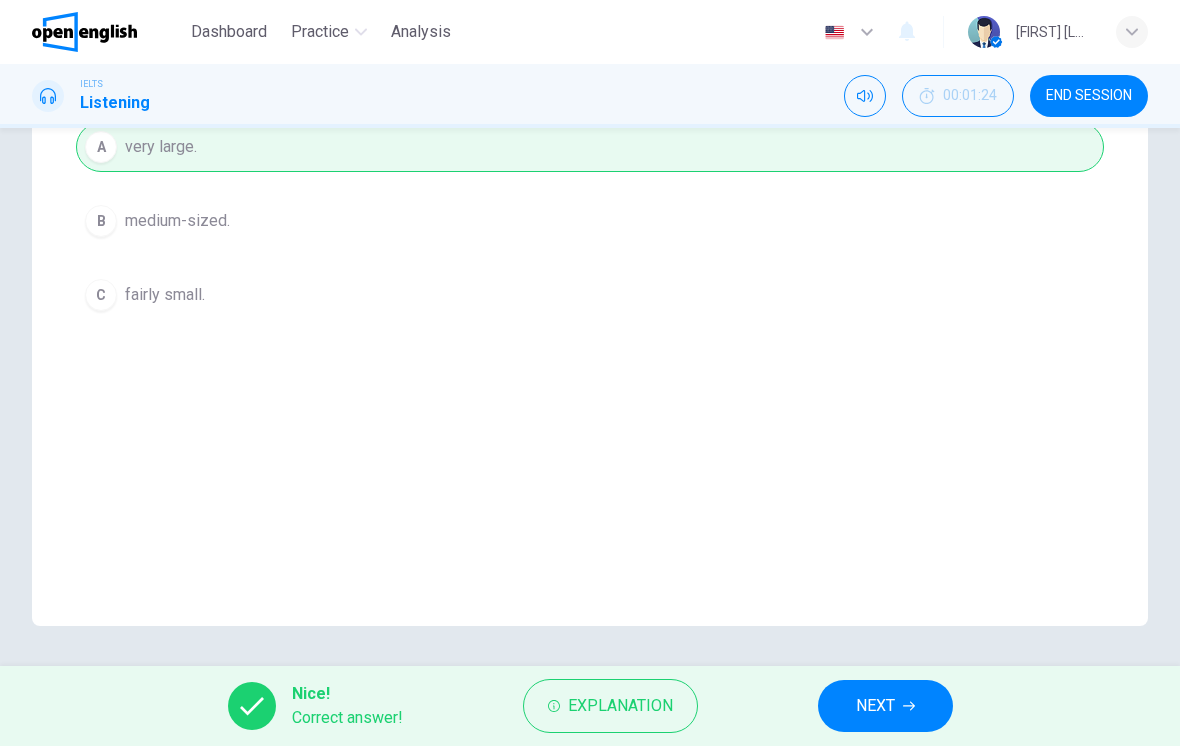 scroll, scrollTop: 346, scrollLeft: 0, axis: vertical 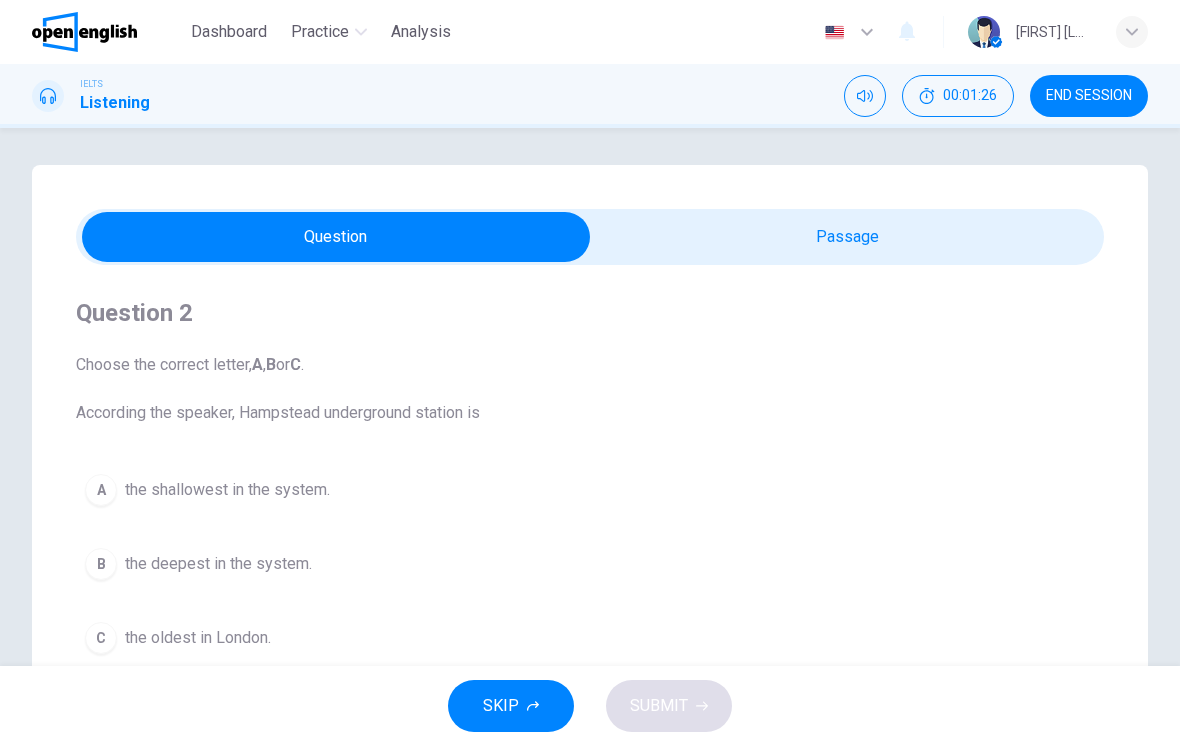 click on "00:01:26" at bounding box center (970, 96) 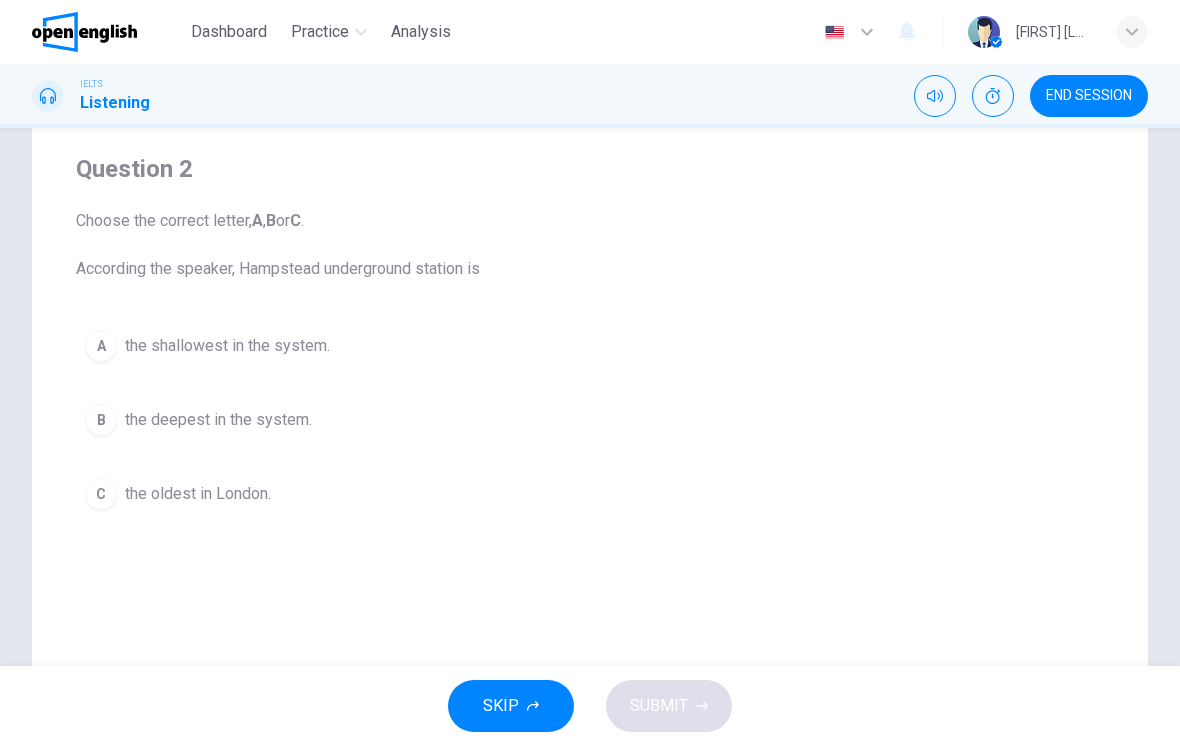 scroll, scrollTop: 150, scrollLeft: 0, axis: vertical 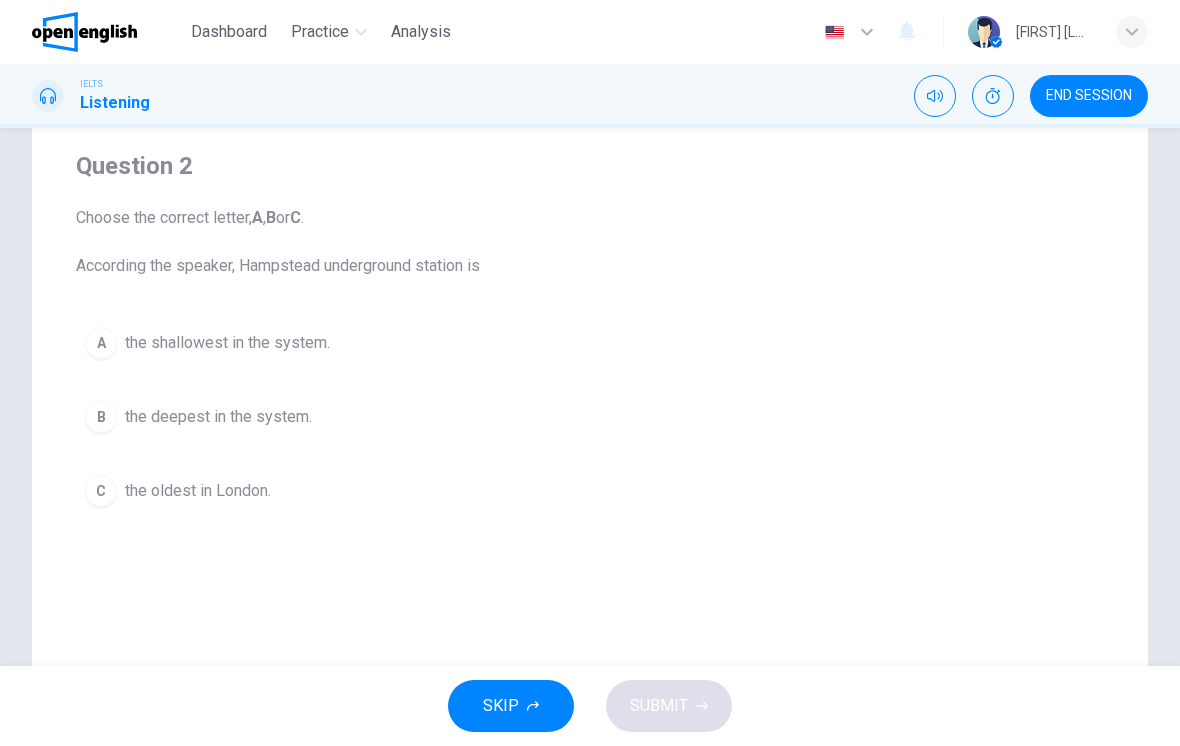 click on "B" at bounding box center (101, 417) 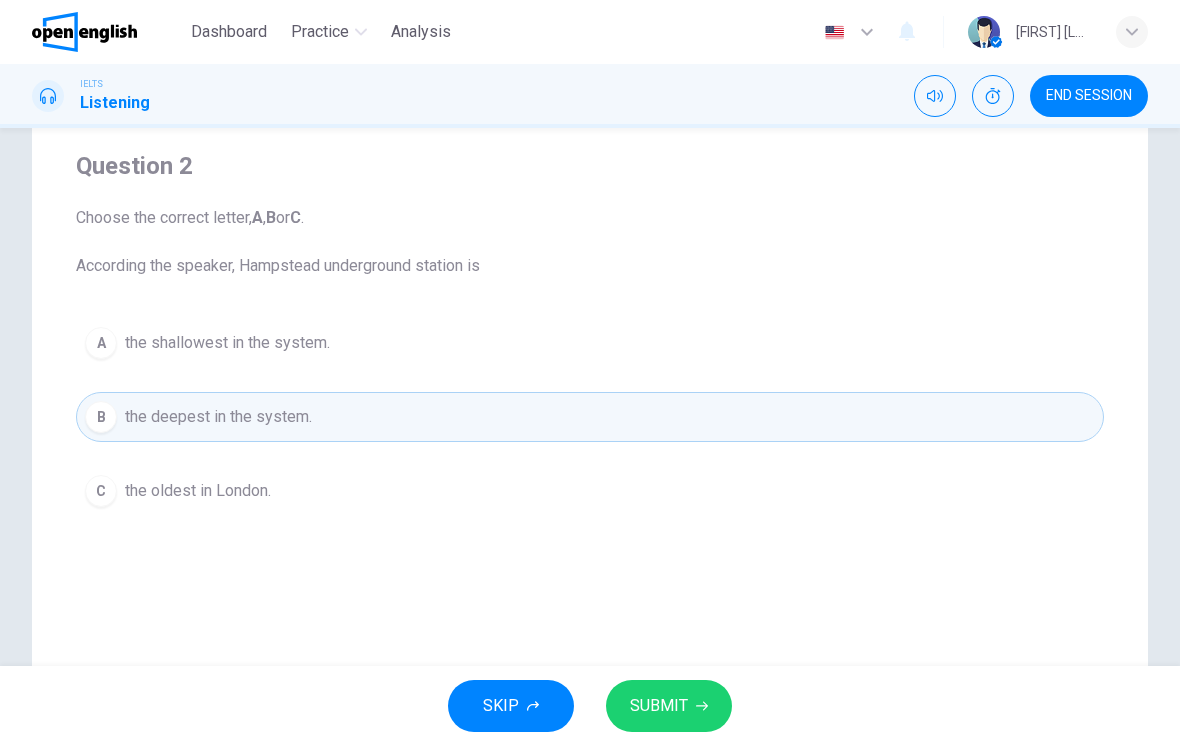 click on "SUBMIT" at bounding box center [659, 706] 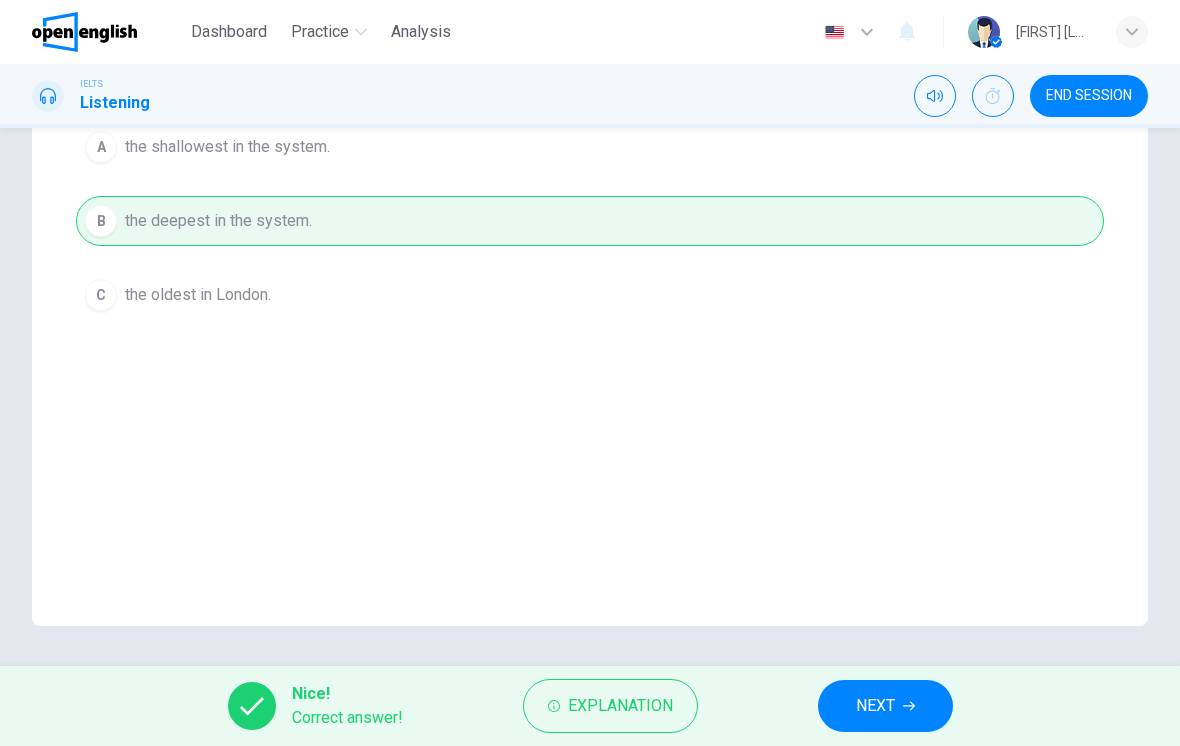 click on "NEXT" at bounding box center [875, 706] 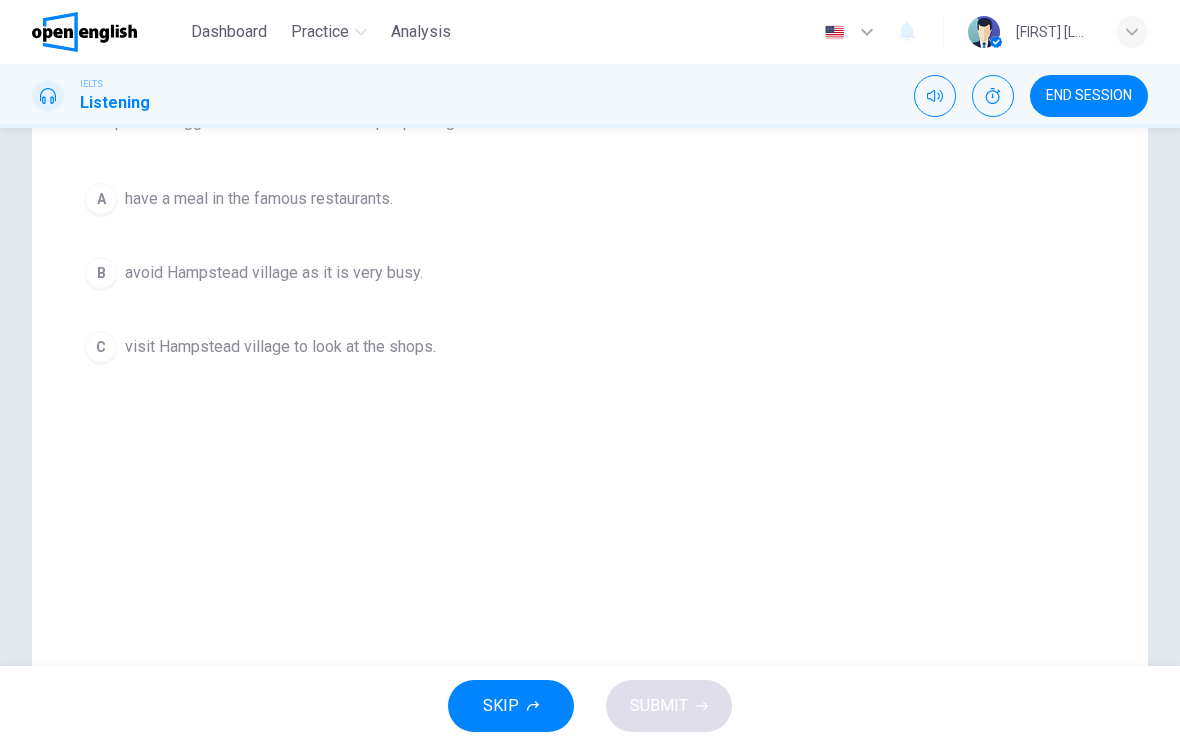 scroll, scrollTop: 296, scrollLeft: 0, axis: vertical 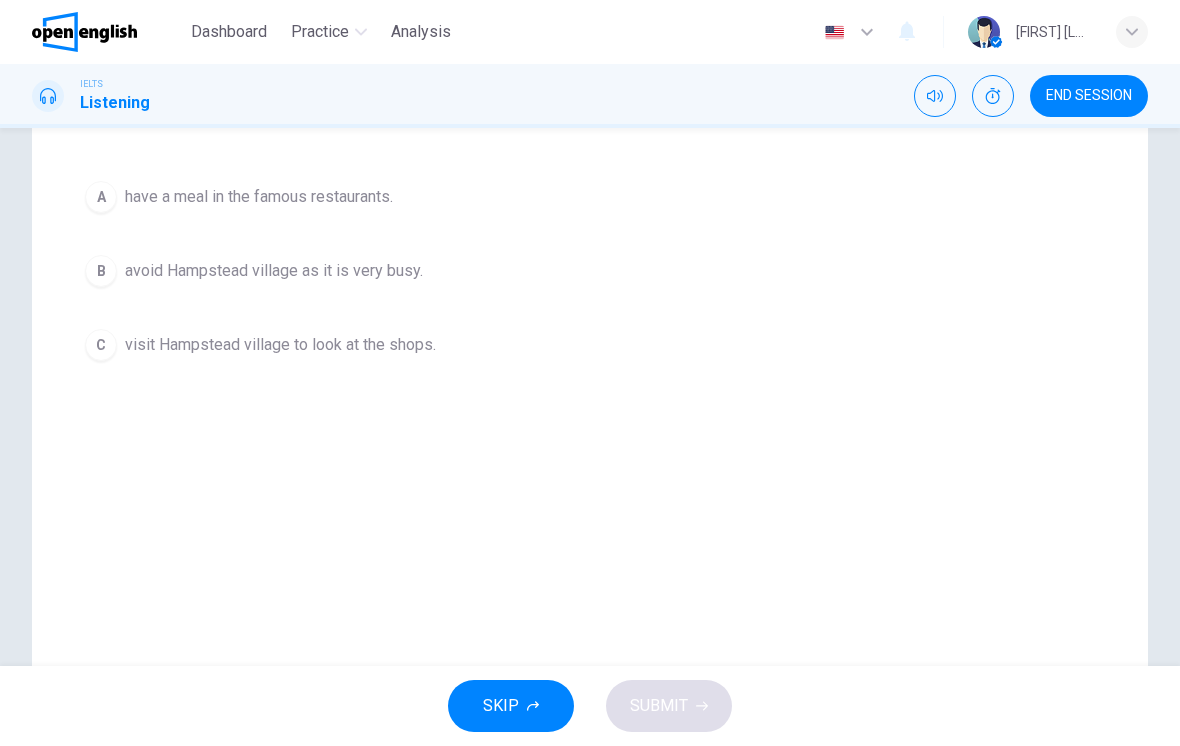 click on "B" at bounding box center [101, 271] 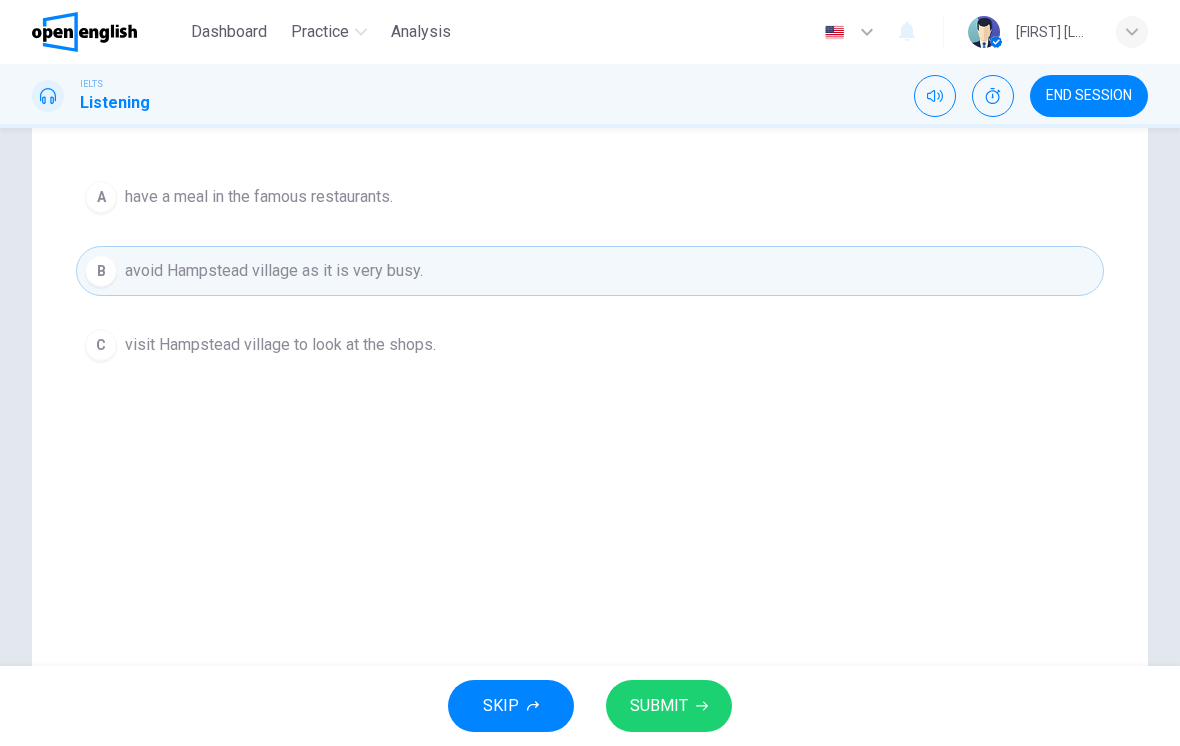 click on "SUBMIT" at bounding box center [659, 706] 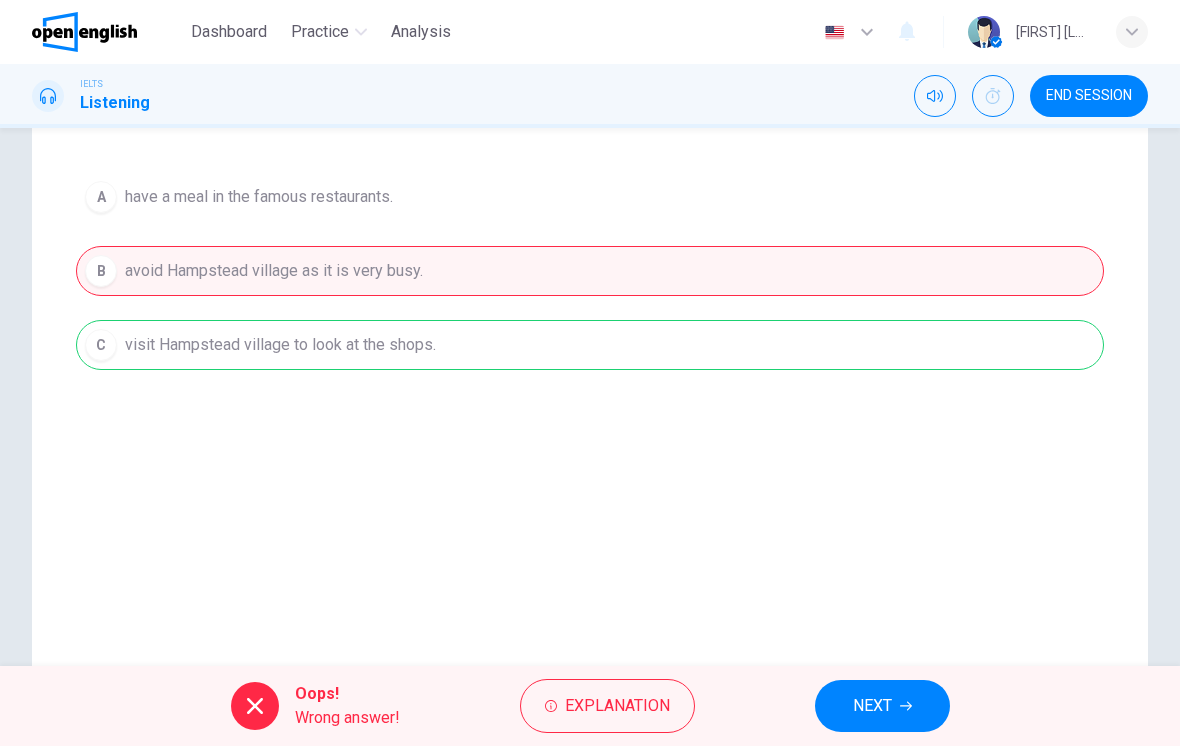 click on "Explanation" at bounding box center [607, 706] 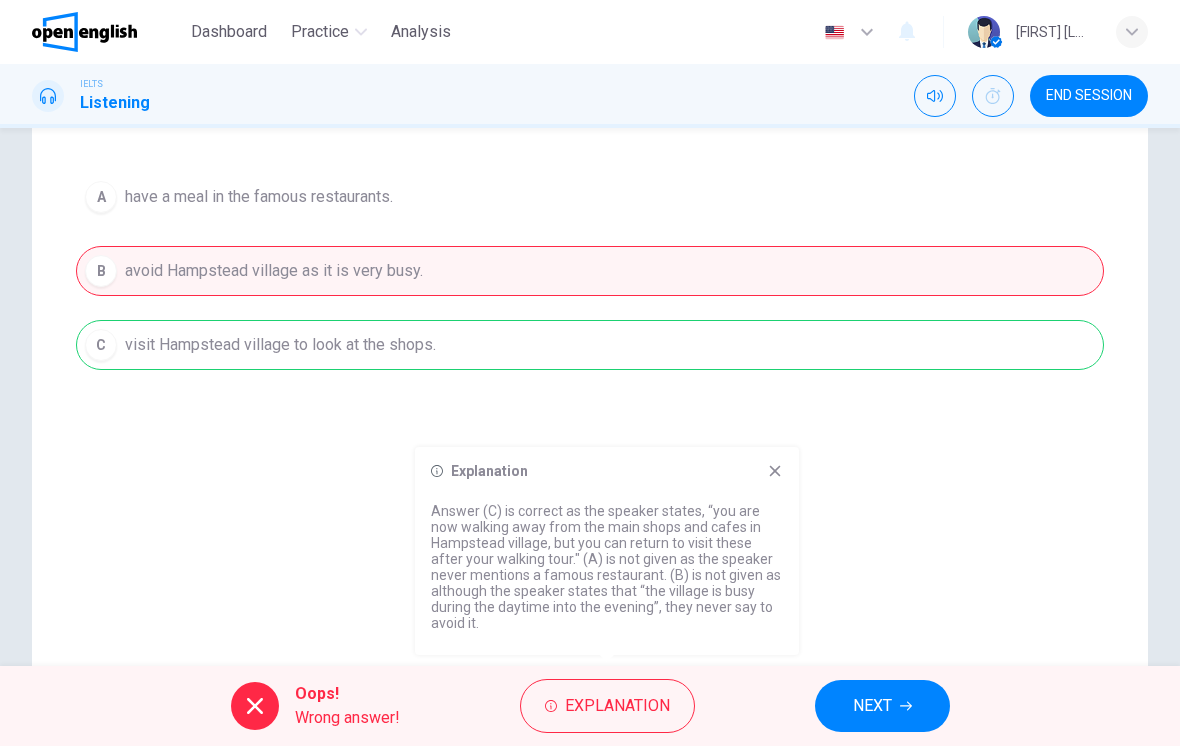 click on "Explanation" at bounding box center (607, 471) 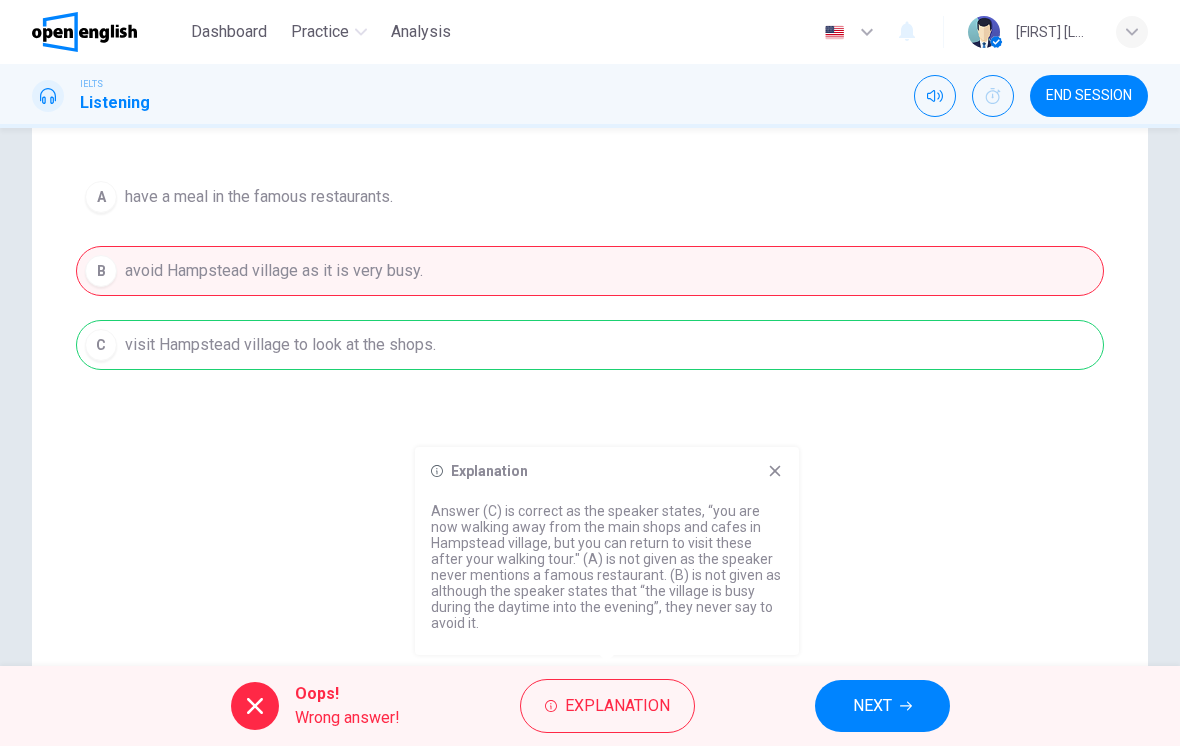 click on "Explanation Answer (C) is correct as the speaker states, “you are now walking away from the main shops and cafes in Hampstead village, but you can return to visit these after your walking tour."
(A) is not given as the speaker never mentions a famous restaurant.
(B) is not given as although the speaker states that “the village is busy during the daytime into the evening”, they never say to avoid it." at bounding box center (607, 551) 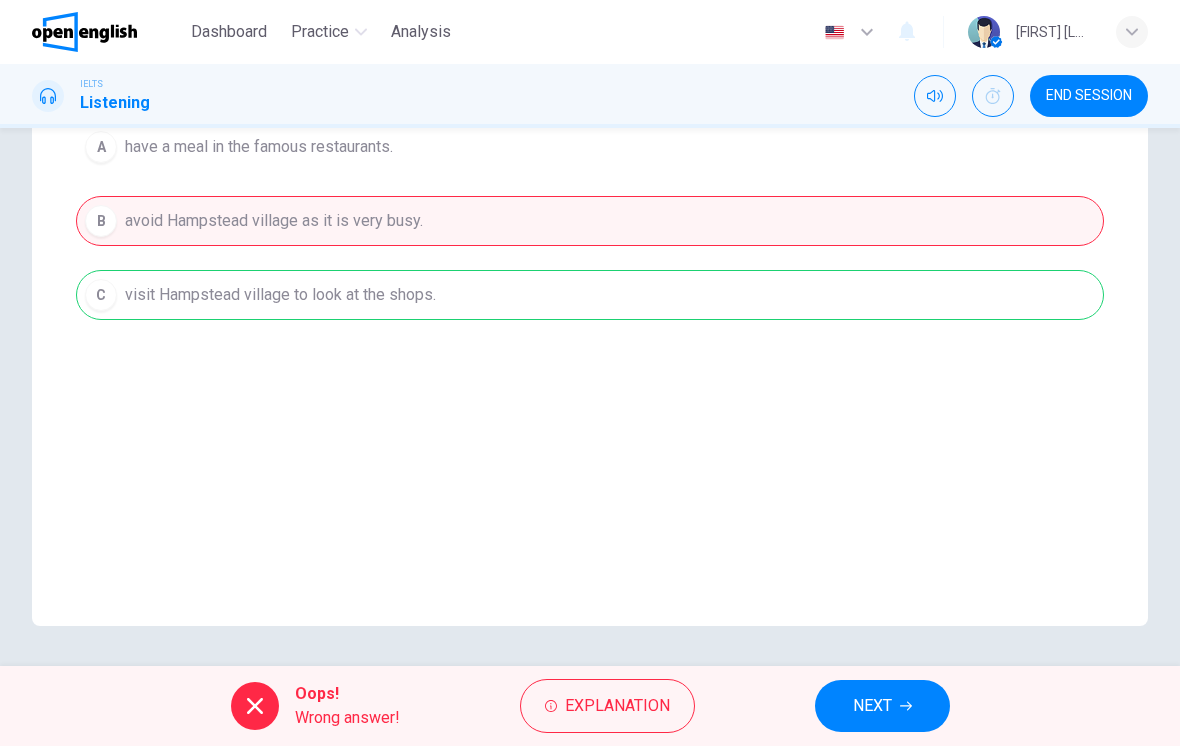 click on "NEXT" at bounding box center (872, 706) 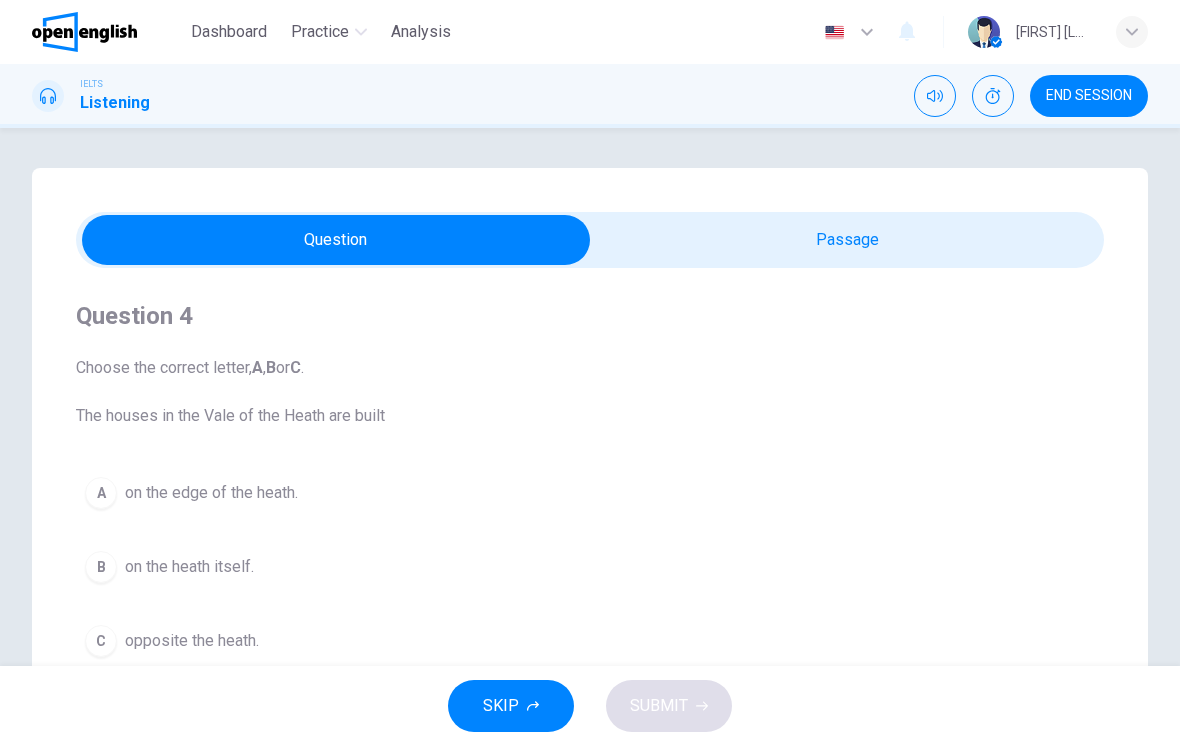 scroll, scrollTop: 0, scrollLeft: 0, axis: both 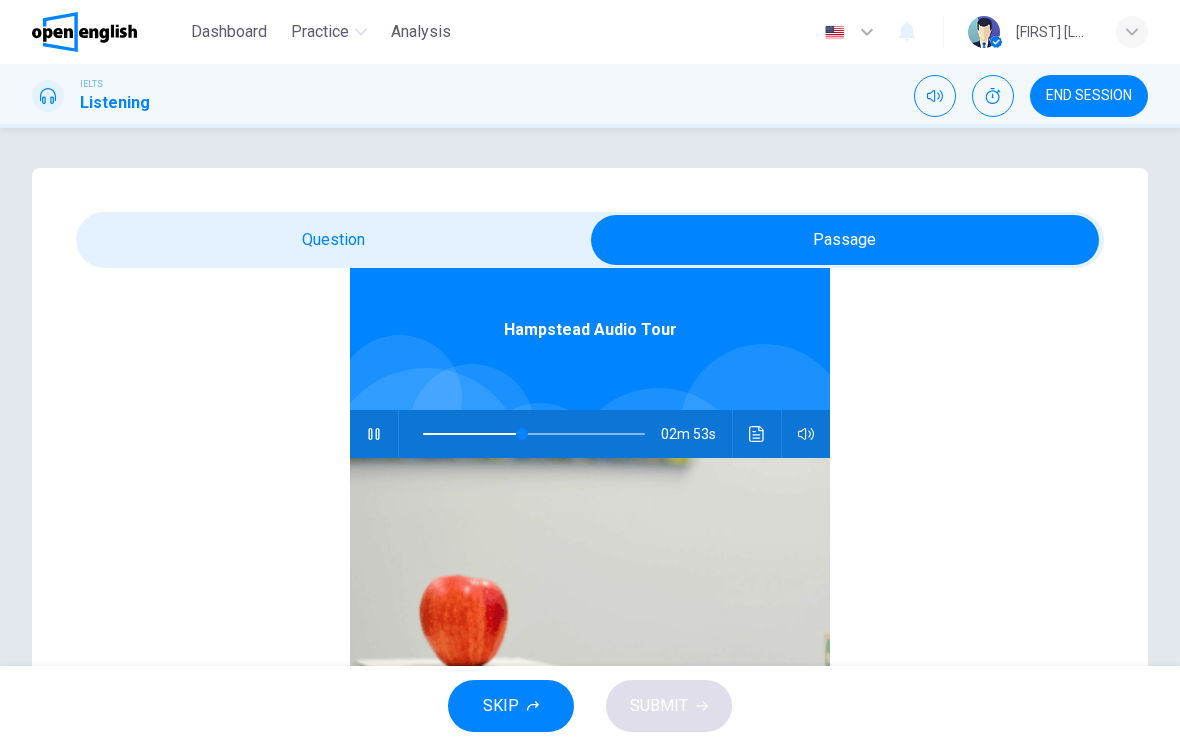 click at bounding box center (374, 434) 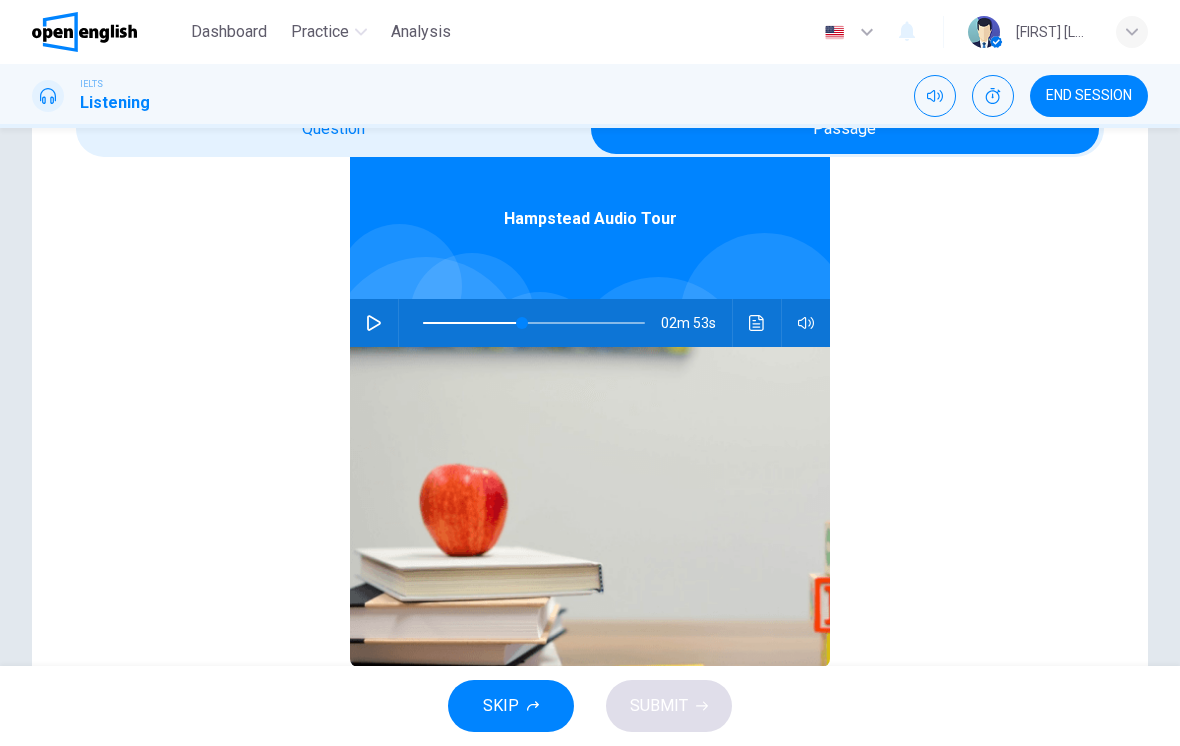 scroll, scrollTop: 106, scrollLeft: 0, axis: vertical 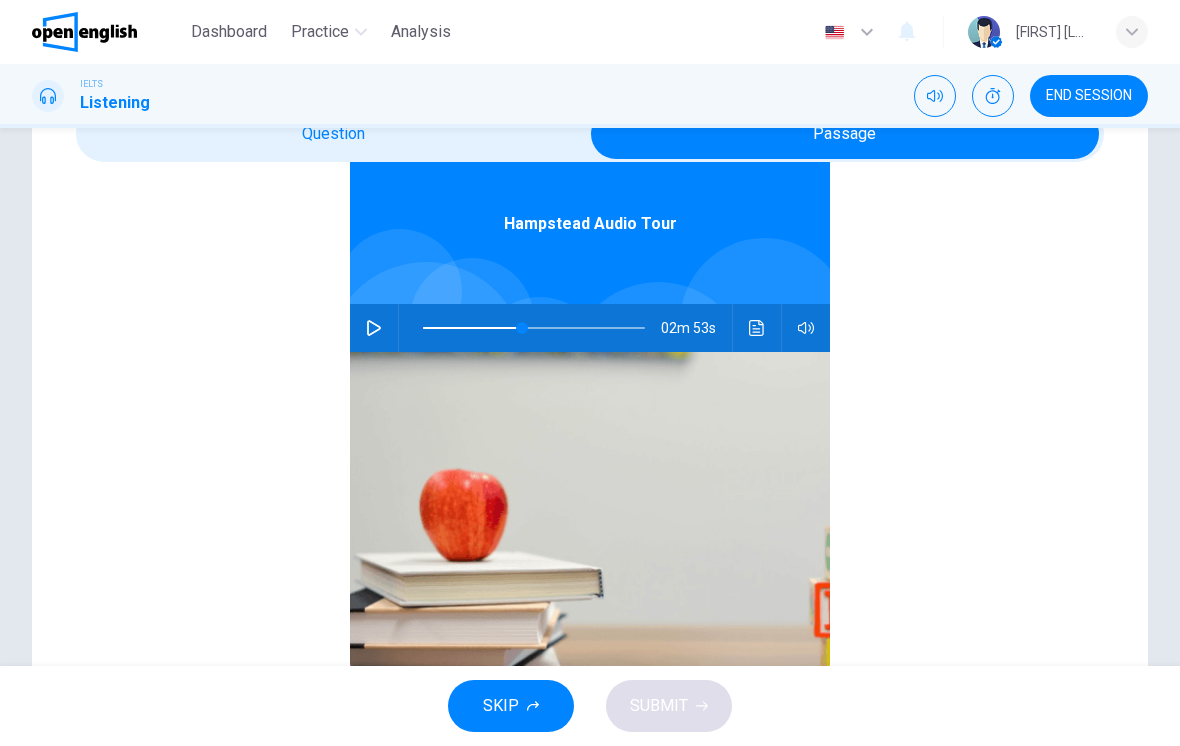 click at bounding box center [757, 328] 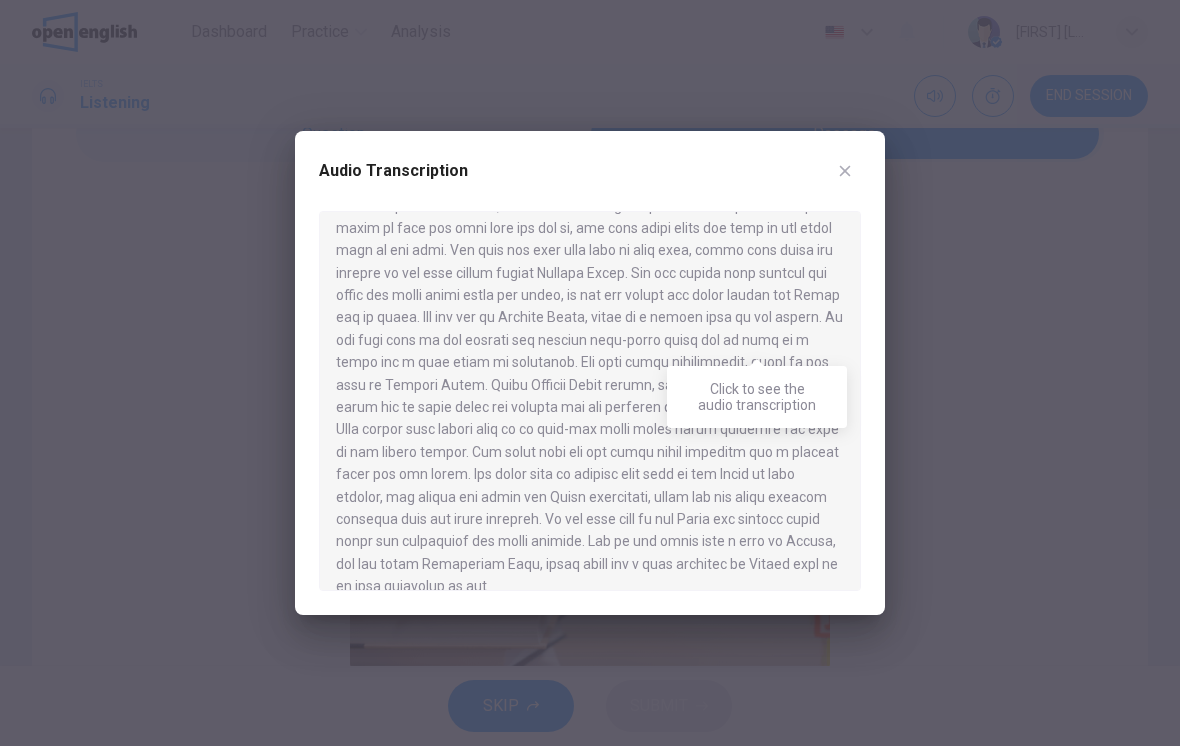 scroll, scrollTop: 734, scrollLeft: 0, axis: vertical 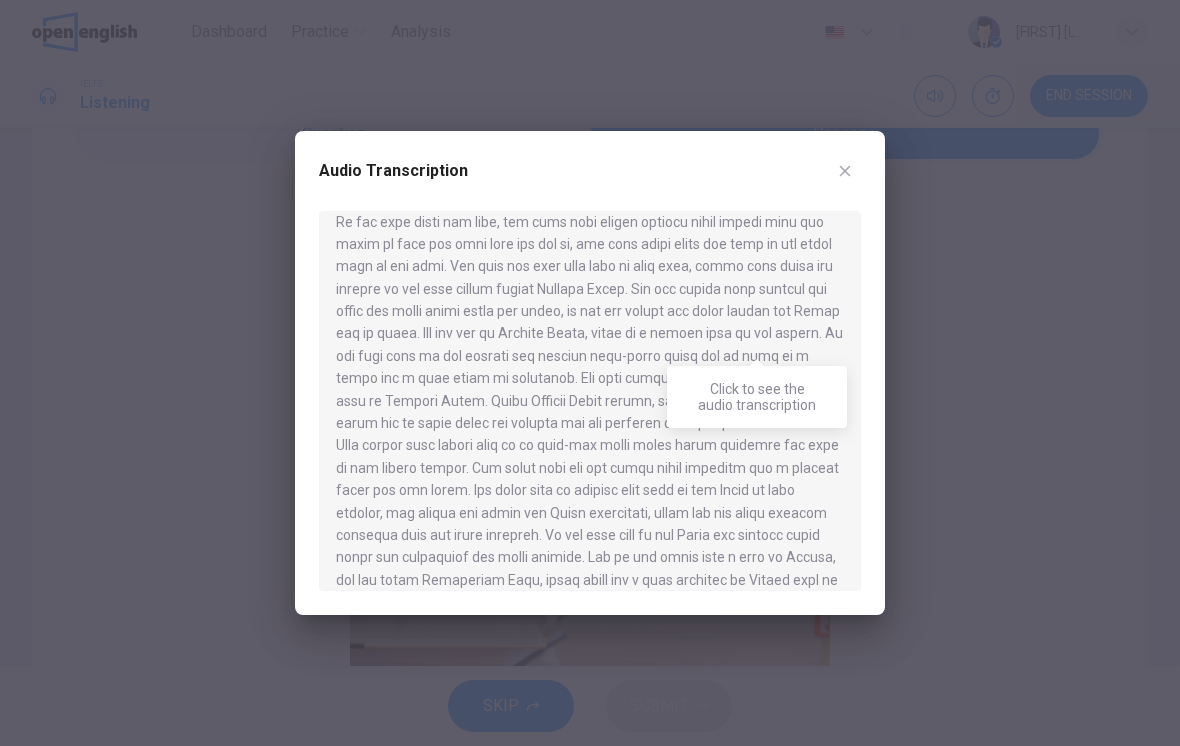 click at bounding box center [845, 171] 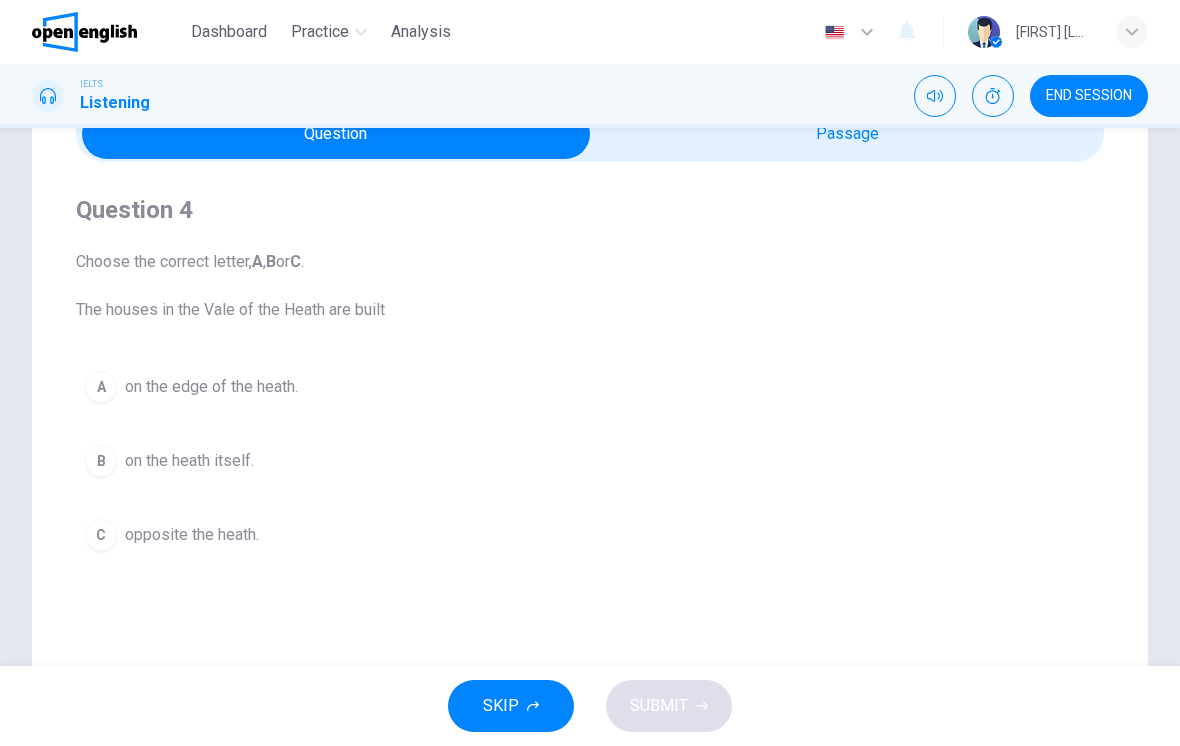 scroll, scrollTop: 0, scrollLeft: 0, axis: both 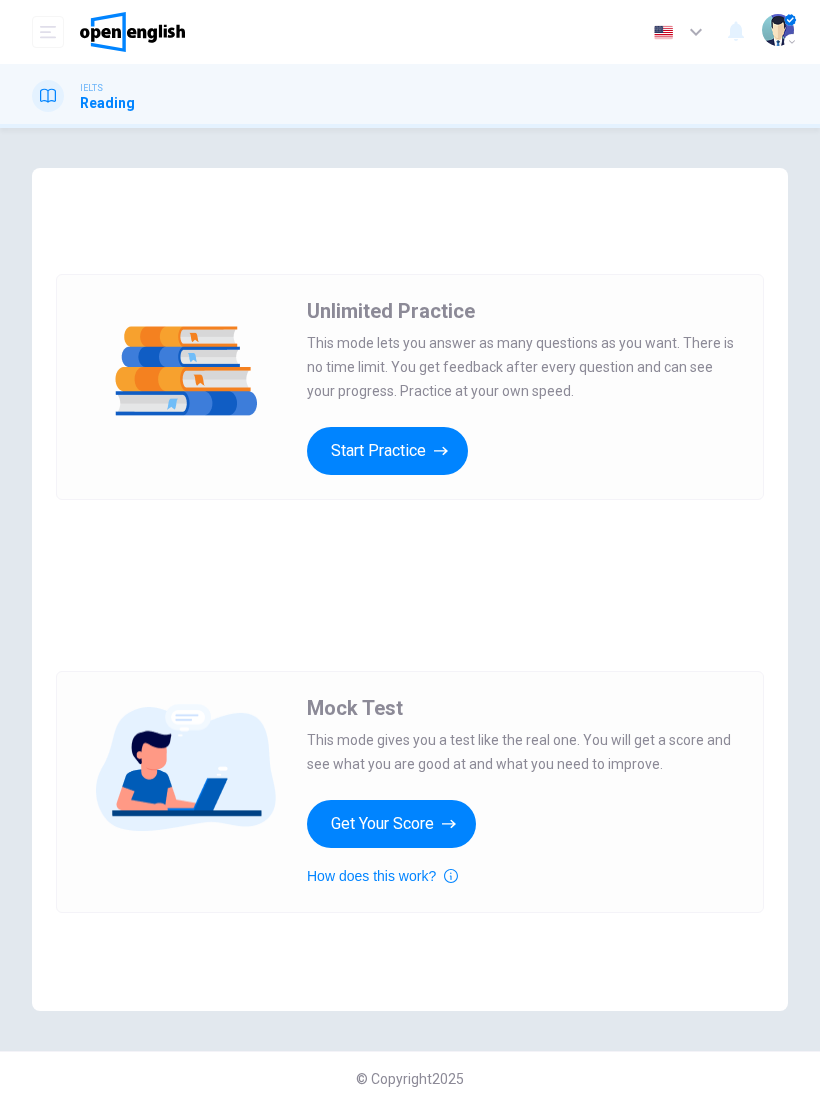 click on "Start Practice" at bounding box center [387, 451] 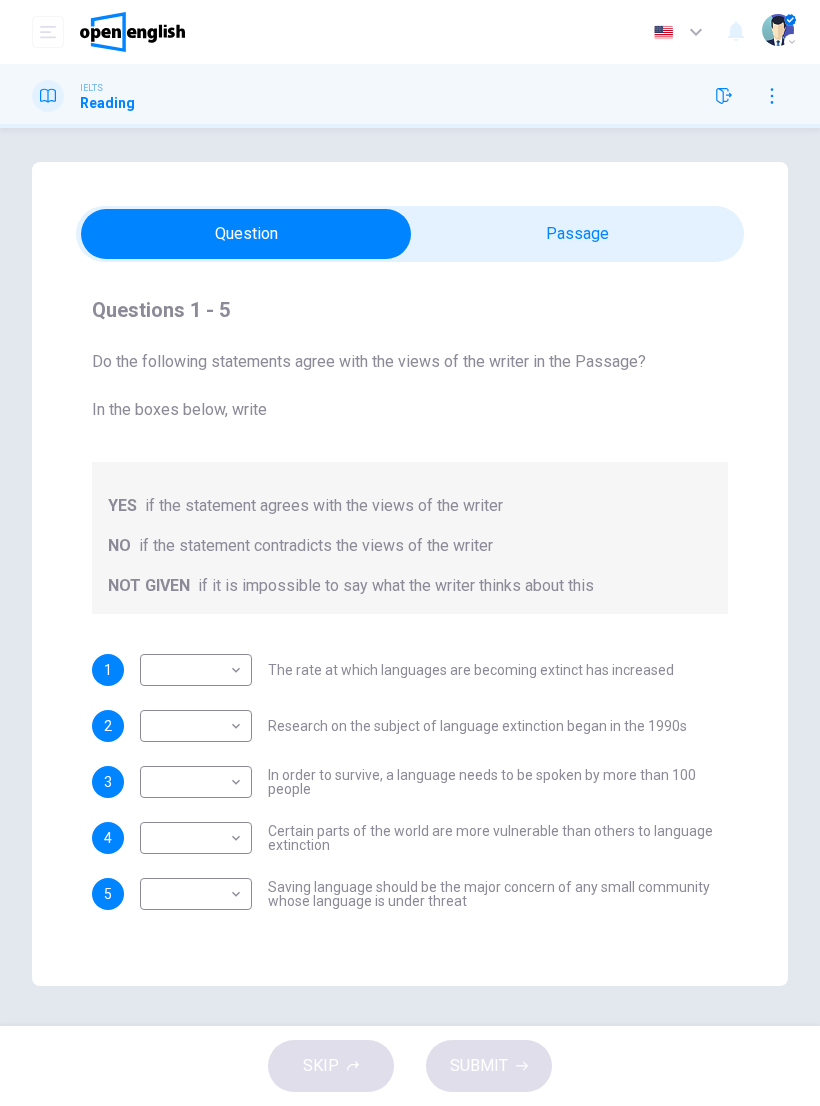 scroll, scrollTop: 6, scrollLeft: 0, axis: vertical 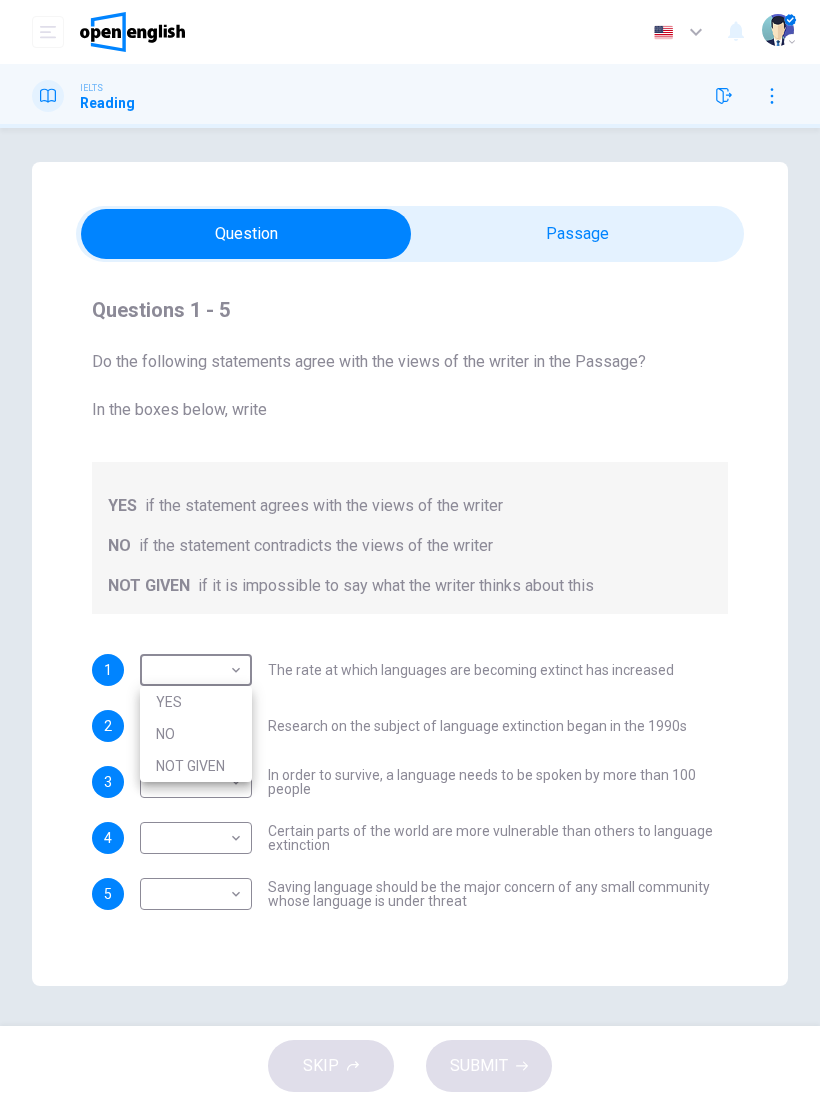 click on "YES" at bounding box center (196, 702) 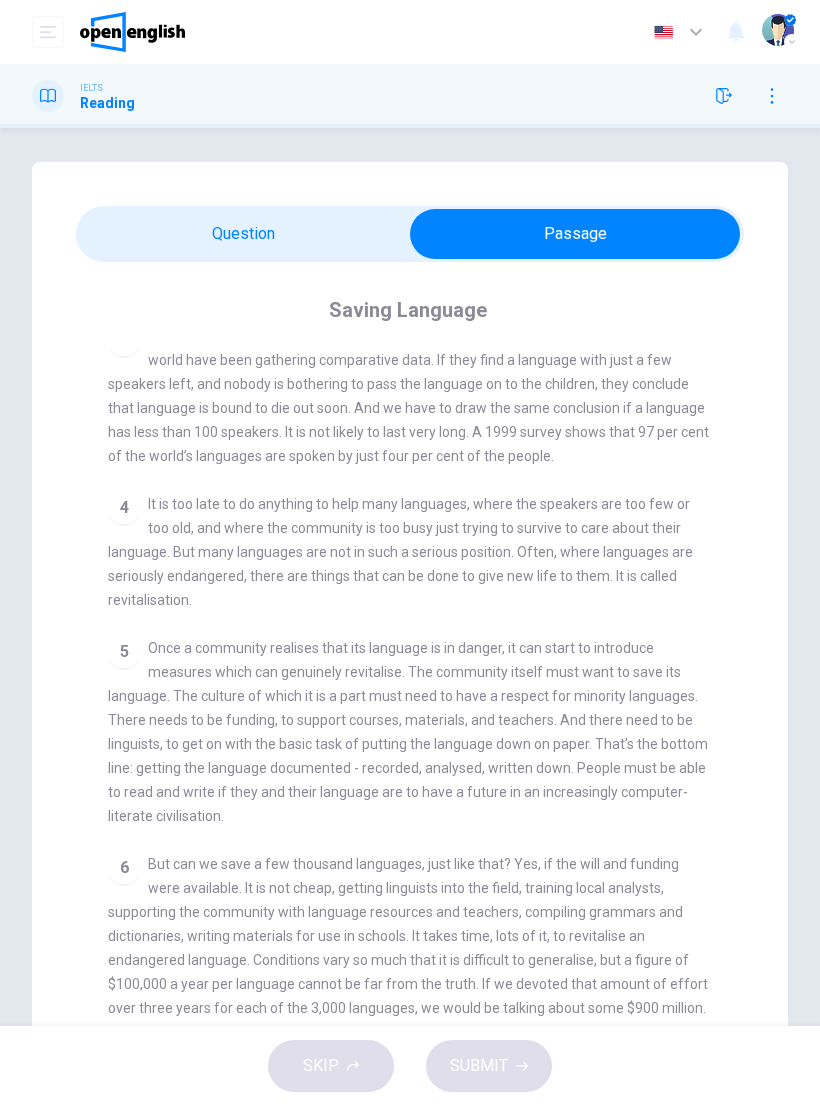 scroll, scrollTop: 700, scrollLeft: 0, axis: vertical 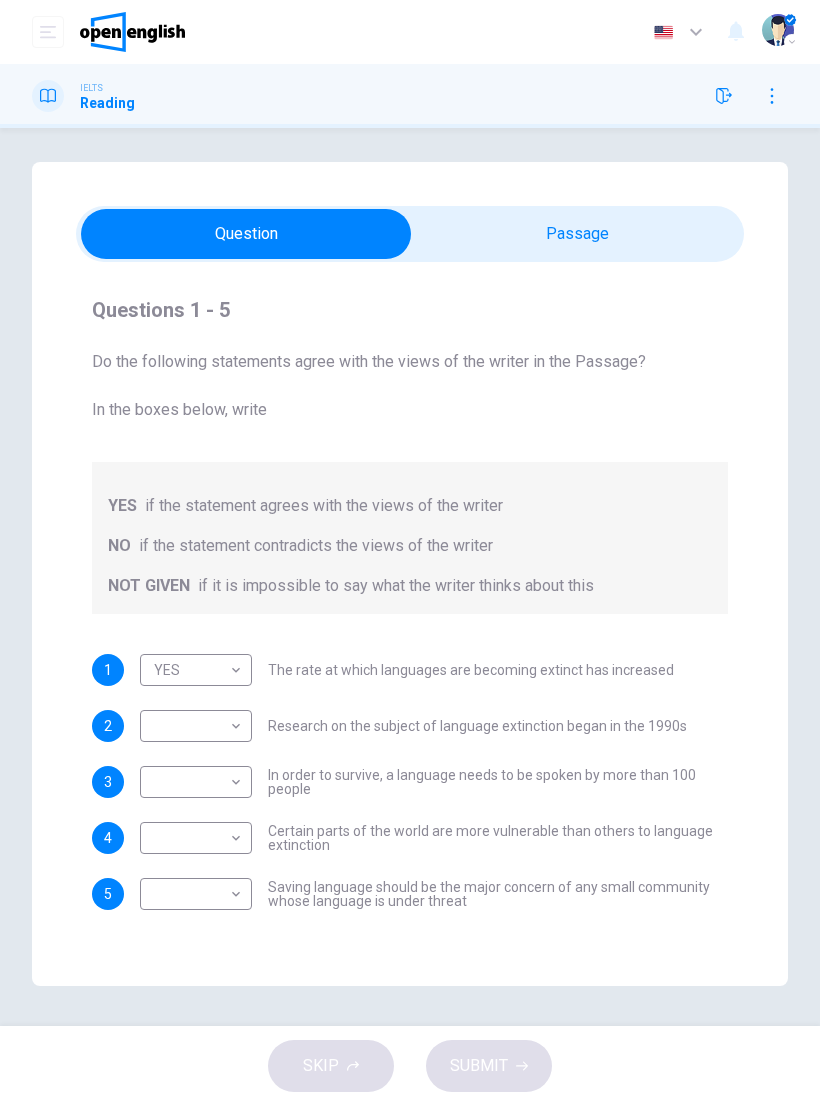 click on "This site uses cookies, as explained in our Privacy Policy. If you agree to the use of cookies, please click the Accept button and continue to browse our site. Privacy Policy Accept Dashboard Practice Analysis English ** ​ [NAME] . IELTS Reading Questions 1 - 5 Do the following statements agree with the views of the writer in the Passage? In the boxes below, write YES if the statement agrees with the views of the writer NO if the statement contradicts the views of the writer NOT GIVEN if it is impossible to say what the writer thinks about this 1 YES *** ​ The rate at which languages are becoming extinct has increased 2 ​ ​ Research on the subject of language extinction began in the 1990s 3 ​ ​ In order to survive, a language needs to be spoken by more than 100 people 4 ​ ​ Certain parts of the world are more vulnerable than others to language extinction 5 ​ ​ Saving language should be the major concern of any small community whose language is under threat Saving Language 1 2 3 4 5" at bounding box center (410, 553) 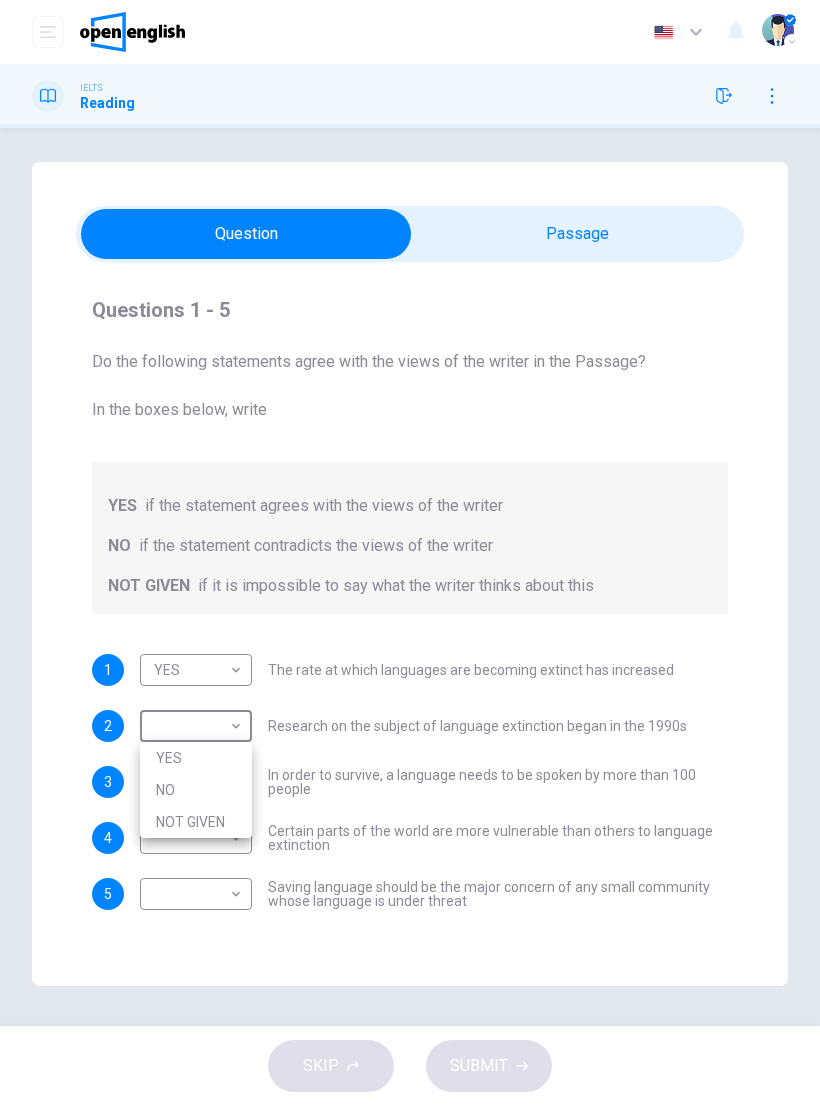 click on "NOT GIVEN" at bounding box center [196, 822] 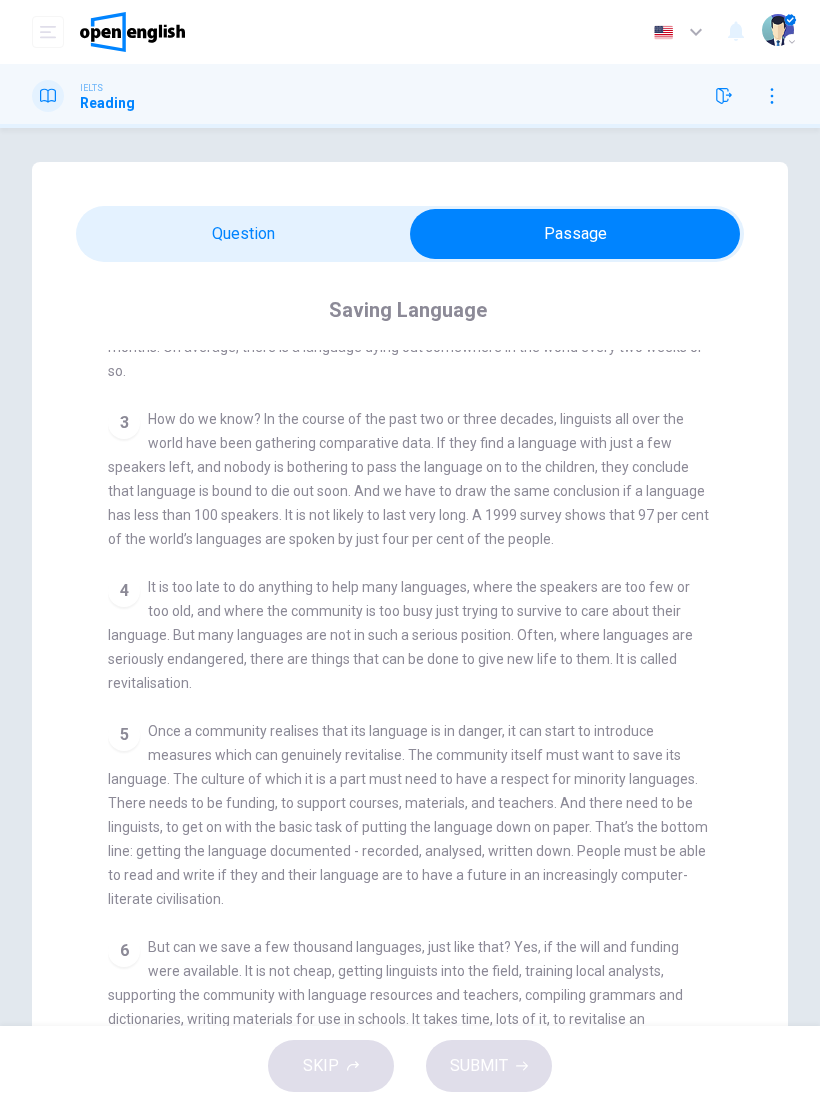 scroll, scrollTop: 615, scrollLeft: 0, axis: vertical 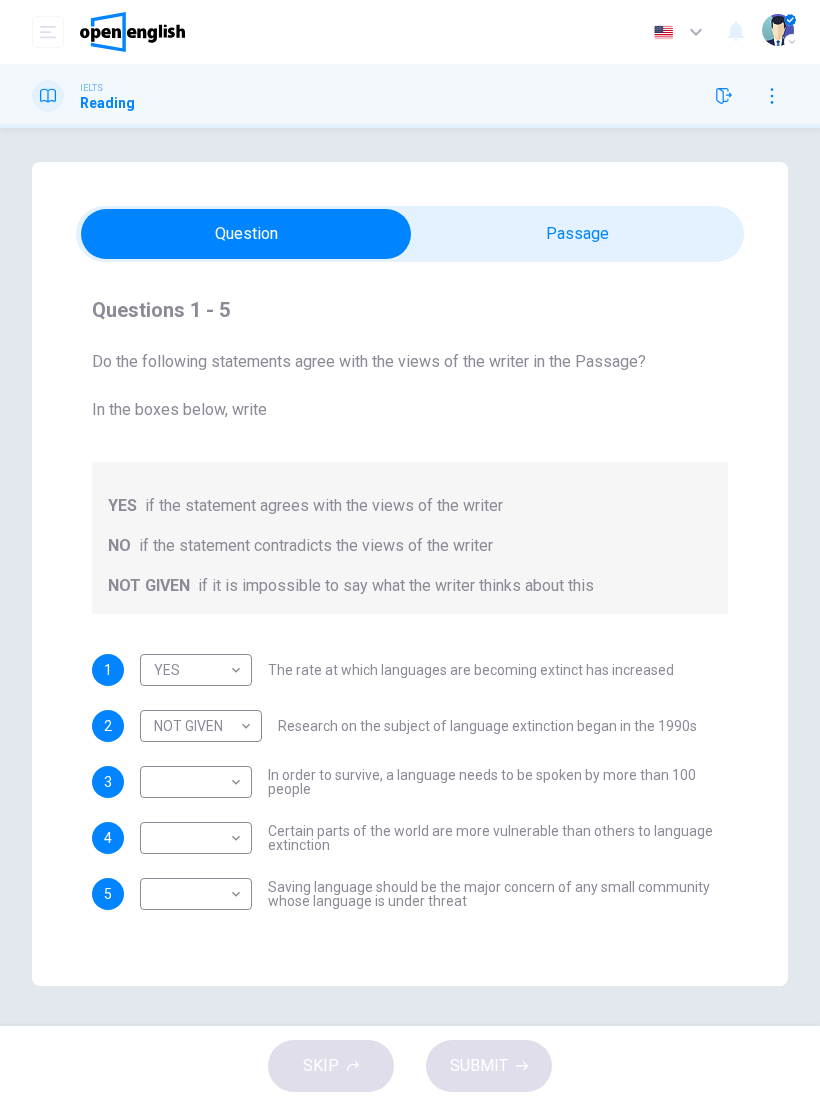 click on "This site uses cookies, as explained in our Privacy Policy. If you agree to the use of cookies, please click the Accept button and continue to browse our site. Privacy Policy Accept Dashboard Practice Analysis English ** ​ [NAME] . IELTS Reading Questions 1 - 5 Do the following statements agree with the views of the writer in the Passage? In the boxes below, write YES if the statement agrees with the views of the writer NO if the statement contradicts the views of the writer NOT GIVEN if it is impossible to say what the writer thinks about this 1 YES *** ​ The rate at which languages are becoming extinct has increased 2 NOT GIVEN ********* ​ Research on the subject of language extinction began in the 1990s 3 ​ ​ In order to survive, a language needs to be spoken by more than 100 people 4 ​ ​ Certain parts of the world are more vulnerable than others to language extinction 5 ​ ​ Saving language should be the major concern of any small community whose language is under threat 1 2 3 4 5" at bounding box center [410, 553] 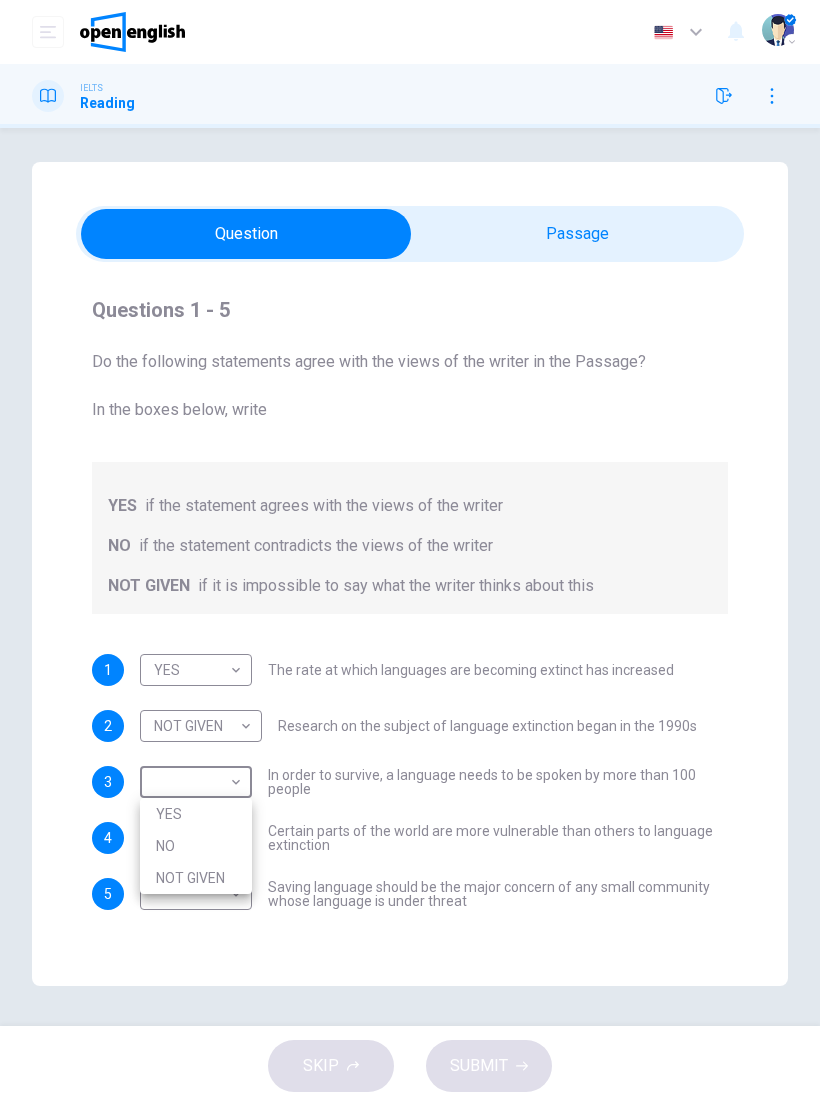 click on "YES" at bounding box center (196, 814) 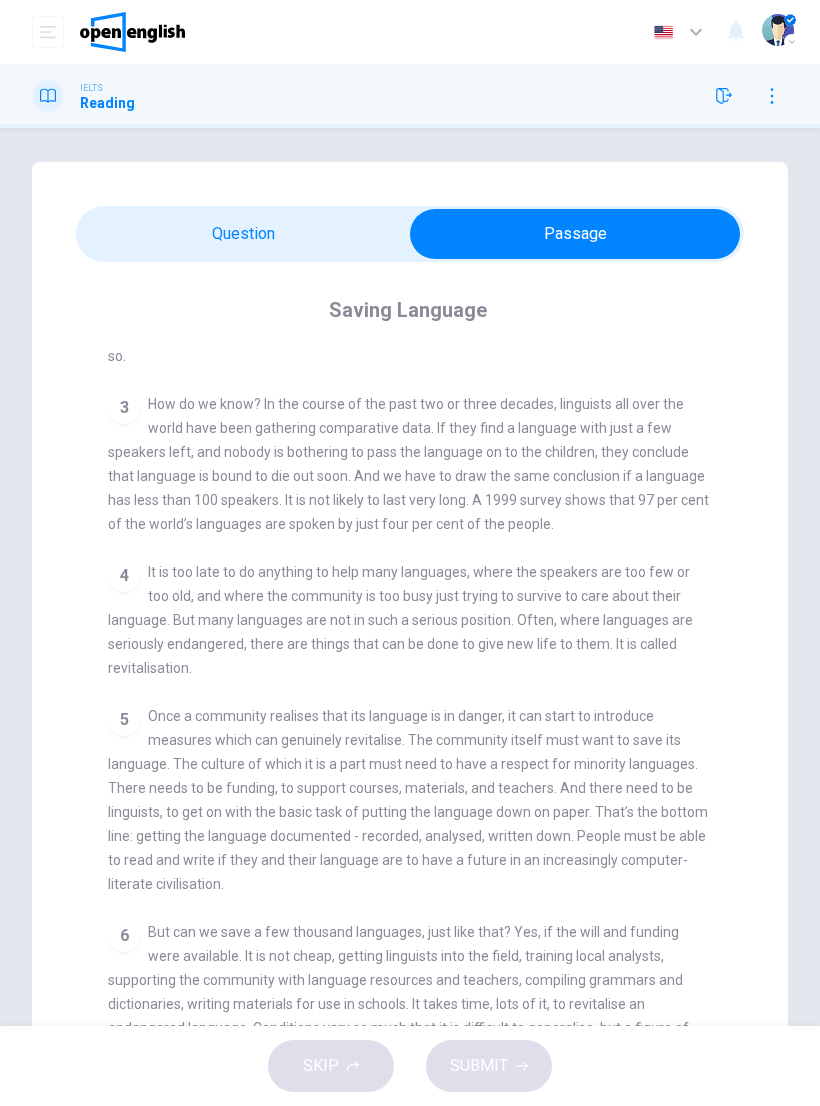 scroll, scrollTop: 665, scrollLeft: 0, axis: vertical 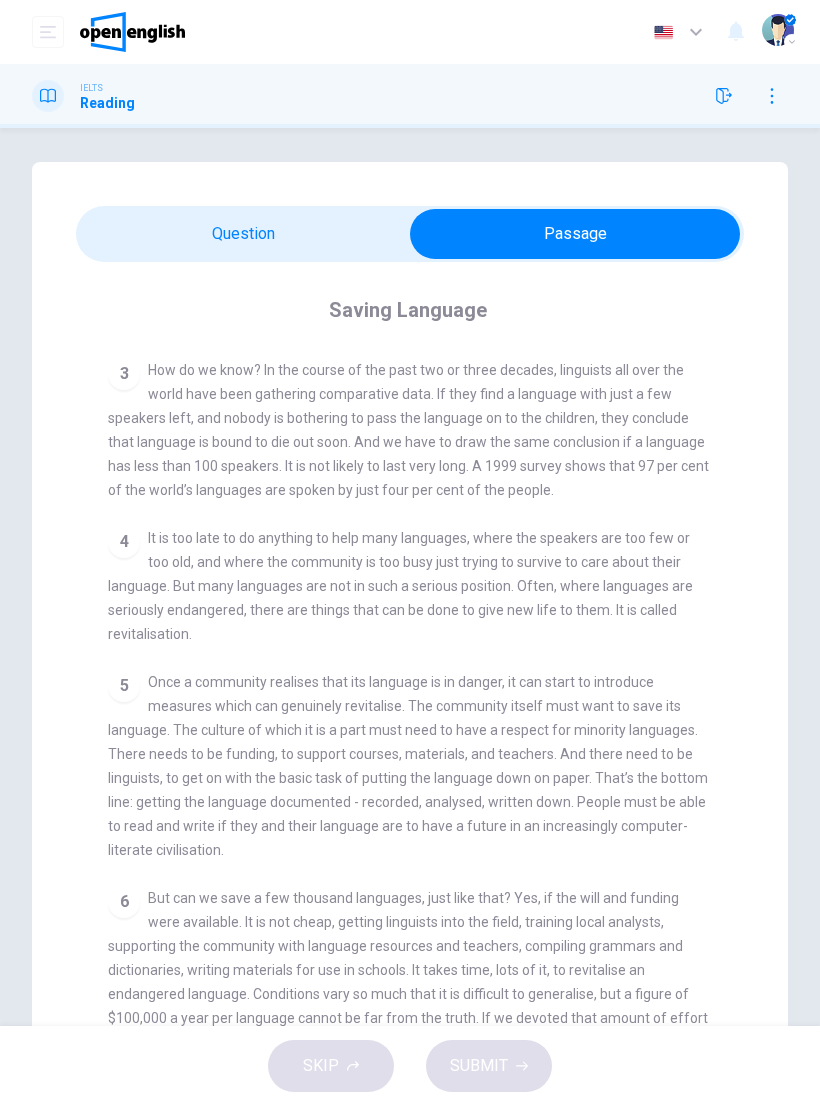 click at bounding box center [772, 96] 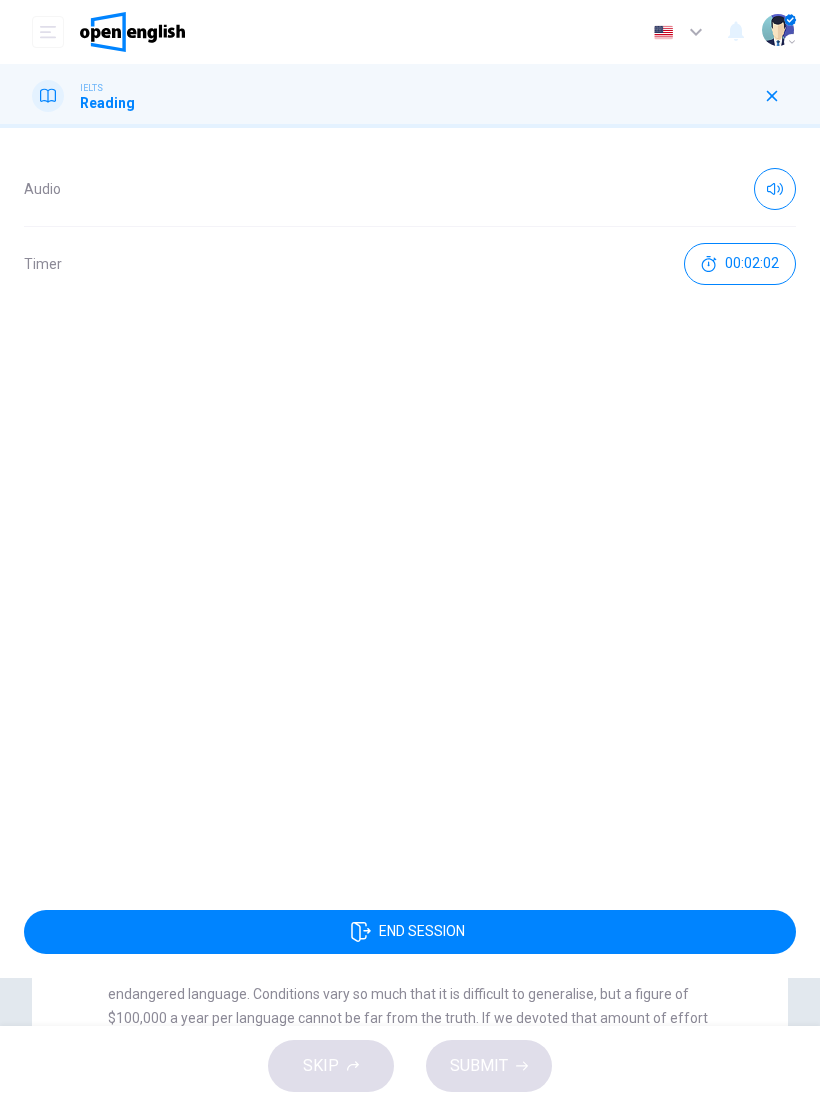 click 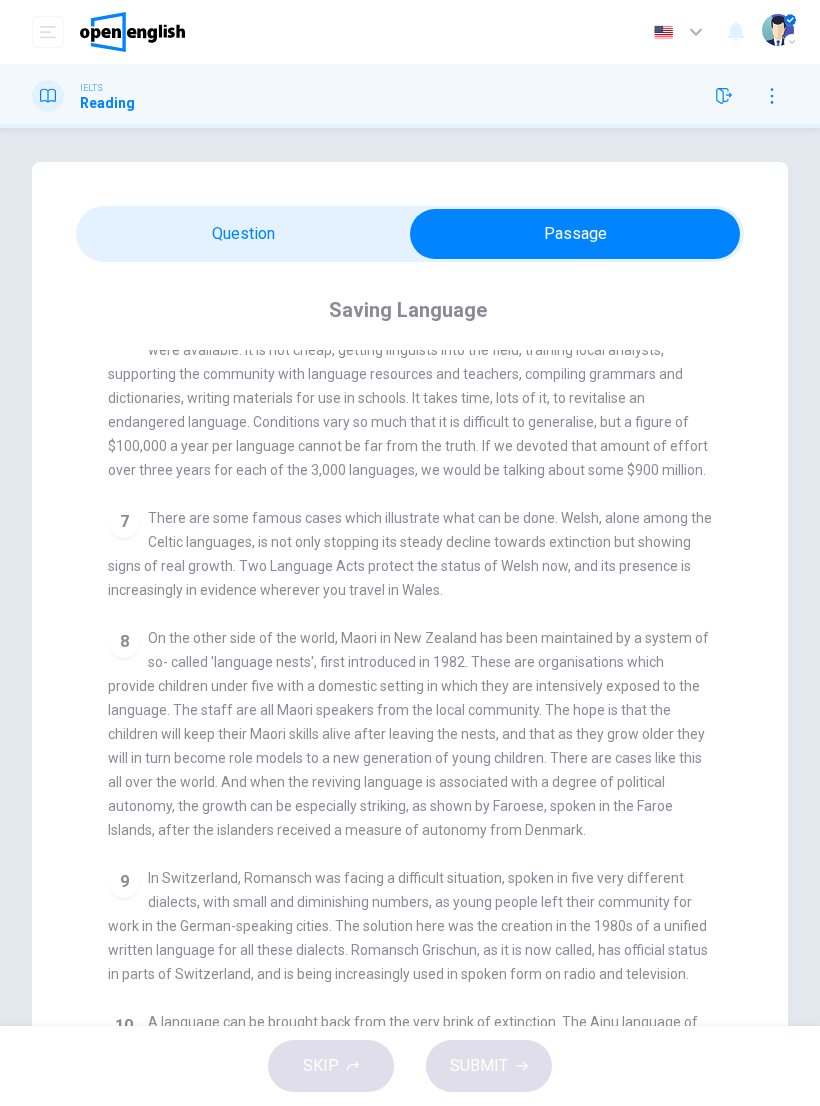scroll, scrollTop: 1252, scrollLeft: 0, axis: vertical 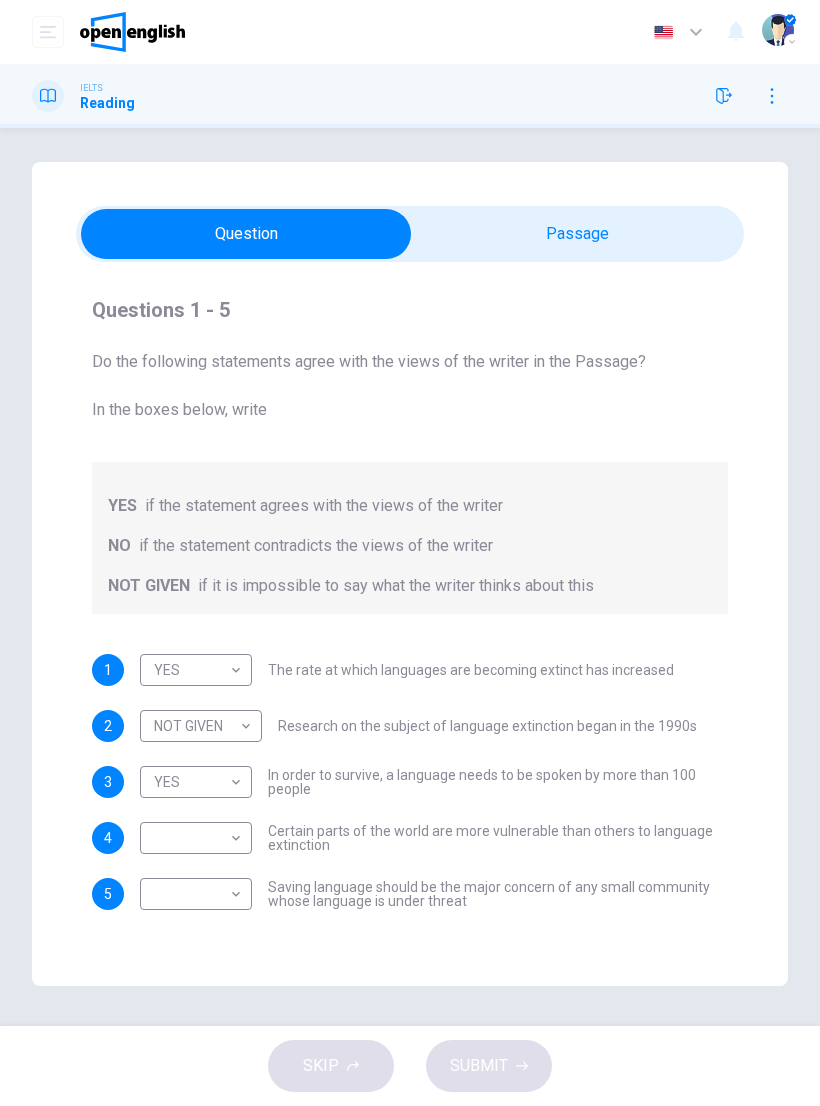 click on "This site uses cookies, as explained in our Privacy Policy. If you agree to the use of cookies, please click the Accept button and continue to browse our site. Privacy Policy Accept Dashboard Practice Analysis English ** ​ [NAME] . IELTS Reading Questions 1 - 5 Do the following statements agree with the views of the writer in the Passage? In the boxes below, write YES if the statement agrees with the views of the writer NO if the statement contradicts the views of the writer NOT GIVEN if it is impossible to say what the writer thinks about this 1 YES *** ​ The rate at which languages are becoming extinct has increased 2 NOT GIVEN ********* ​ Research on the subject of language extinction began in the 1990s 3 YES *** ​ In order to survive, a language needs to be spoken by more than 100 people 4 ​ ​ Certain parts of the world are more vulnerable than others to language extinction 5 ​ ​ Saving language should be the major concern of any small community whose language is under threat 1 2 3" at bounding box center [410, 553] 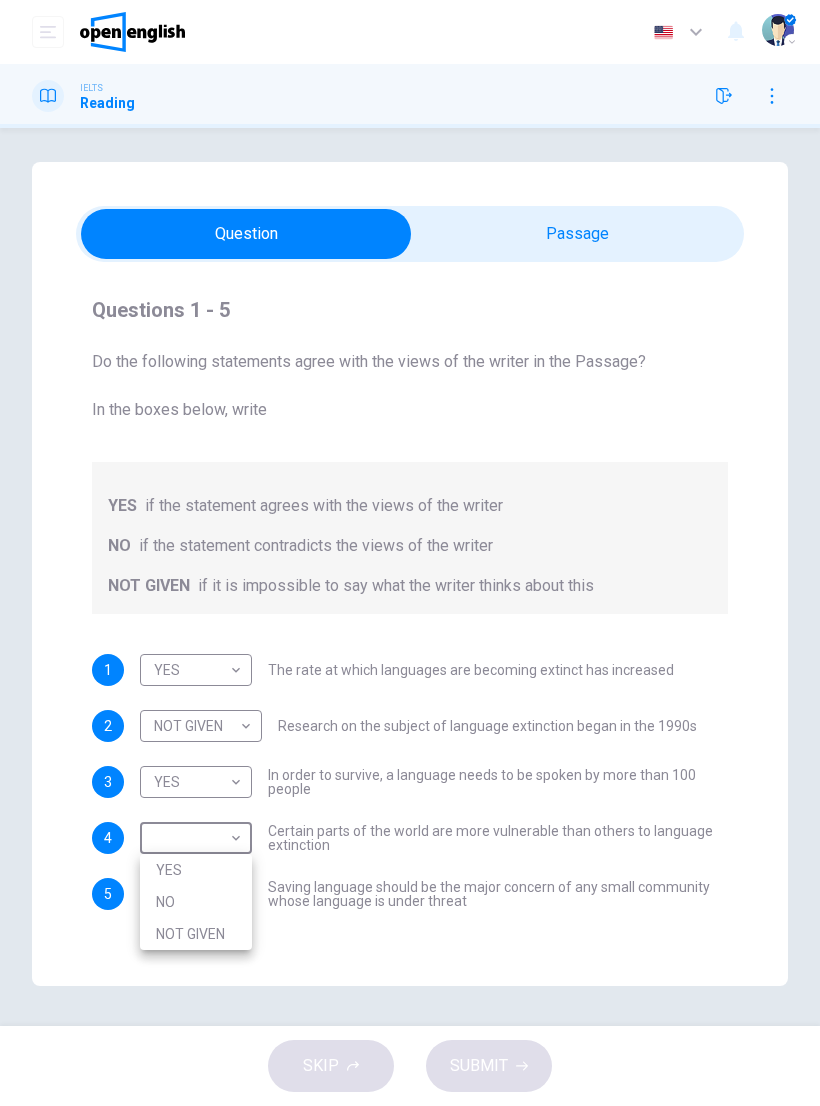 click on "NO" at bounding box center (196, 902) 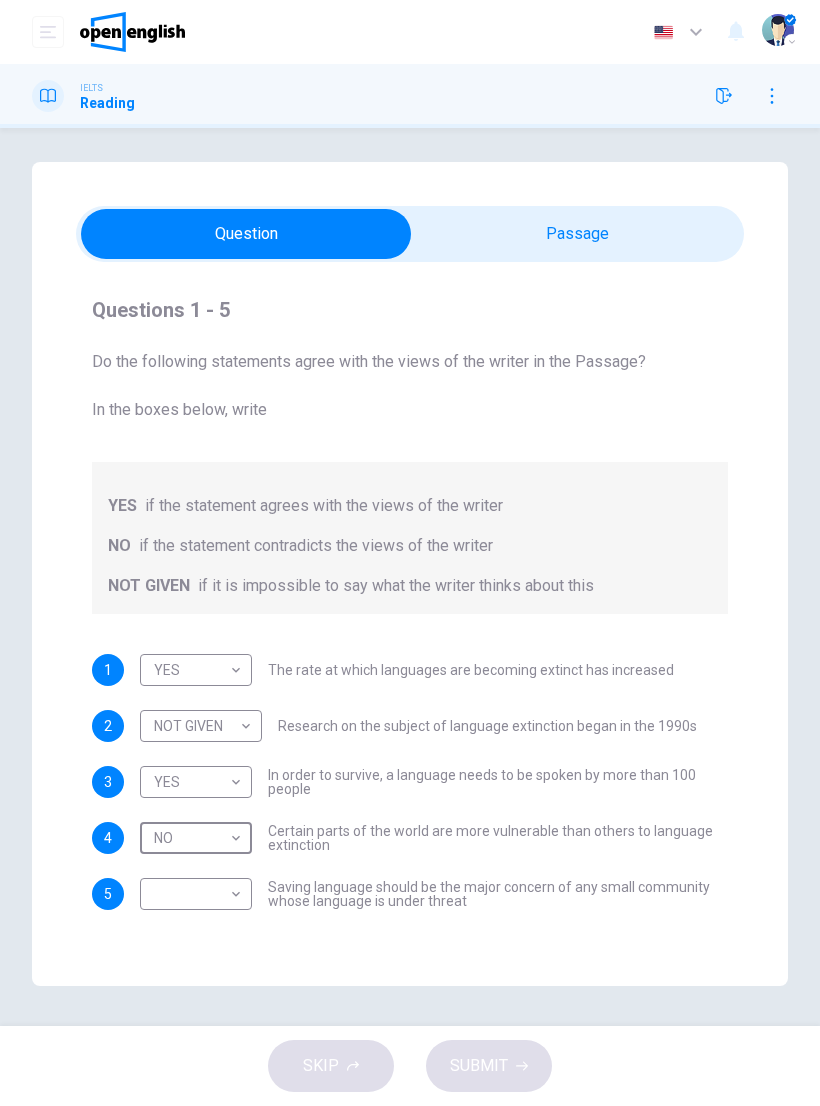 type on "**" 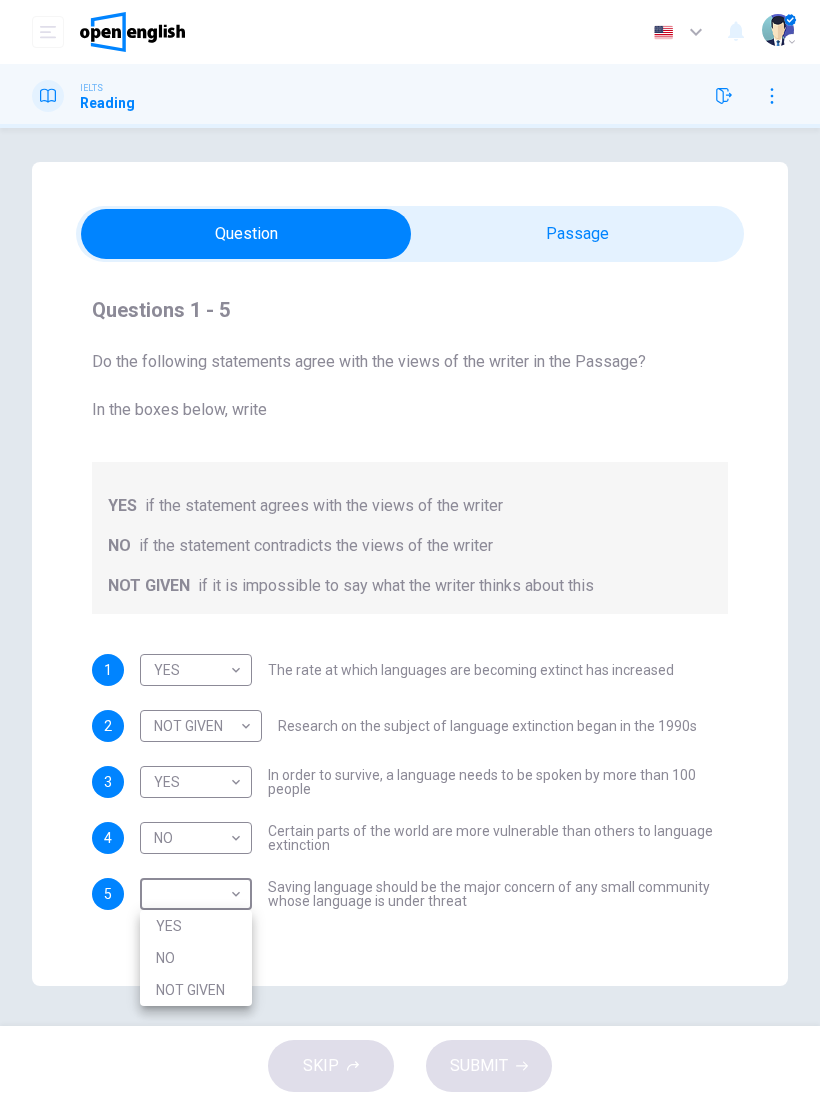 click on "YES" at bounding box center (196, 926) 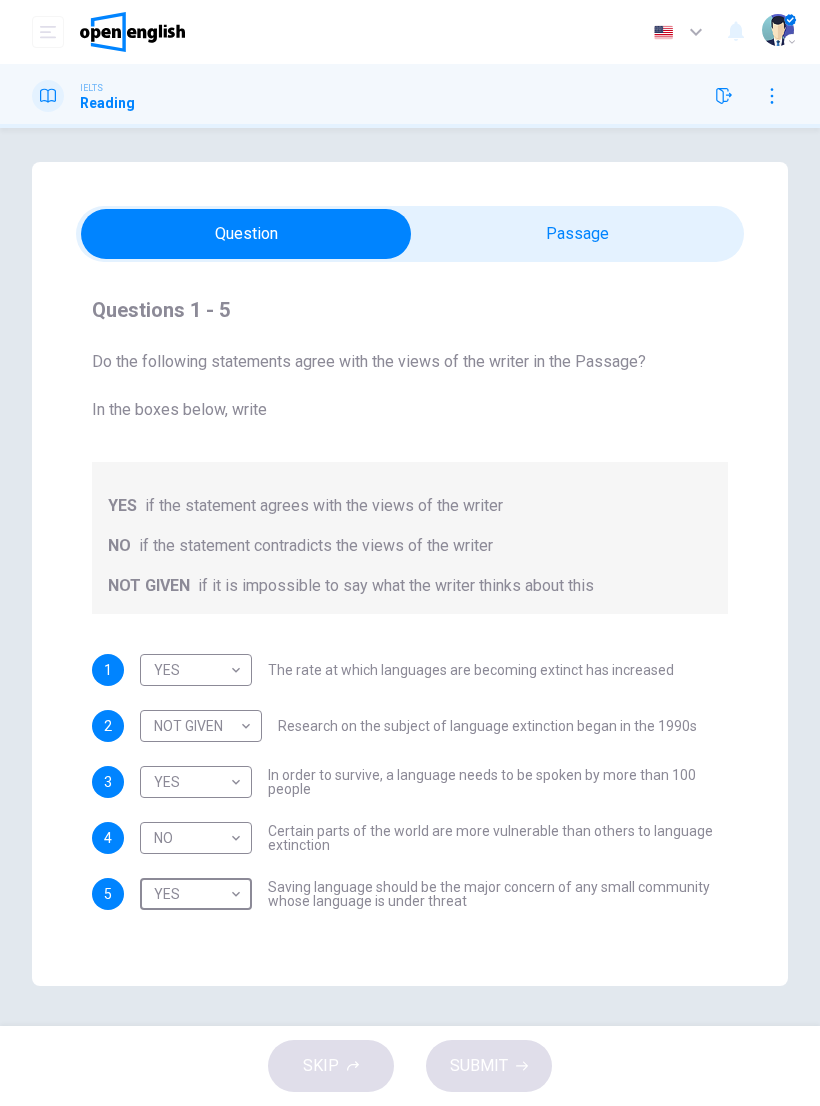 type on "***" 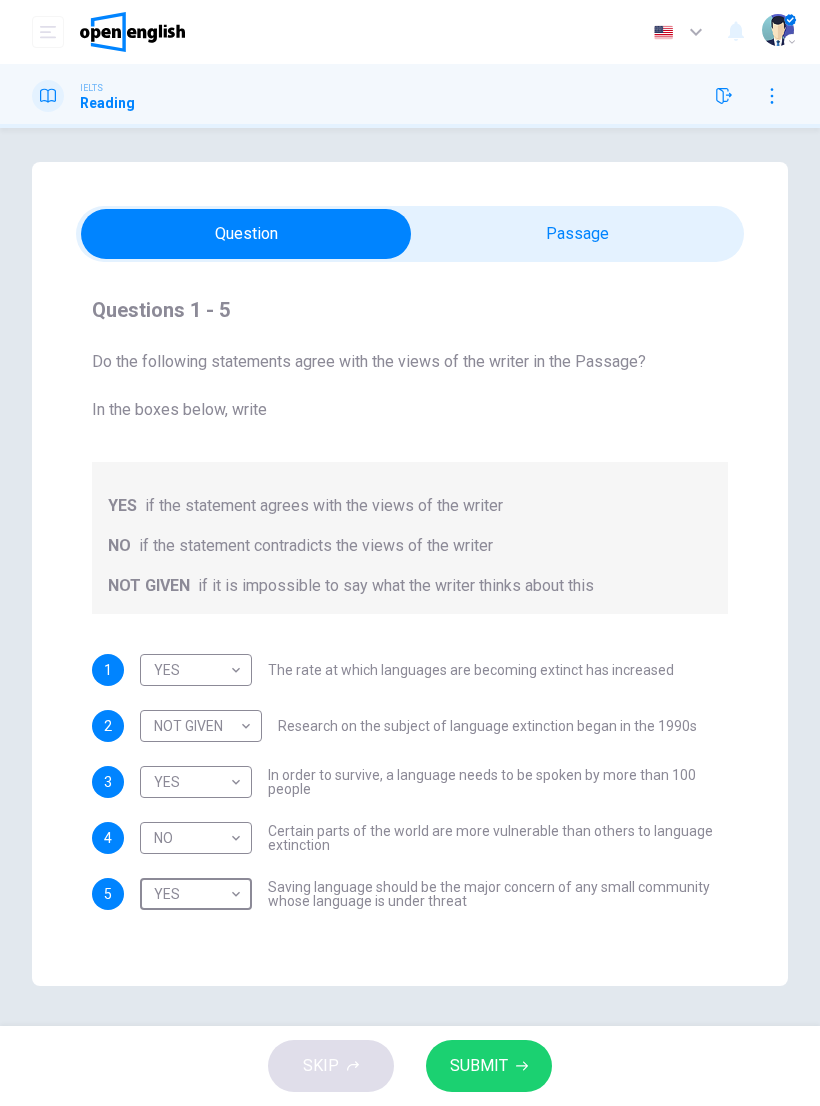 click on "SKIP SUBMIT" at bounding box center (410, 1066) 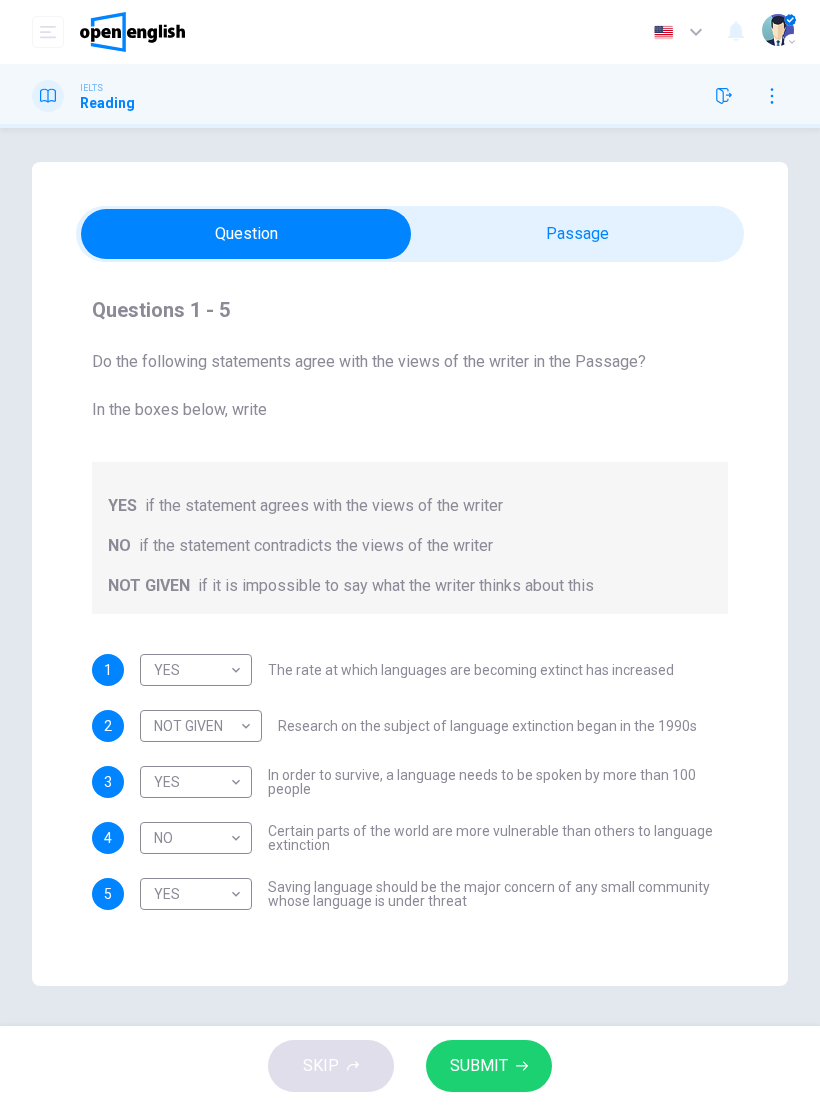 click on "SUBMIT" at bounding box center [489, 1066] 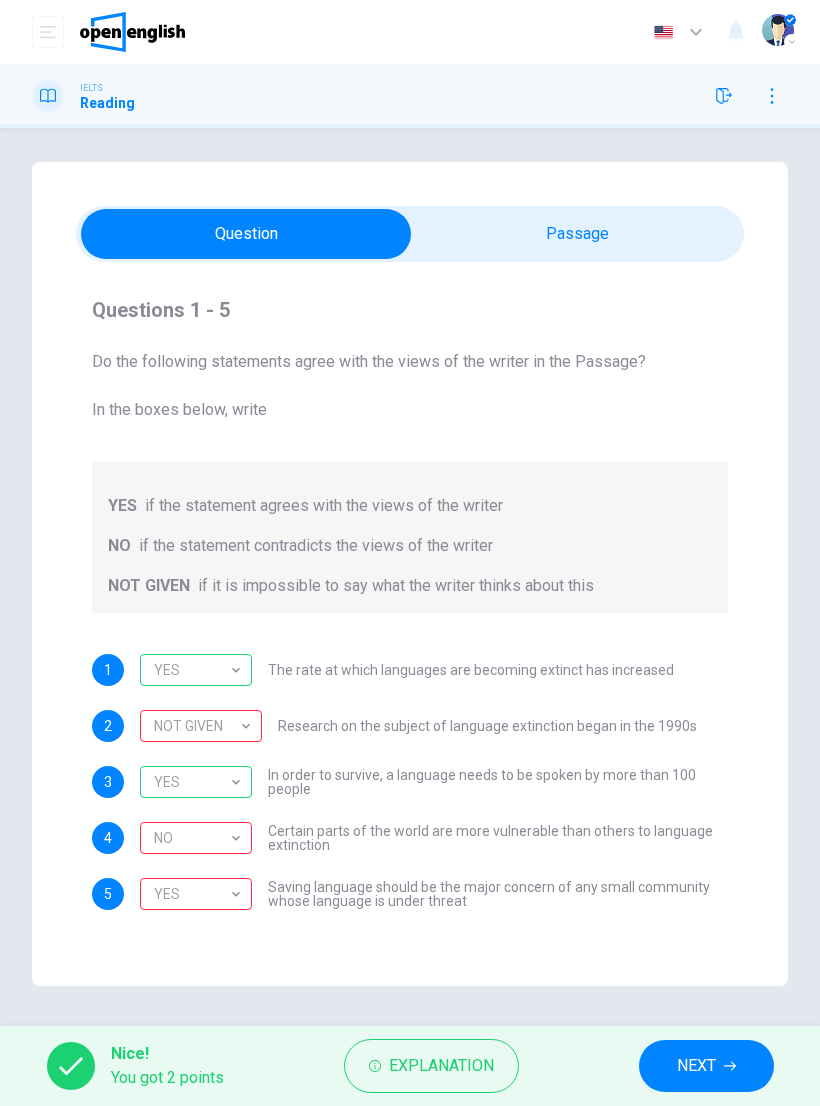 click on "NOT GIVEN" at bounding box center (197, 726) 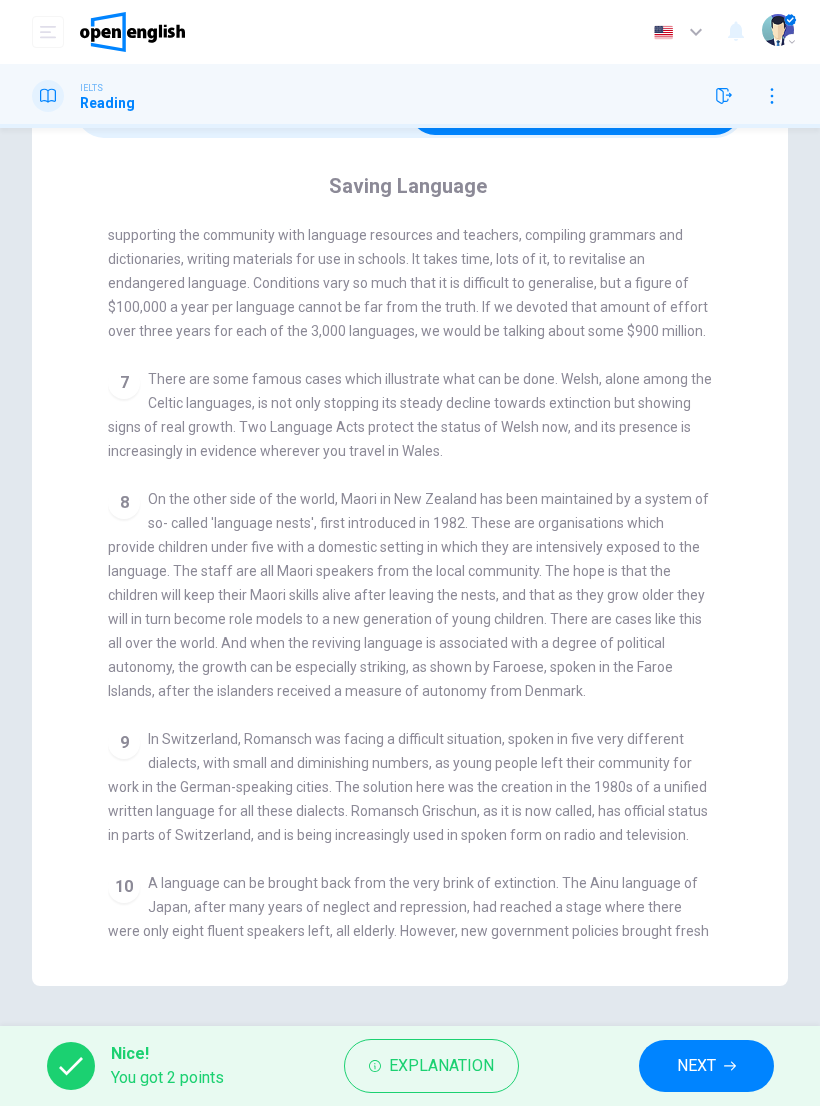 scroll, scrollTop: 130, scrollLeft: 0, axis: vertical 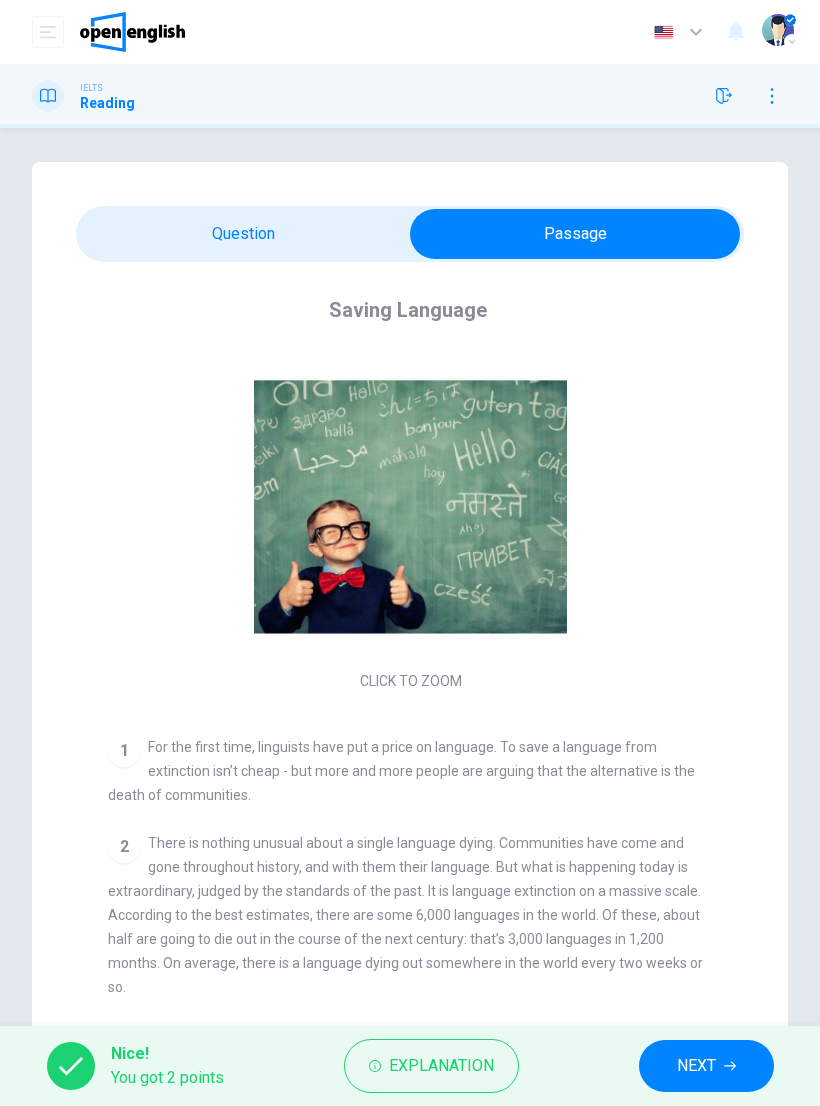 click on "NEXT" at bounding box center [706, 1066] 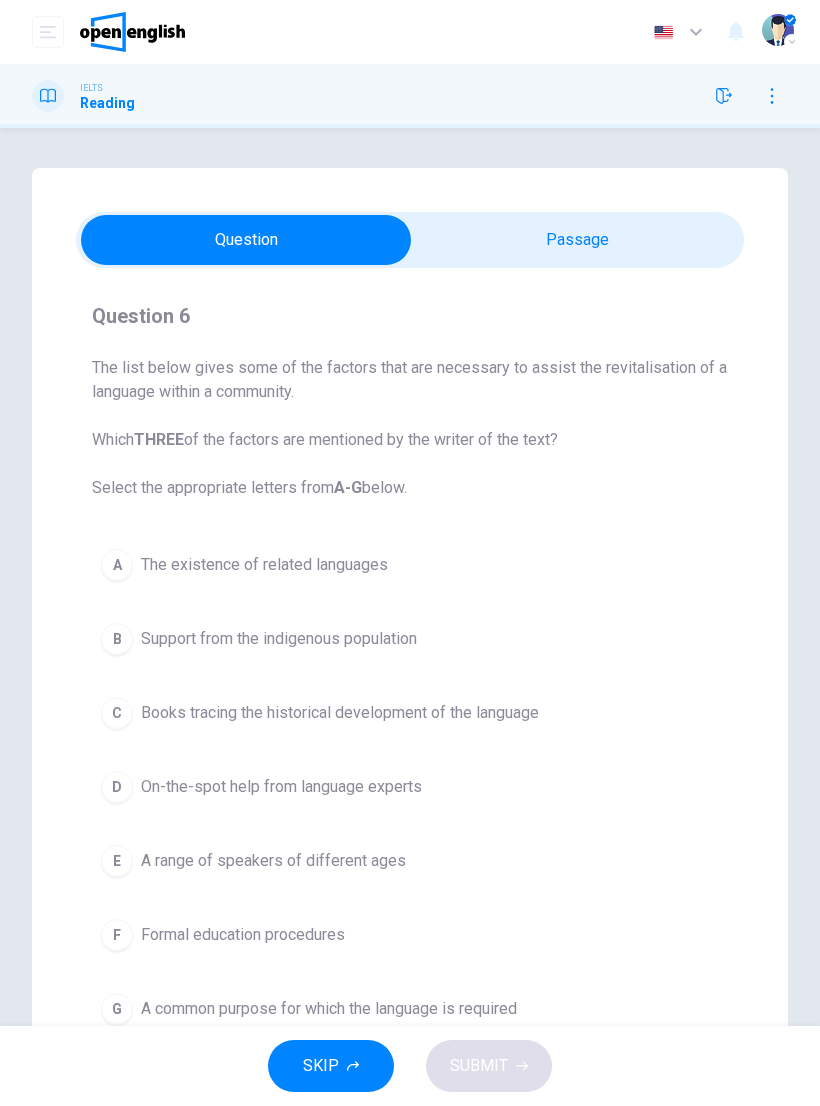 scroll, scrollTop: 0, scrollLeft: 0, axis: both 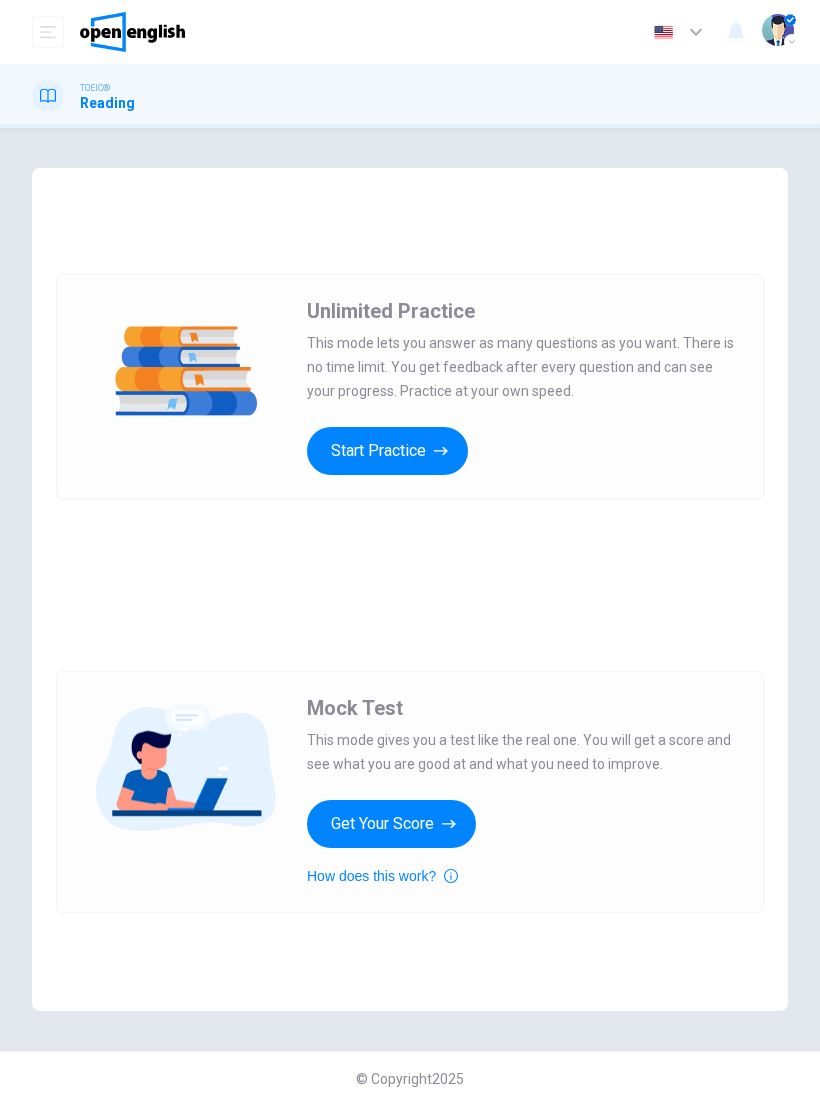 click on "Start Practice" at bounding box center (387, 451) 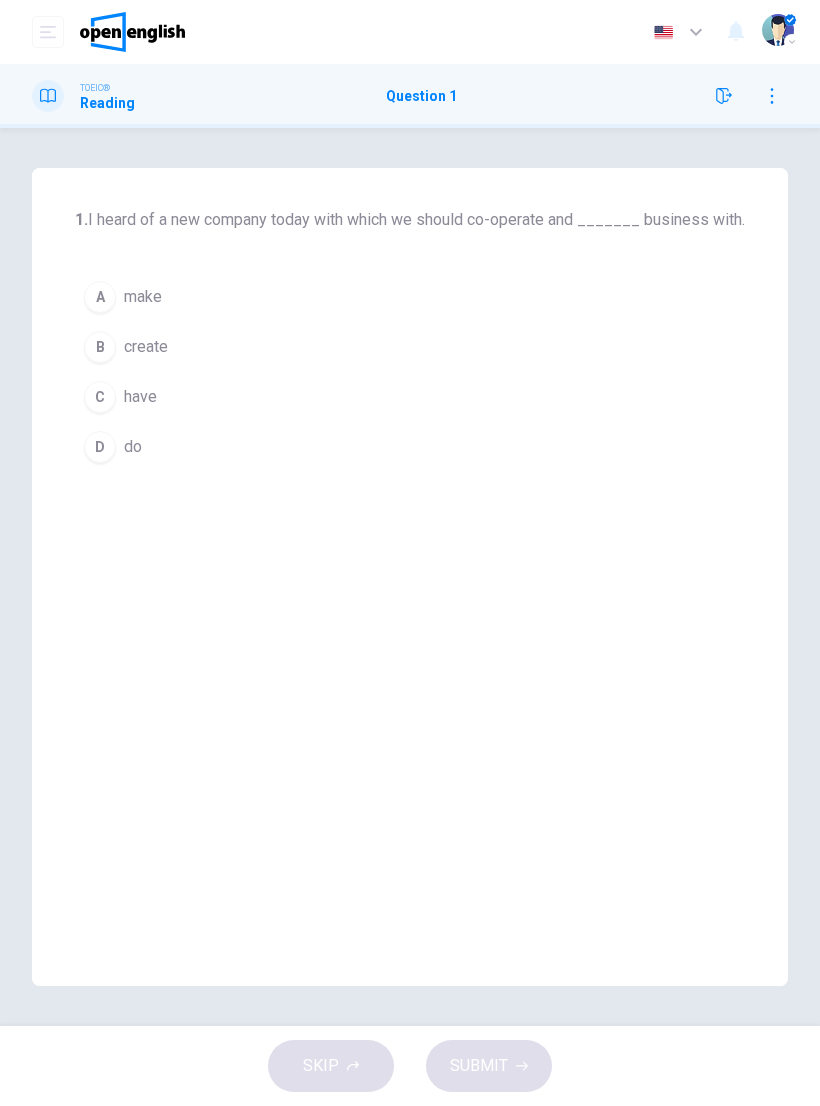 click on "A" at bounding box center (100, 297) 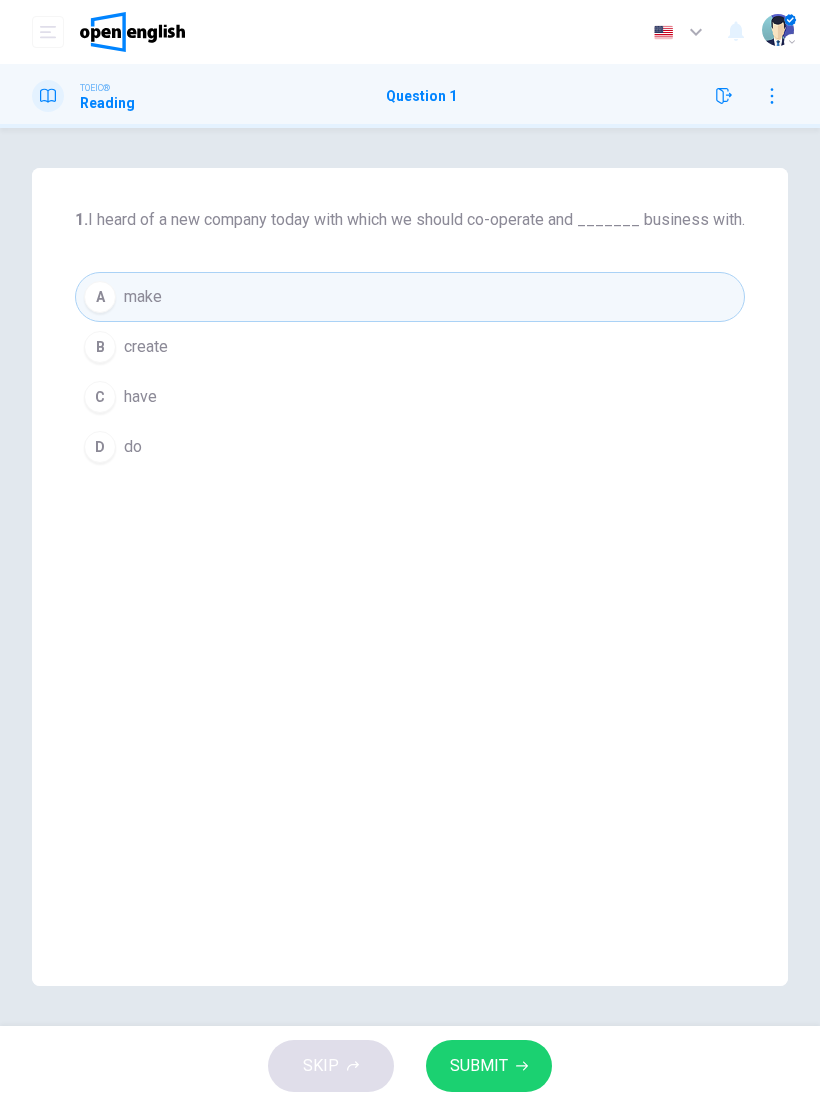 click on "SUBMIT" at bounding box center [479, 1066] 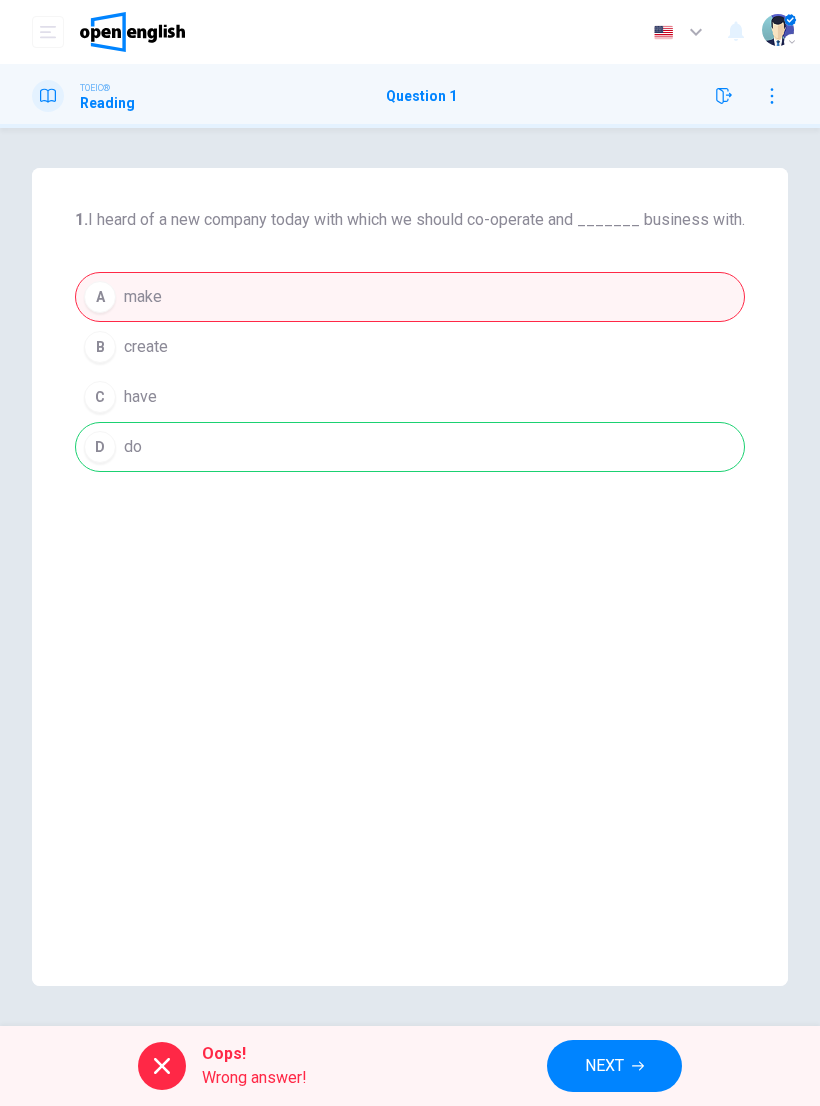 click on "NEXT" at bounding box center [614, 1066] 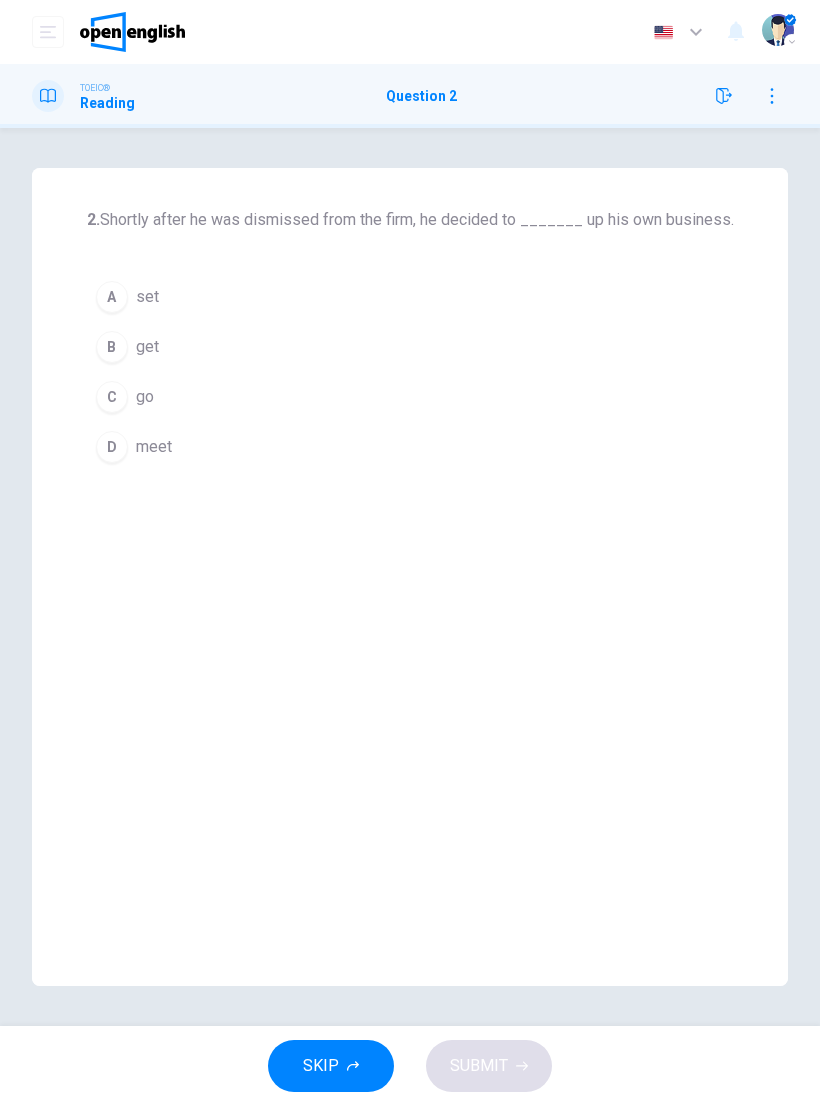 click on "A" at bounding box center [112, 297] 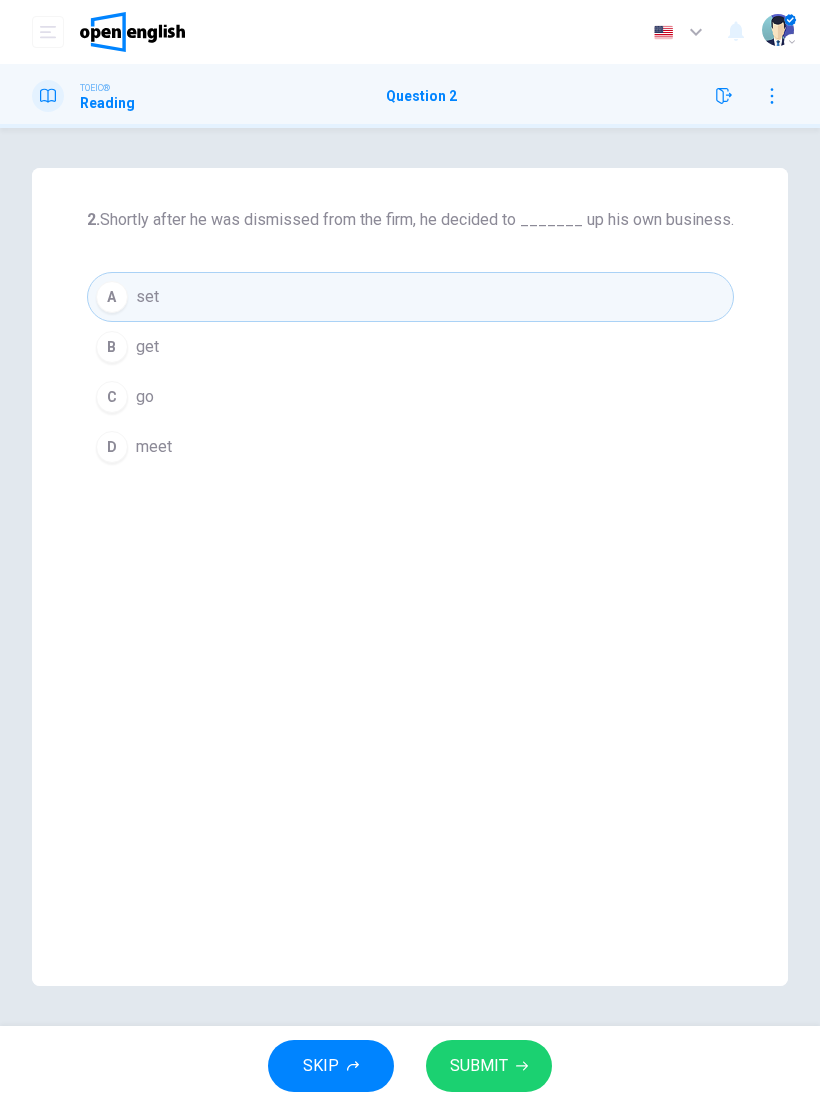 click on "SUBMIT" at bounding box center (479, 1066) 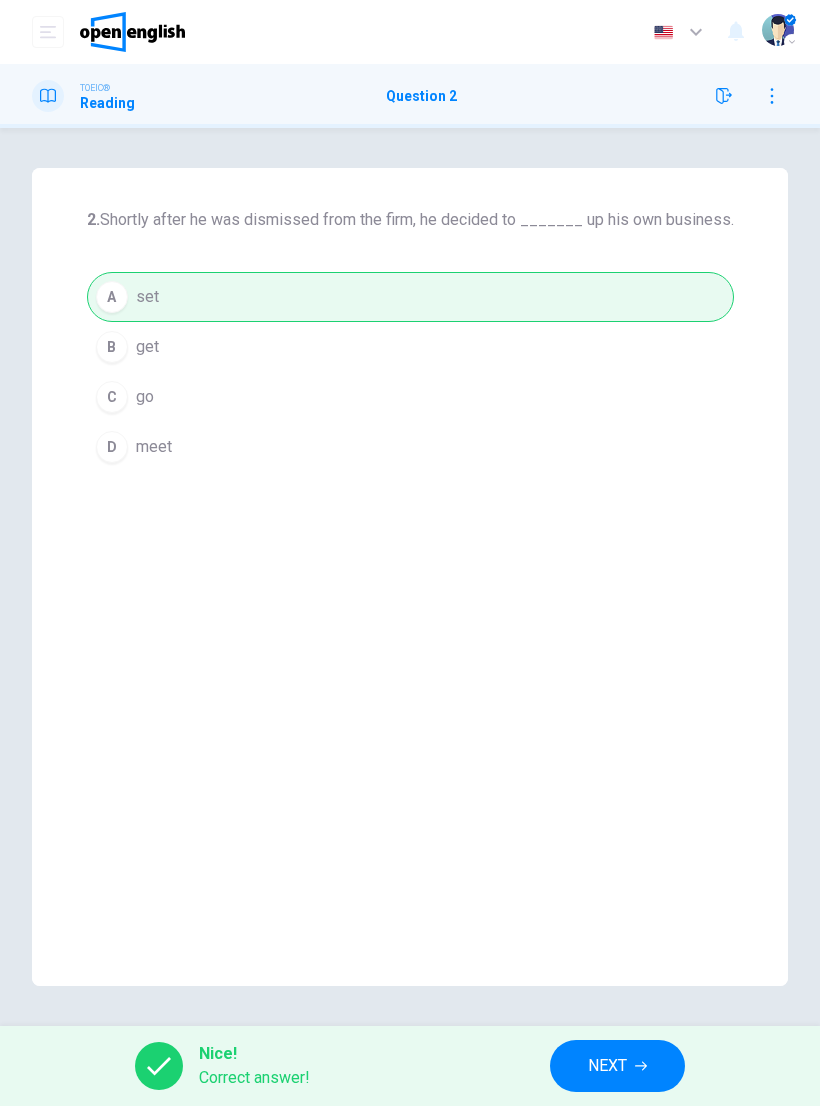 click on "NEXT" at bounding box center [607, 1066] 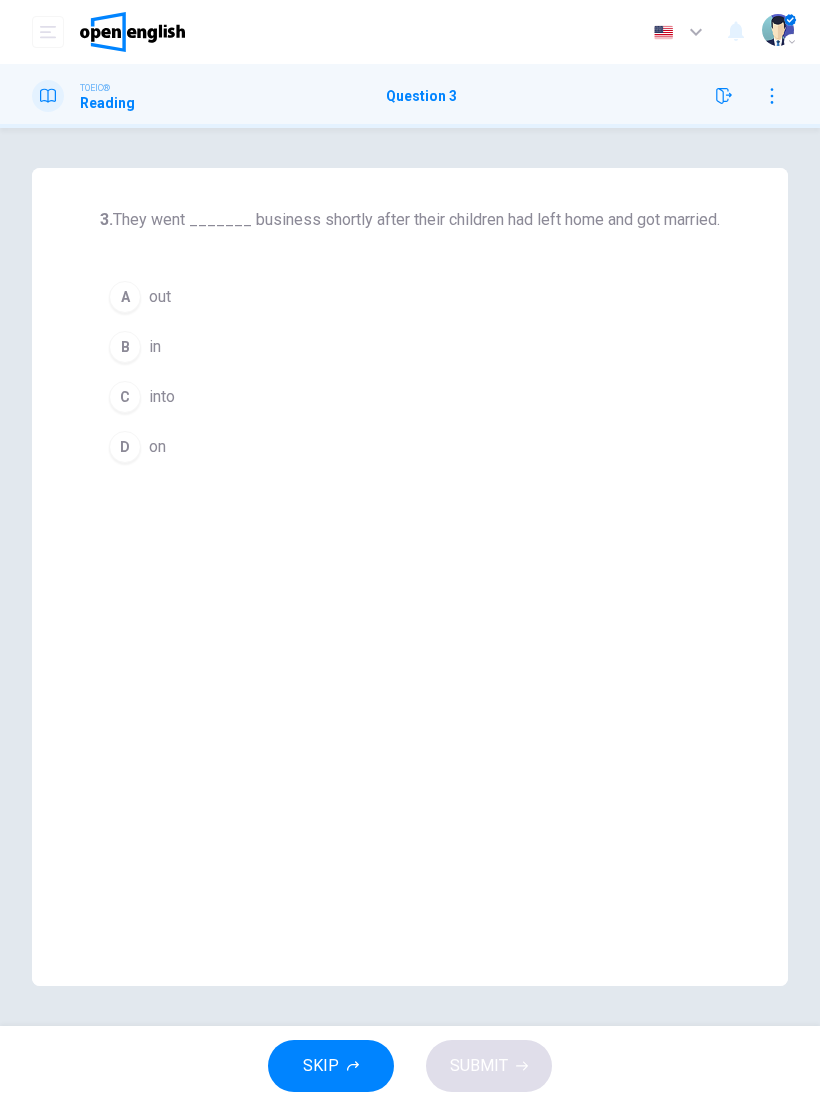 click on "C" at bounding box center [125, 397] 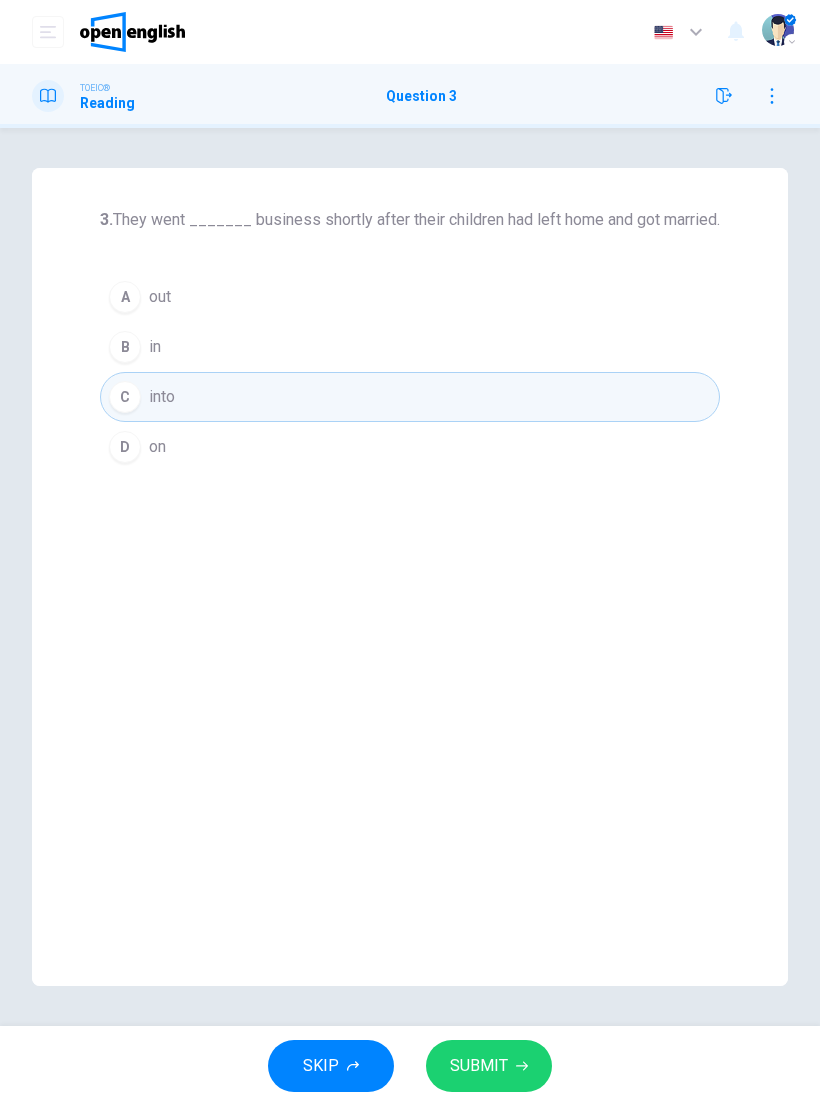 click on "SUBMIT" at bounding box center [479, 1066] 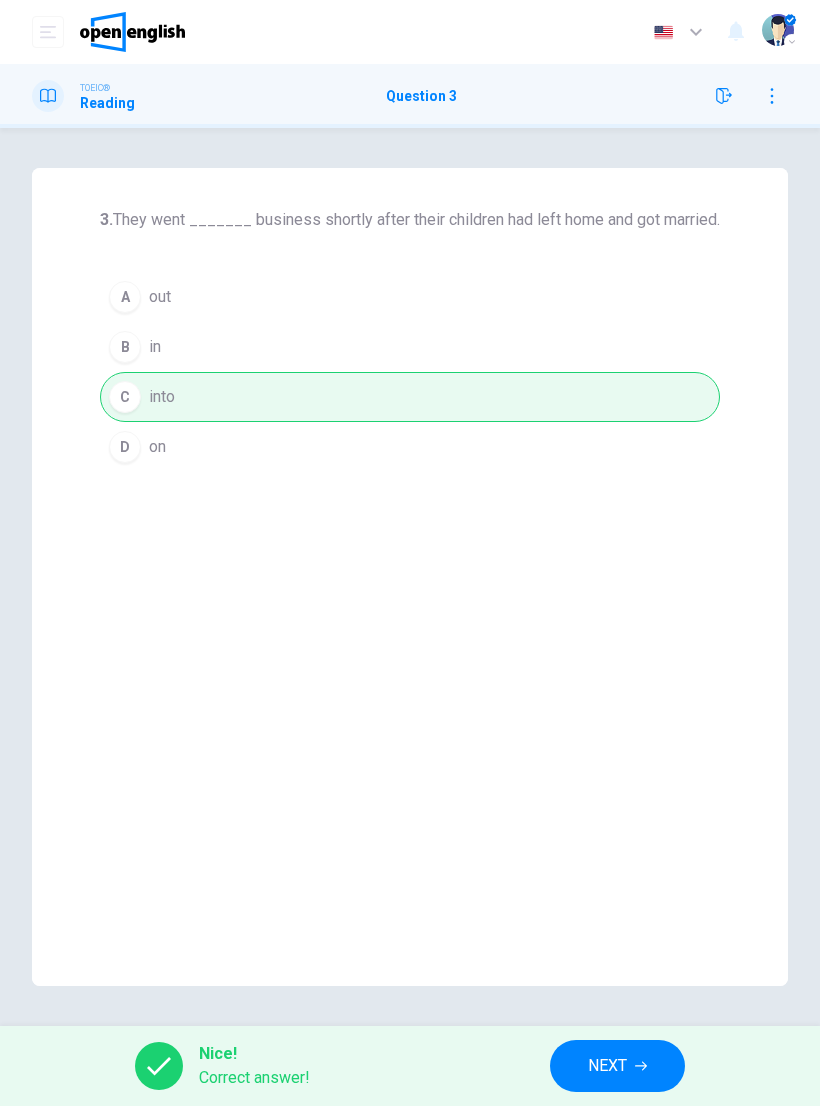 click 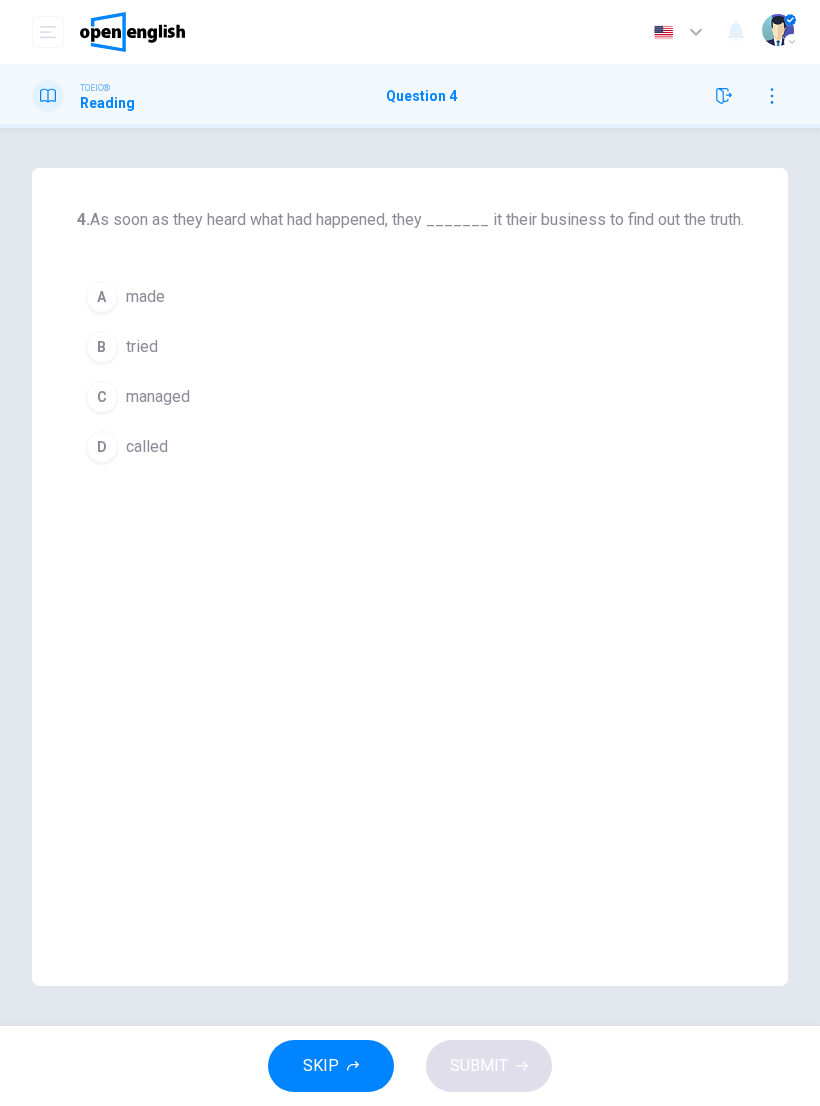 click on "C" at bounding box center (102, 397) 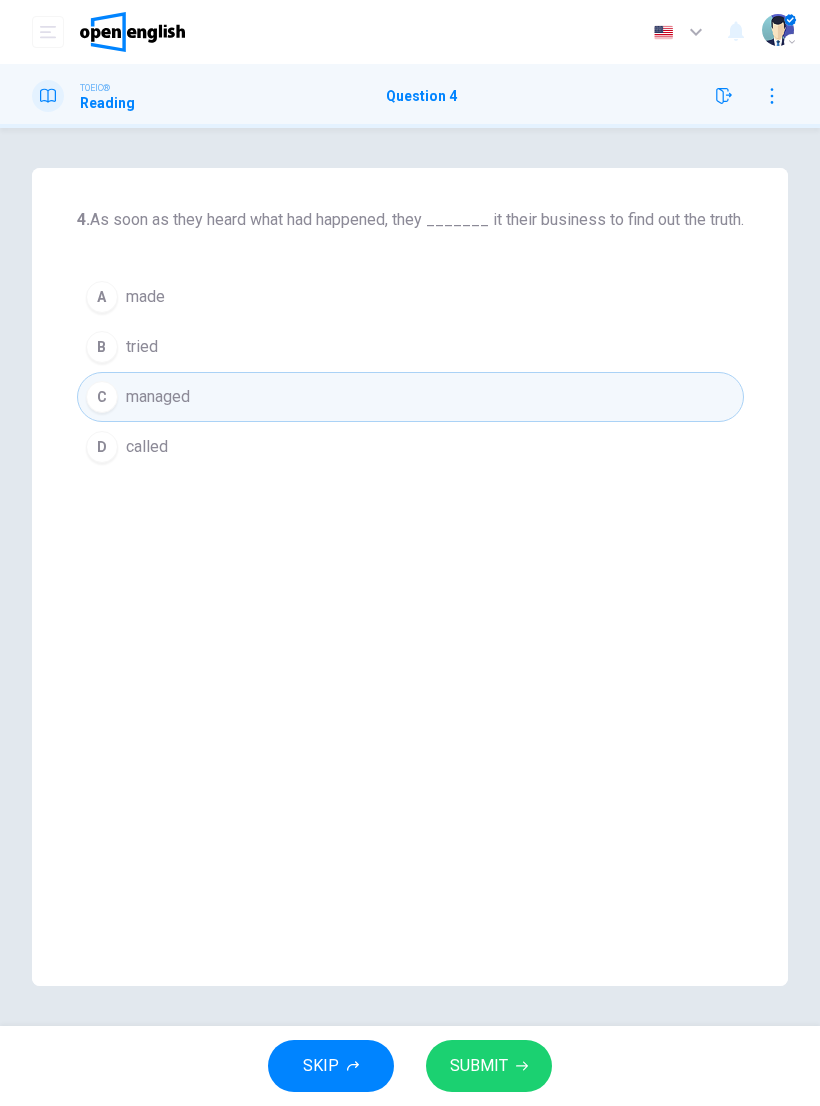 click on "SUBMIT" at bounding box center [479, 1066] 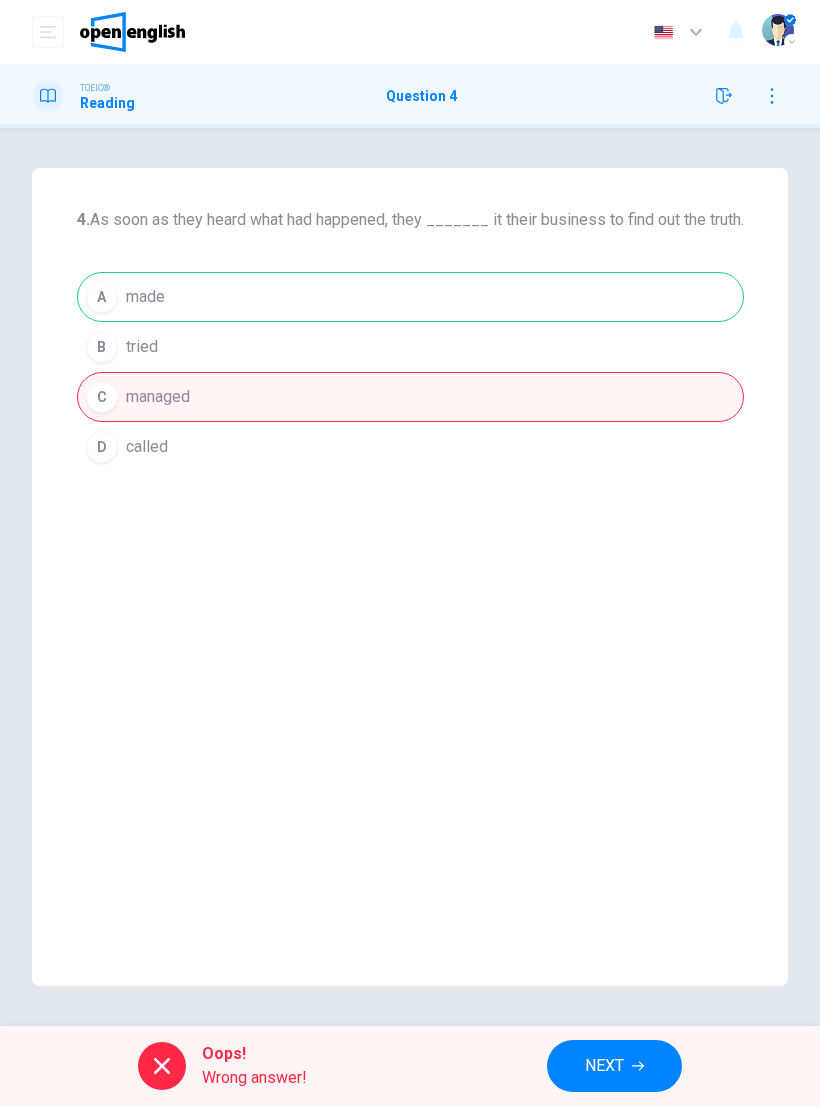 click on "NEXT" at bounding box center [614, 1066] 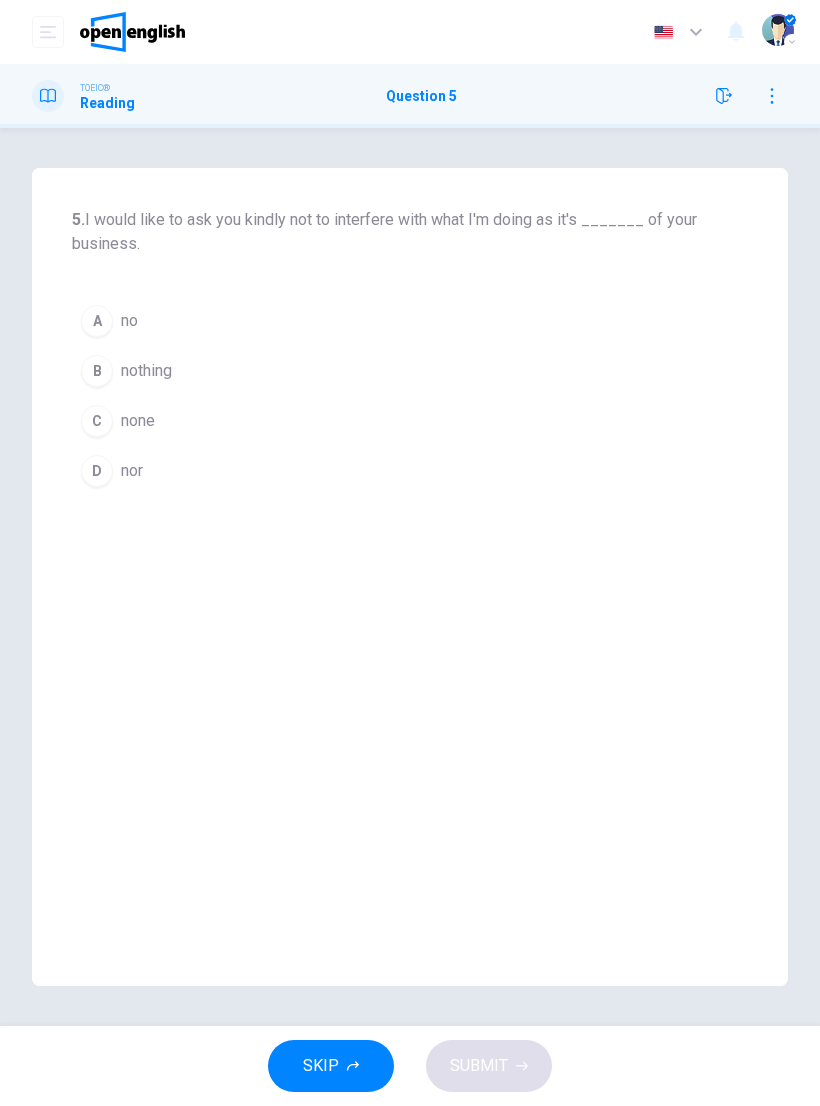 click on "C" at bounding box center [97, 421] 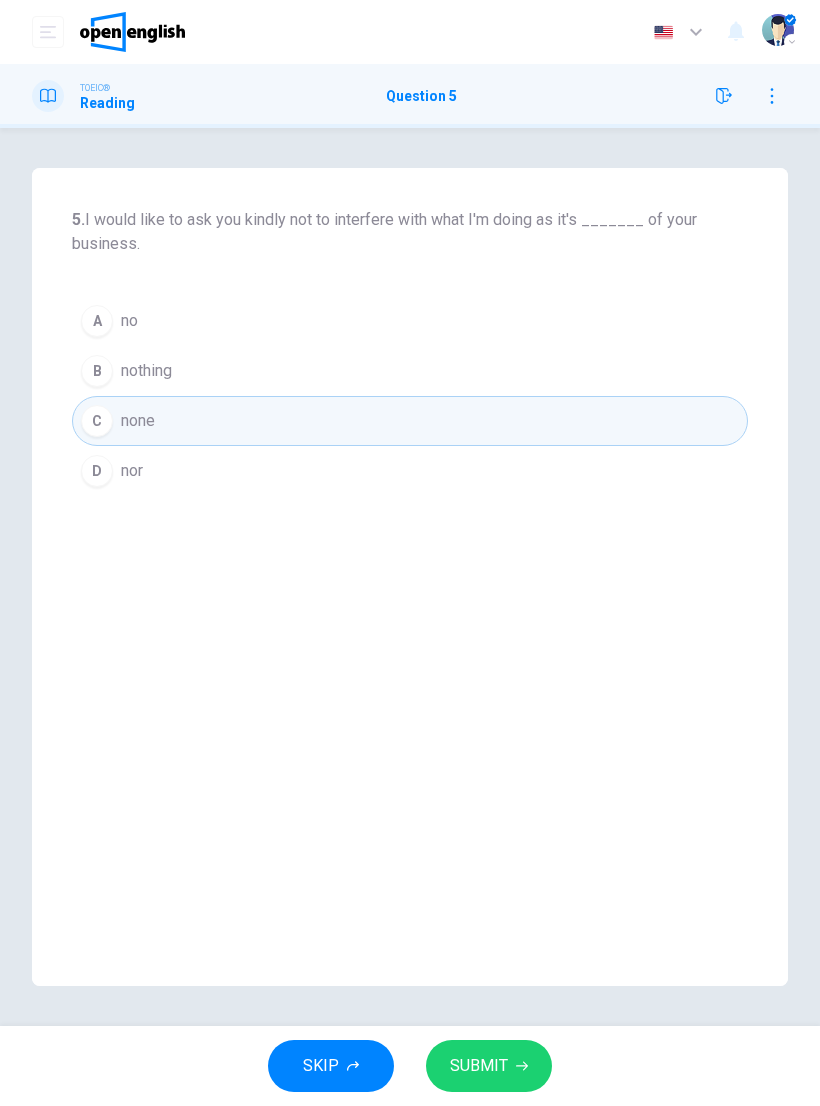 click on "SUBMIT" at bounding box center [479, 1066] 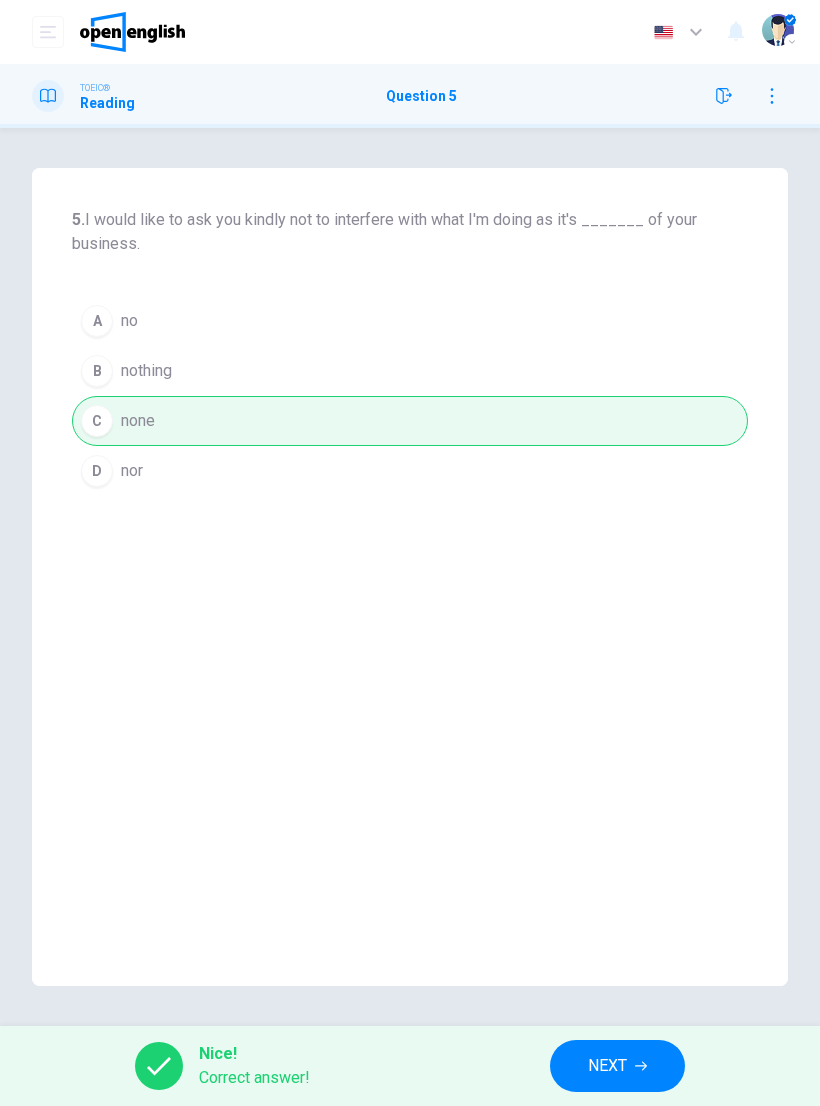 click on "NEXT" at bounding box center [617, 1066] 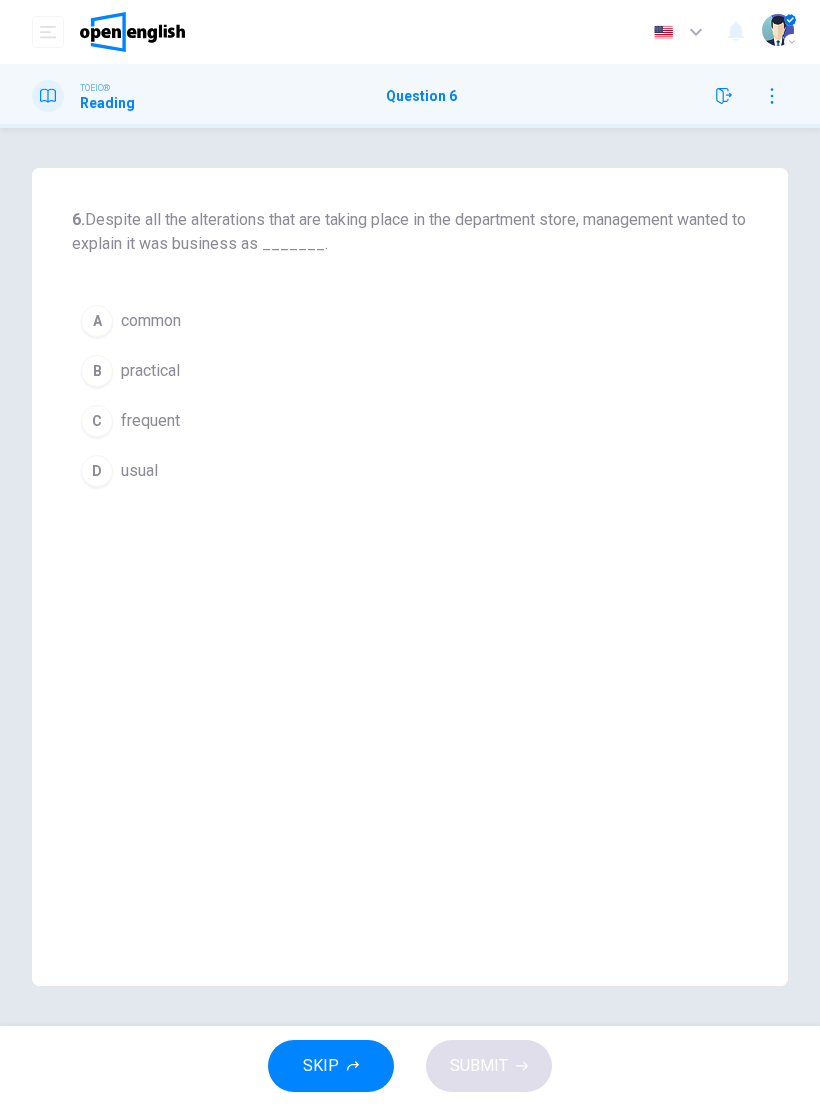 click 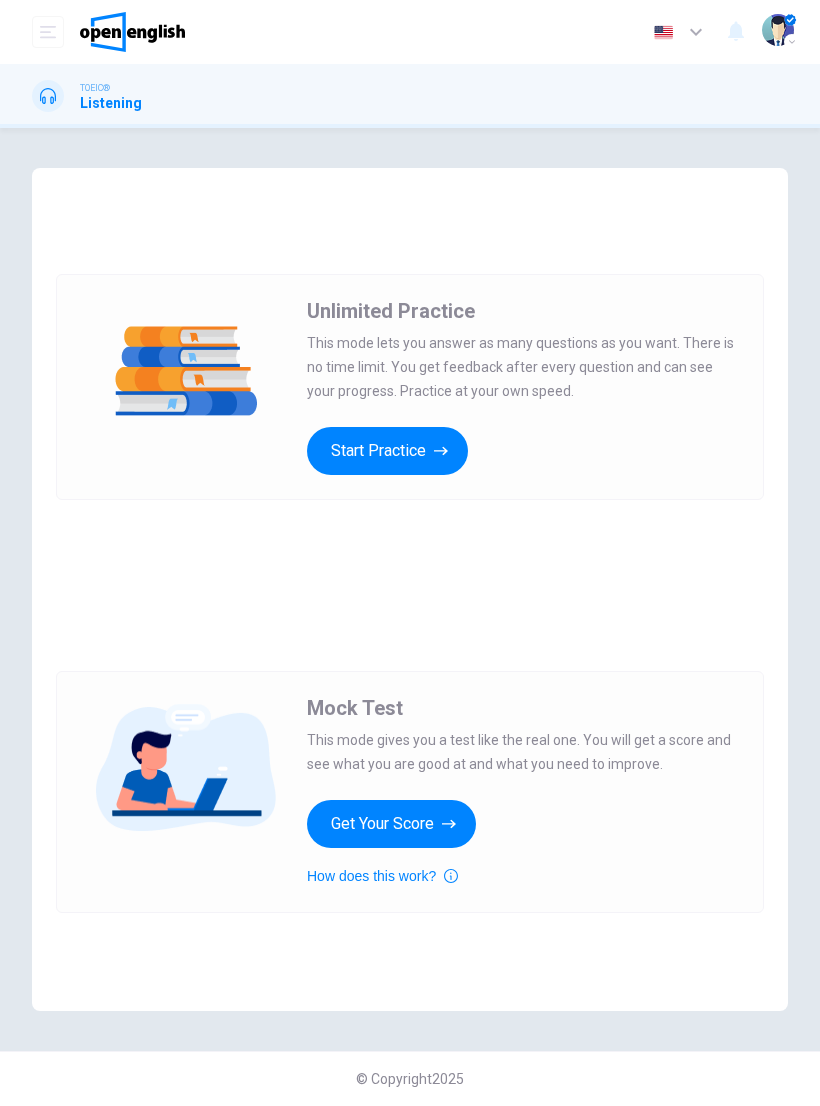 scroll, scrollTop: 0, scrollLeft: 0, axis: both 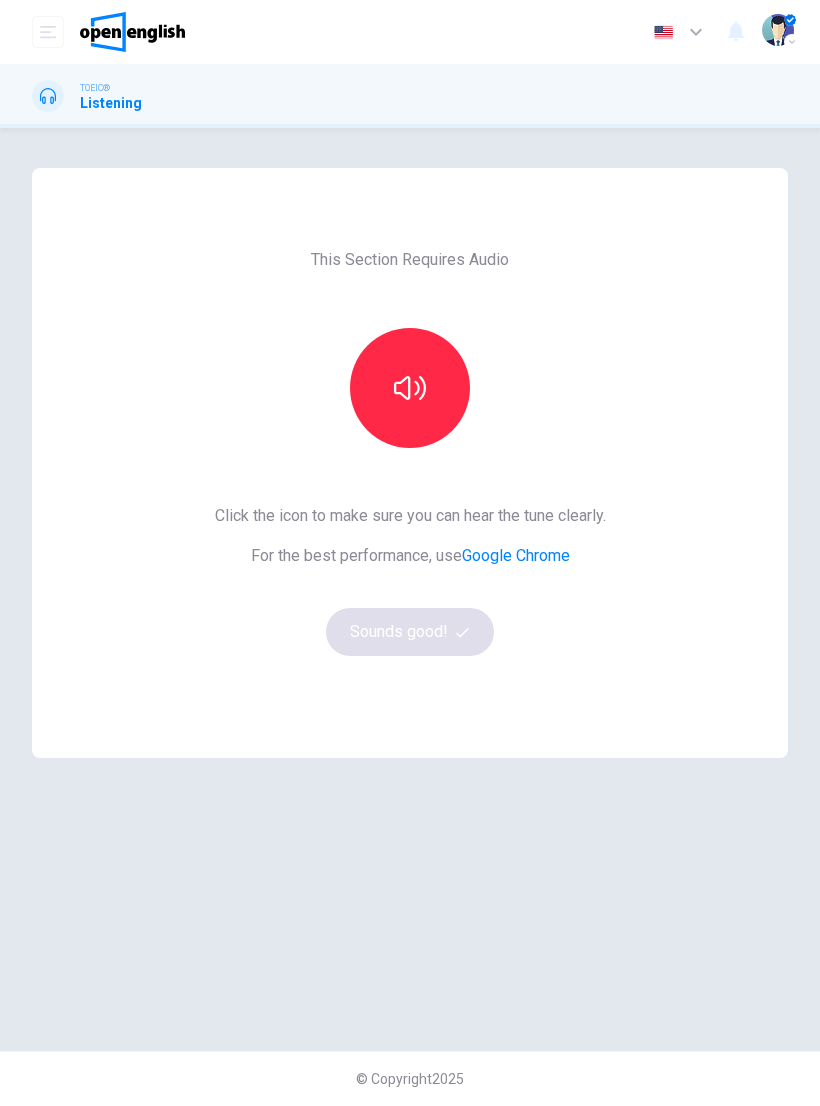click 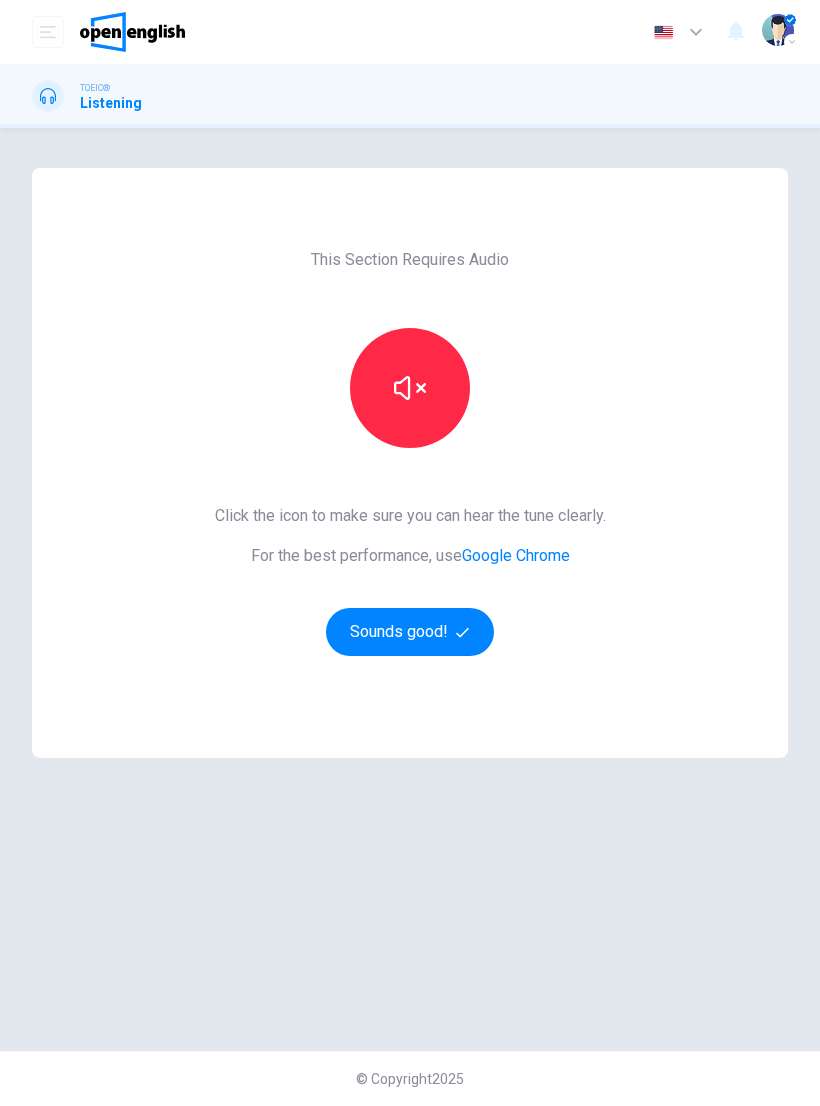 click on "Sounds good!" at bounding box center [410, 632] 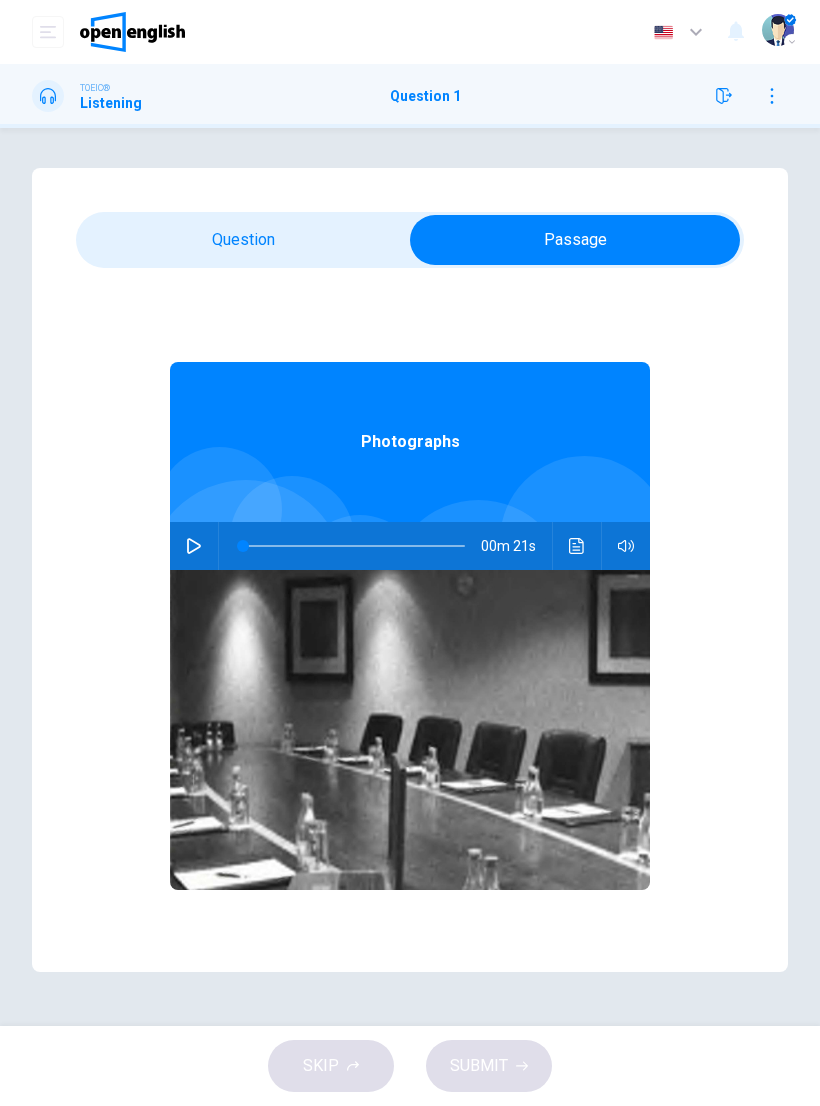 click at bounding box center [194, 546] 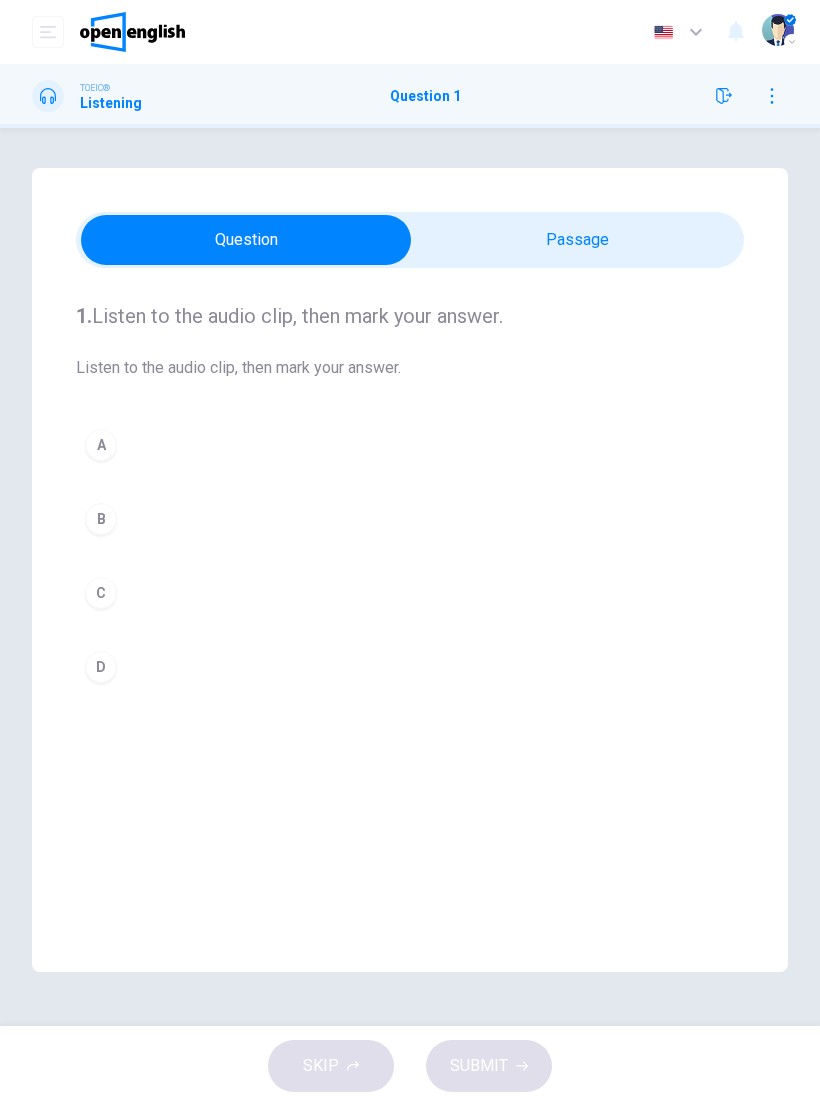 click on "B" at bounding box center [410, 519] 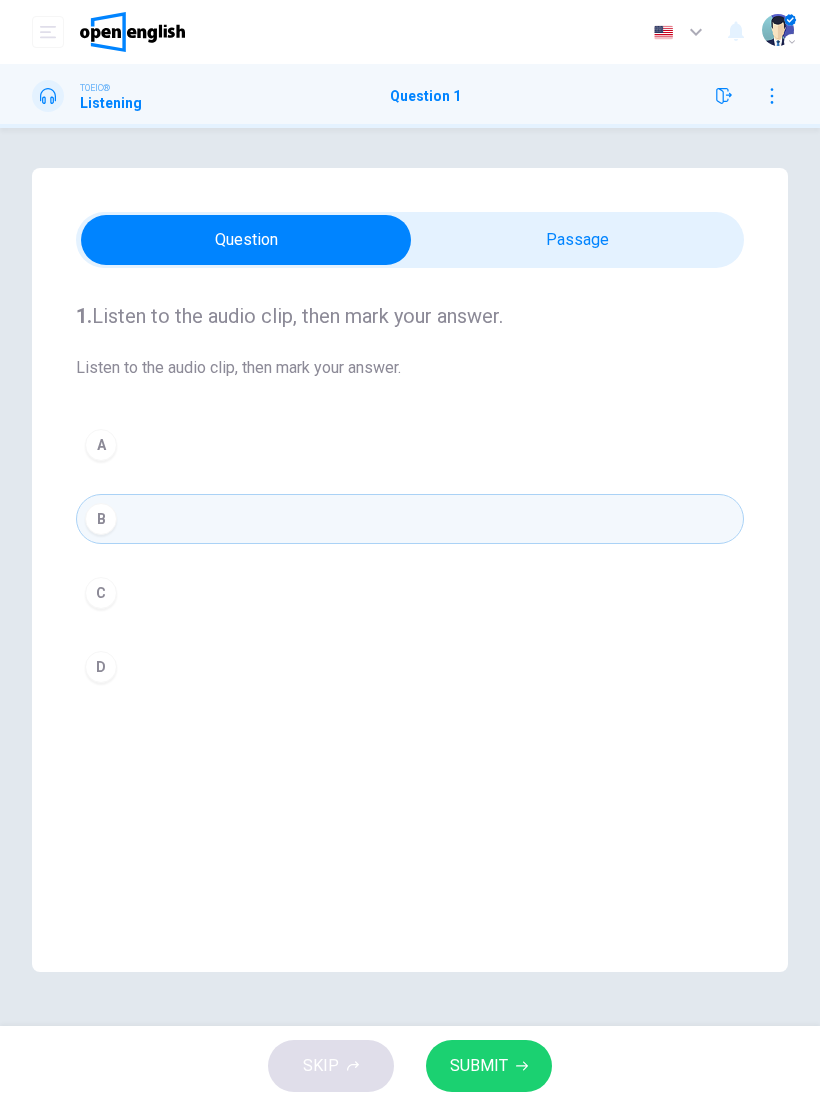 click on "B" at bounding box center [410, 519] 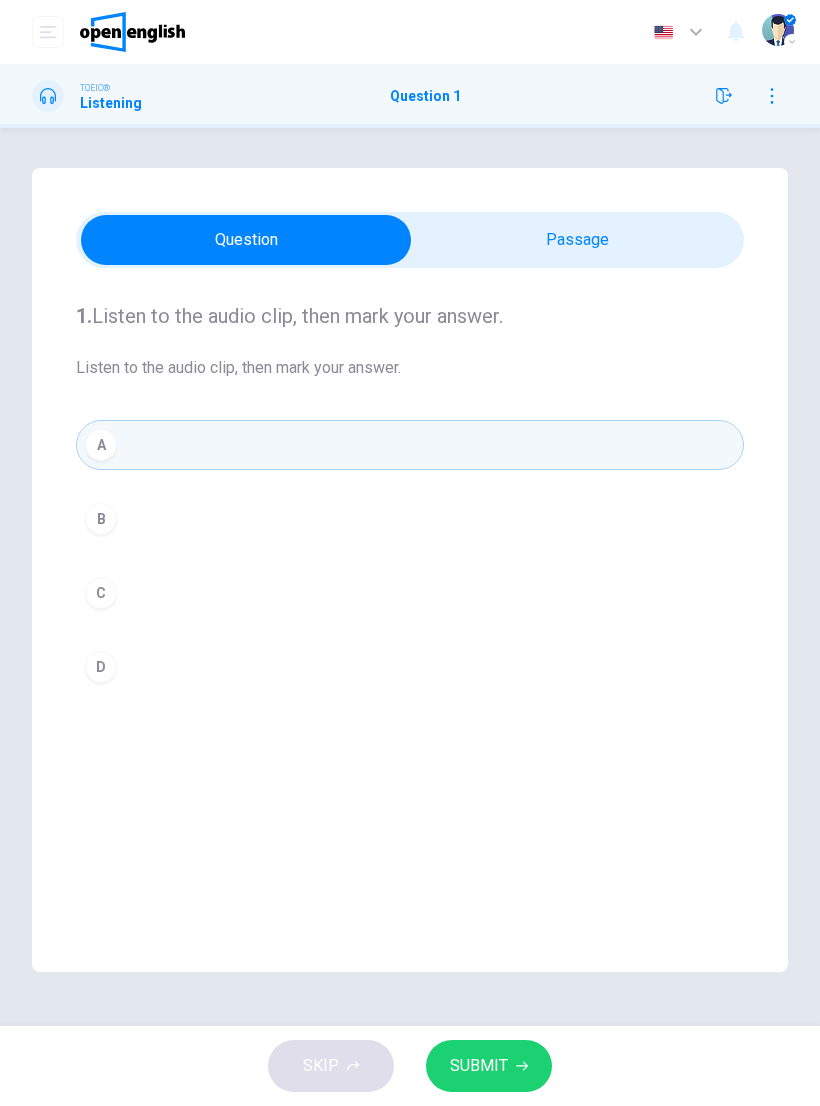 click on "B" at bounding box center [410, 519] 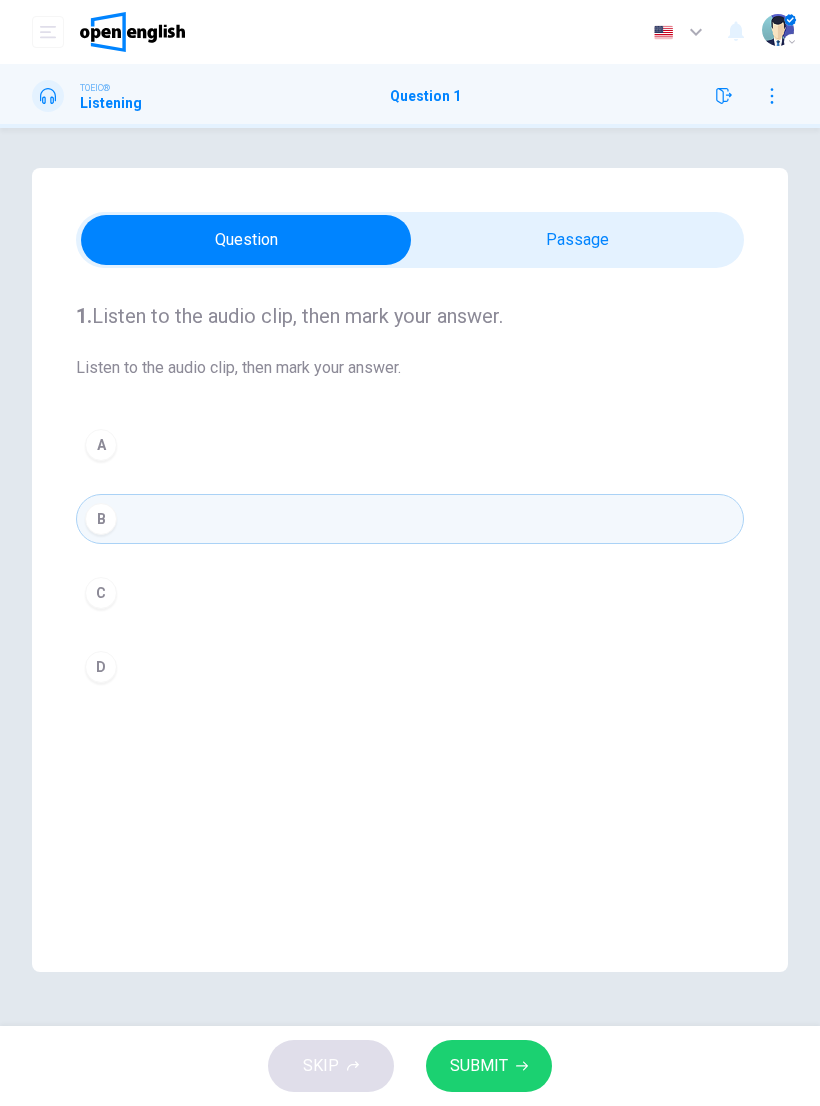 click on "SKIP SUBMIT" at bounding box center [410, 1066] 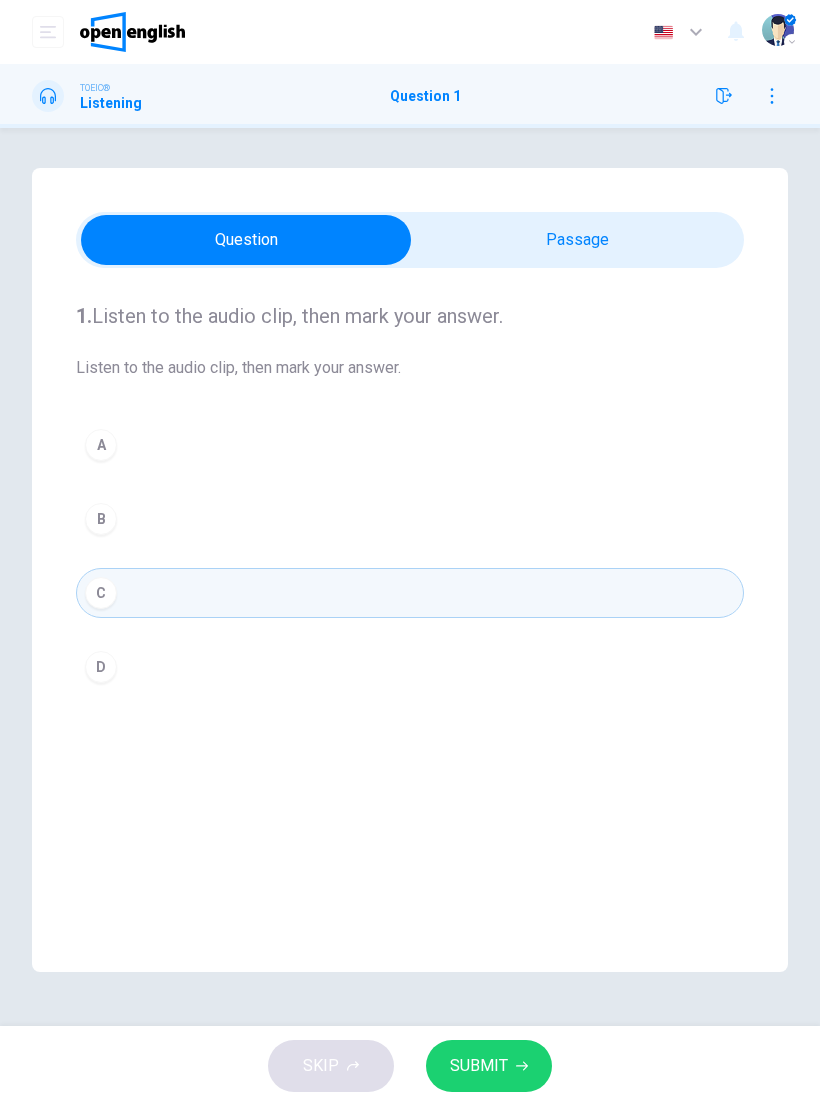 click on "SUBMIT" at bounding box center (479, 1066) 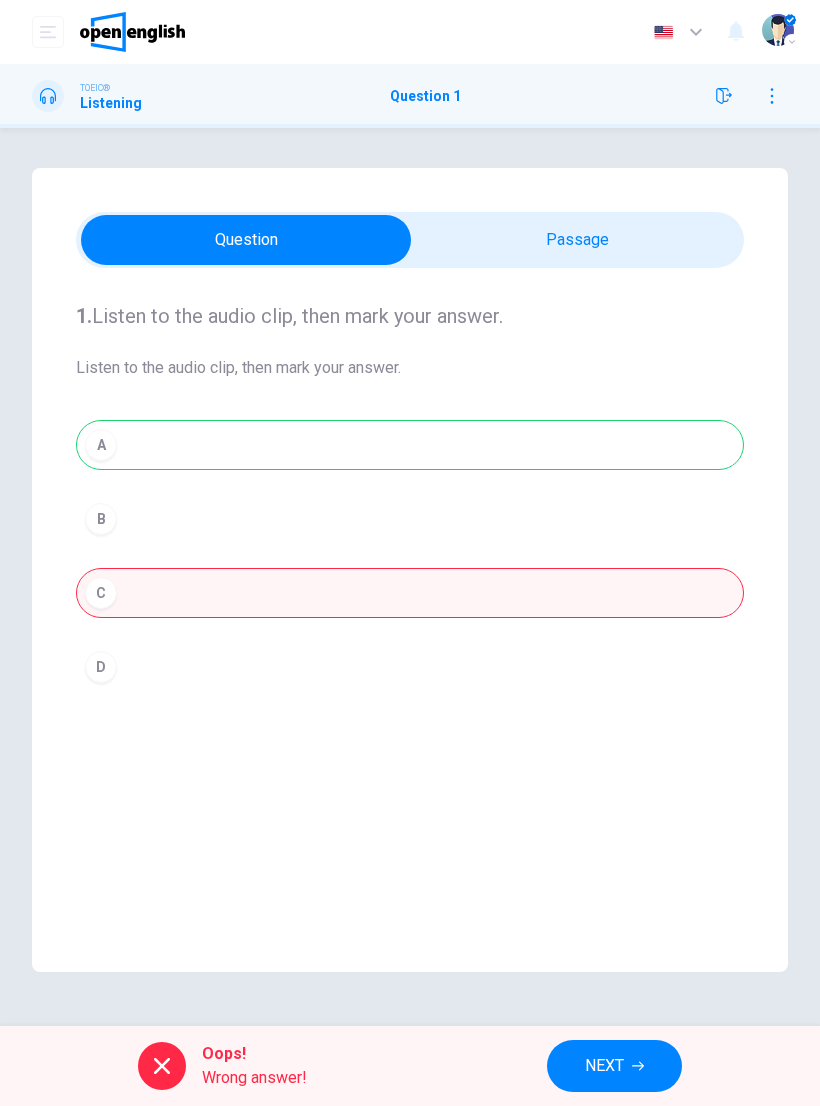 click on "NEXT" at bounding box center [604, 1066] 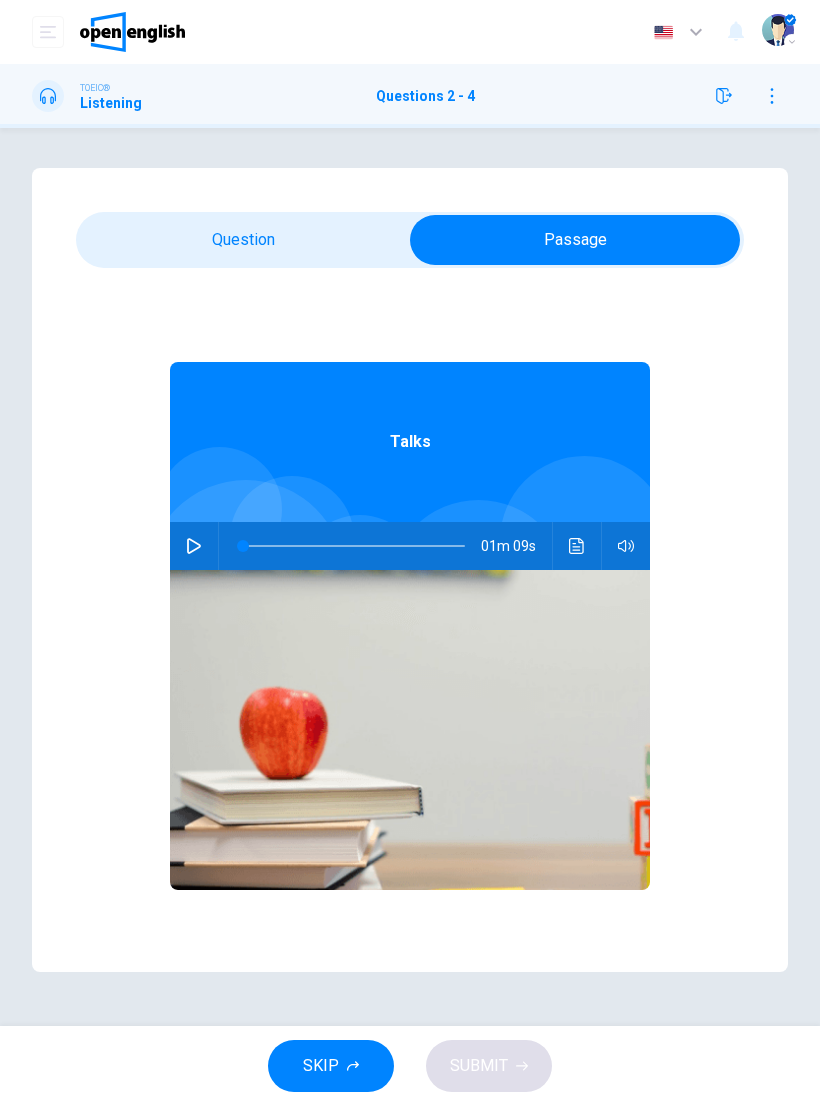click at bounding box center [194, 546] 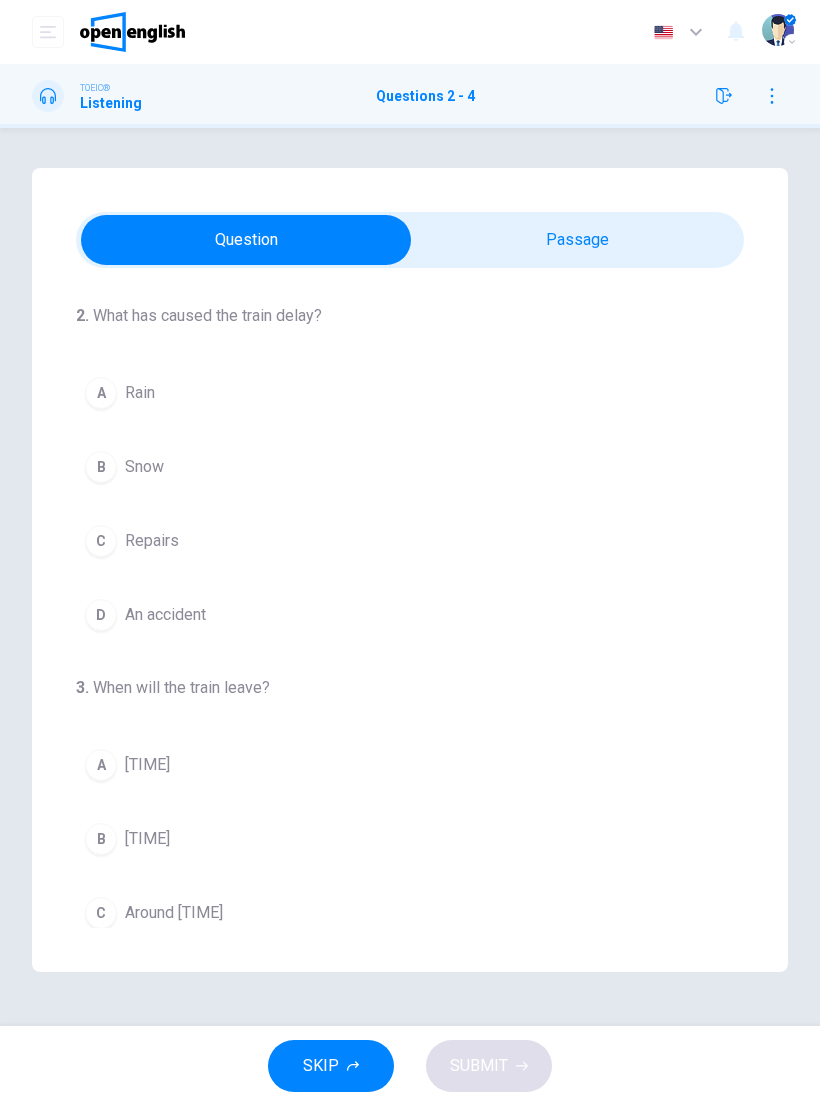 click on "A" at bounding box center [101, 765] 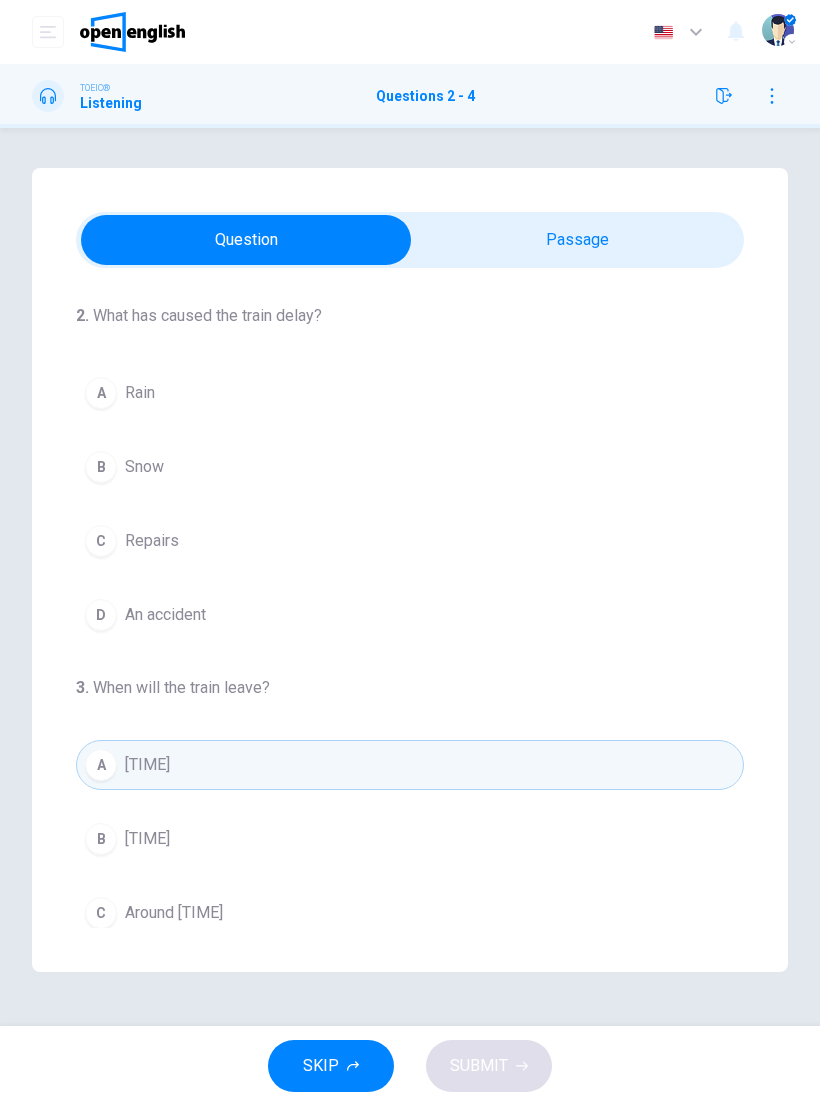 click on "C" at bounding box center (101, 541) 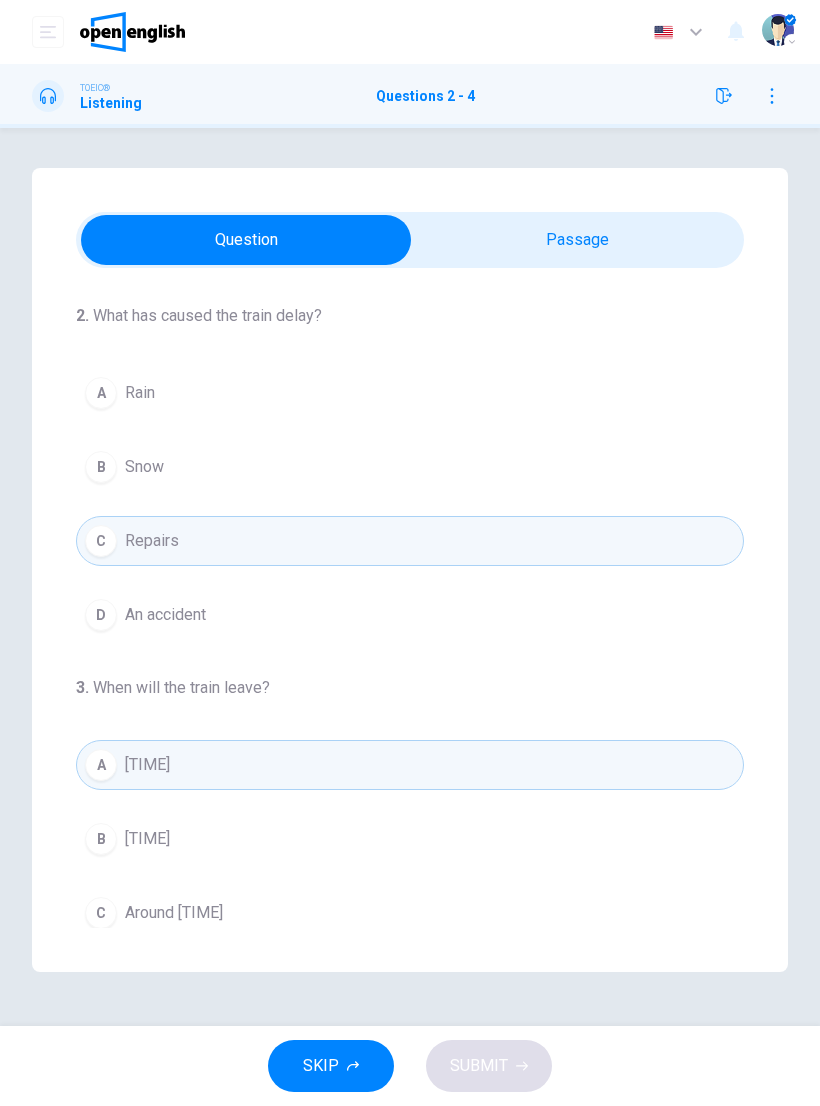 click on "C" at bounding box center [101, 913] 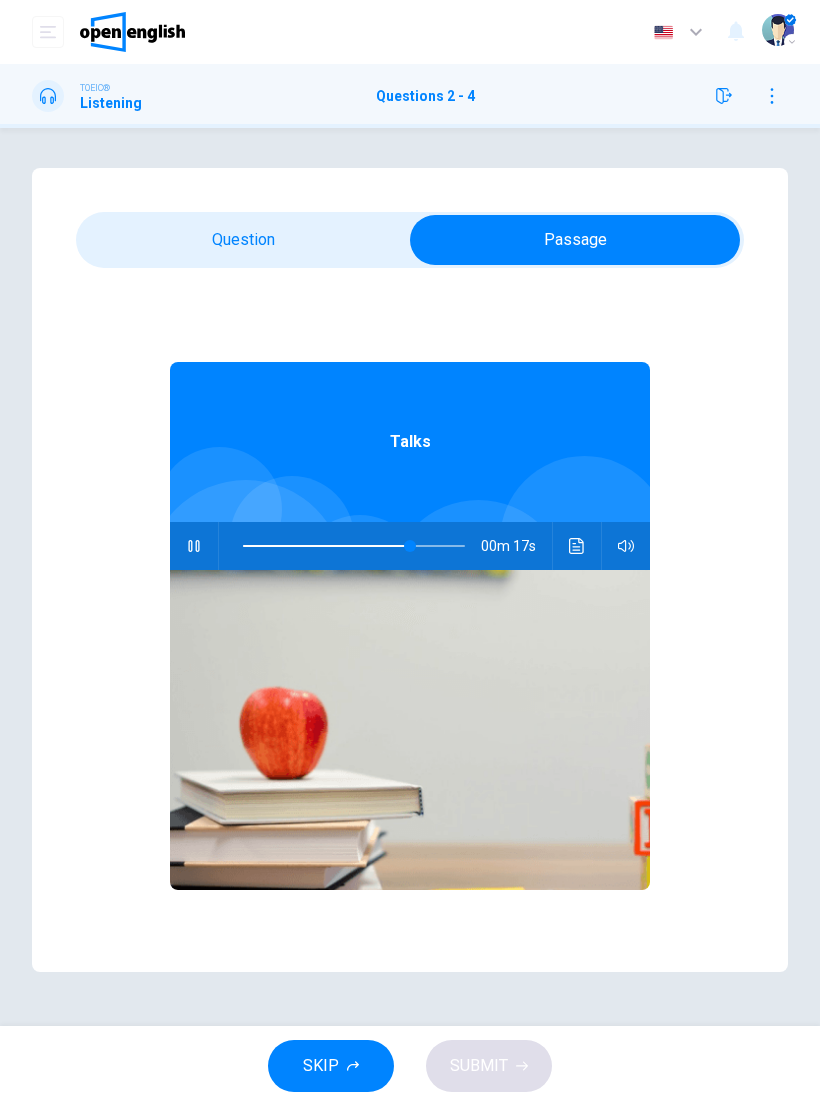 scroll, scrollTop: 0, scrollLeft: 0, axis: both 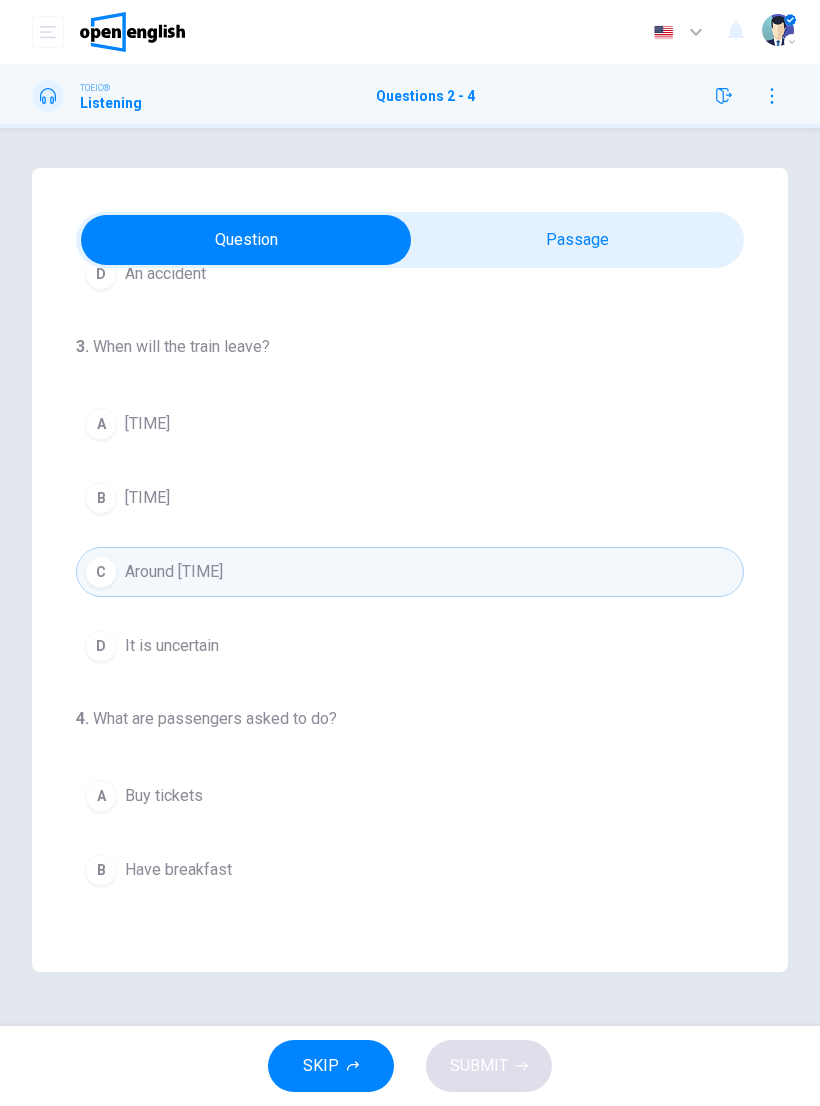 click on "D It is uncertain" at bounding box center [410, 646] 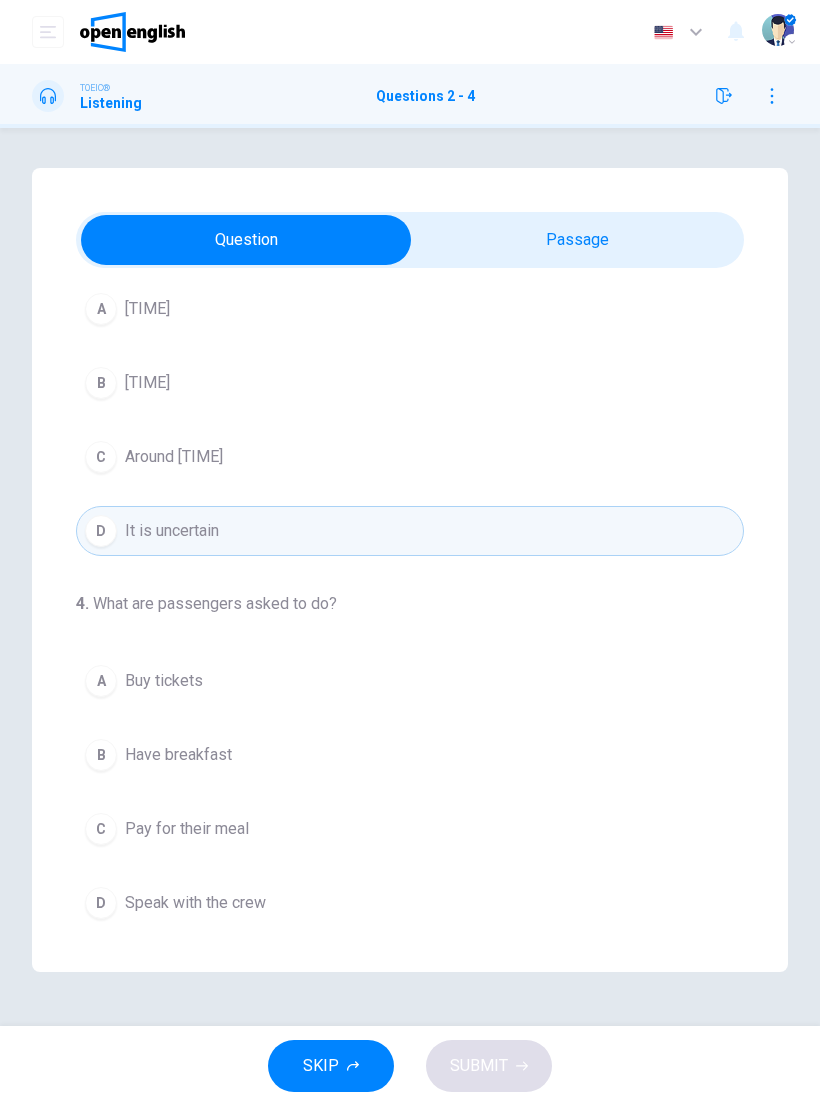 scroll, scrollTop: 456, scrollLeft: 0, axis: vertical 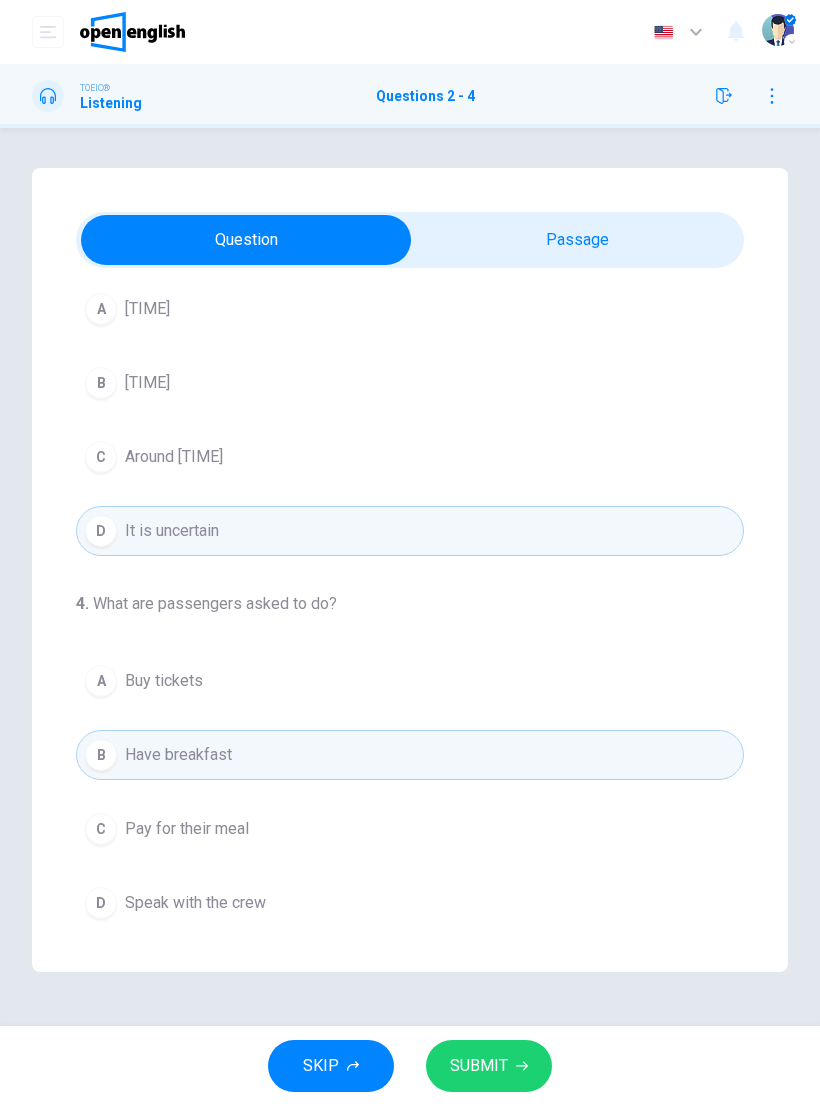 click on "SUBMIT" at bounding box center [479, 1066] 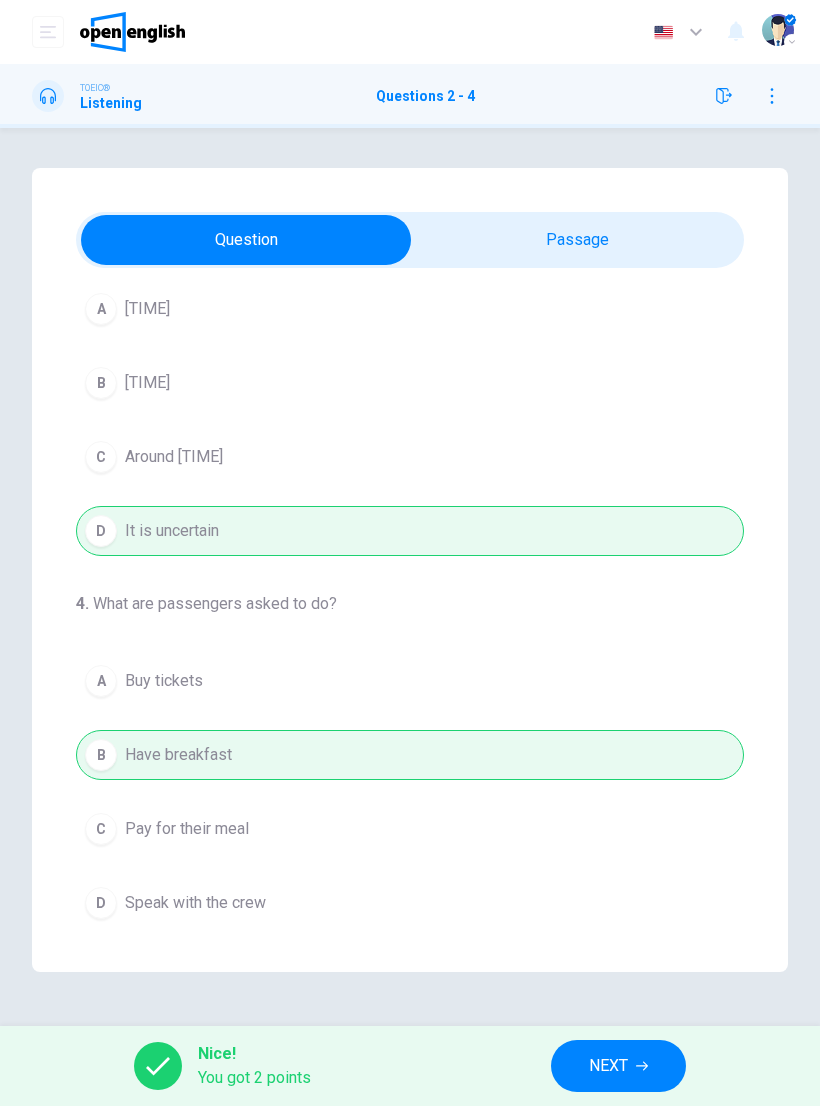 type on "**" 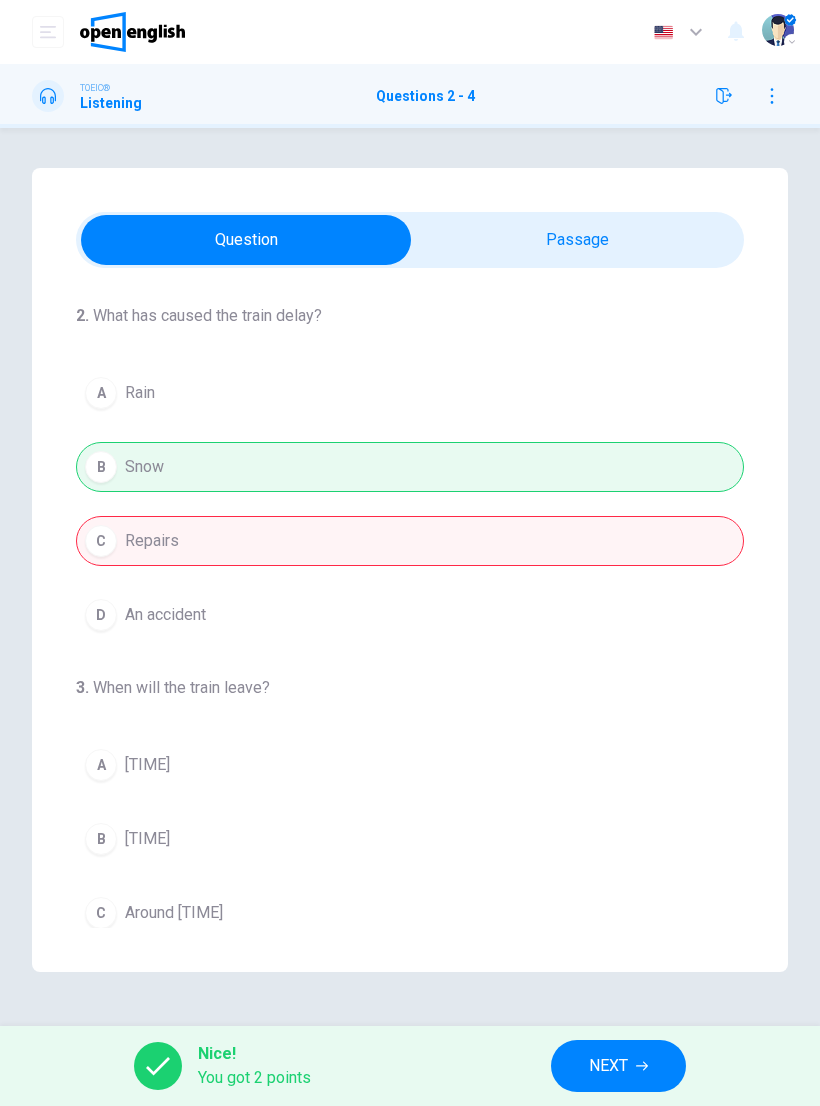 scroll, scrollTop: 0, scrollLeft: 0, axis: both 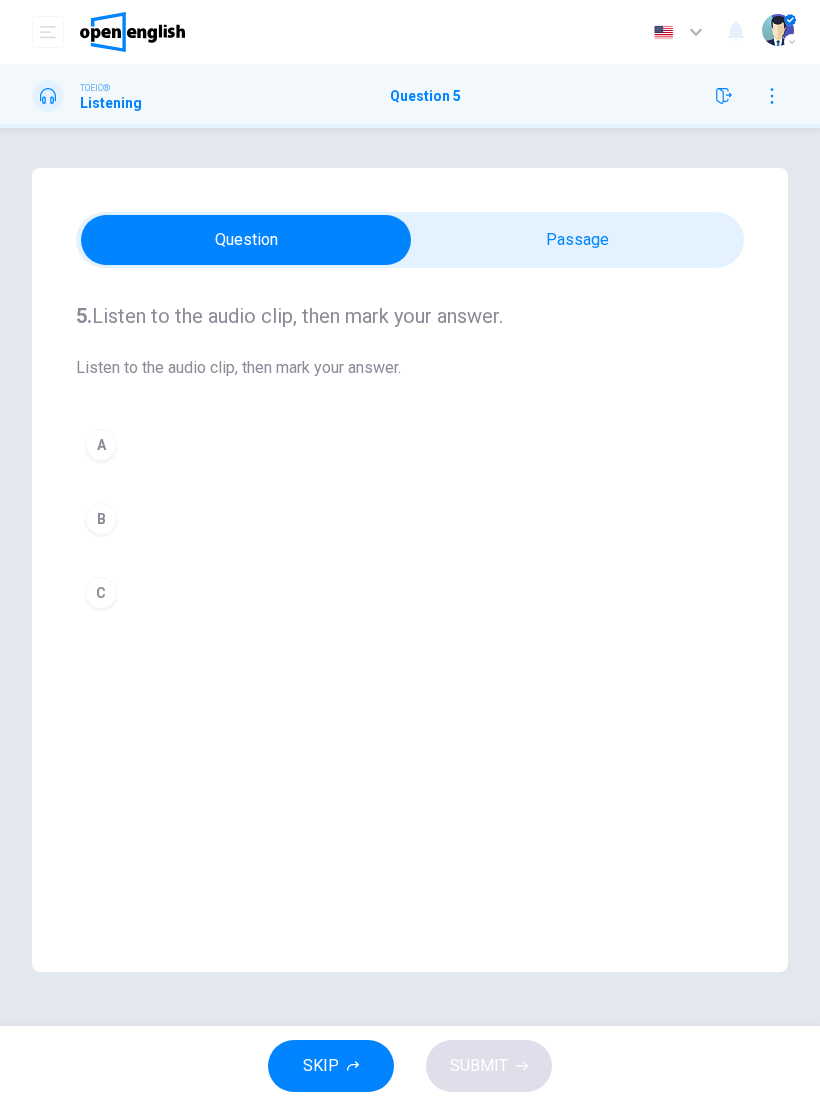 click on "5.  Listen to the audio clip, then mark your answer. Listen to the audio clip, then mark your answer. A B C" at bounding box center (410, 459) 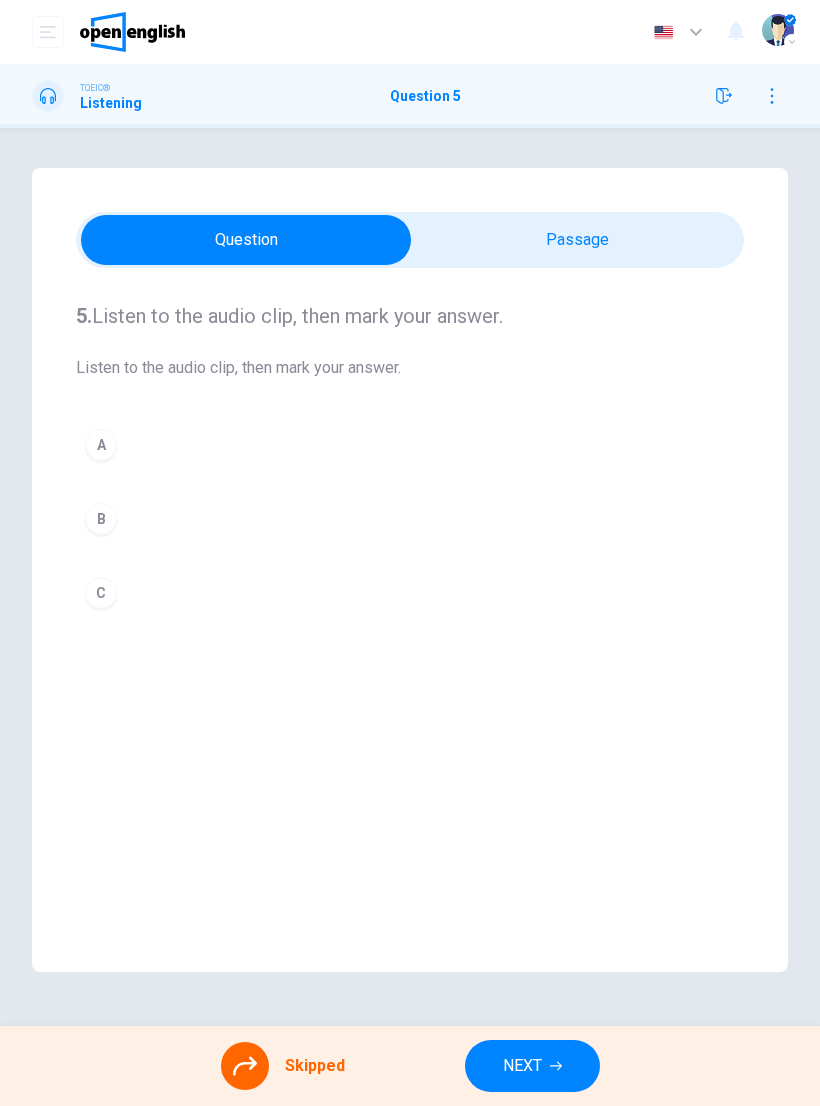 click on "NEXT" at bounding box center (532, 1066) 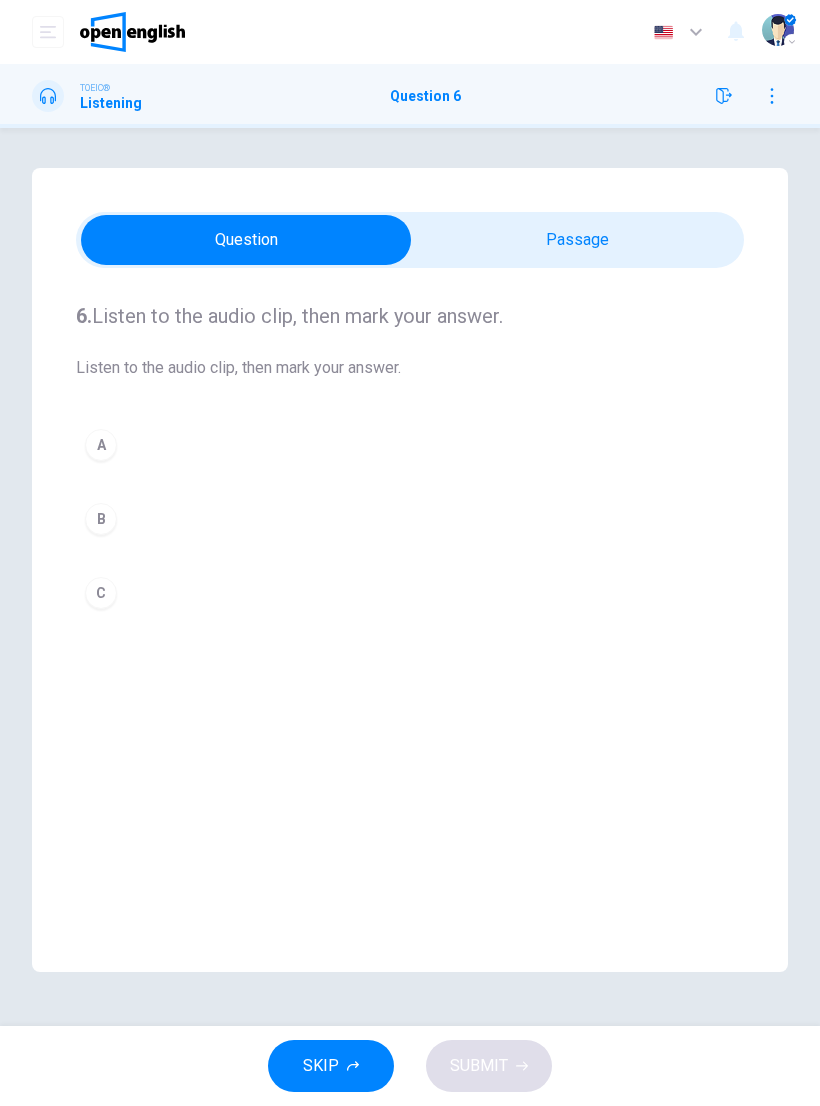 click on "A" at bounding box center (410, 445) 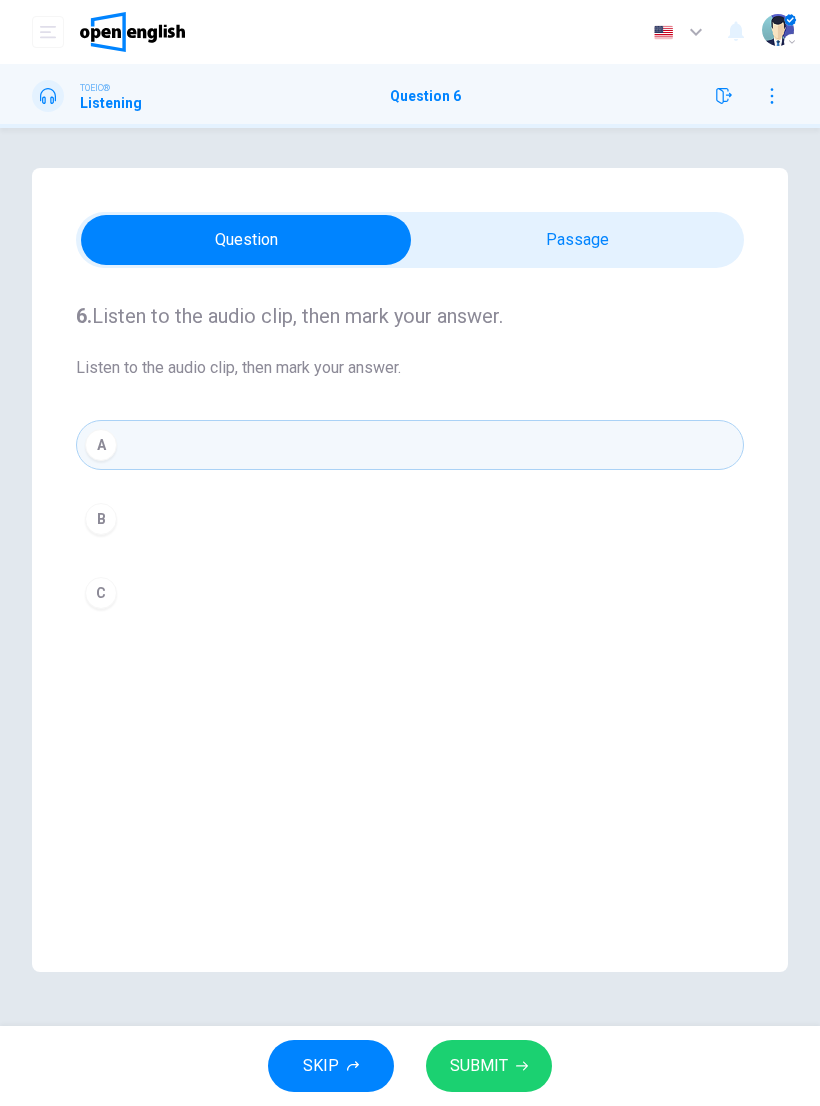click on "A" at bounding box center (410, 445) 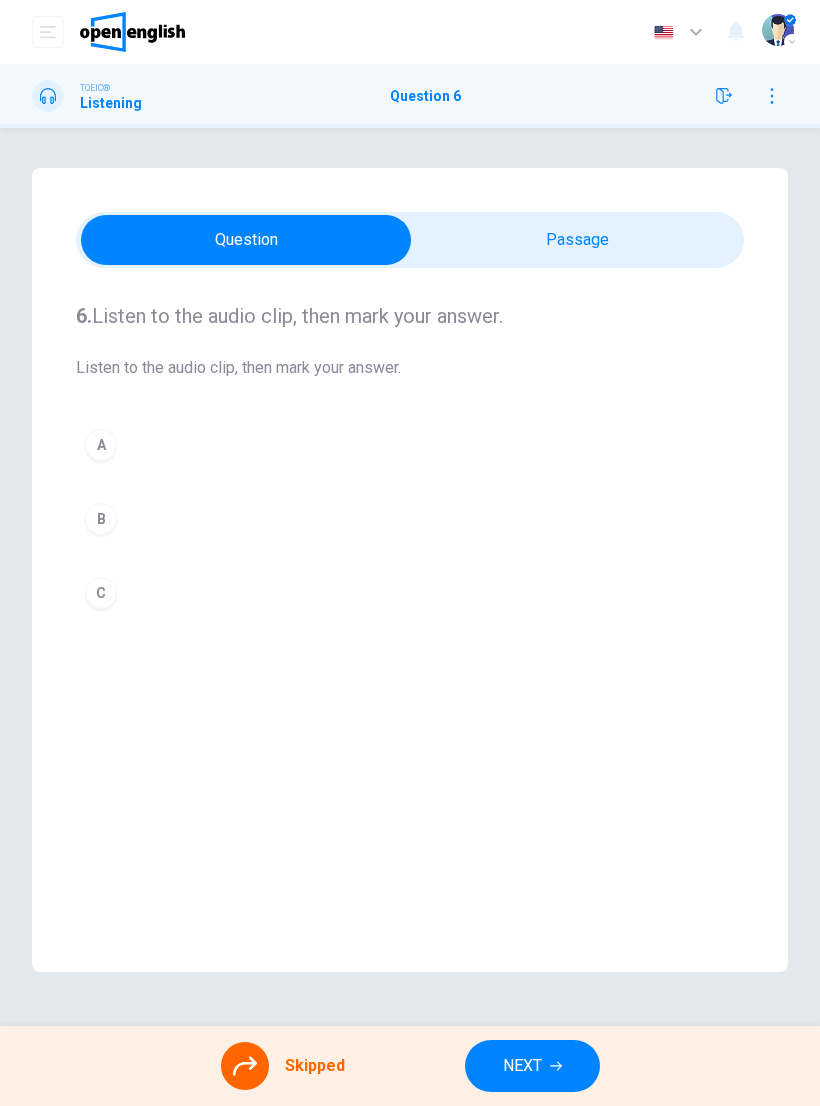 click on "NEXT" at bounding box center (532, 1066) 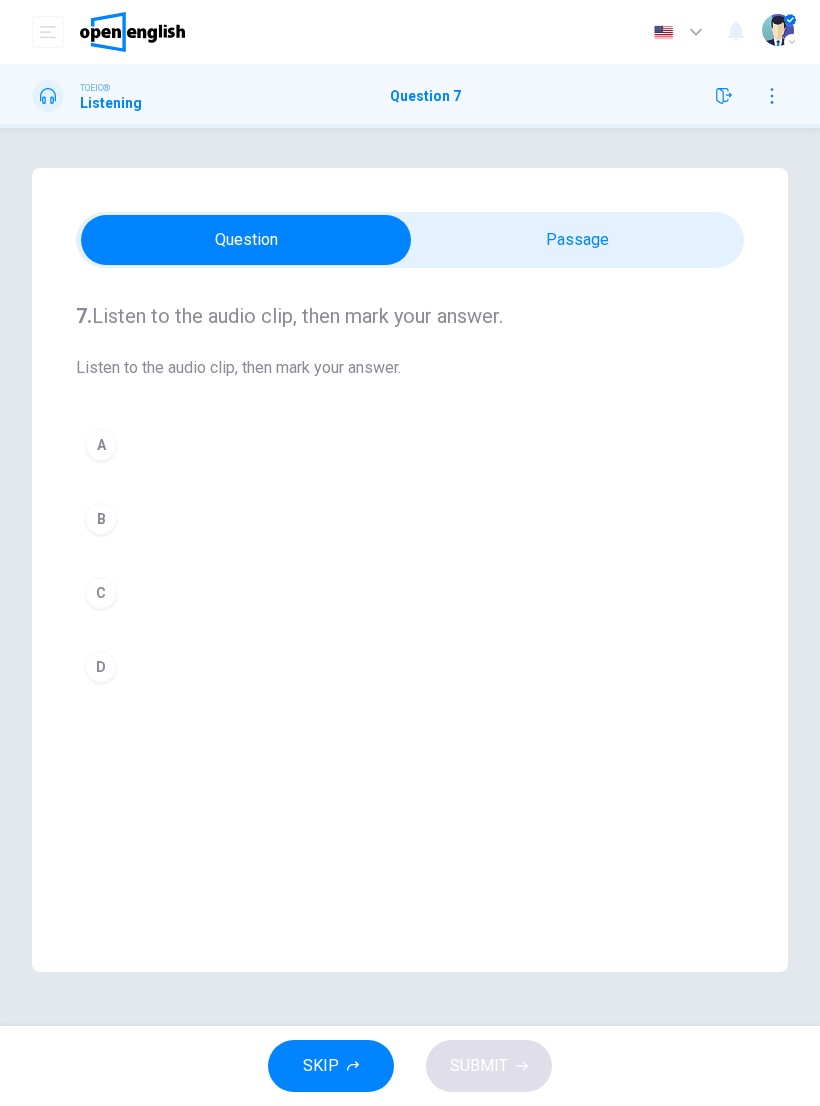 click 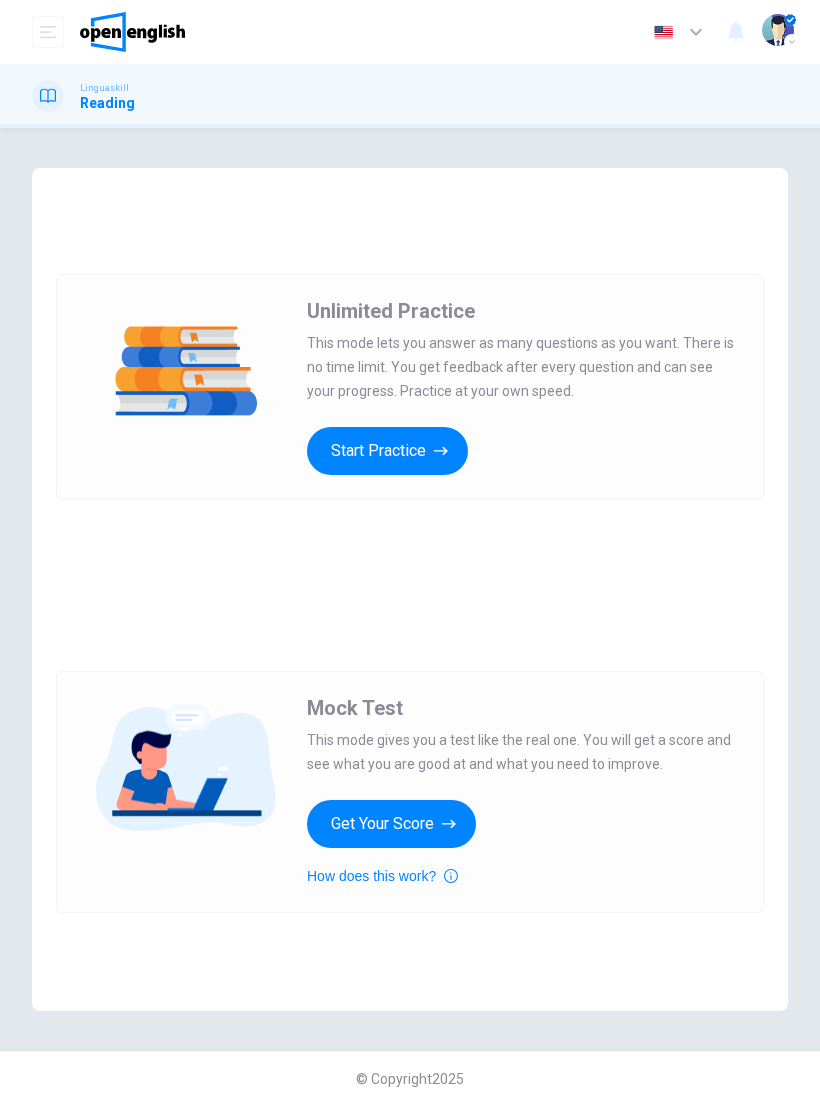 scroll, scrollTop: 0, scrollLeft: 0, axis: both 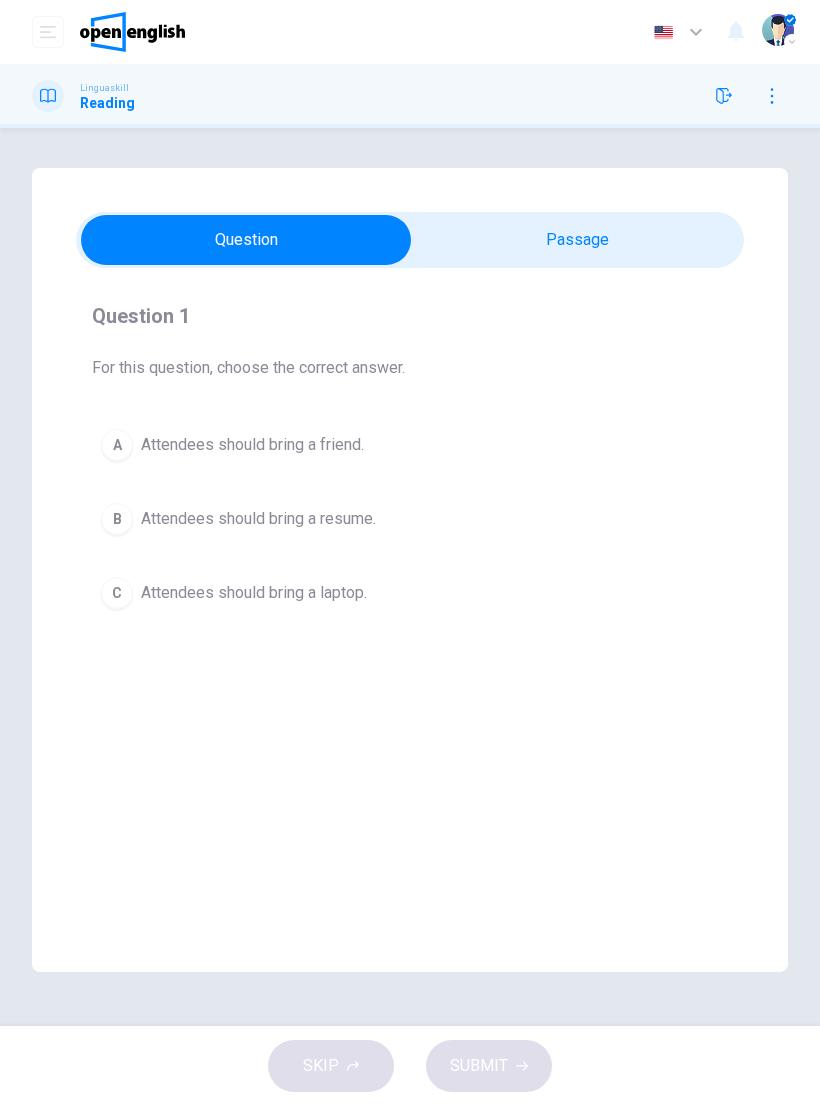 click on "B Attendees should bring a resume." at bounding box center (410, 519) 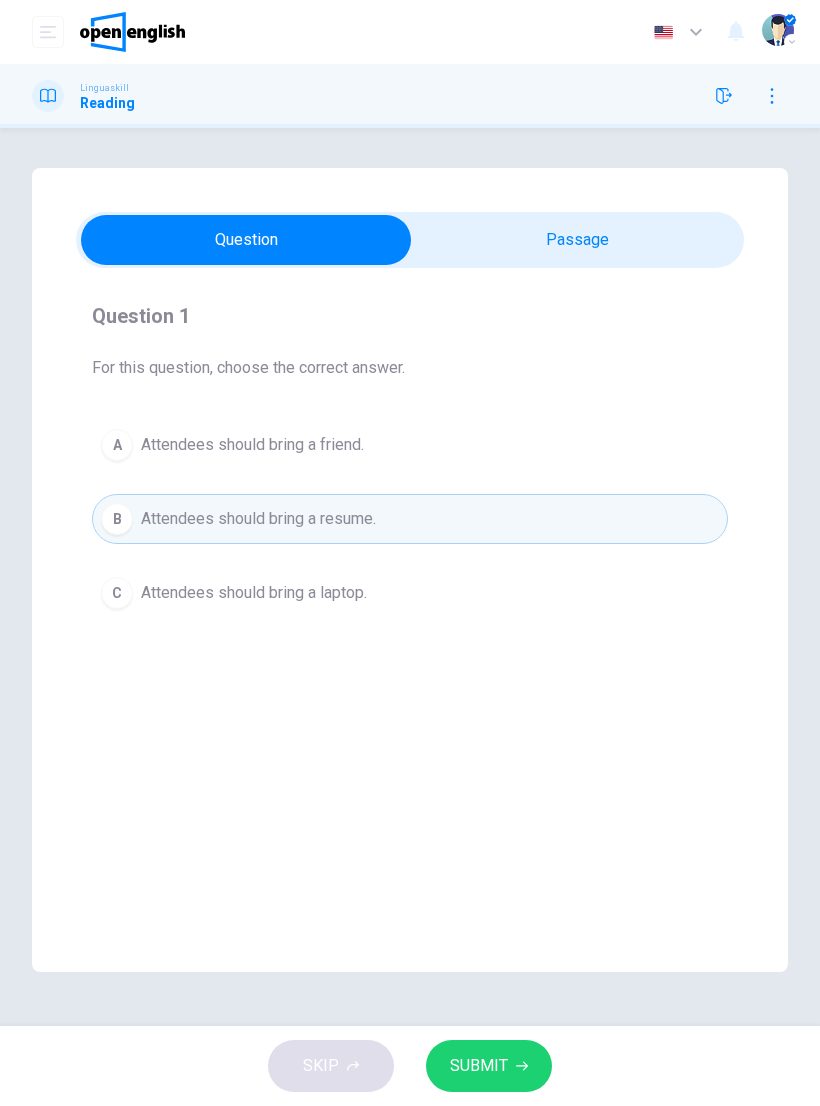 click on "SUBMIT" at bounding box center [479, 1066] 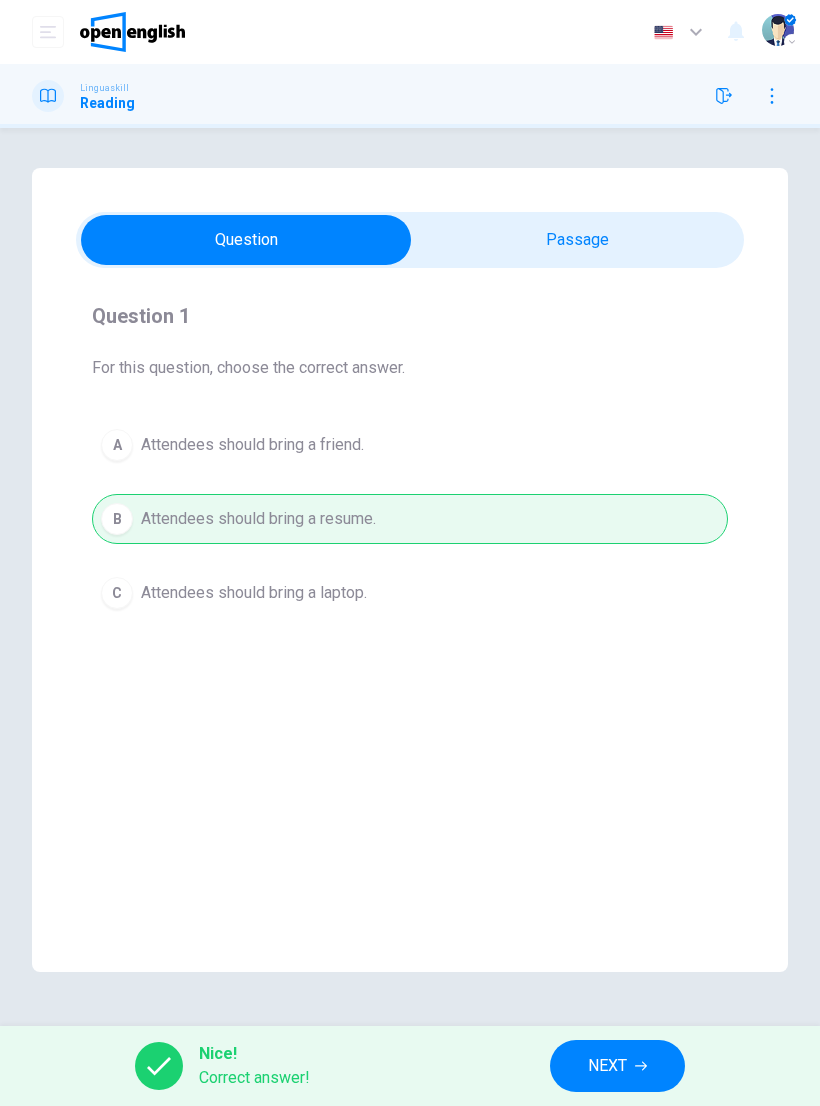 click on "NEXT" at bounding box center [607, 1066] 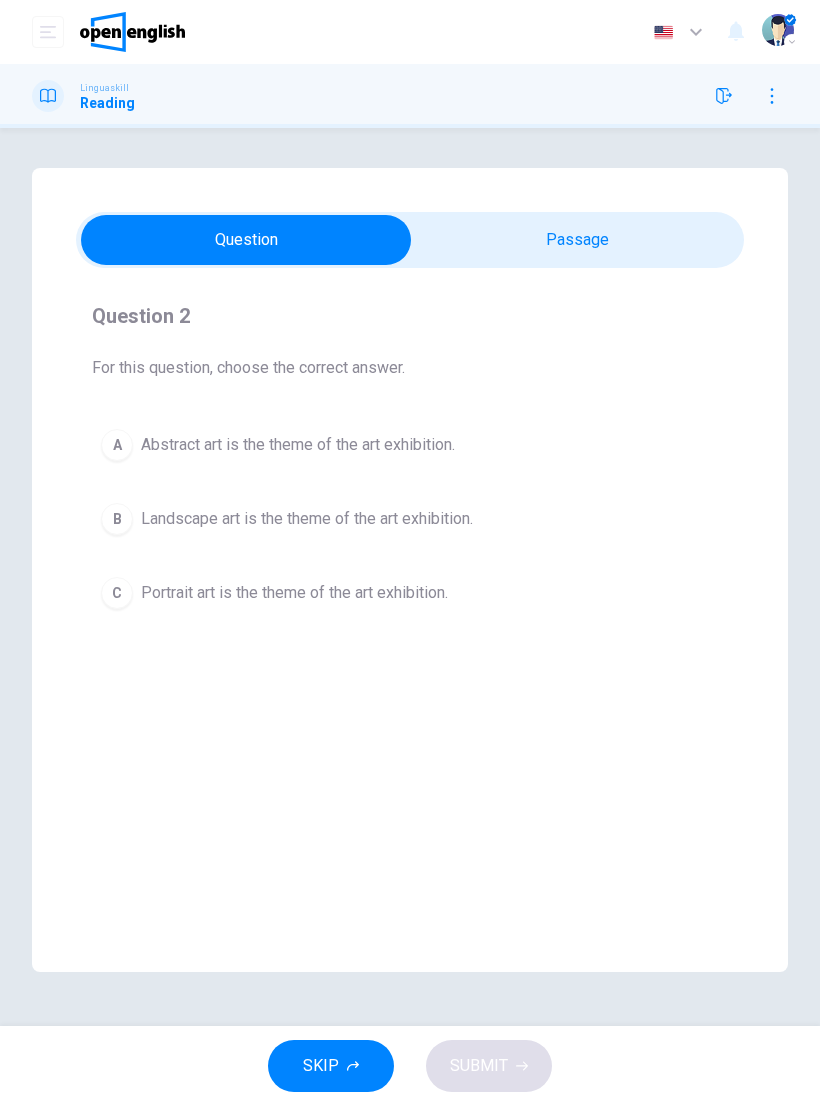 click on "B" at bounding box center (117, 519) 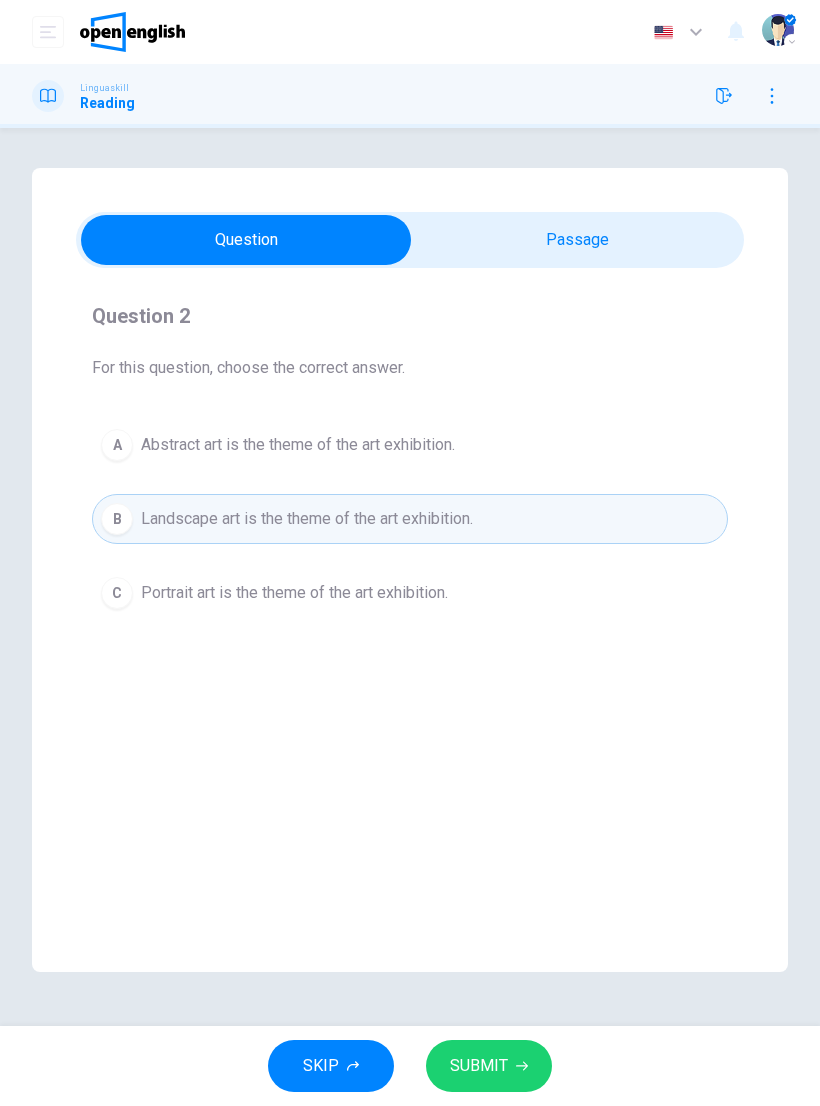 click on "SUBMIT" at bounding box center (479, 1066) 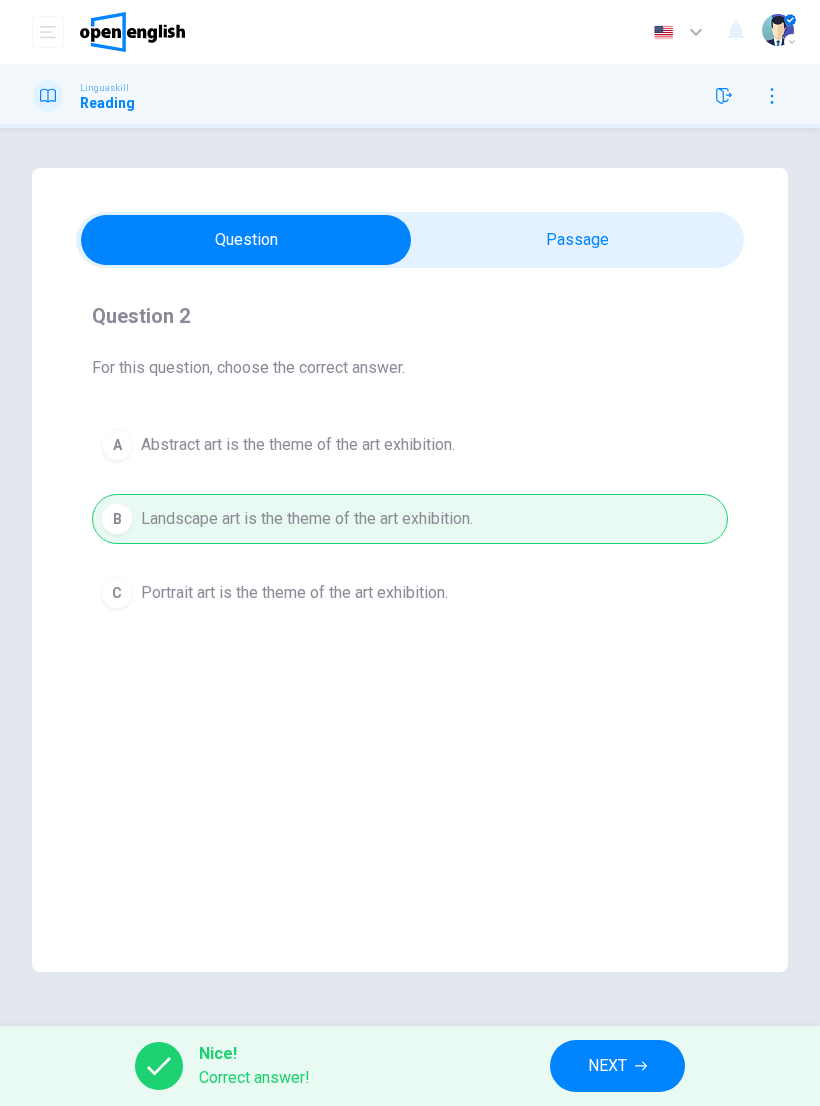 click on "NEXT" at bounding box center [617, 1066] 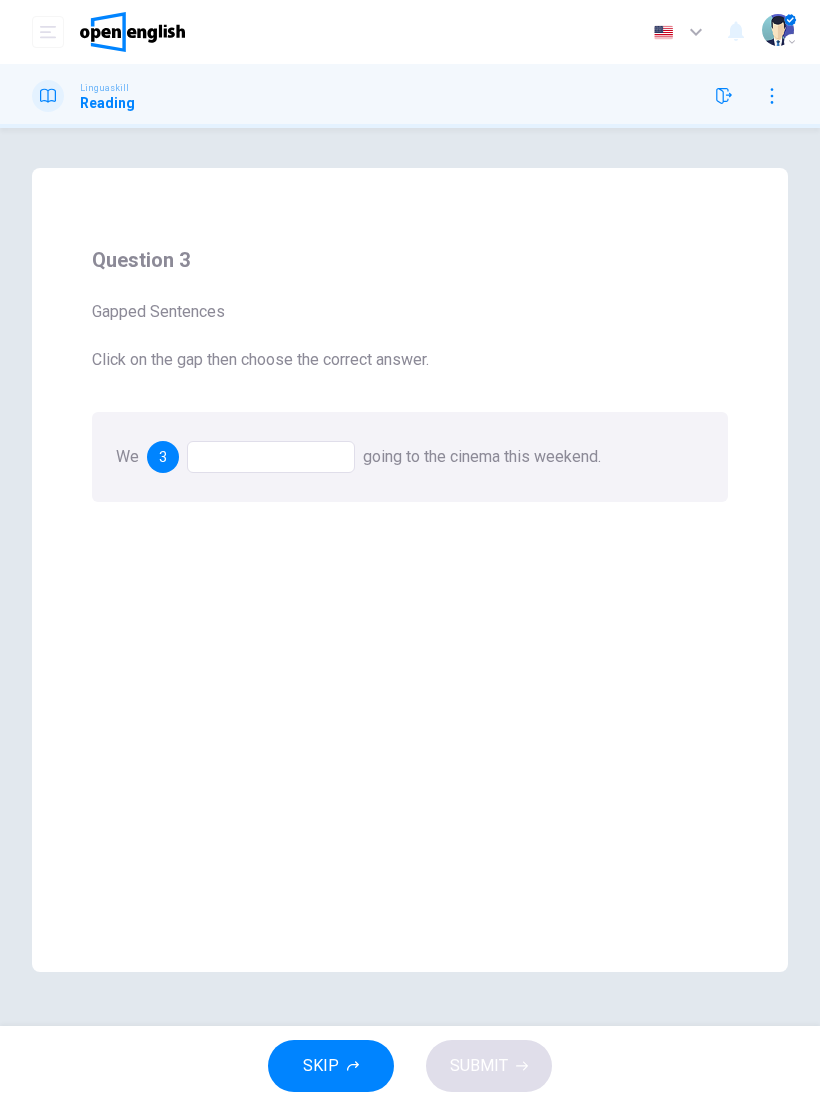 click at bounding box center (271, 457) 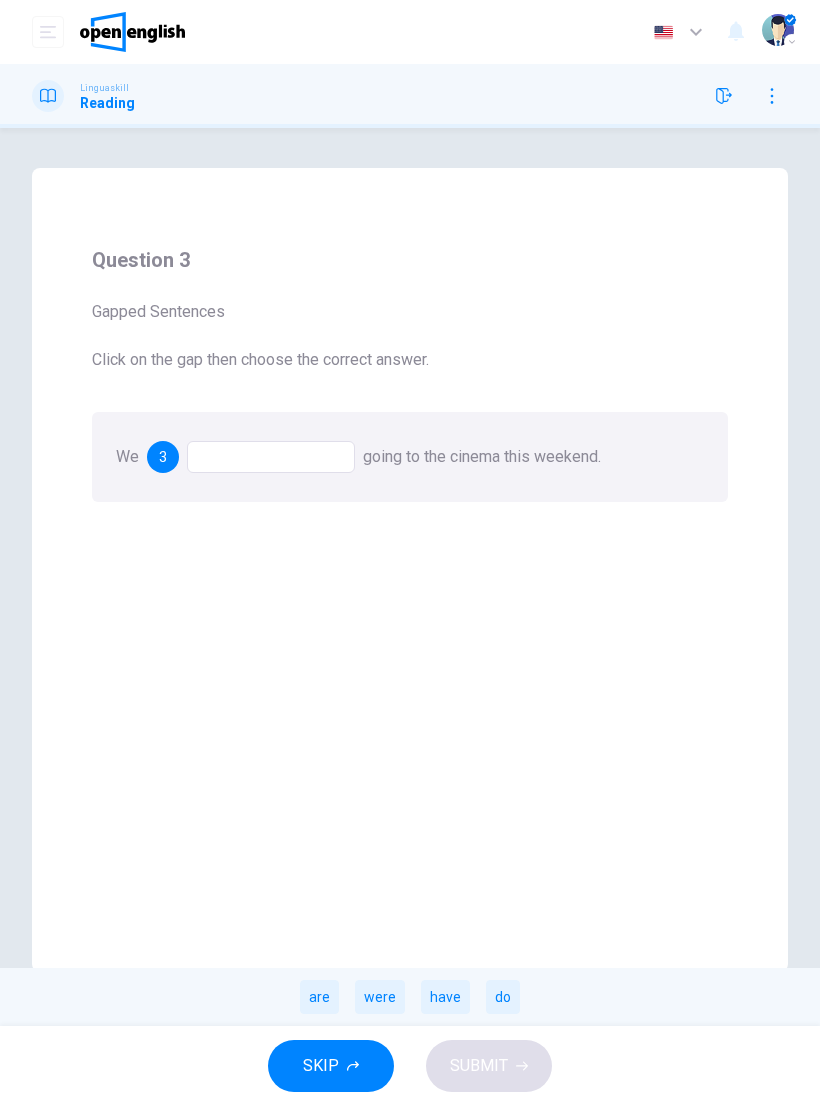 click on "are" at bounding box center [319, 997] 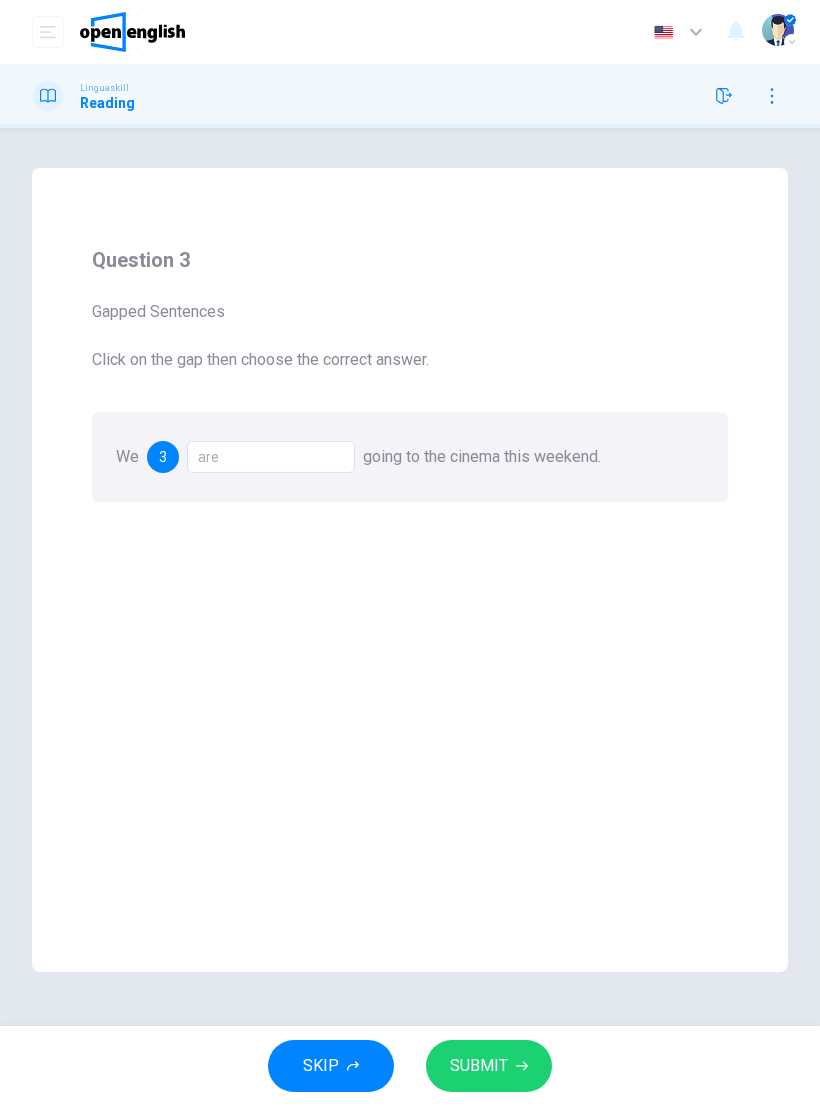 click on "SUBMIT" at bounding box center (489, 1066) 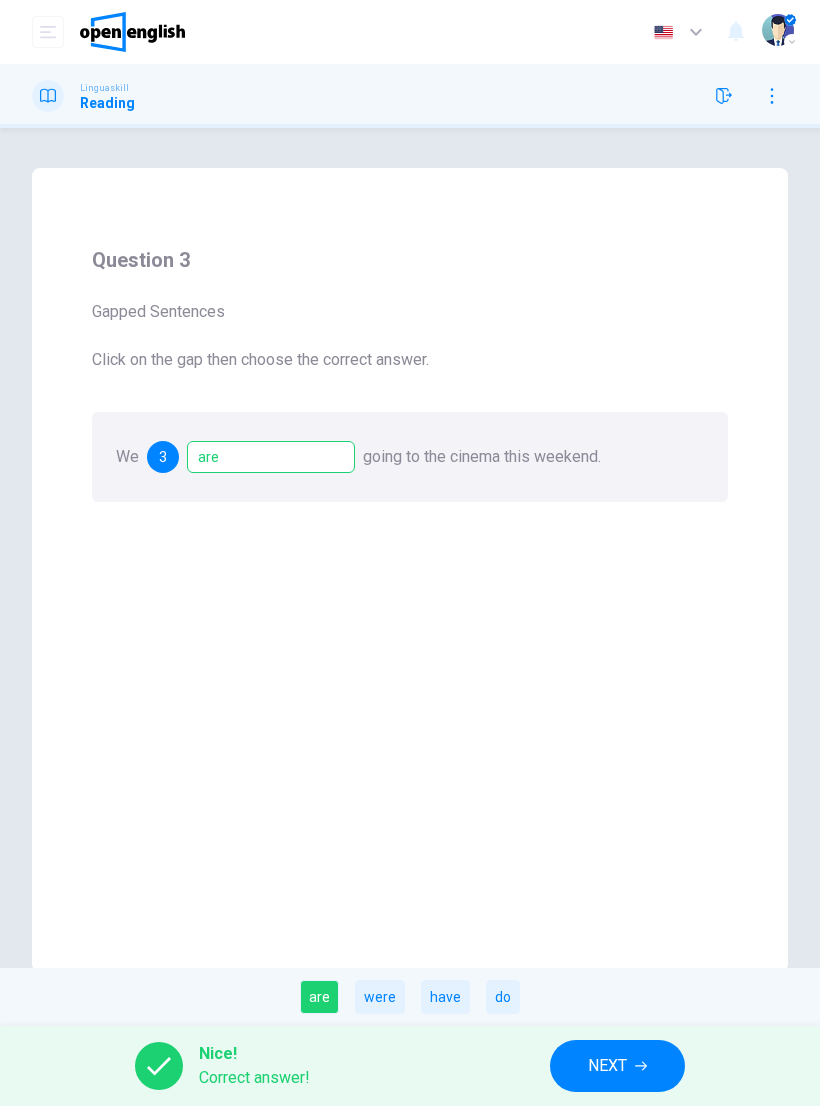click on "NEXT" at bounding box center (607, 1066) 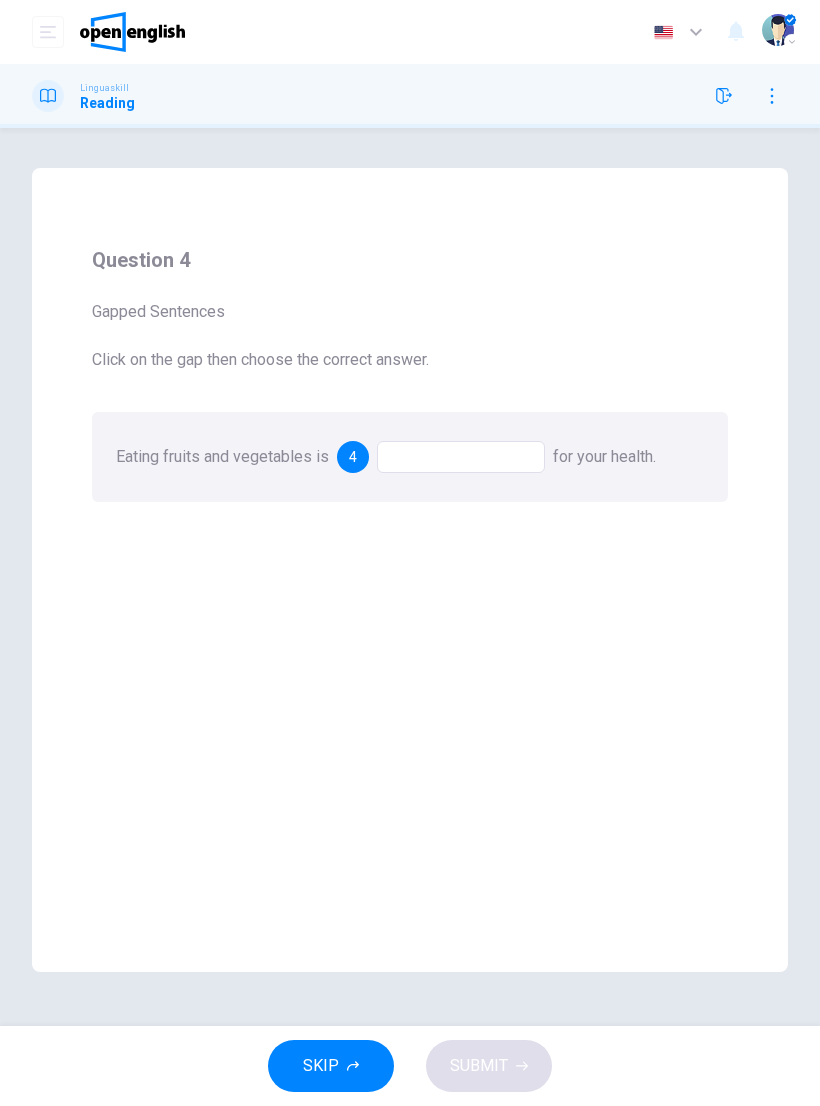 click at bounding box center [461, 457] 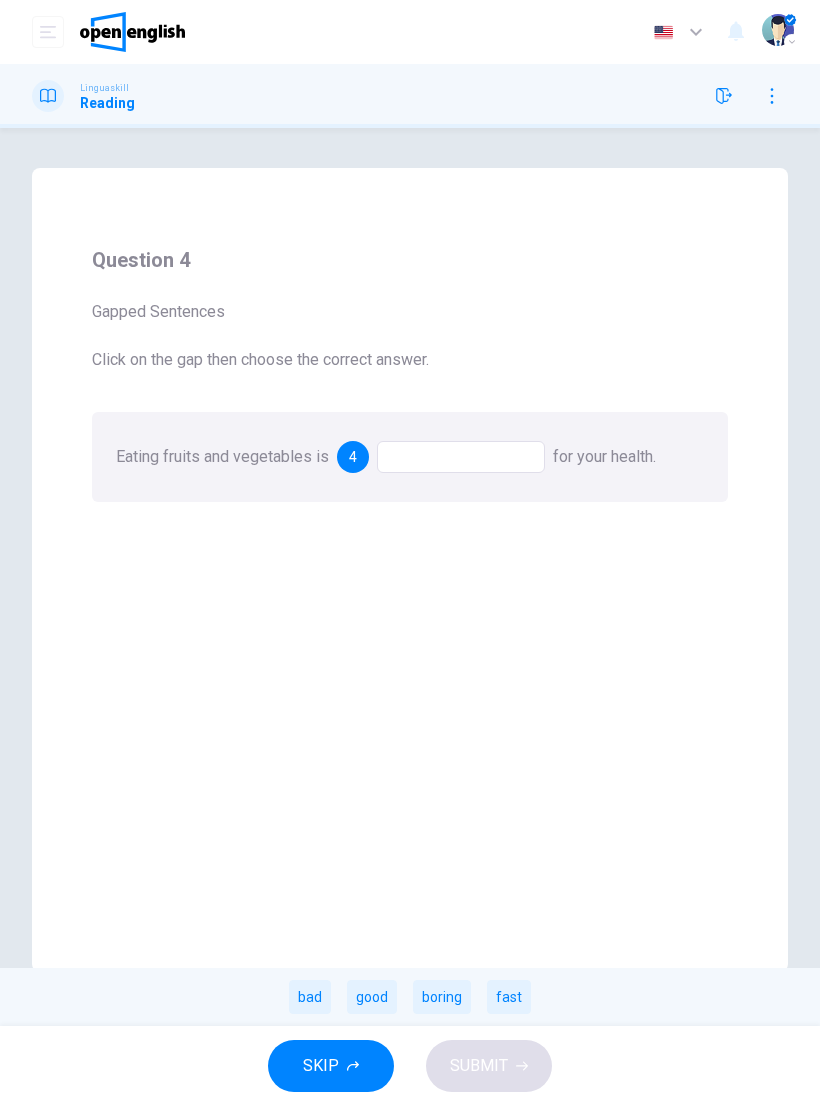 click on "good" at bounding box center [372, 997] 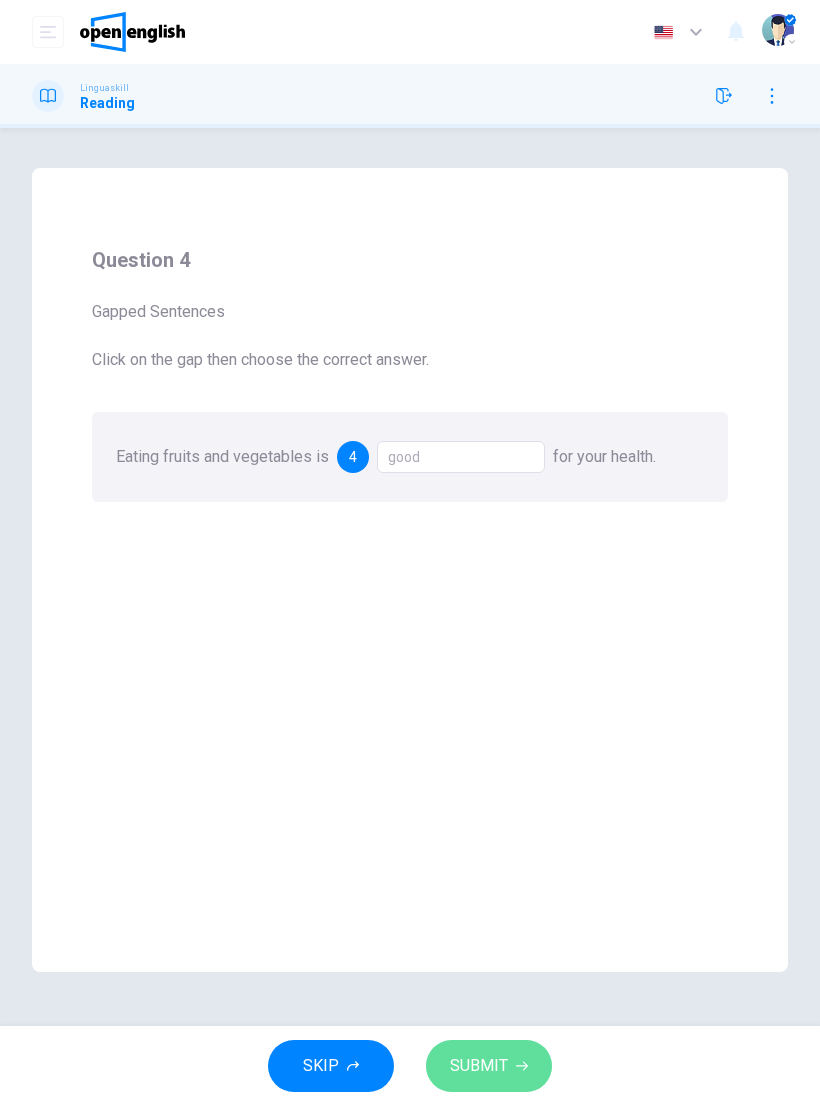 click on "SUBMIT" at bounding box center (479, 1066) 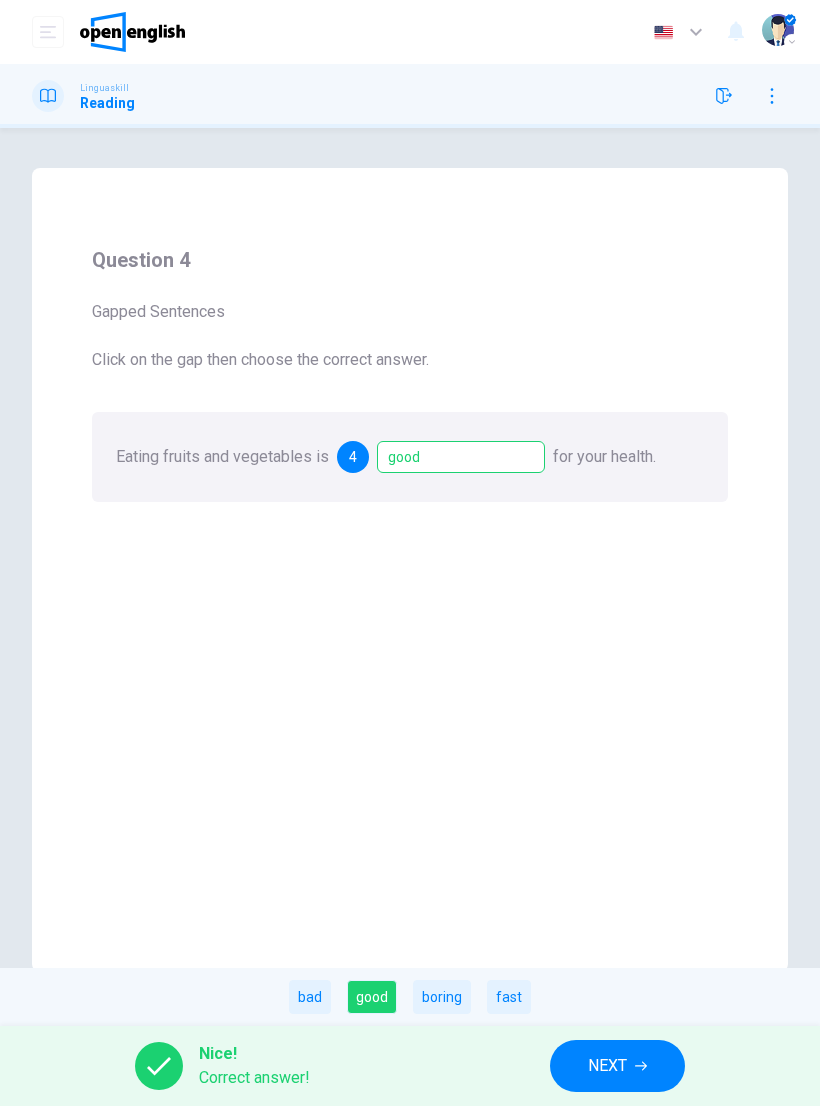 click on "NEXT" at bounding box center (617, 1066) 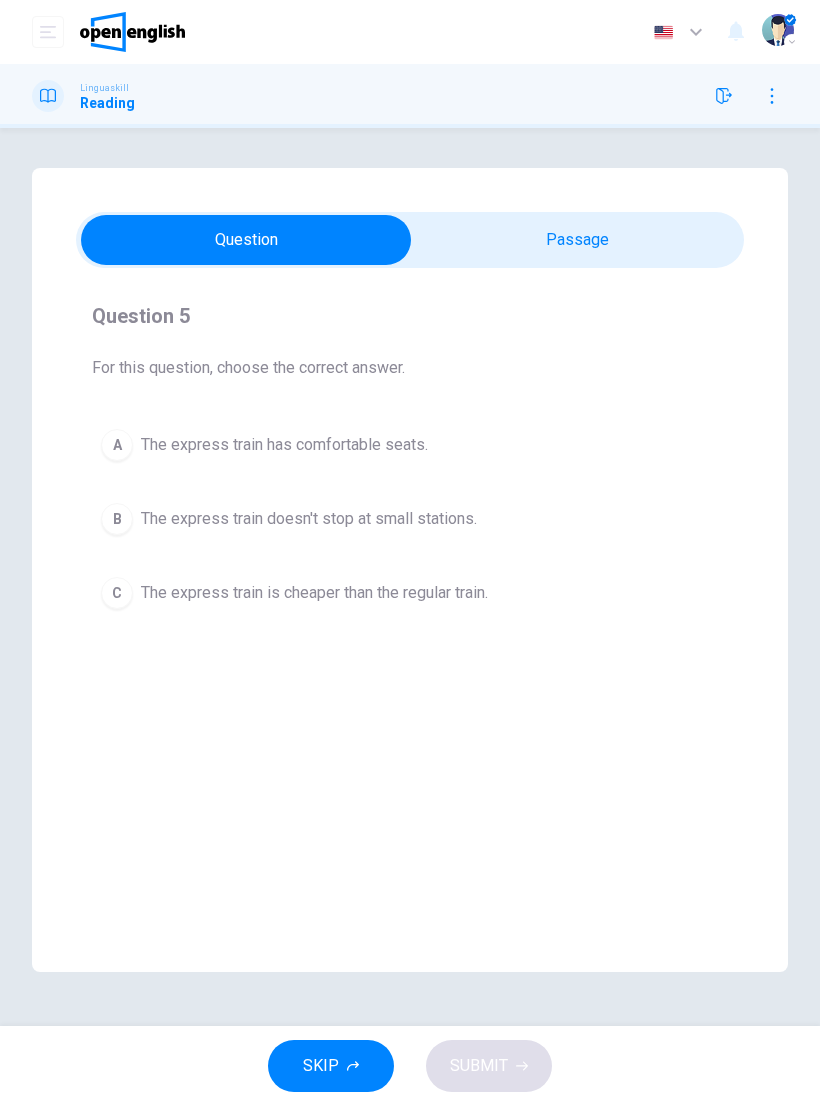 click on "The express train doesn't stop at small stations." at bounding box center (309, 519) 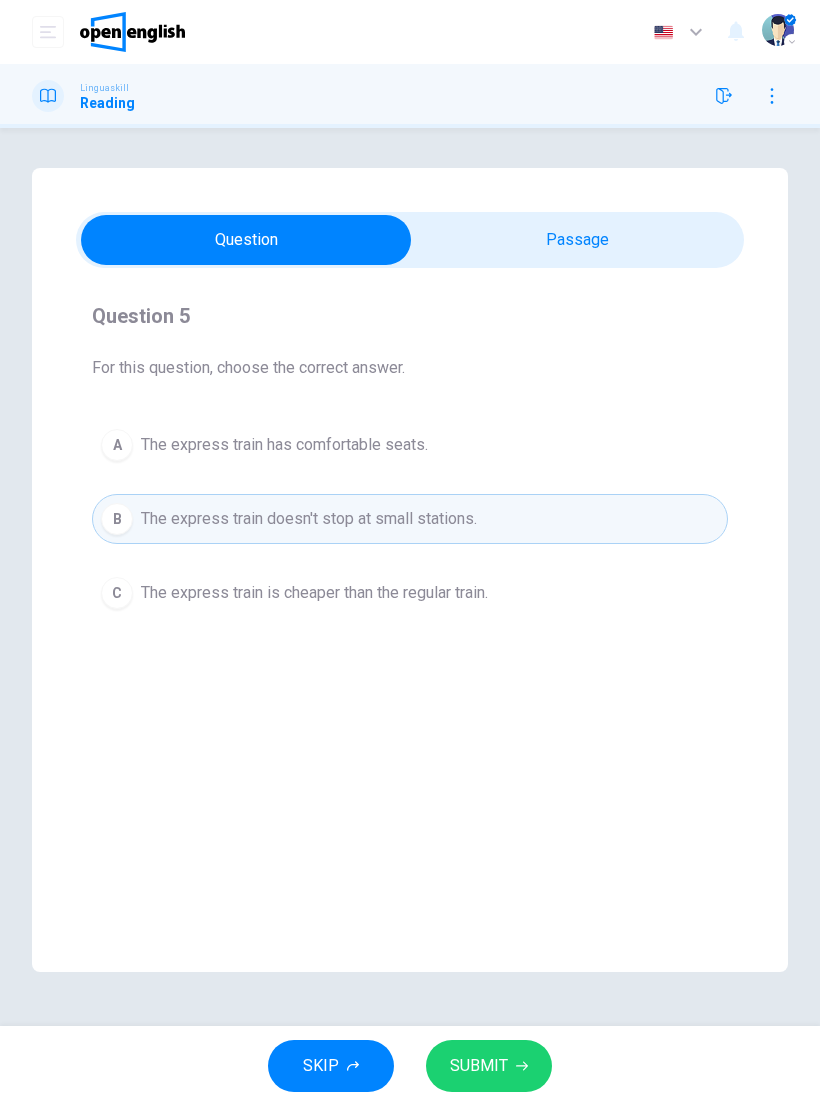 click on "SUBMIT" at bounding box center [479, 1066] 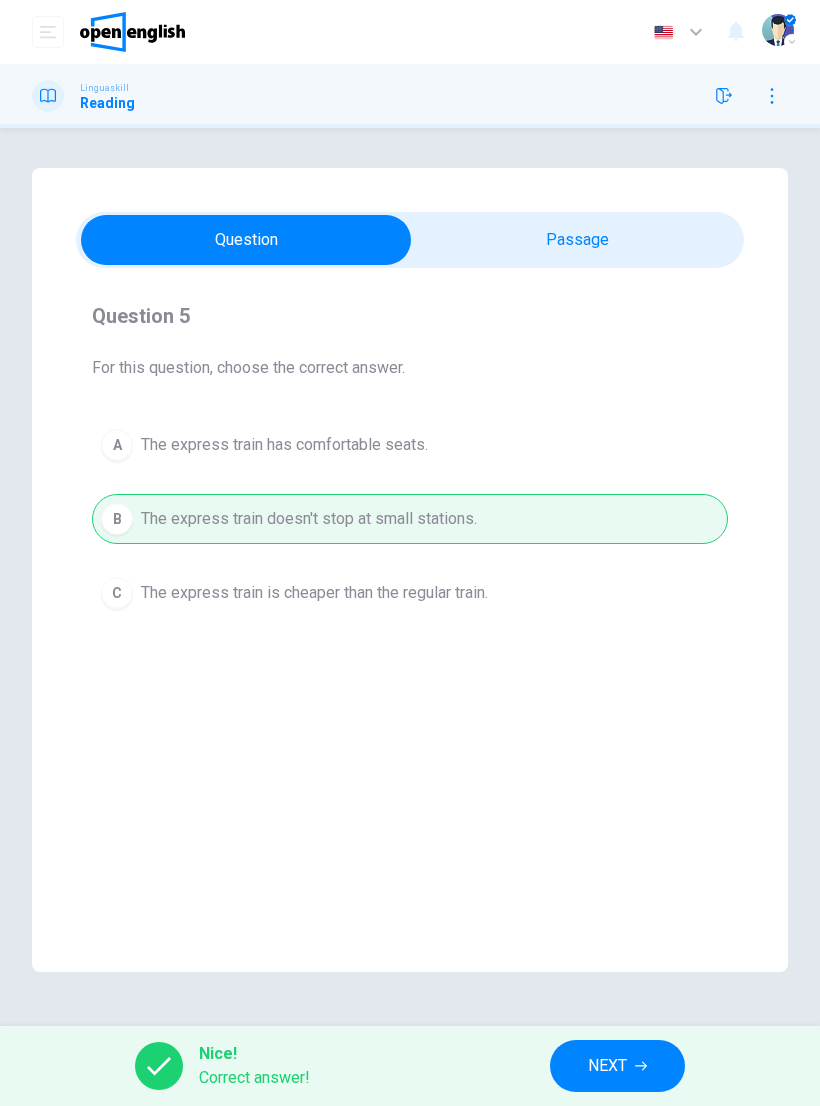 click on "NEXT" at bounding box center [617, 1066] 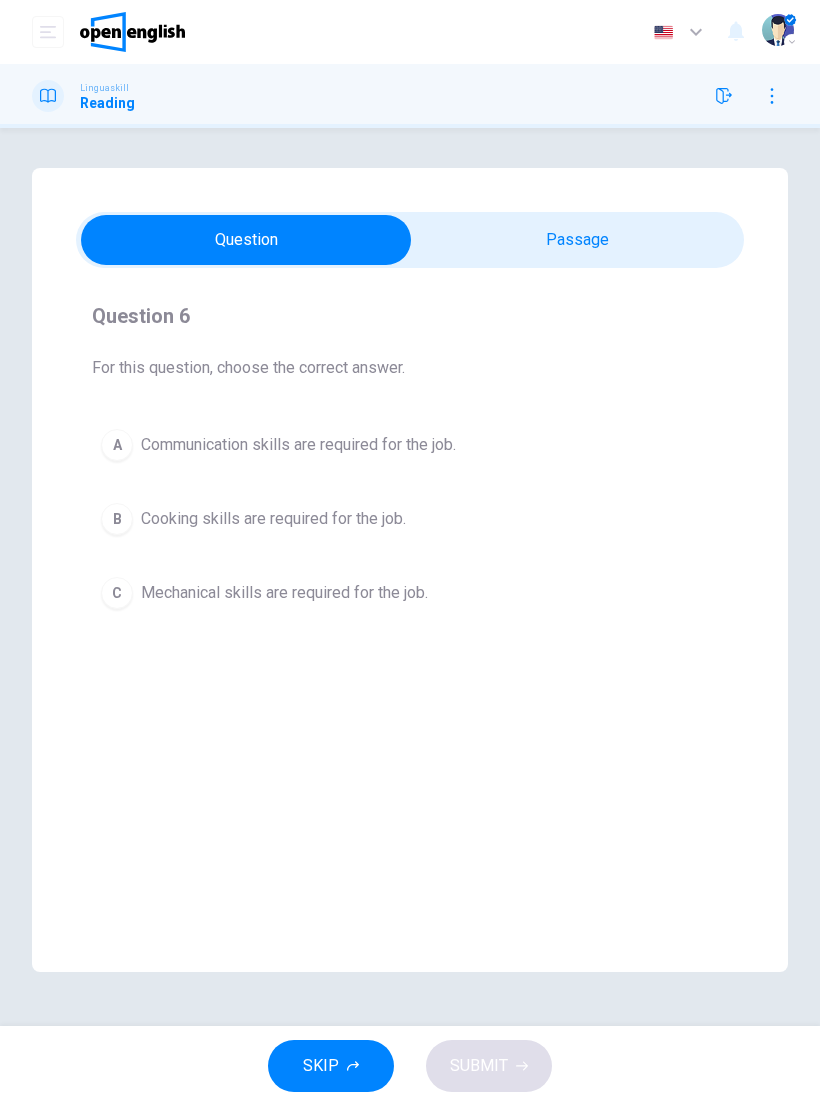 click on "A Communication skills are required for the job." at bounding box center (410, 445) 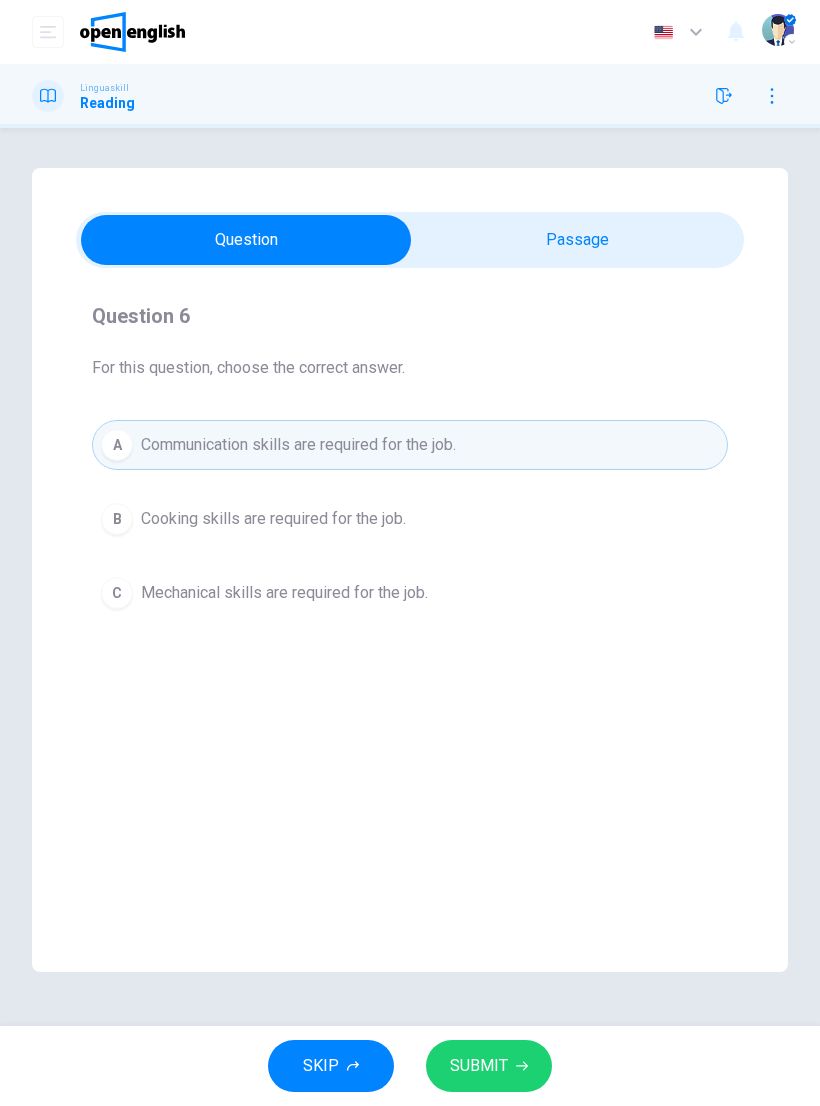 click on "SUBMIT" at bounding box center (489, 1066) 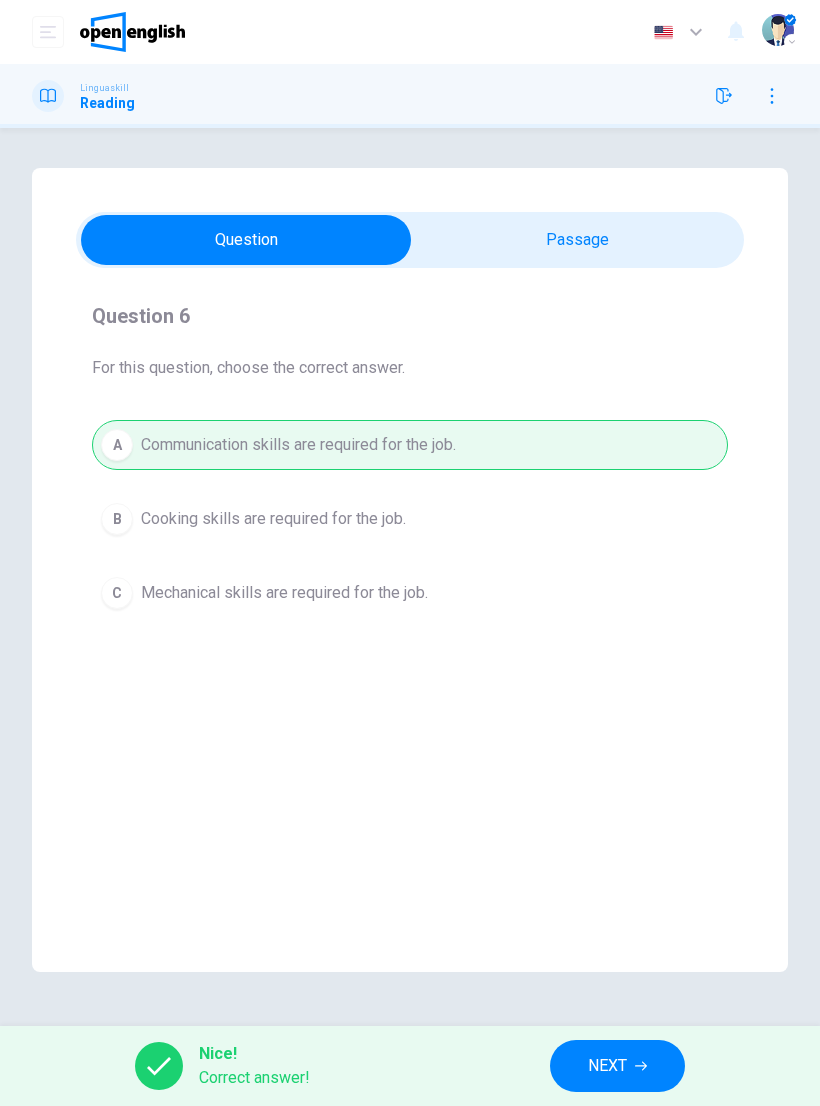 click on "NEXT" at bounding box center [617, 1066] 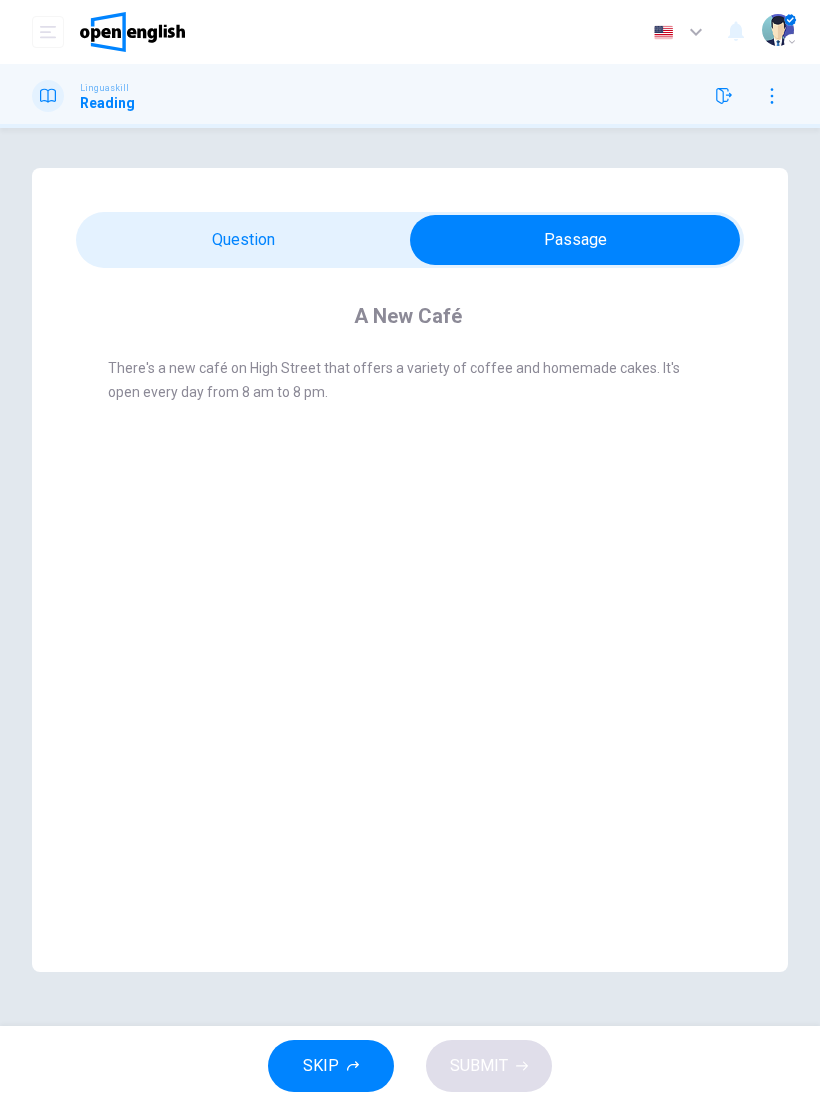 click at bounding box center [679, 32] 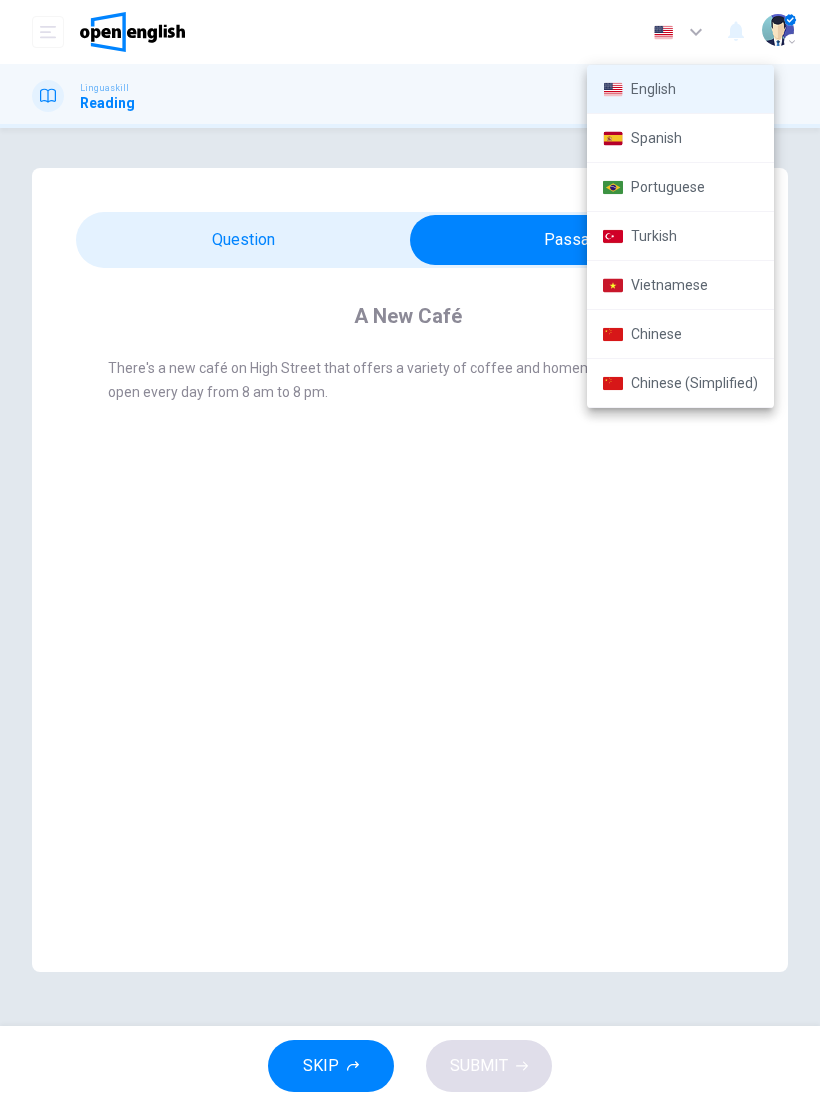 click on "Turkish" at bounding box center [680, 236] 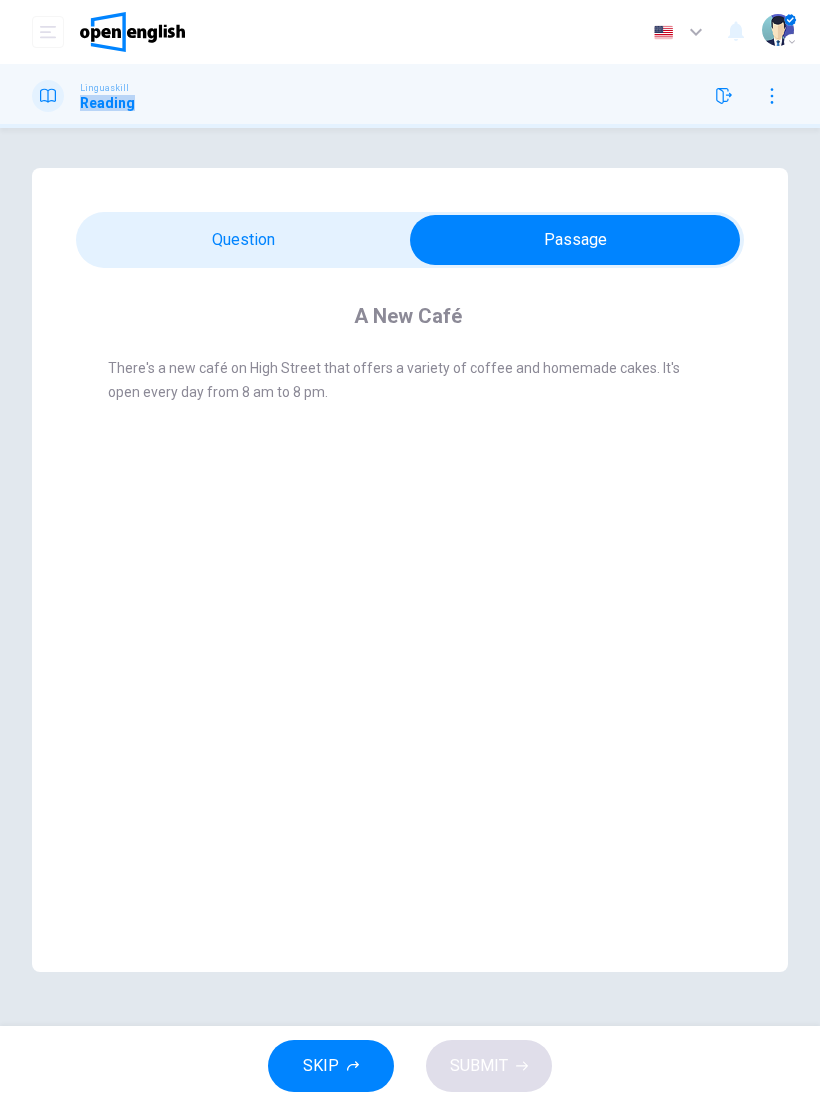 click on "A New Café There's a new café on High Street that offers a variety of coffee and homemade cakes. It's open every day from 8 am to 8 pm." at bounding box center [410, 364] 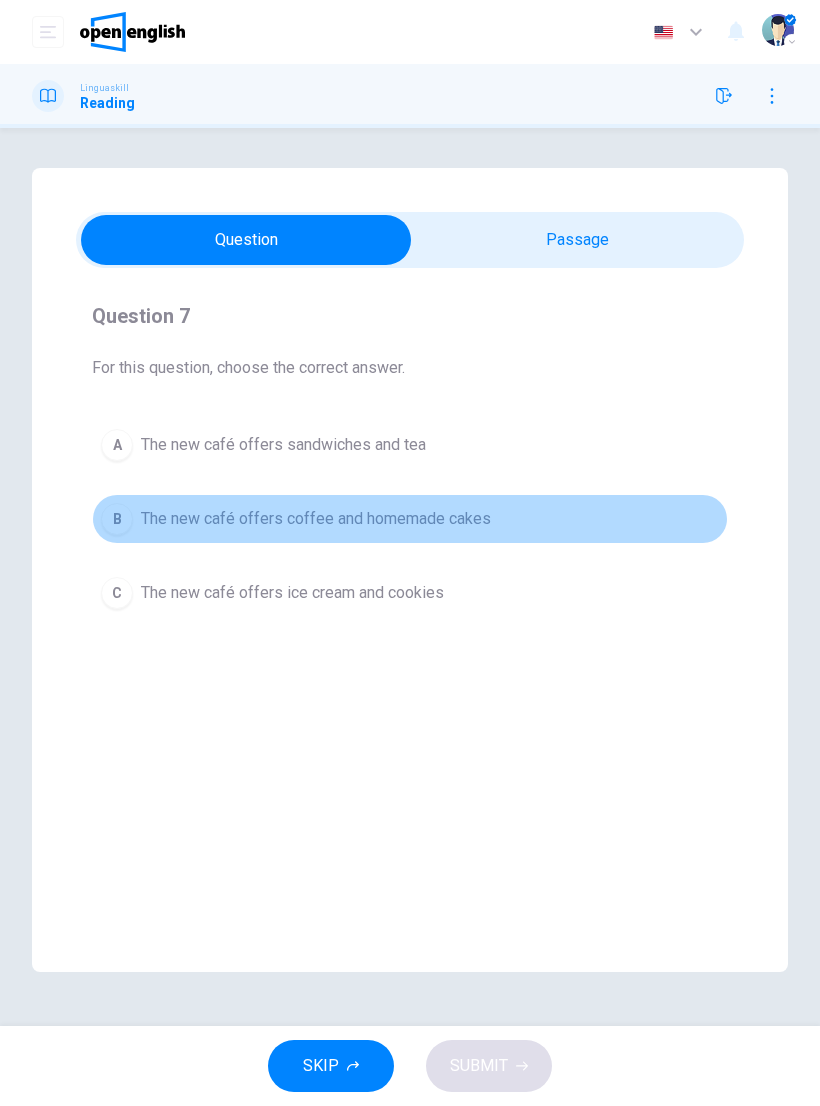 click on "B" at bounding box center [117, 519] 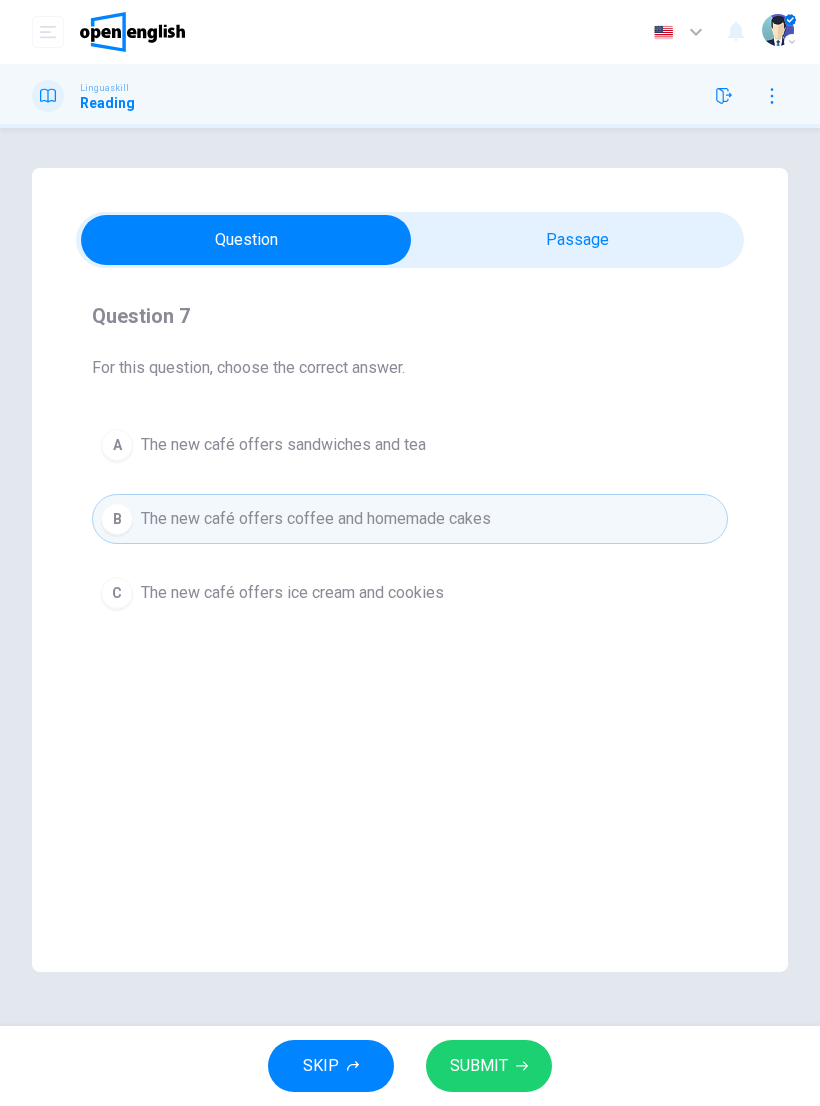 click on "SUBMIT" at bounding box center (479, 1066) 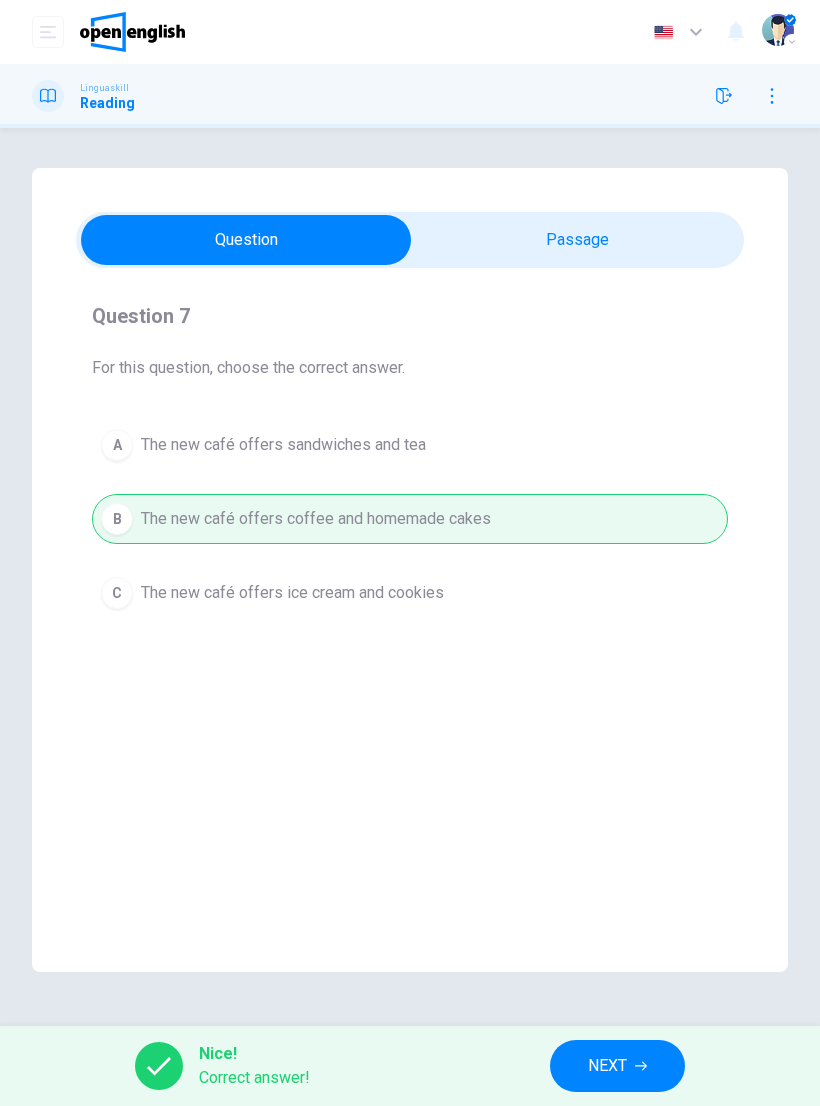 click on "NEXT" at bounding box center [617, 1066] 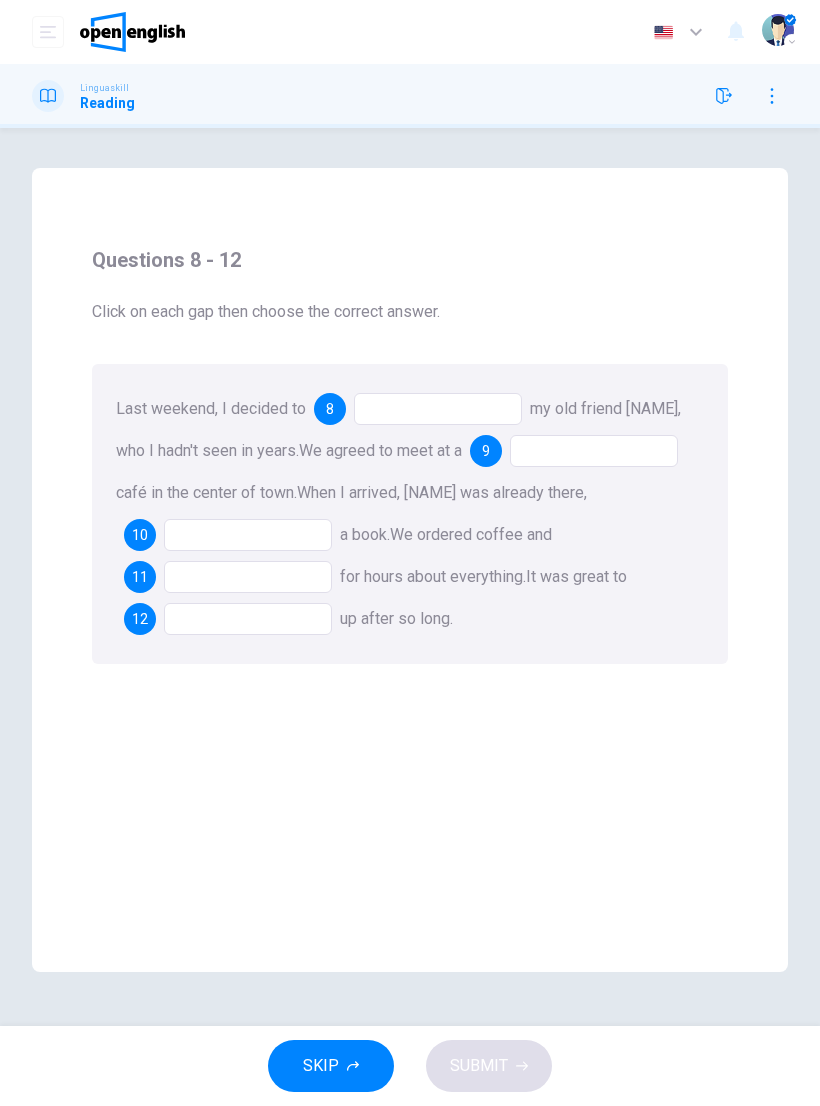 click at bounding box center (438, 409) 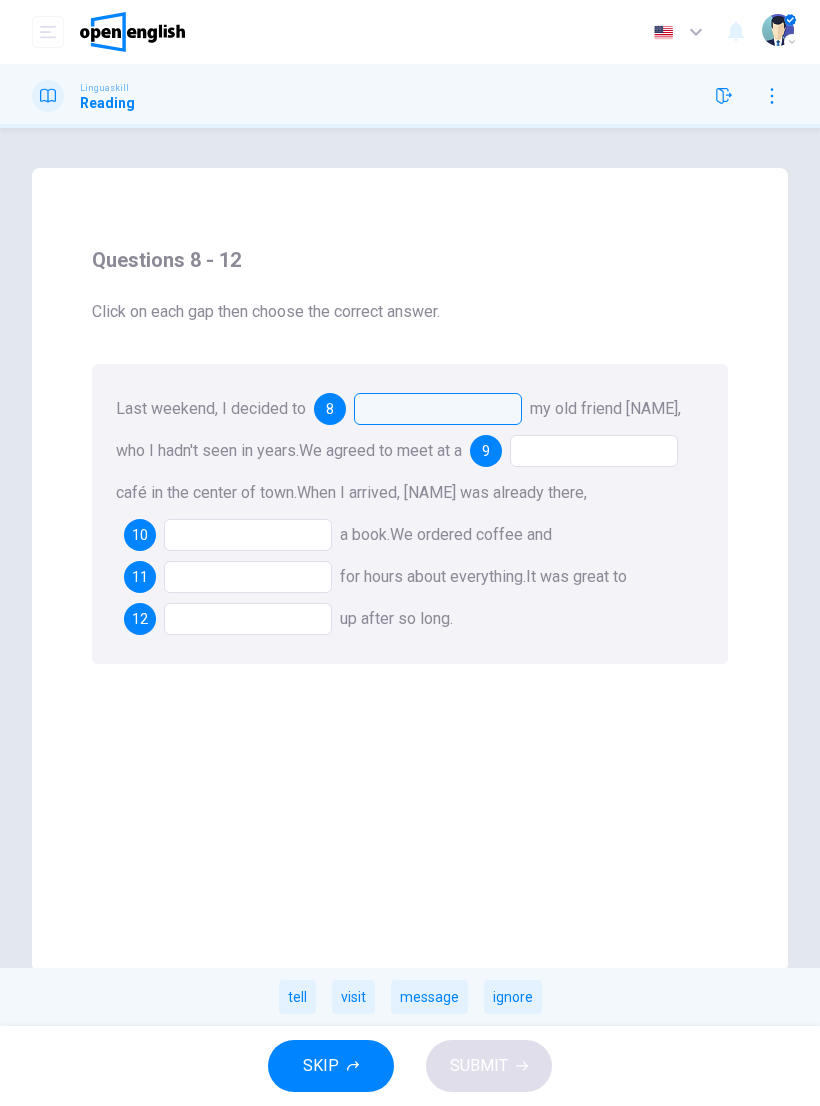 click on "visit" at bounding box center [353, 997] 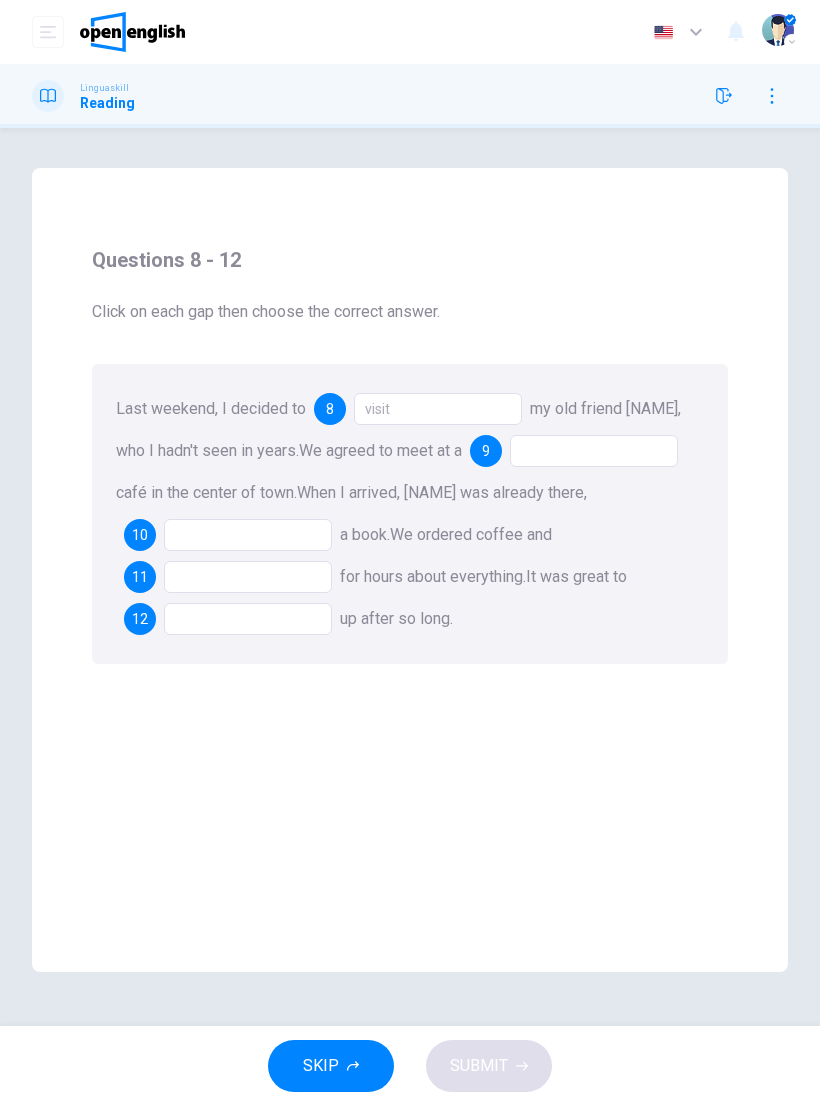 click at bounding box center (594, 451) 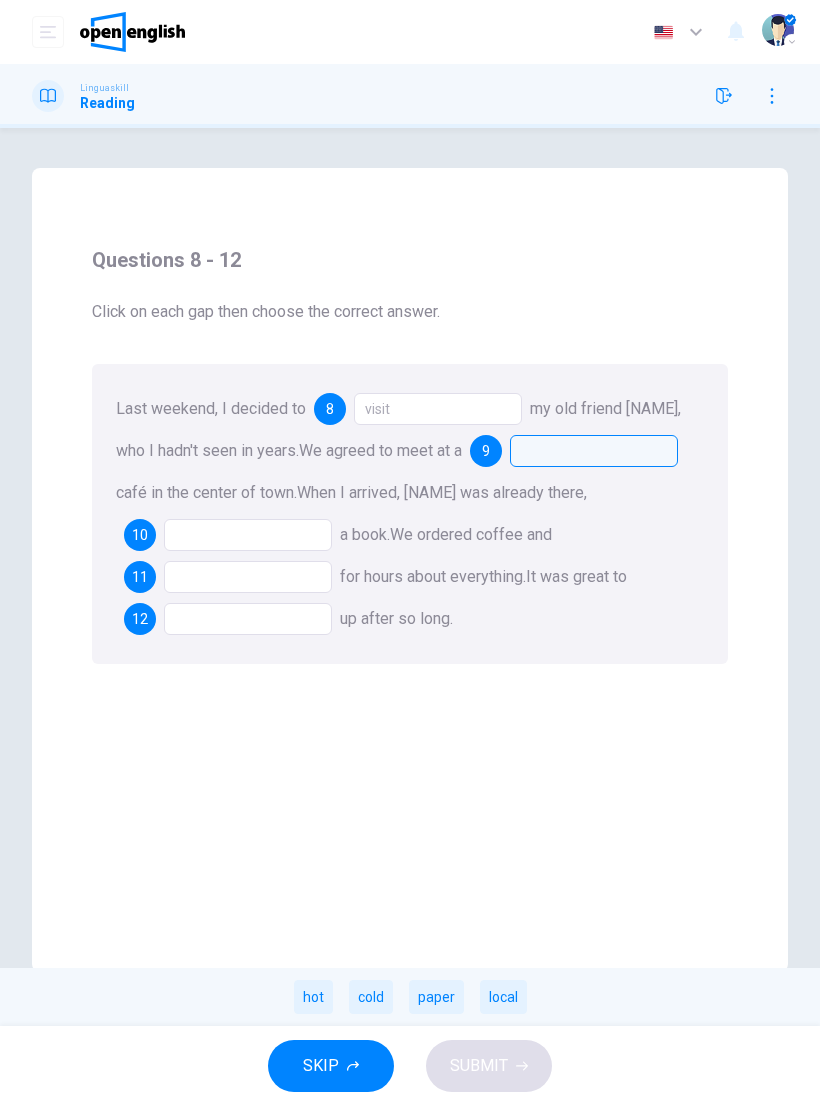 click on "local" at bounding box center [503, 997] 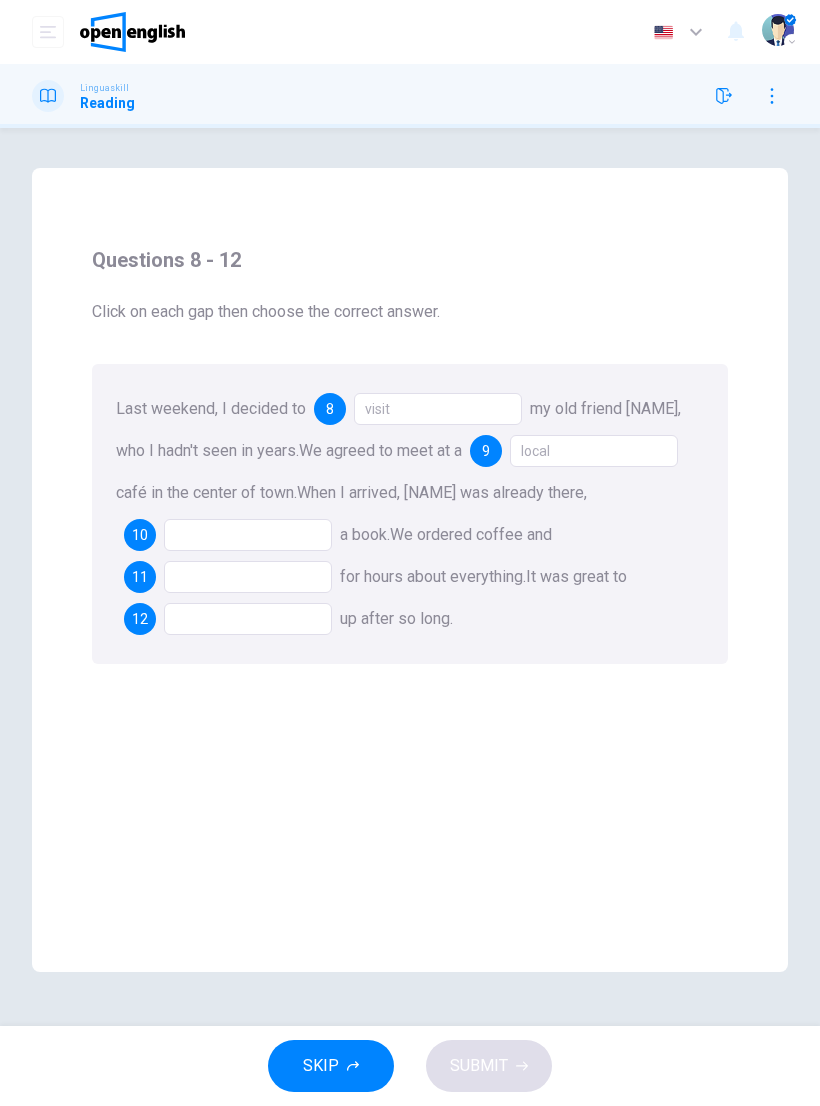 click at bounding box center [248, 535] 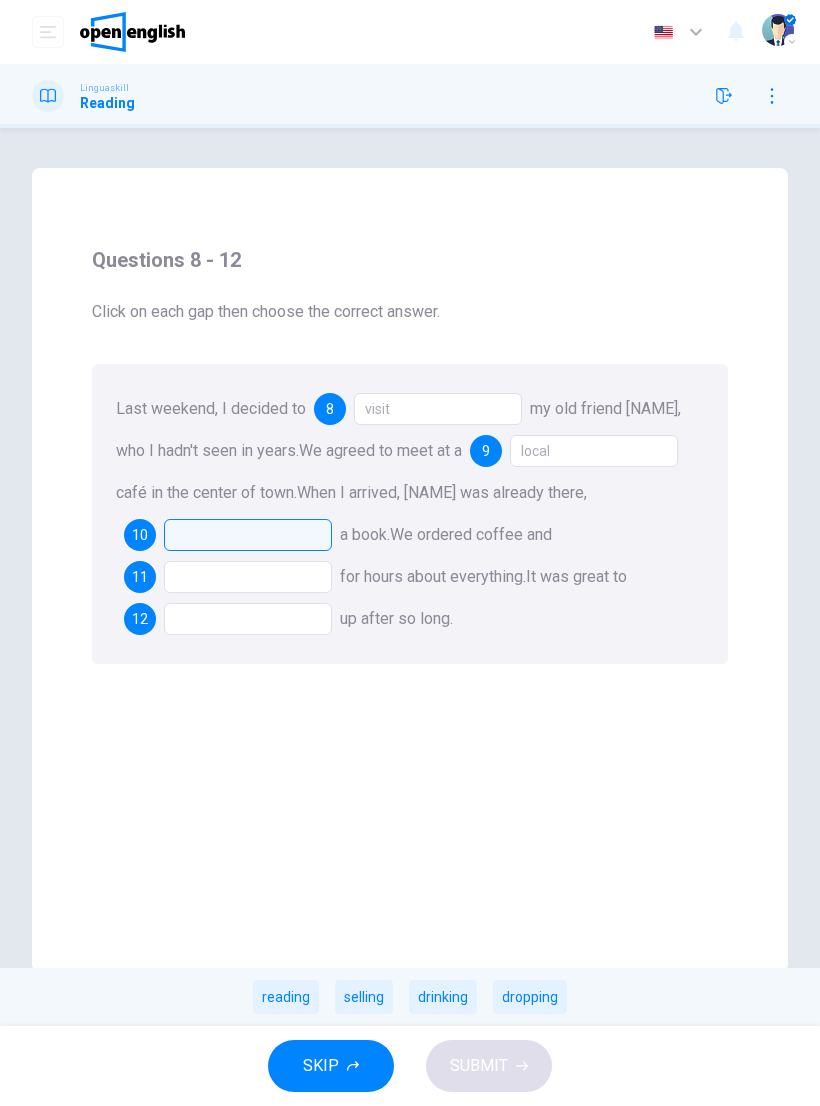 click at bounding box center (248, 577) 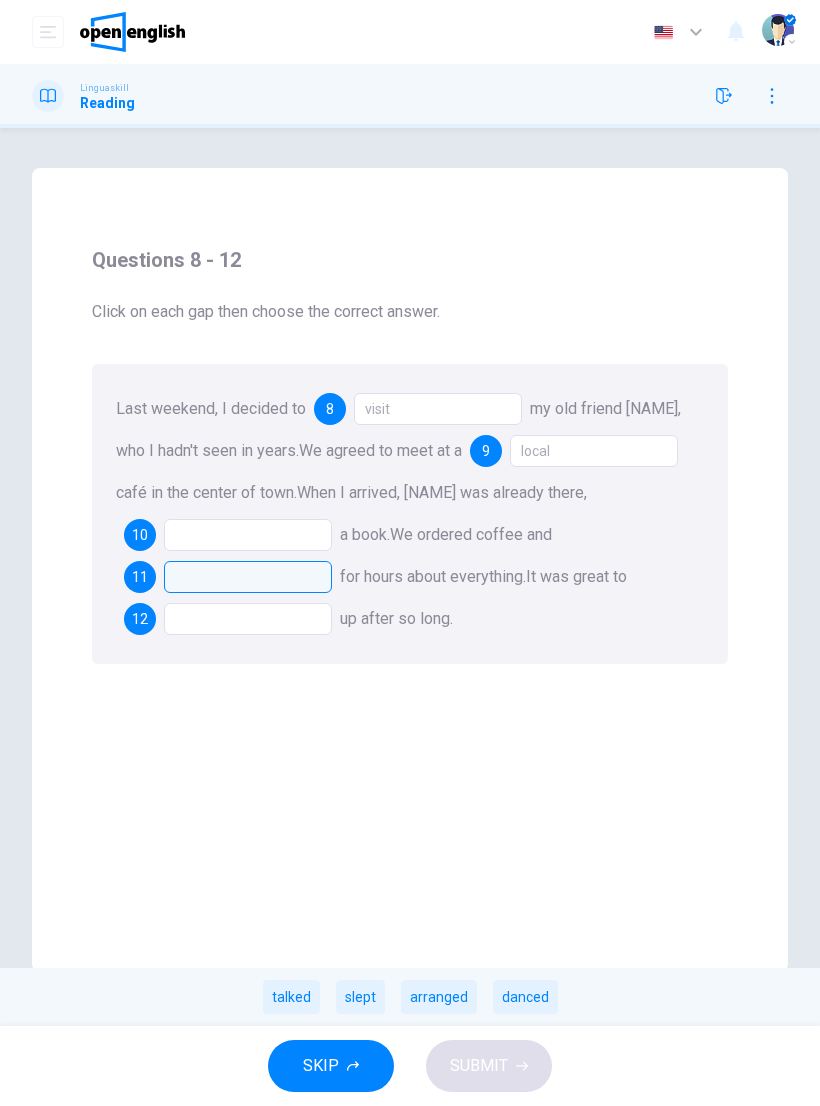 click on "talked" at bounding box center [291, 997] 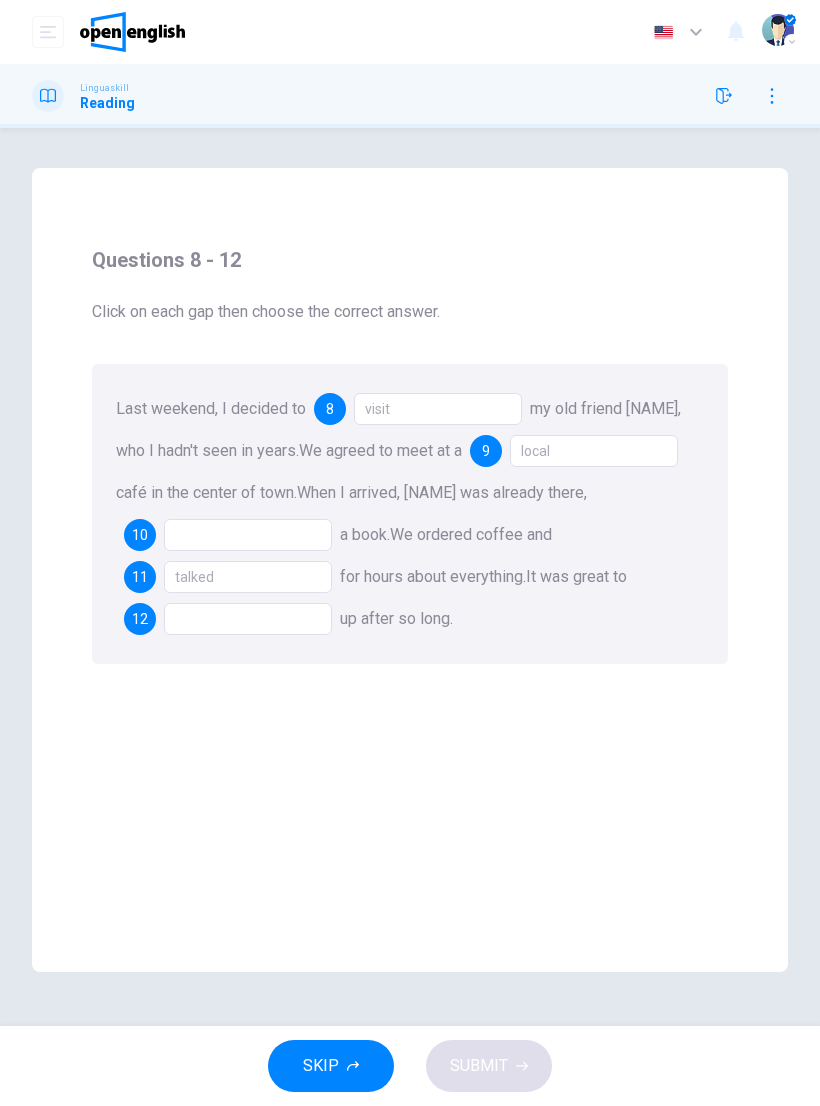 click at bounding box center [248, 535] 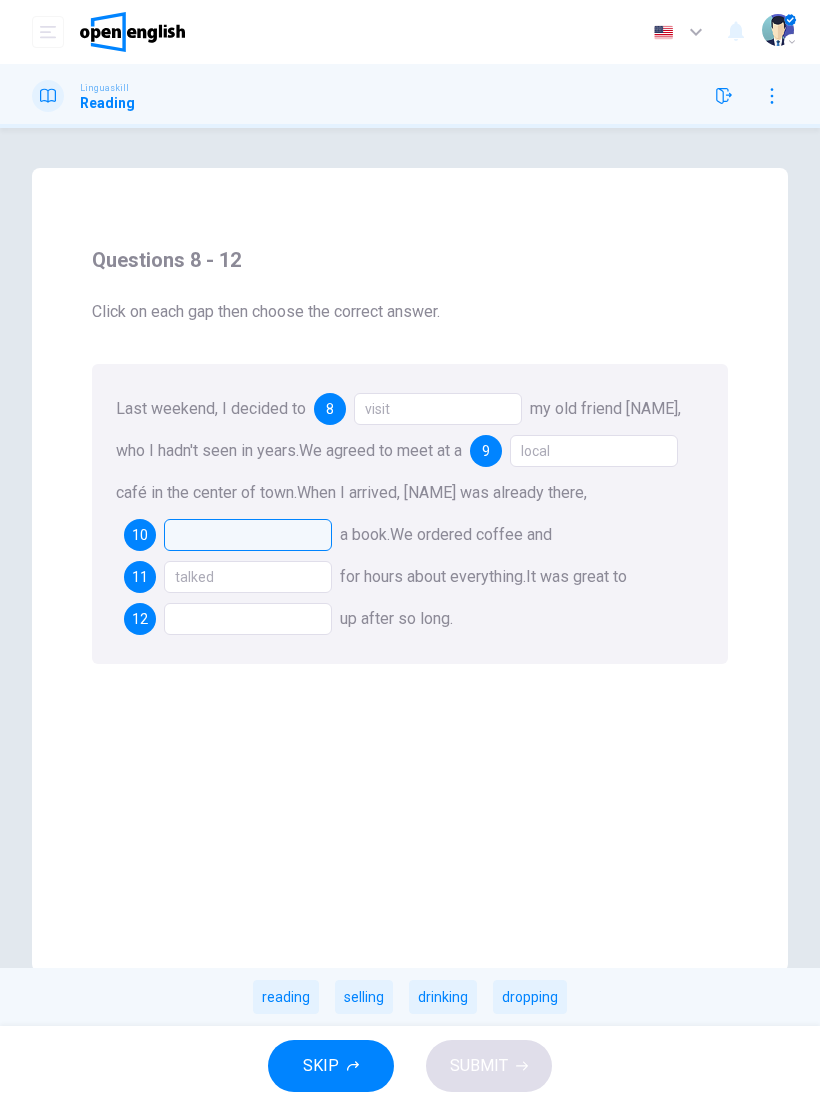 click on "reading" at bounding box center (286, 997) 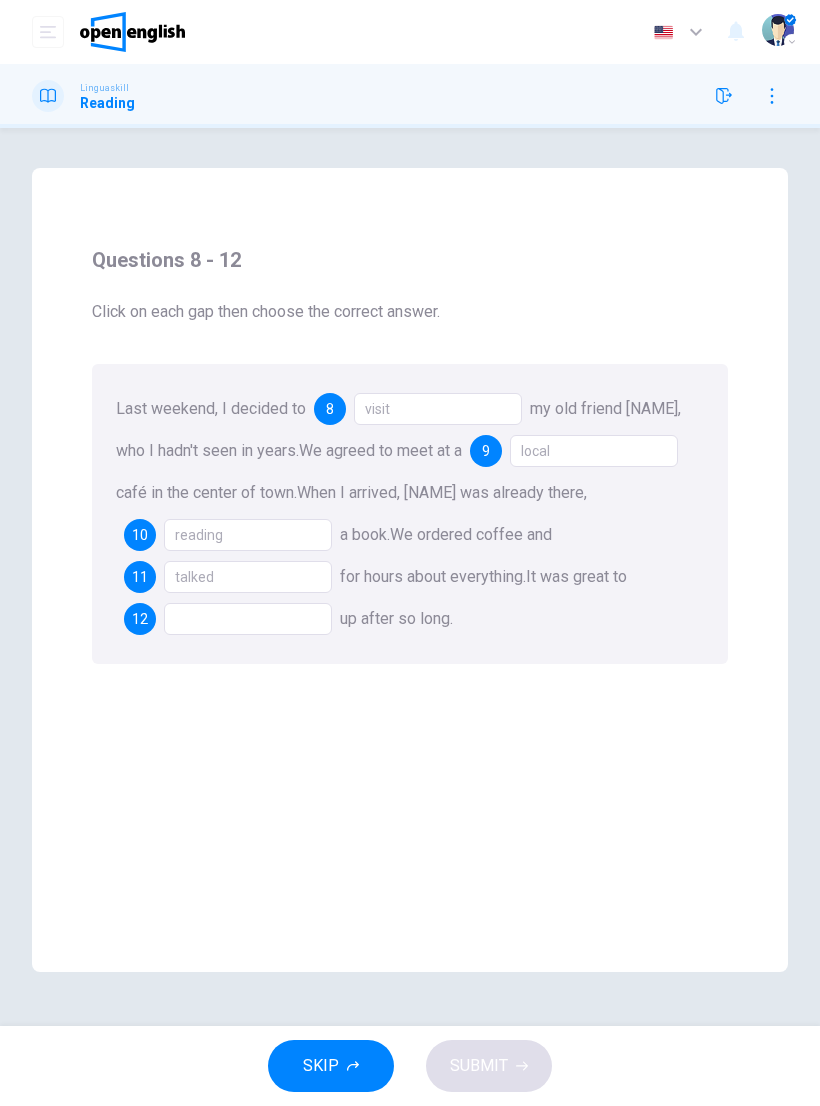 click at bounding box center [248, 619] 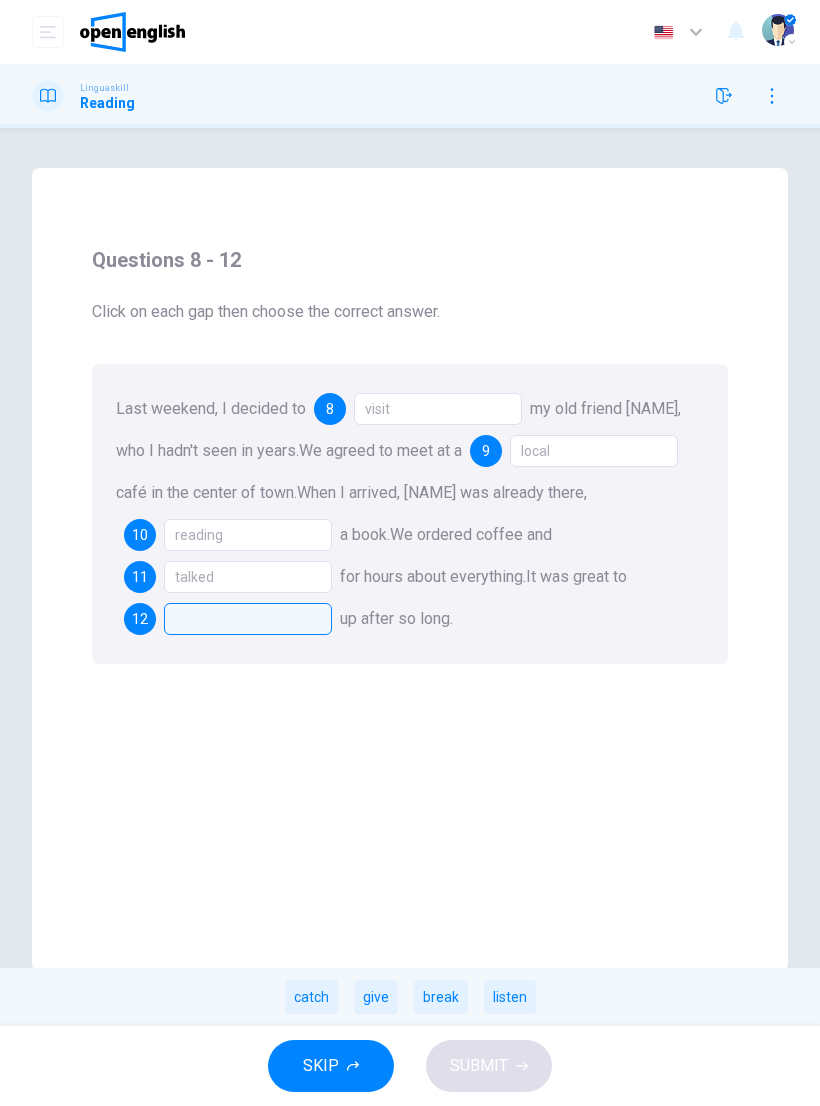 click on "catch" at bounding box center (311, 997) 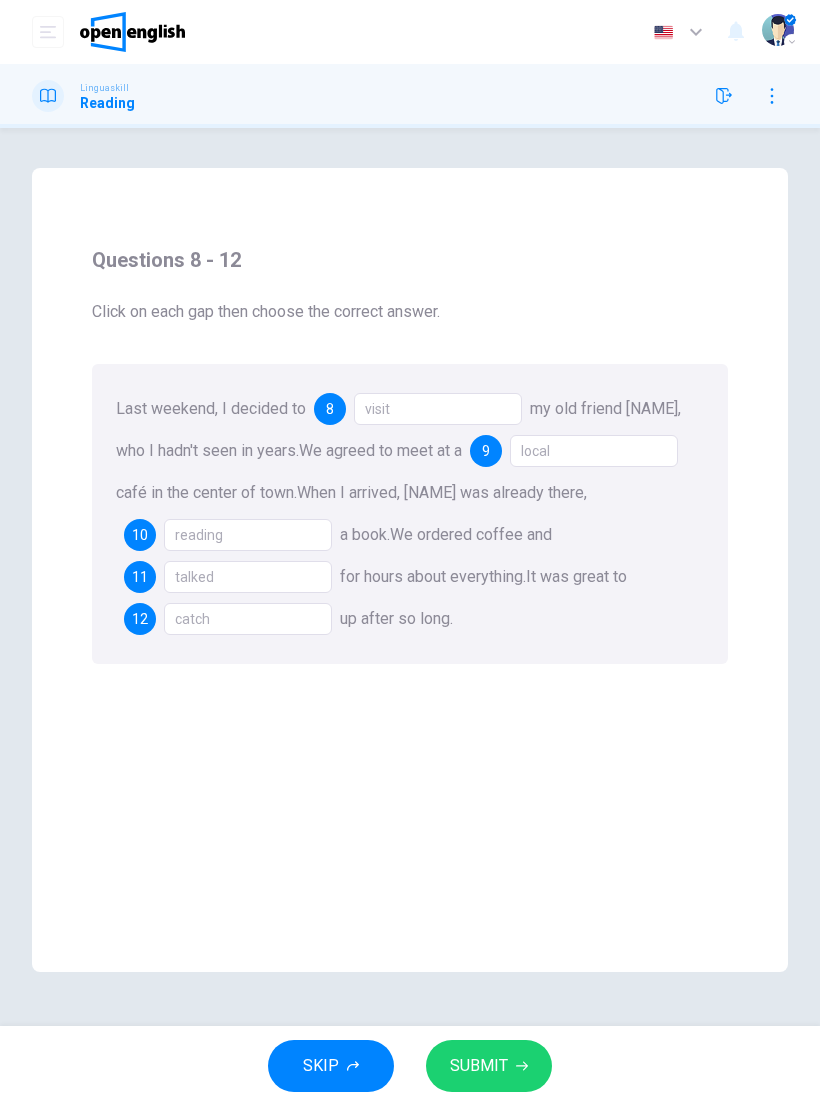 click on "SUBMIT" at bounding box center (479, 1066) 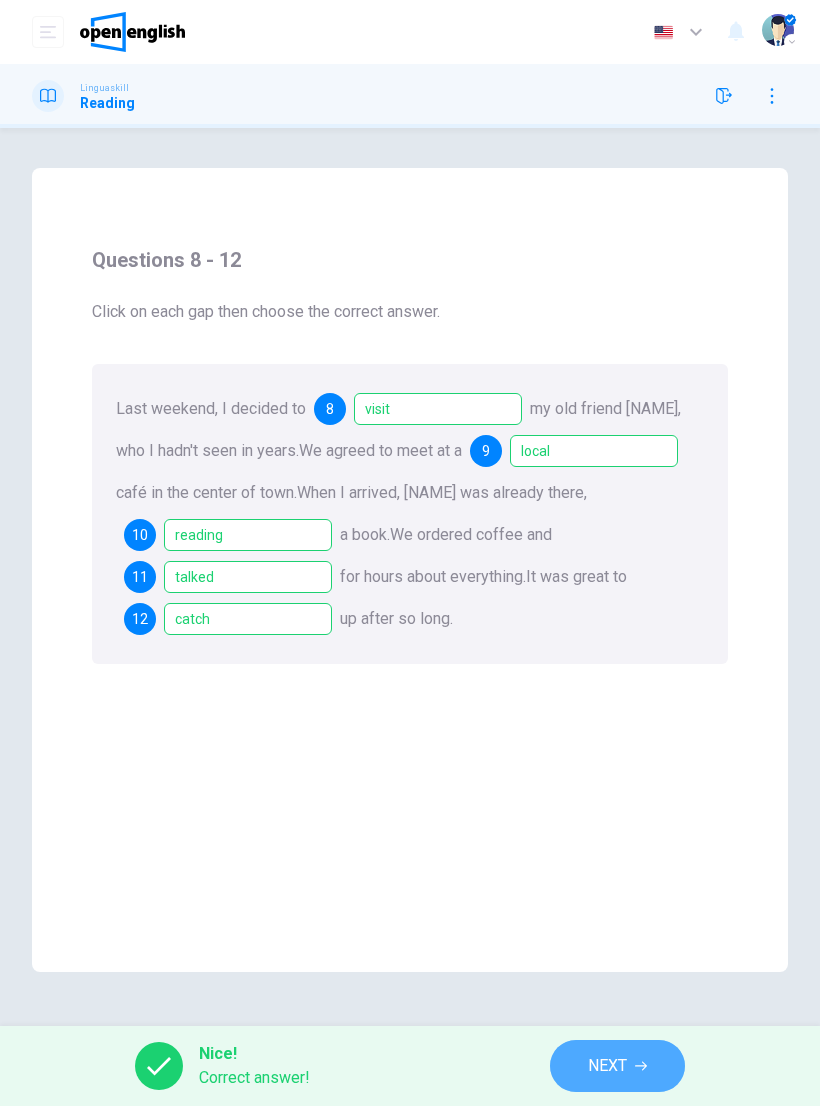 click 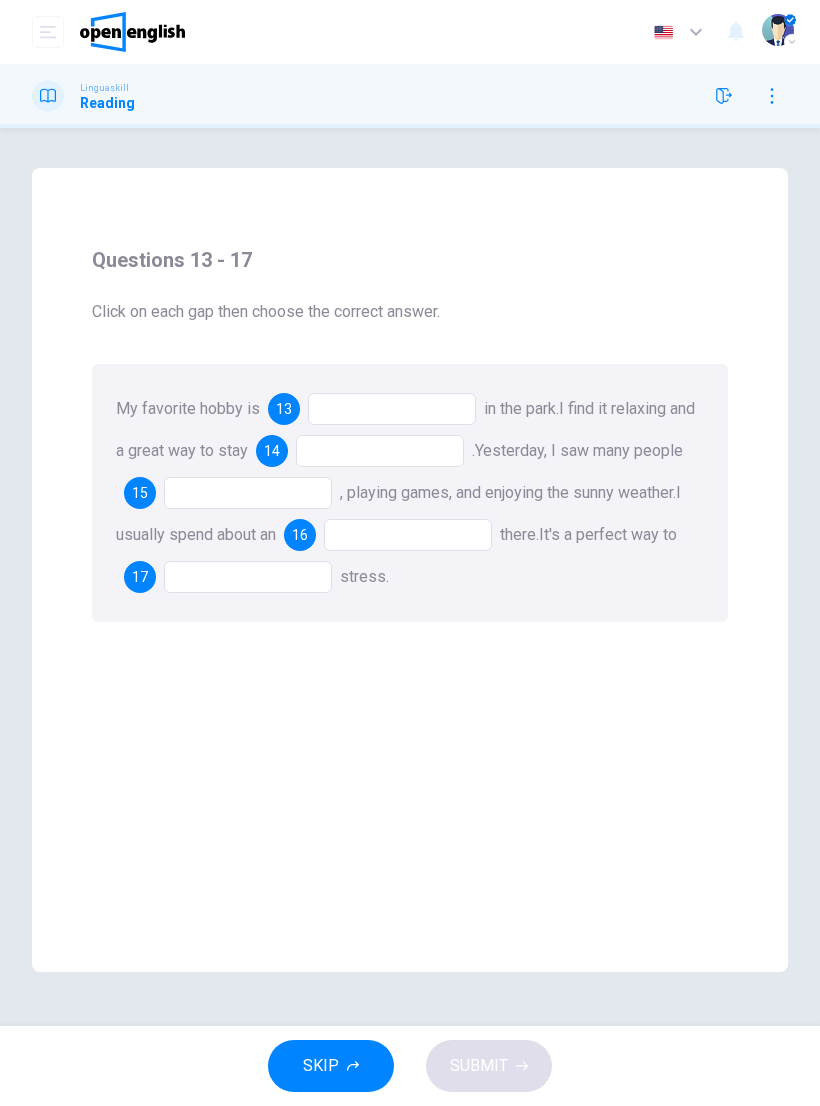 click at bounding box center [392, 409] 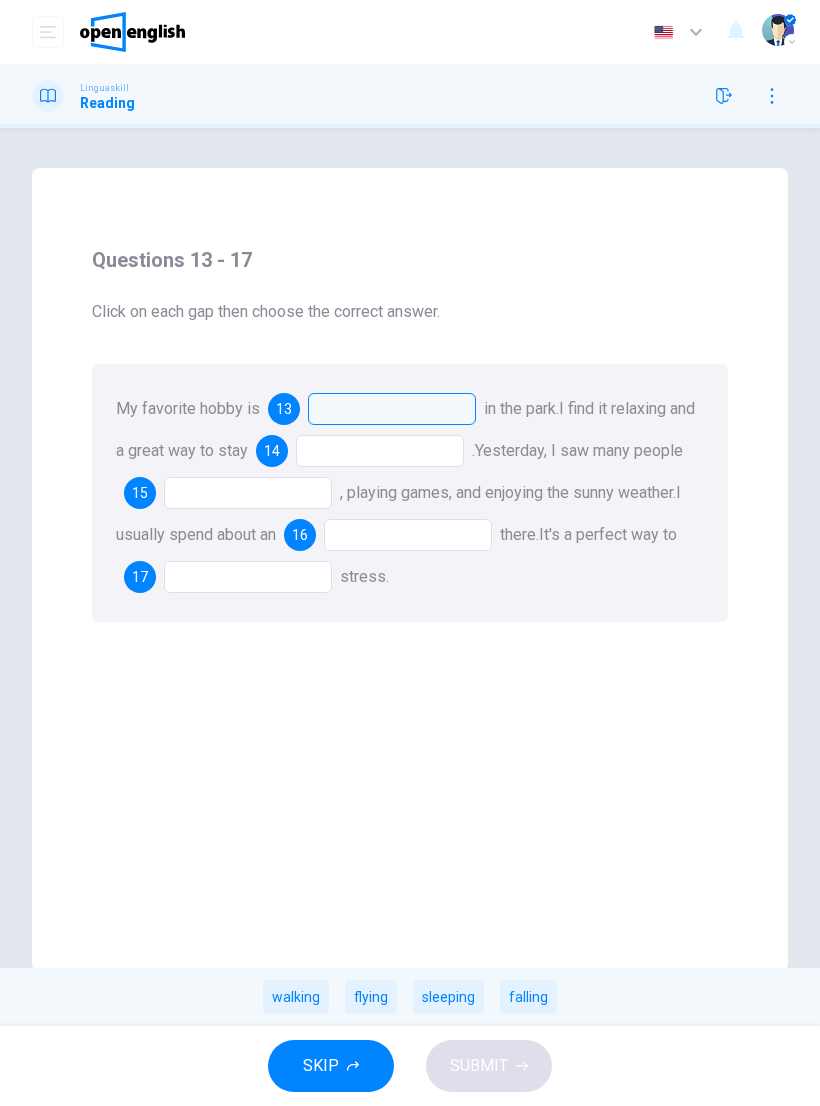 click on "walking" at bounding box center (296, 997) 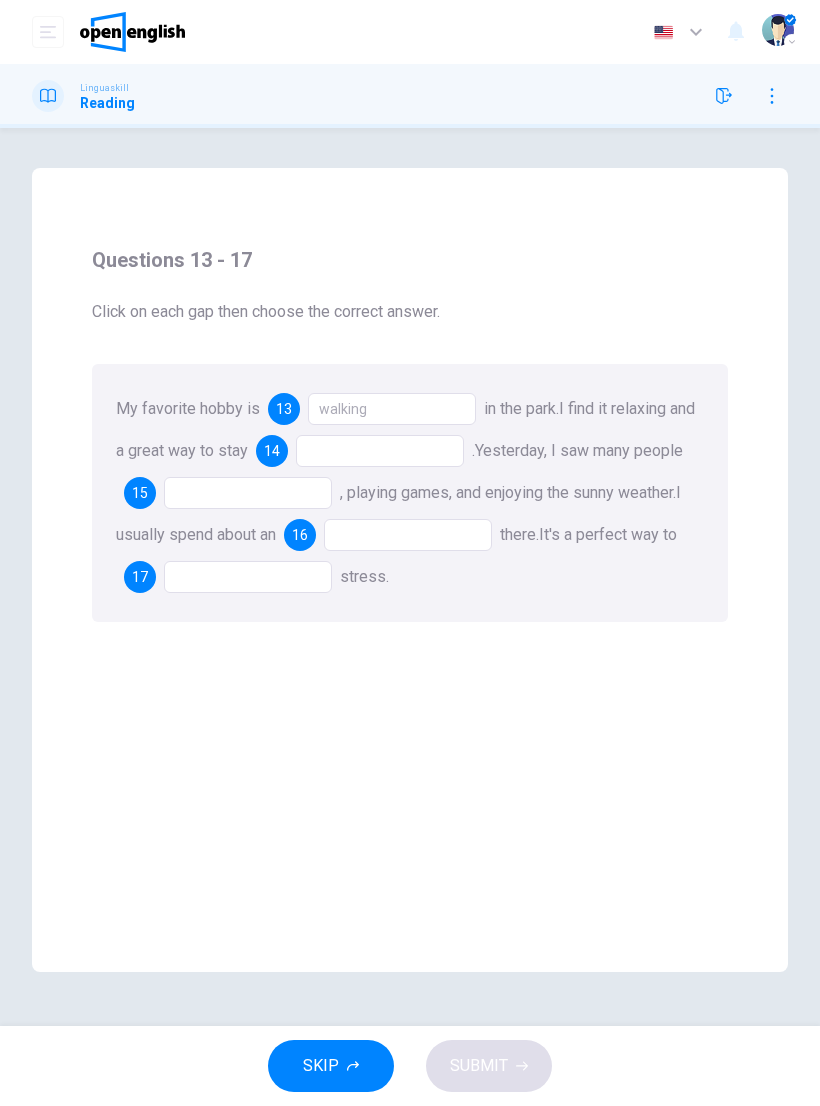 click at bounding box center (380, 451) 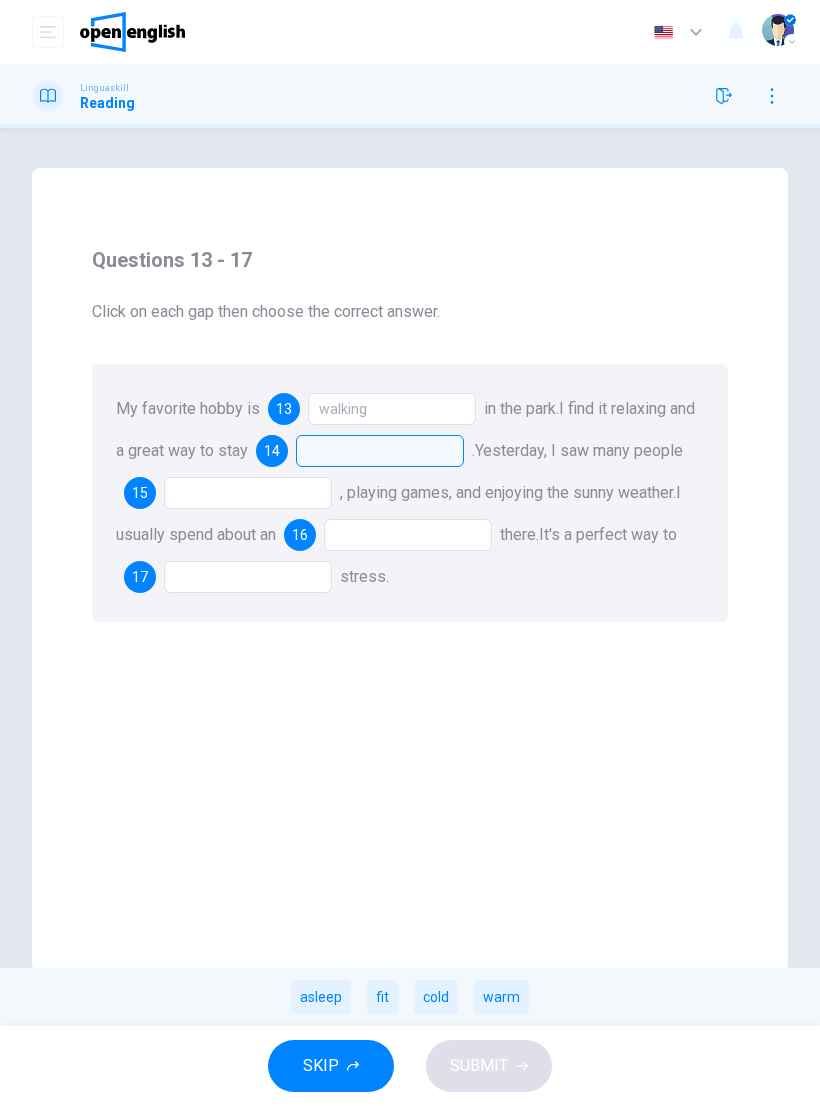 click on "fit" at bounding box center (382, 997) 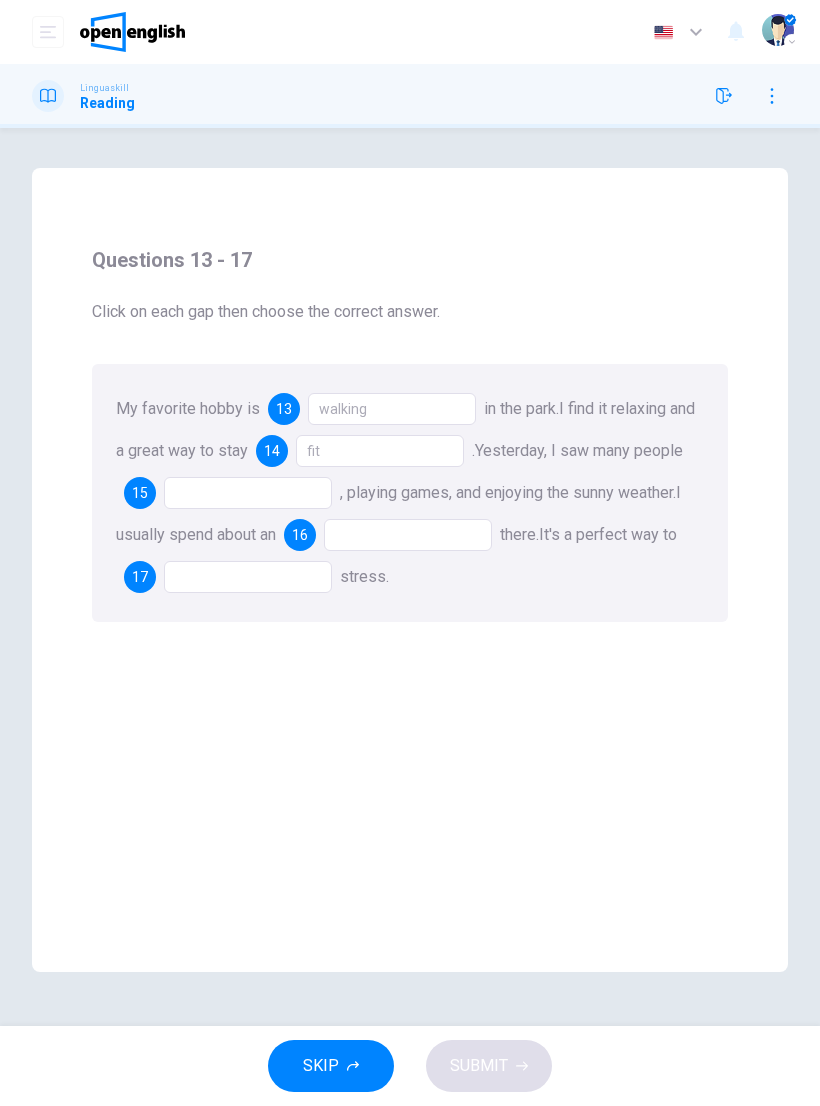 click at bounding box center (248, 493) 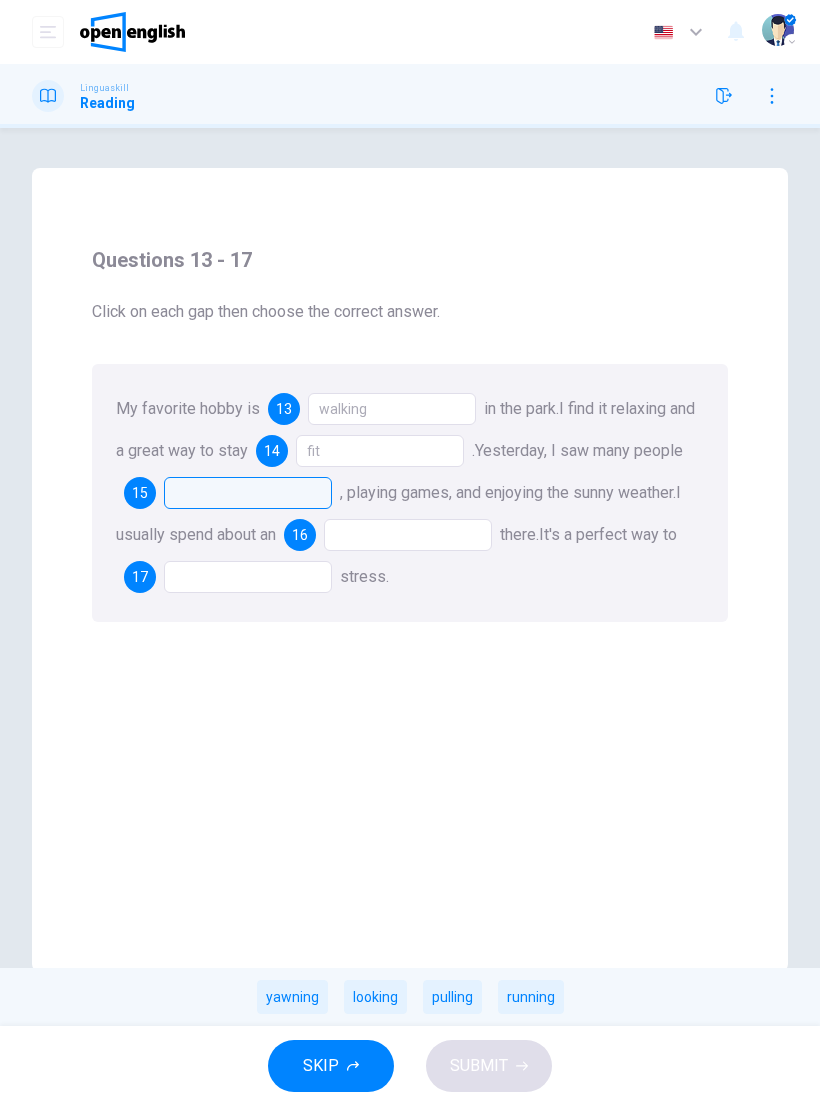 click on "running" at bounding box center [531, 997] 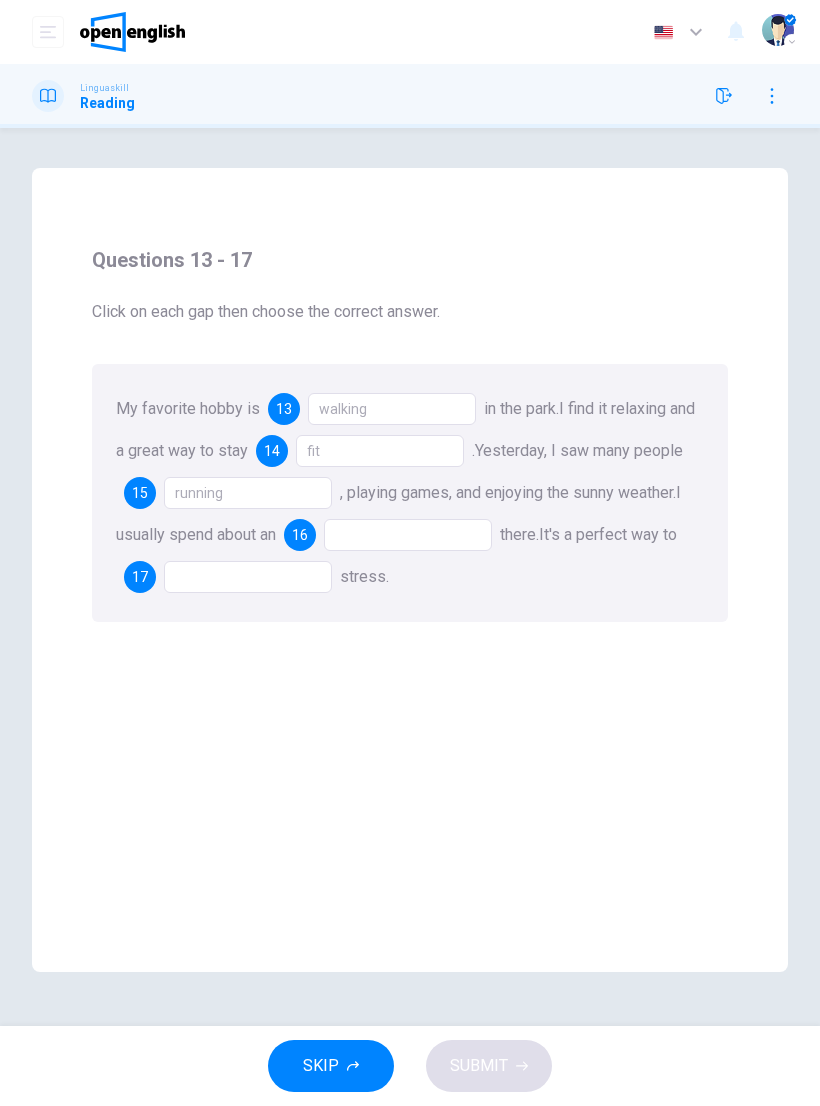 click at bounding box center [408, 535] 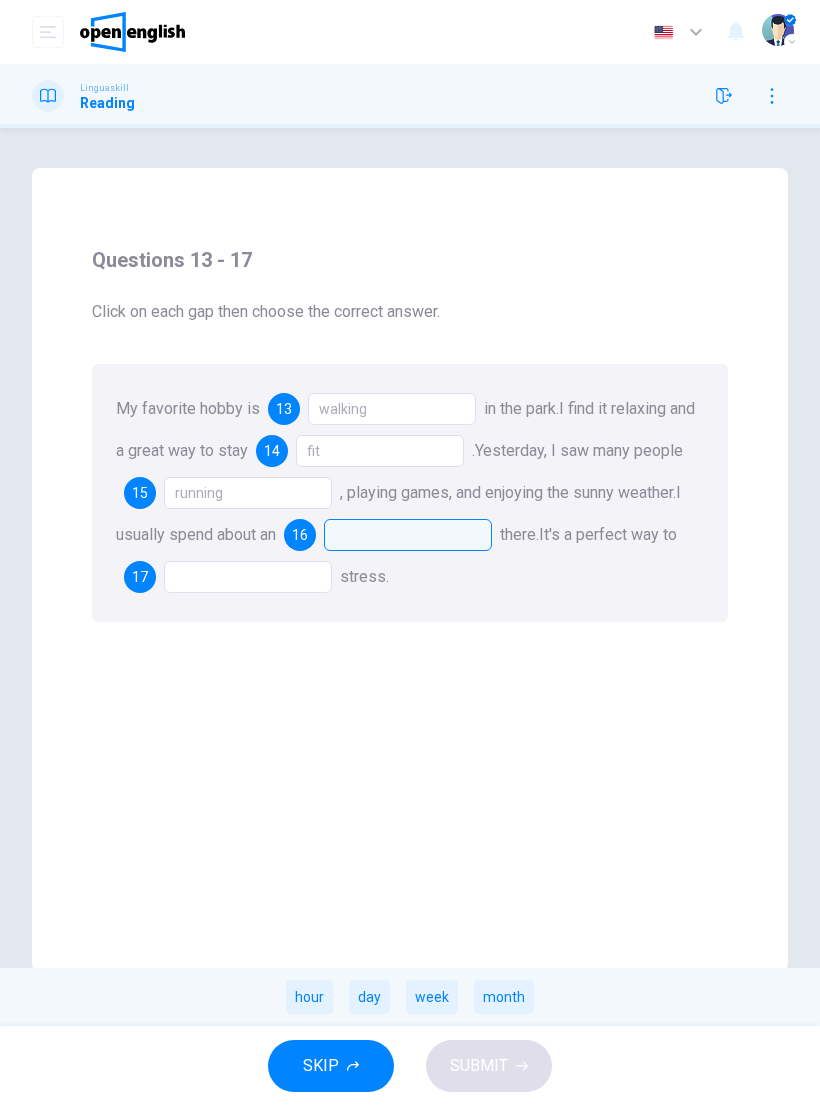 click on "hour" at bounding box center (309, 997) 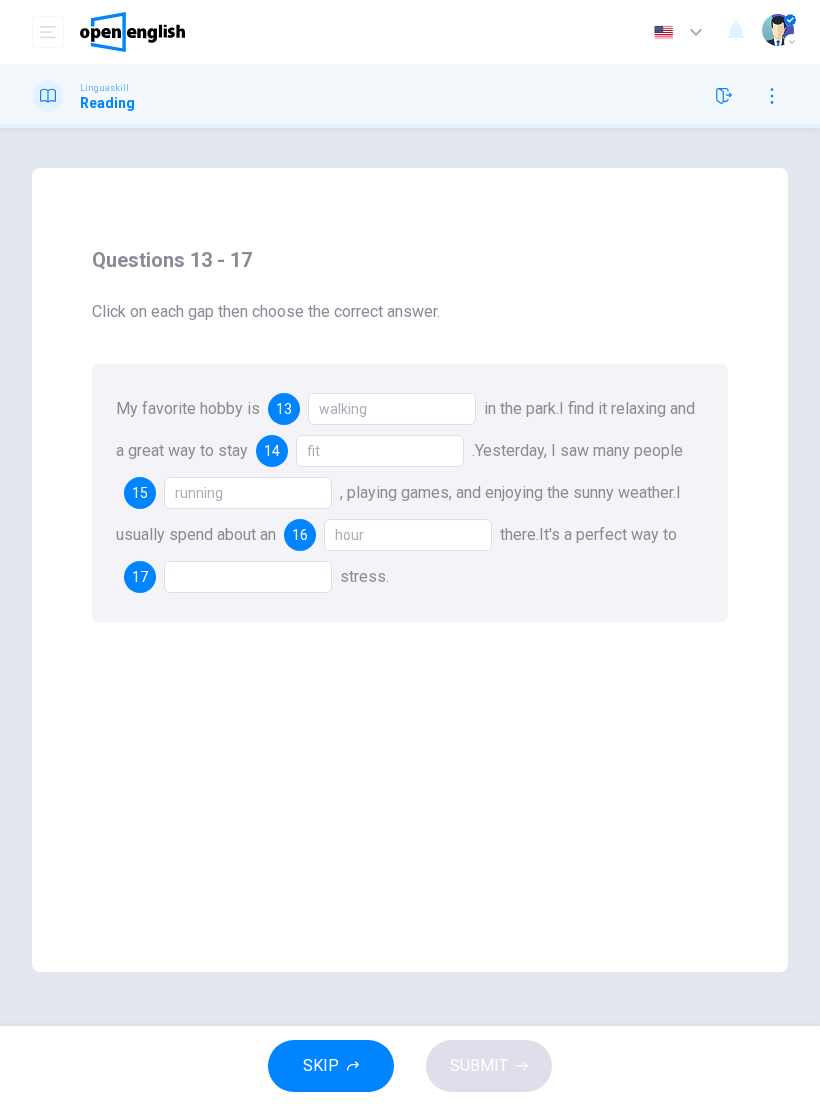 click at bounding box center (248, 577) 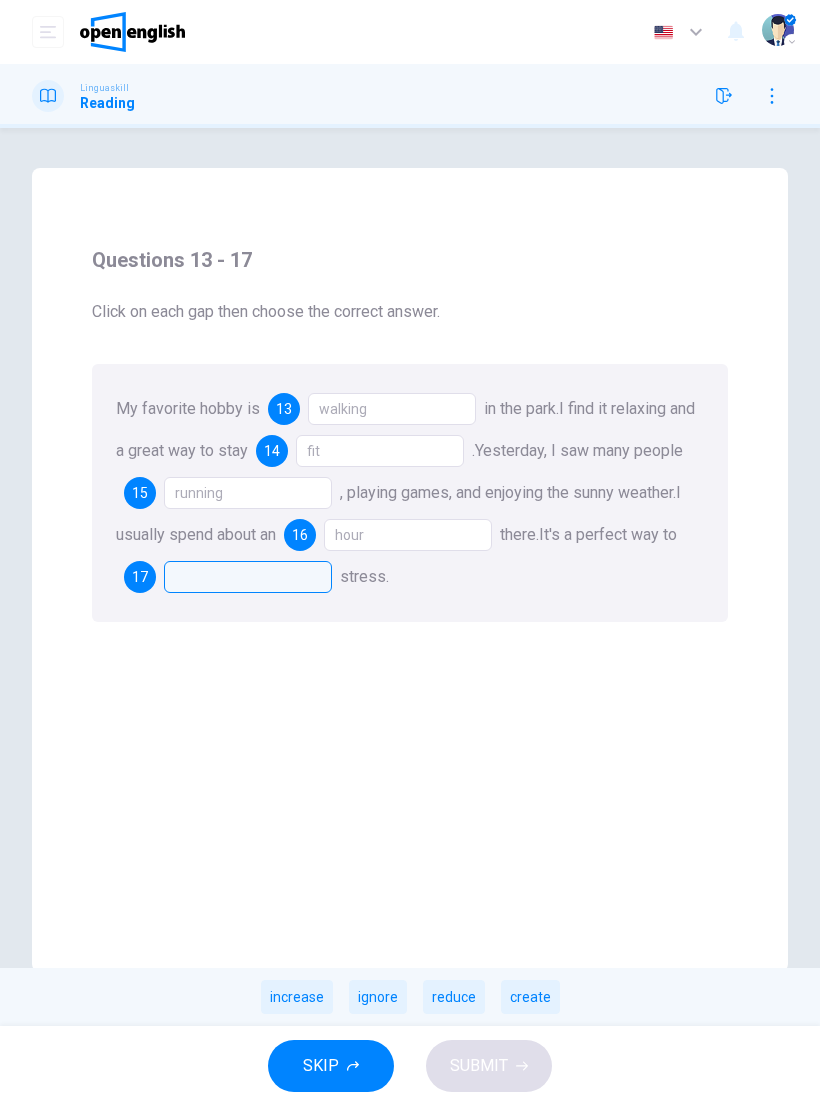 click on "reduce" at bounding box center [454, 997] 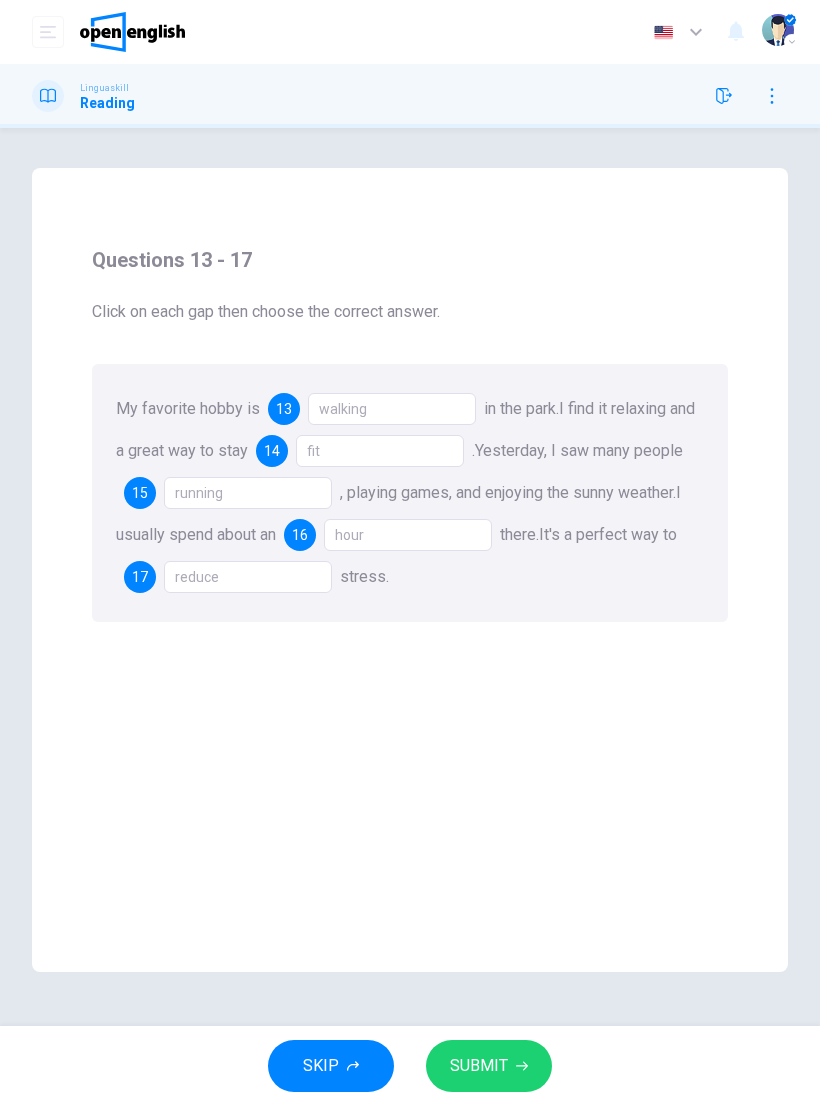 click on "SUBMIT" at bounding box center (479, 1066) 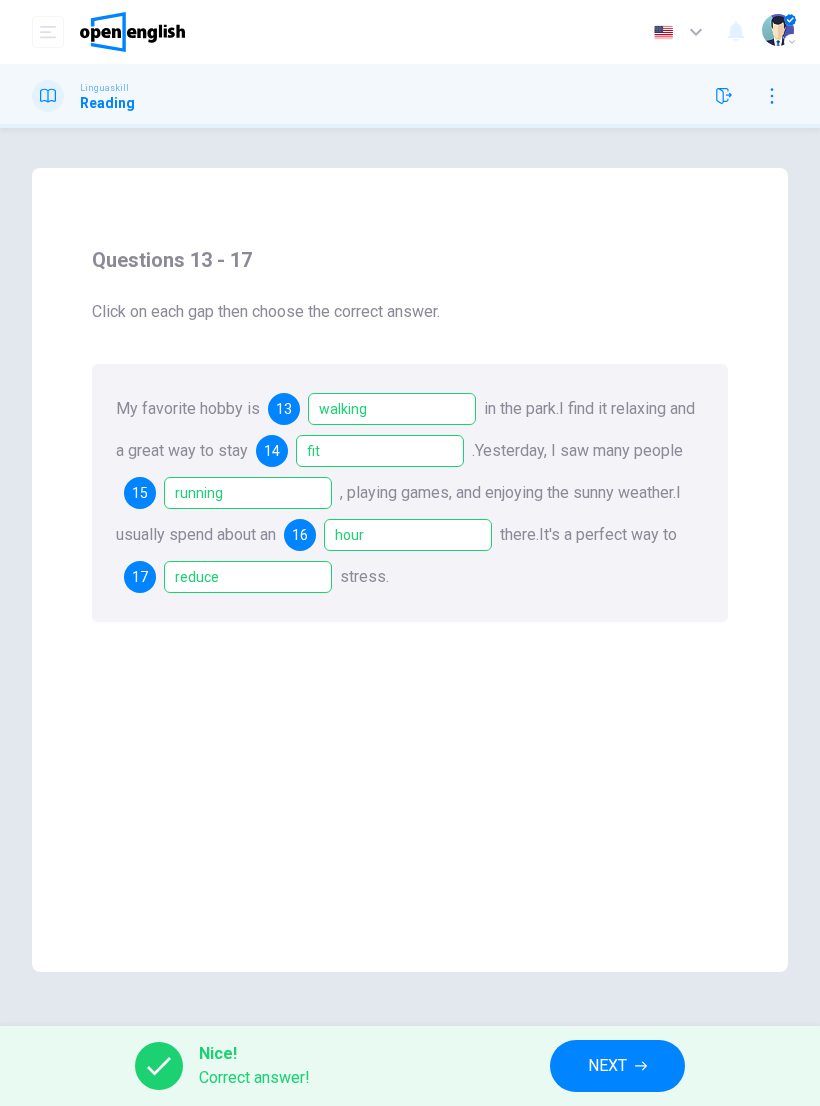click on "NEXT" at bounding box center [607, 1066] 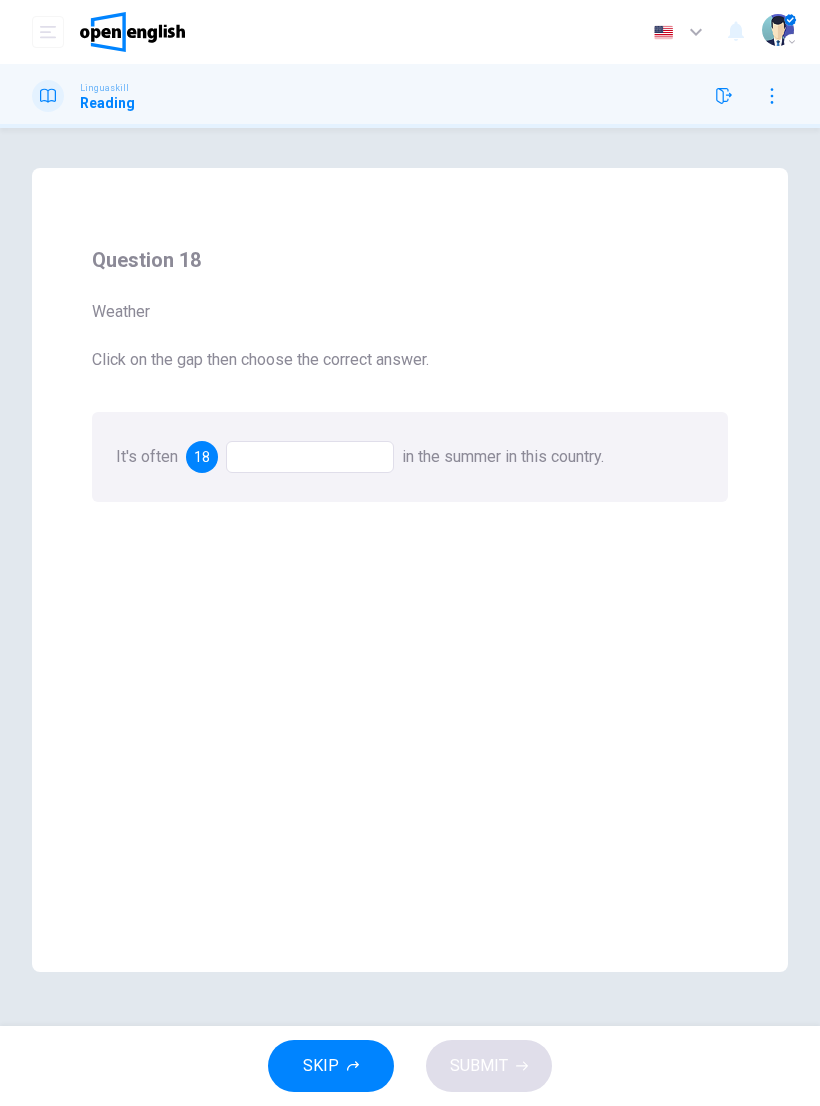 click at bounding box center [310, 457] 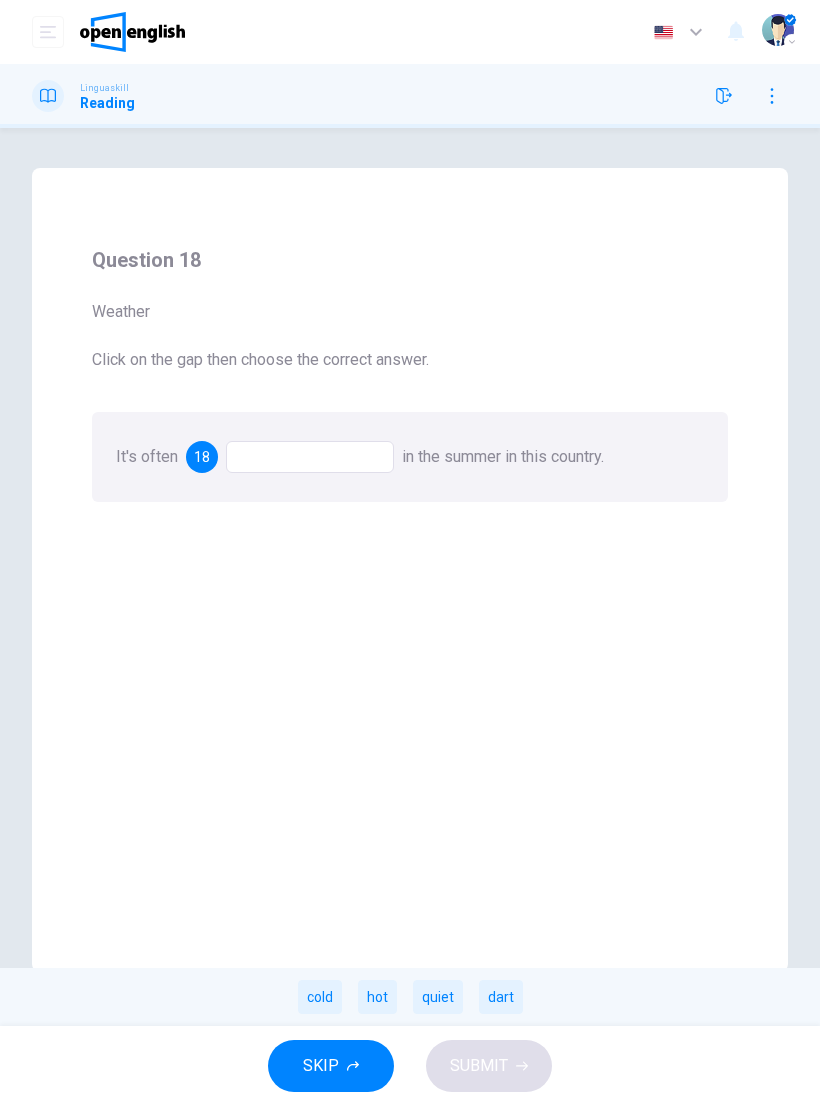 click on "hot" at bounding box center [377, 997] 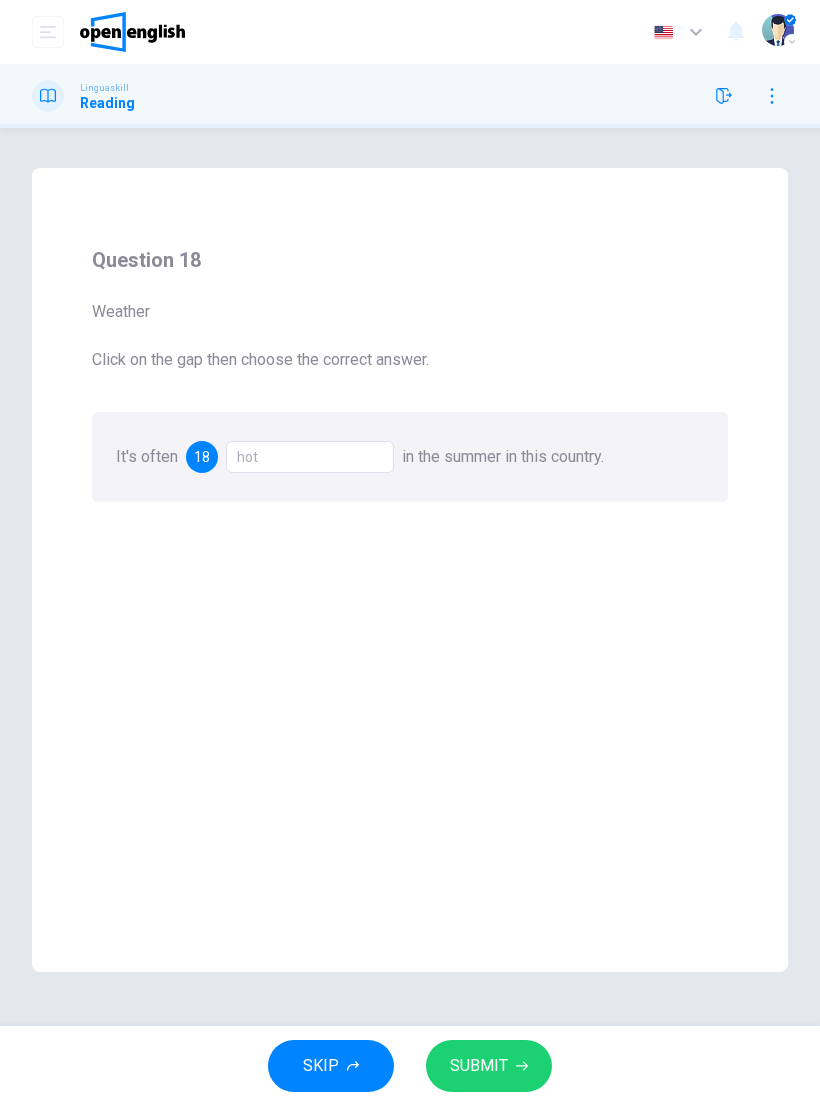 click on "SUBMIT" at bounding box center (479, 1066) 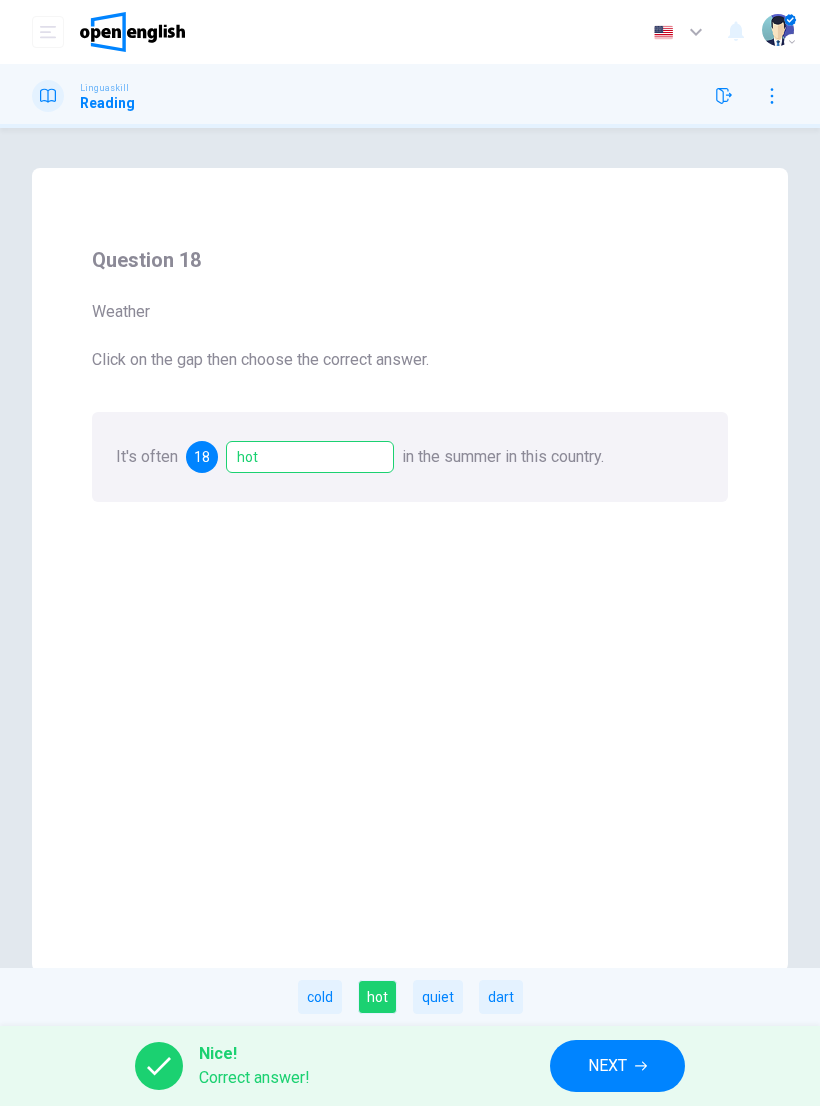 click on "NEXT" at bounding box center (607, 1066) 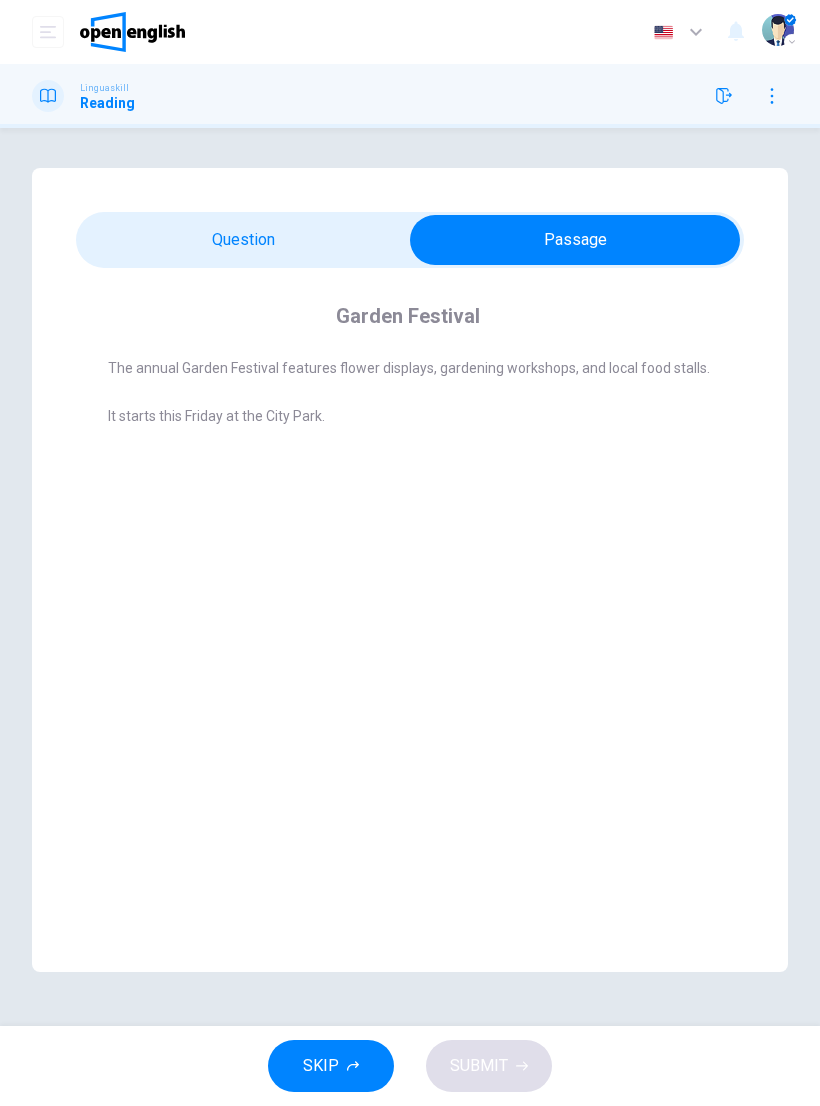click on "Garden Festival The annual Garden Festival features flower displays, gardening workshops, and local food stalls. It starts this Friday at the City Park." at bounding box center [410, 376] 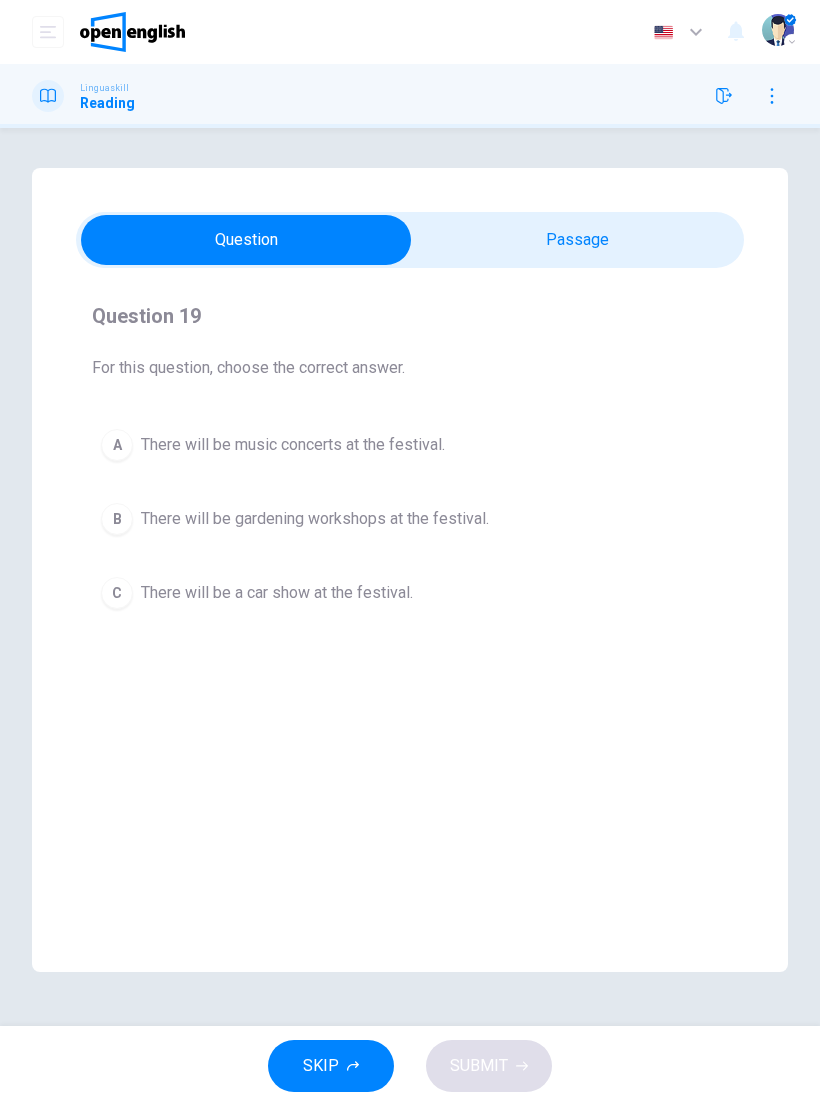 click on "B There will be gardening workshops at the festival." at bounding box center [410, 519] 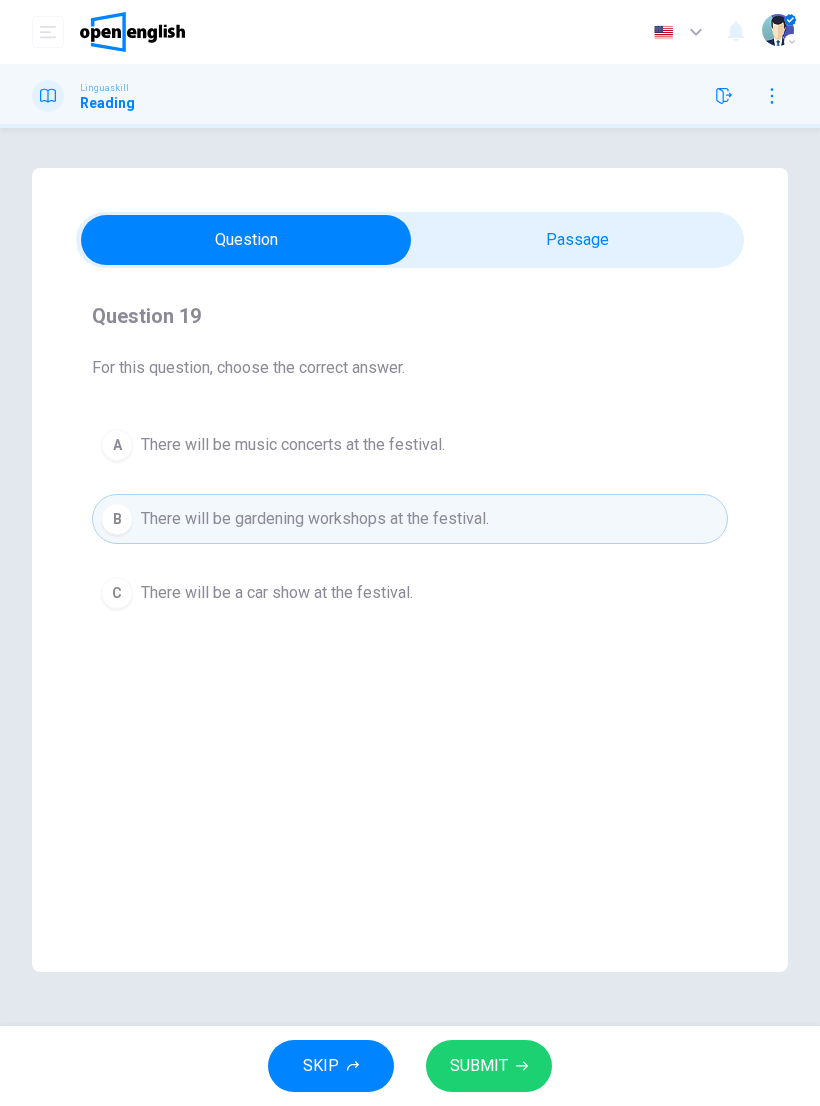 click on "SUBMIT" at bounding box center [479, 1066] 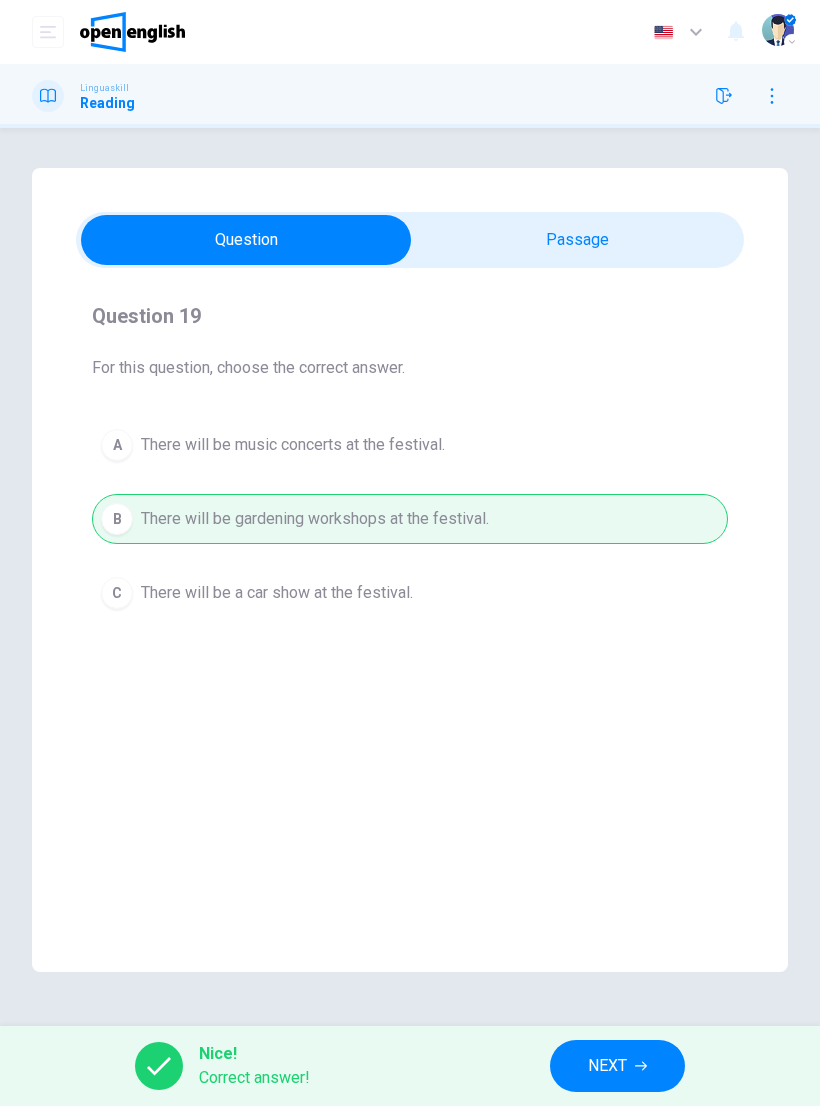 click on "NEXT" at bounding box center [607, 1066] 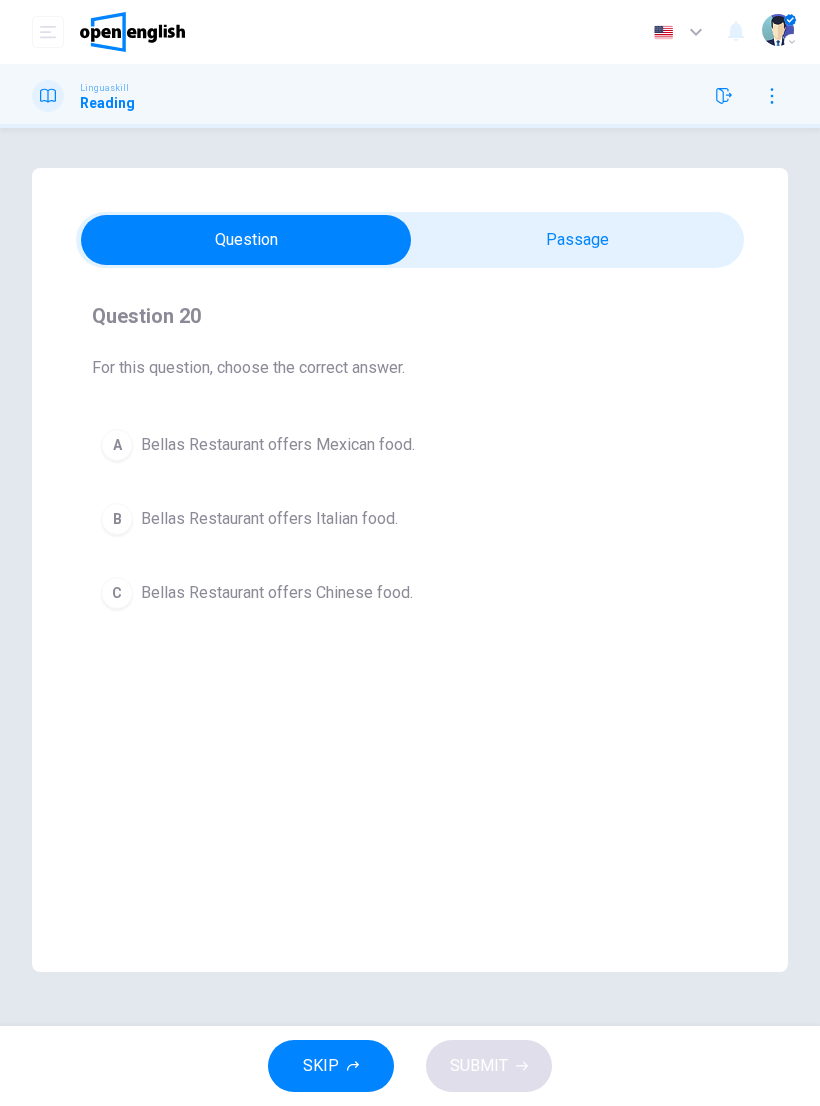 click on "B" at bounding box center (117, 519) 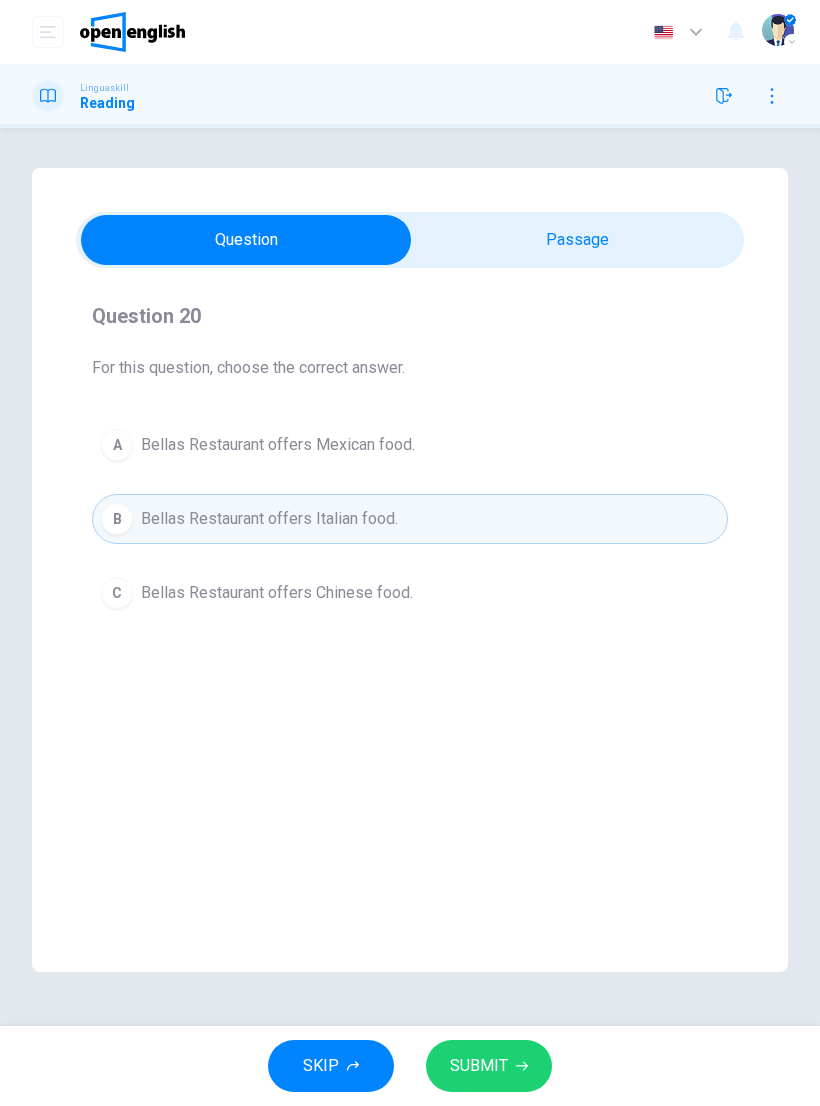 click on "SUBMIT" at bounding box center [479, 1066] 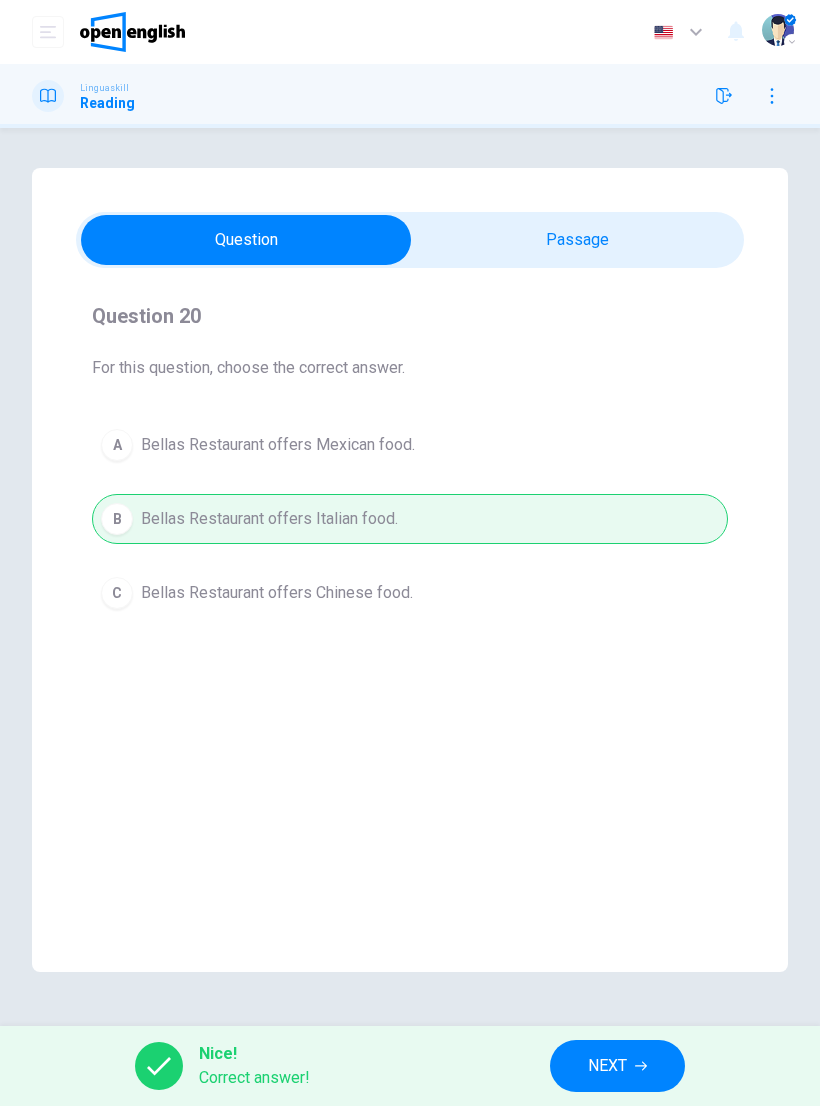click on "NEXT" at bounding box center [617, 1066] 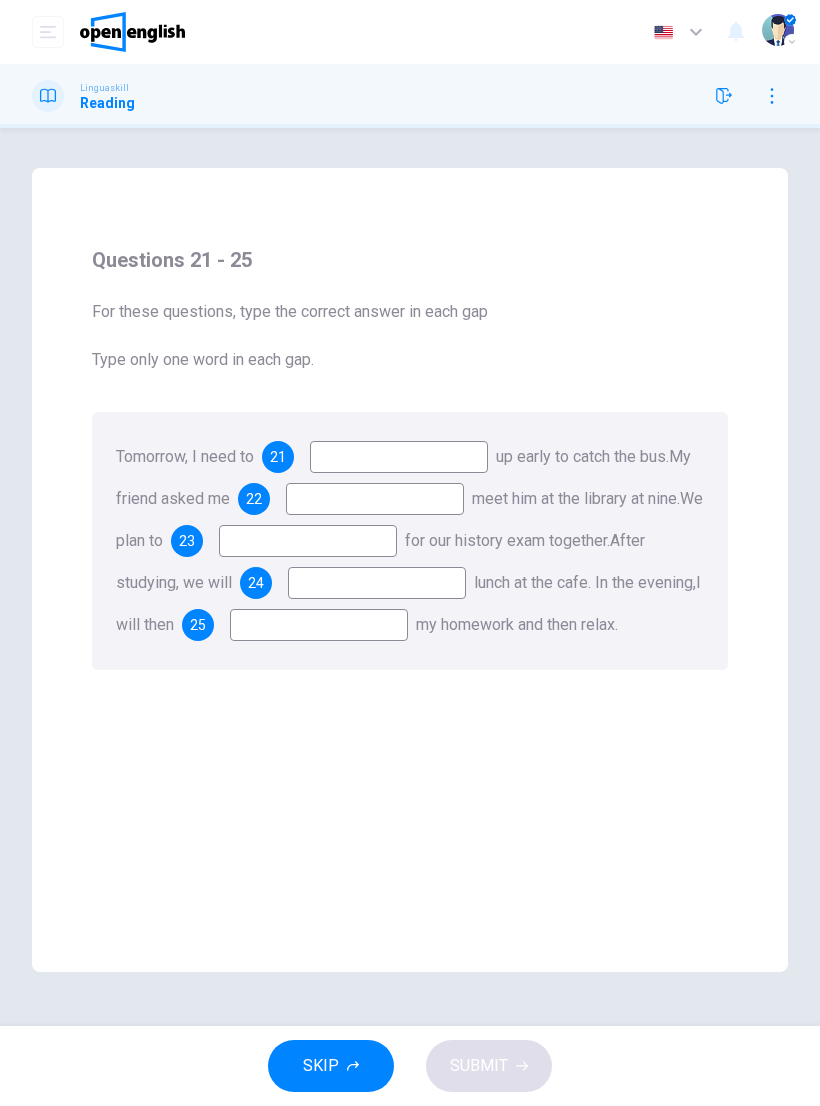 click at bounding box center [399, 457] 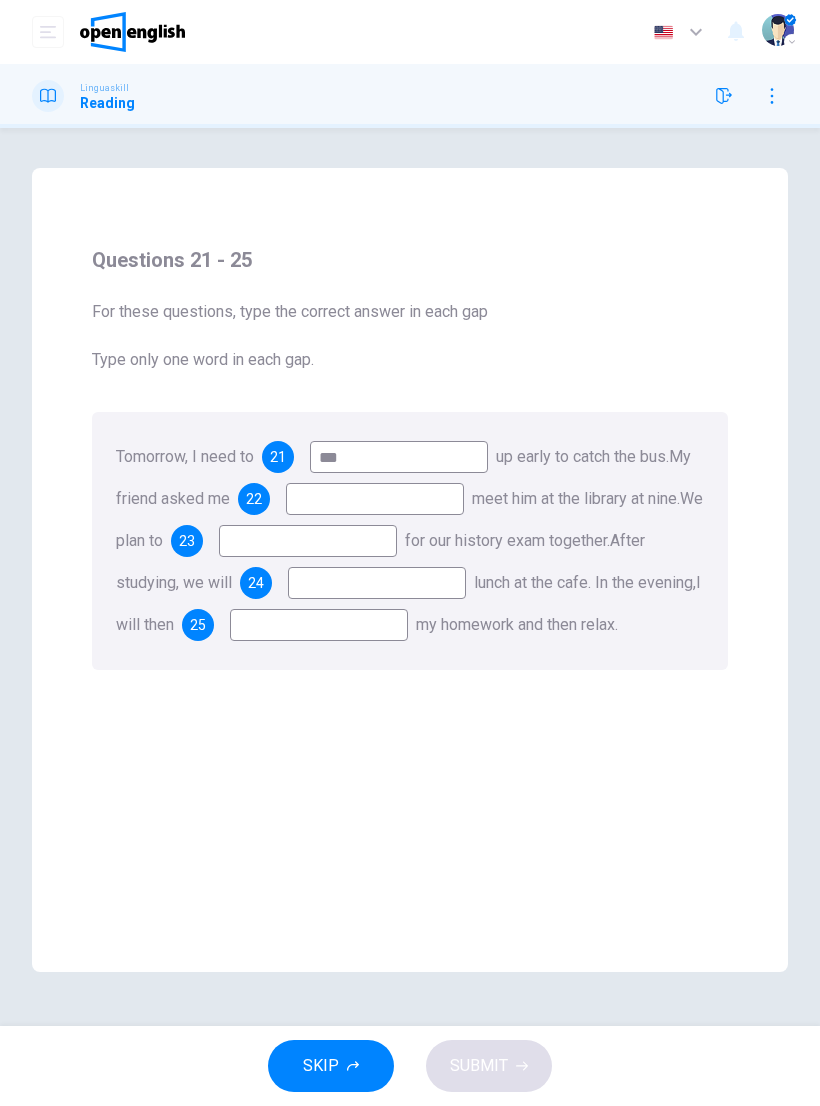 type on "***" 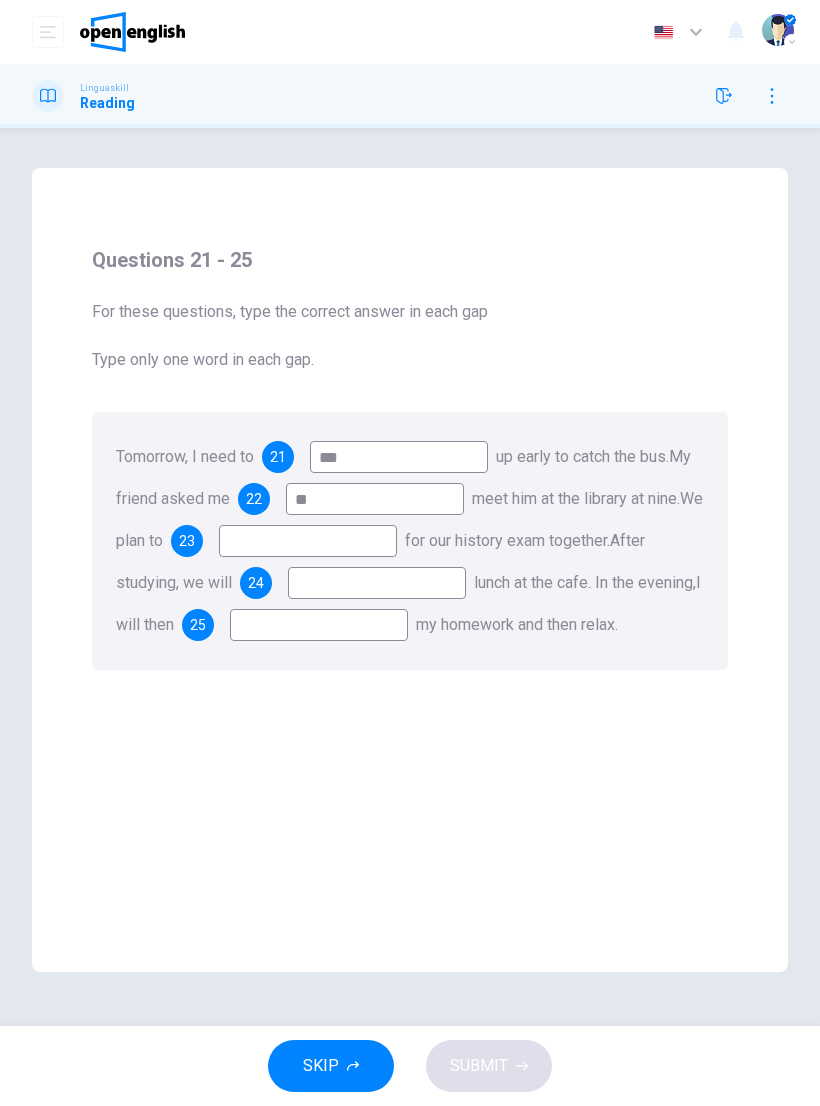 type on "**" 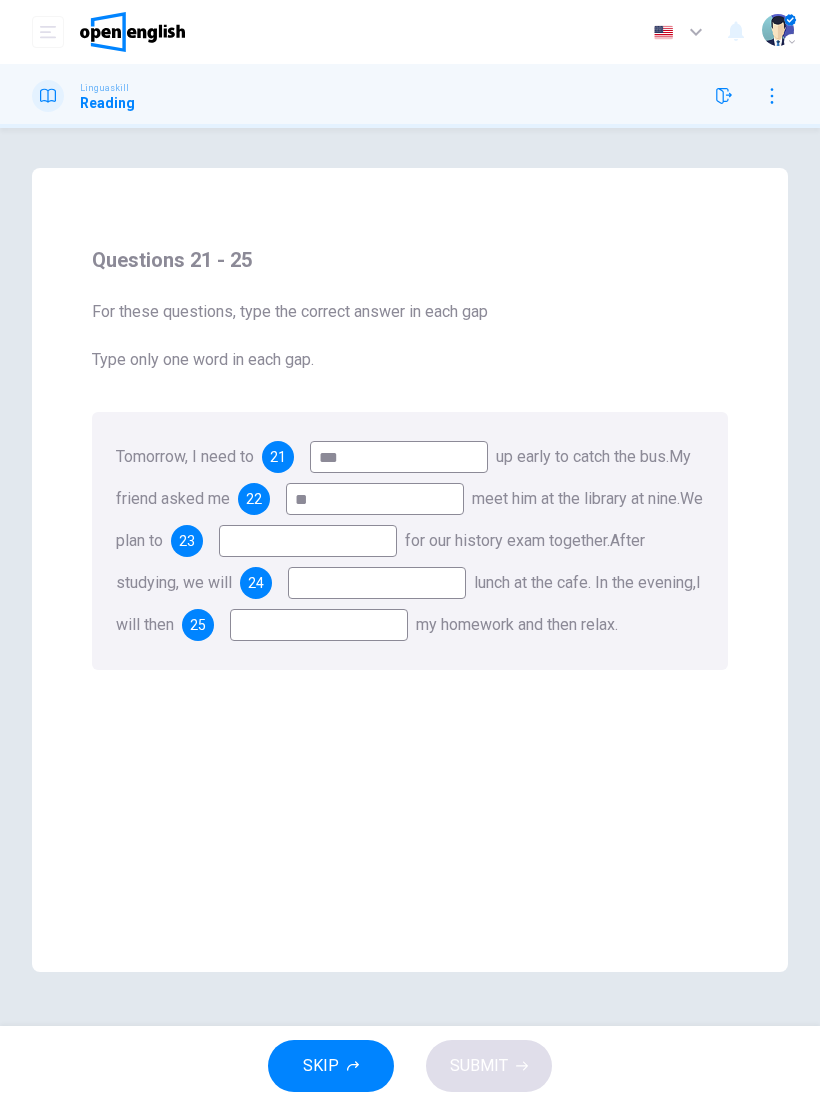 click at bounding box center (308, 541) 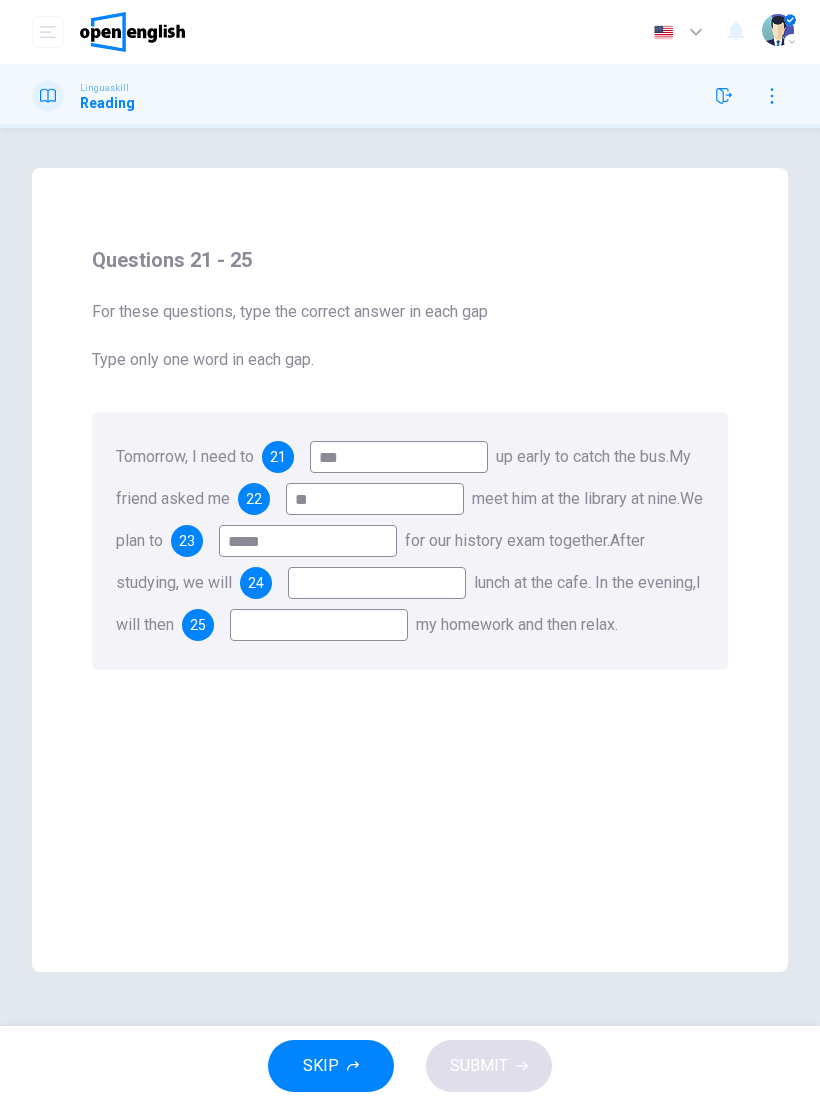 type on "*****" 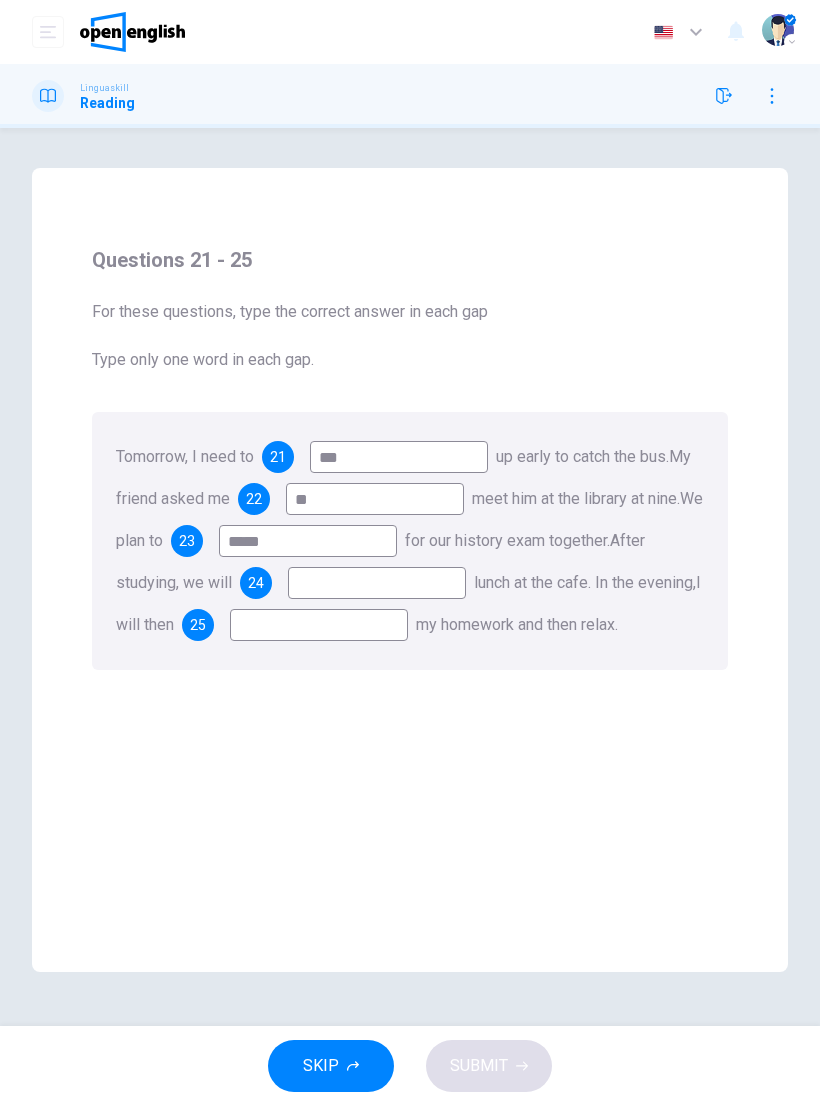 click at bounding box center [377, 583] 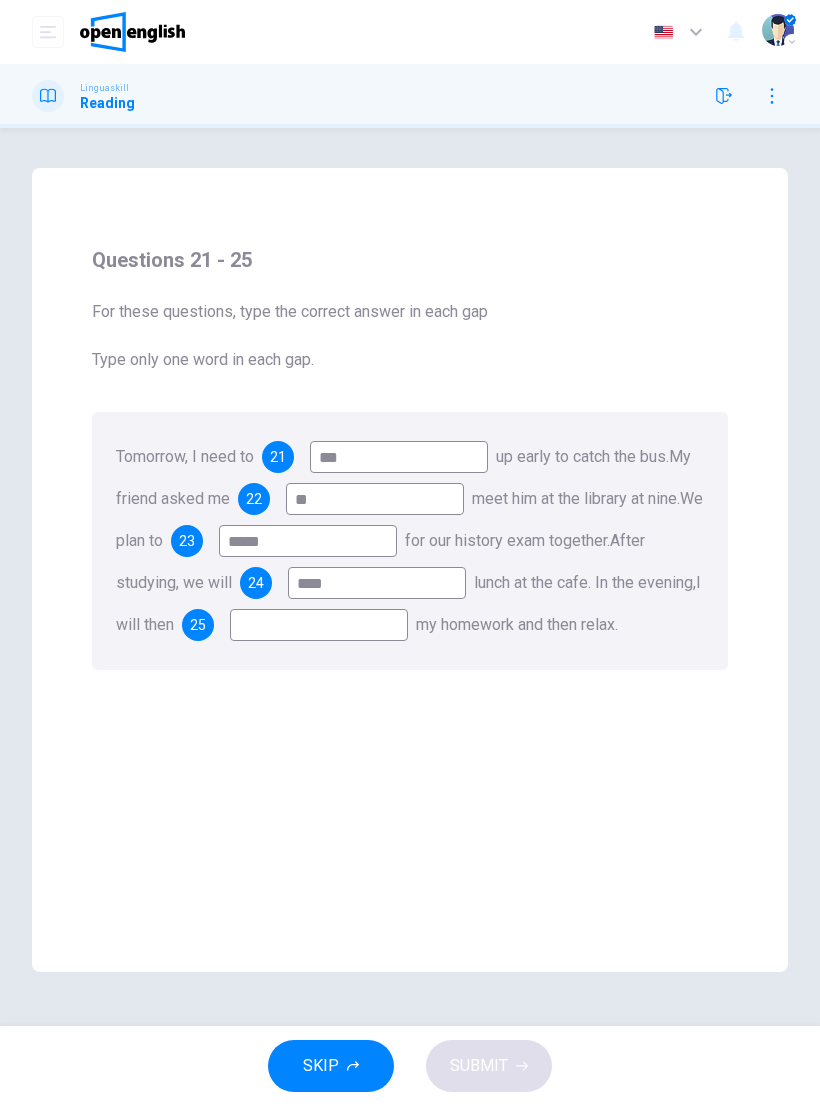 type on "***" 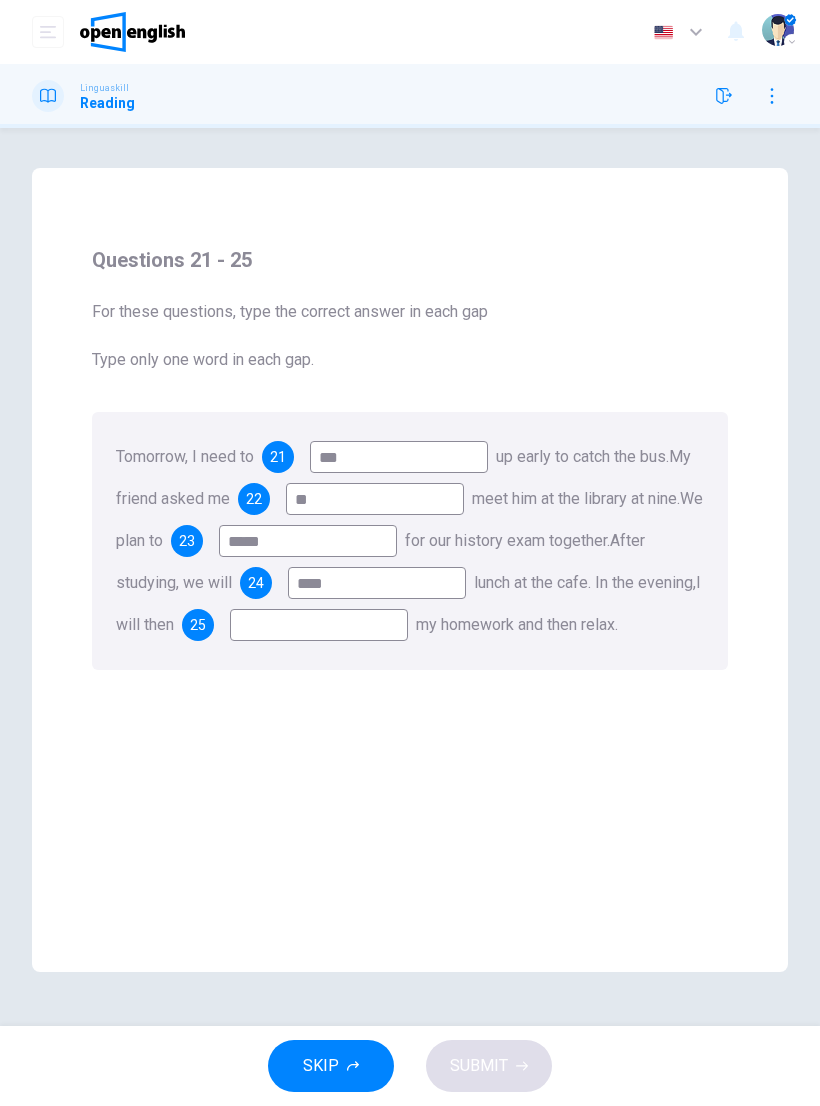 click at bounding box center [319, 625] 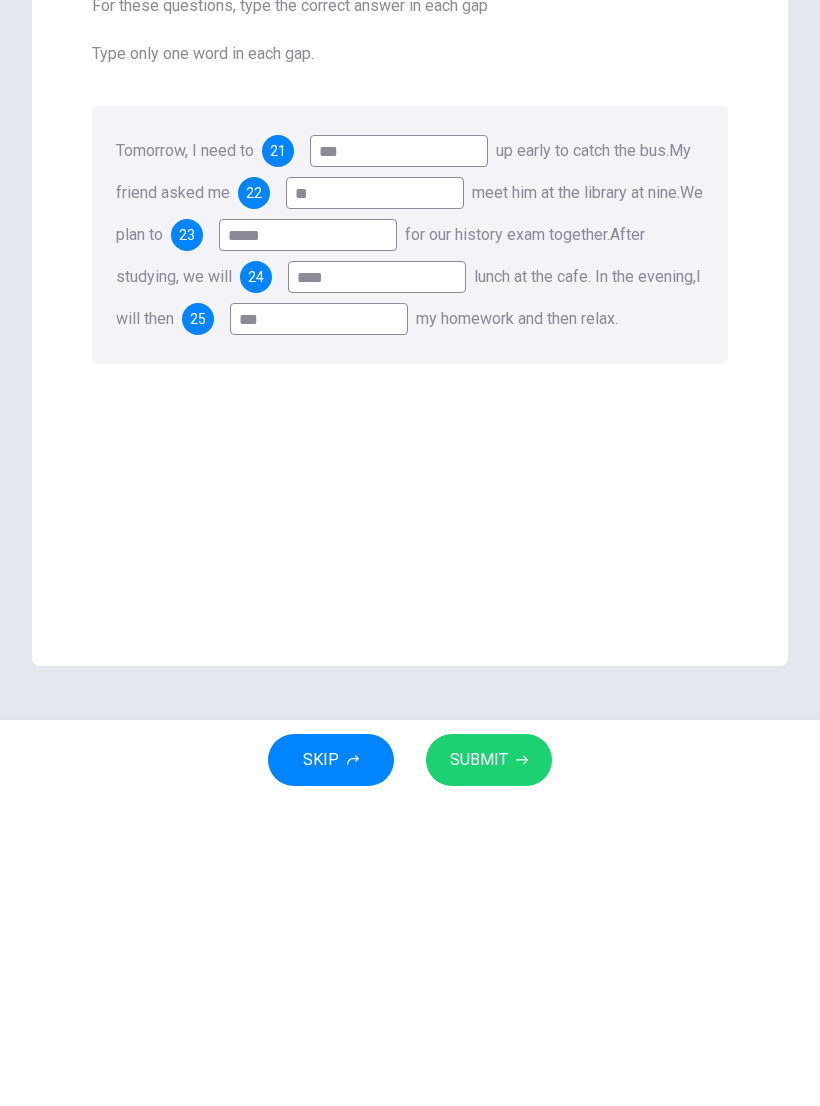 type on "**" 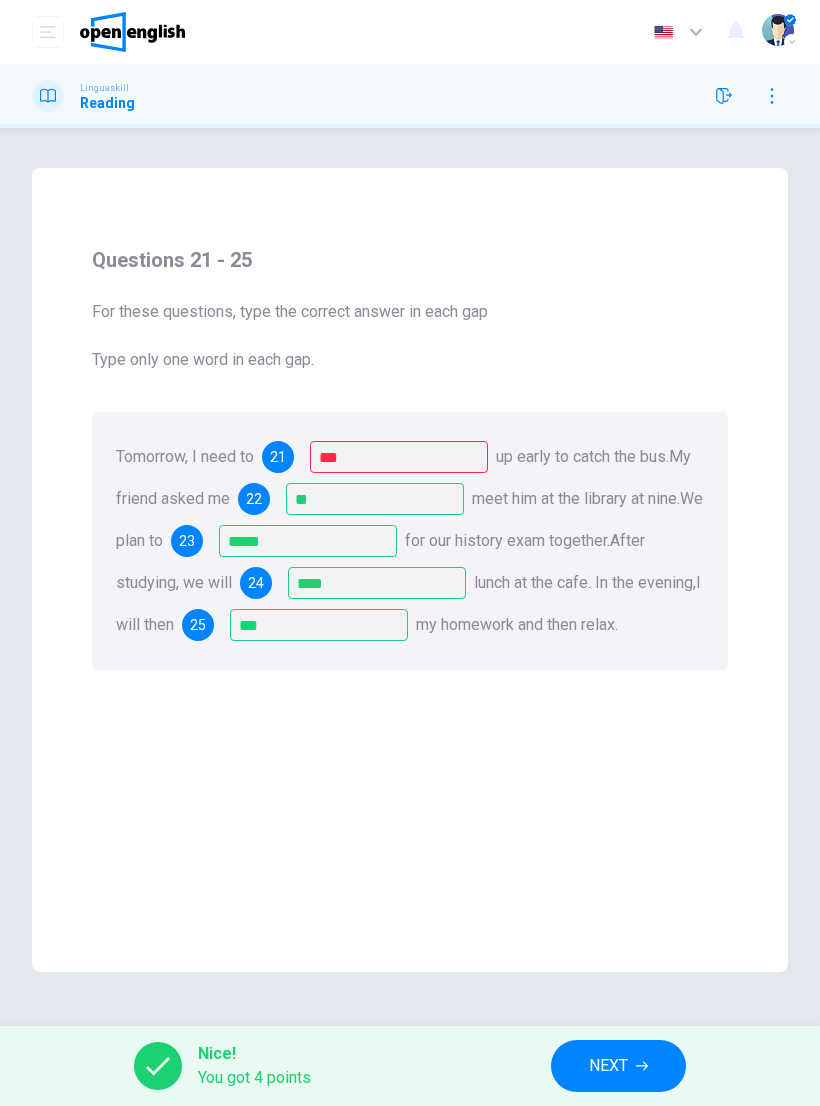 click on "21 ***" at bounding box center (375, 457) 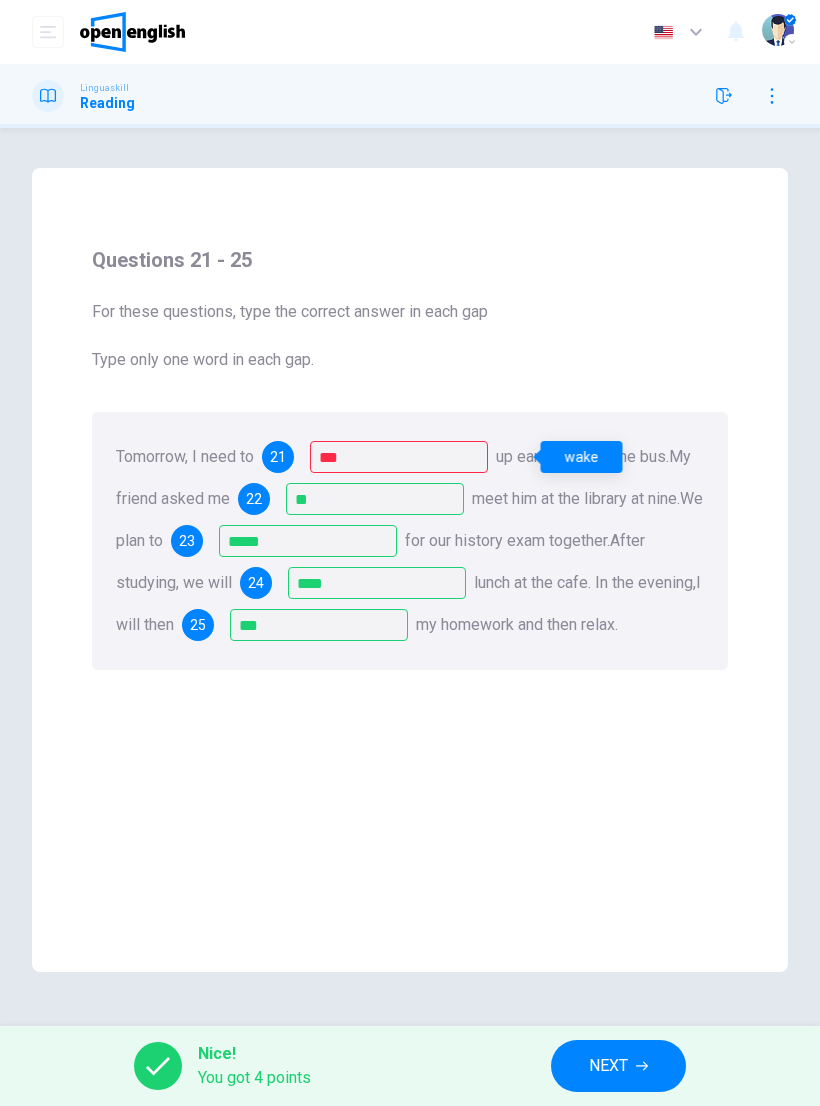 click on "21" at bounding box center [278, 457] 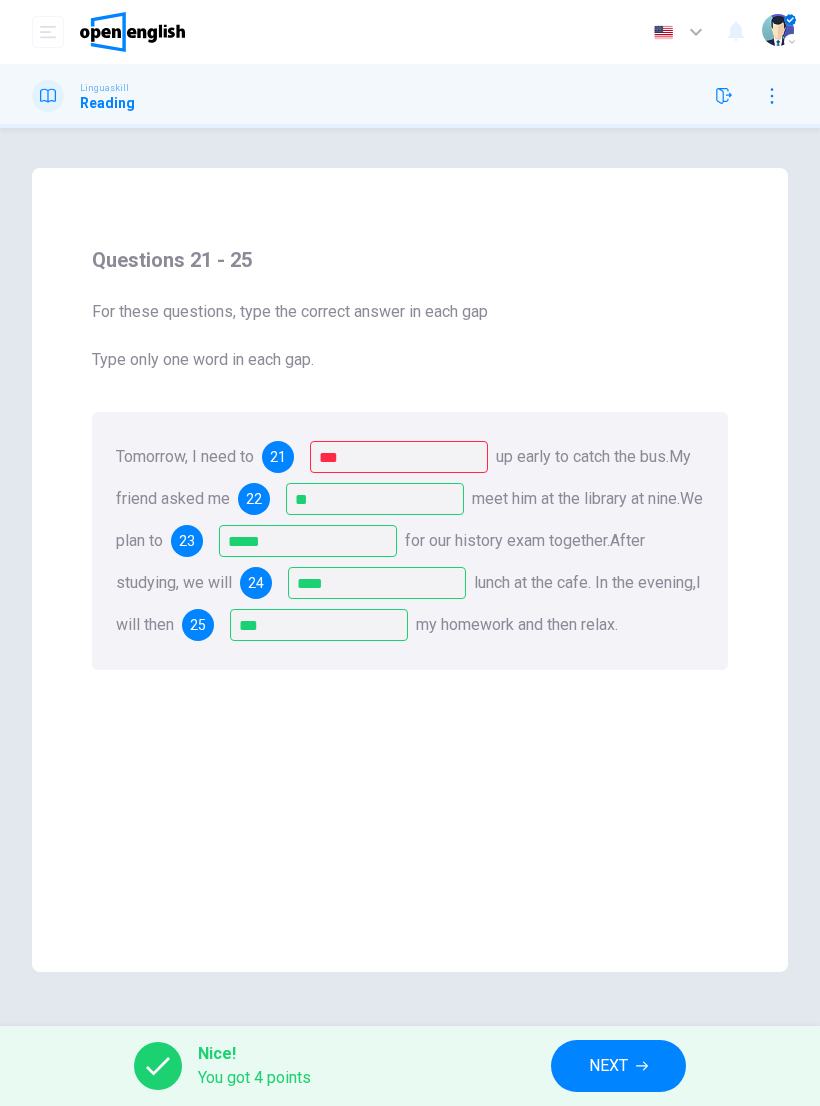 click on "21" at bounding box center (278, 457) 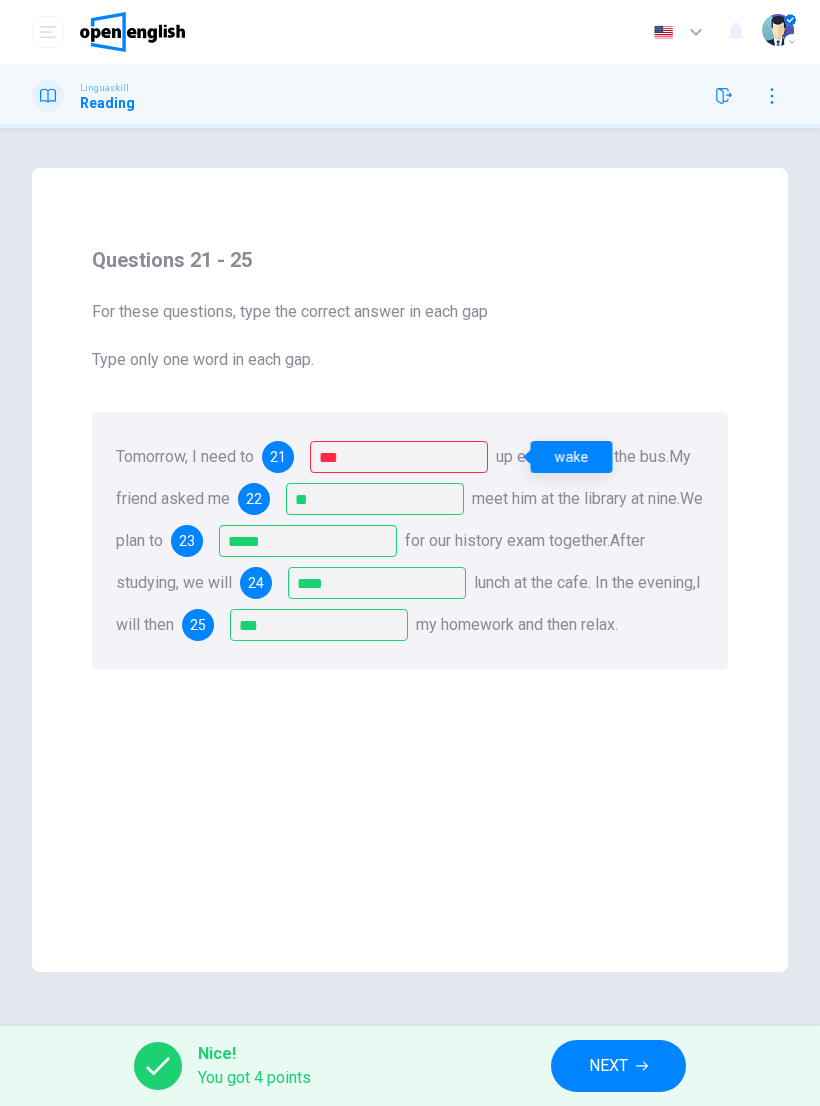 click on "Questions 21 - 25 For these questions, type the correct answer in each gap Type only one word in each gap. Tomorrow, I need to  21 ***  up early to catch the bus.  My friend asked me  22 **  meet him at the library at nine.  We plan to  23 *****  for our history exam together.  After studying, we will  24 ***  lunch at the cafe. In the evening,  I will then  25 **  my homework and then relax." at bounding box center [410, 457] 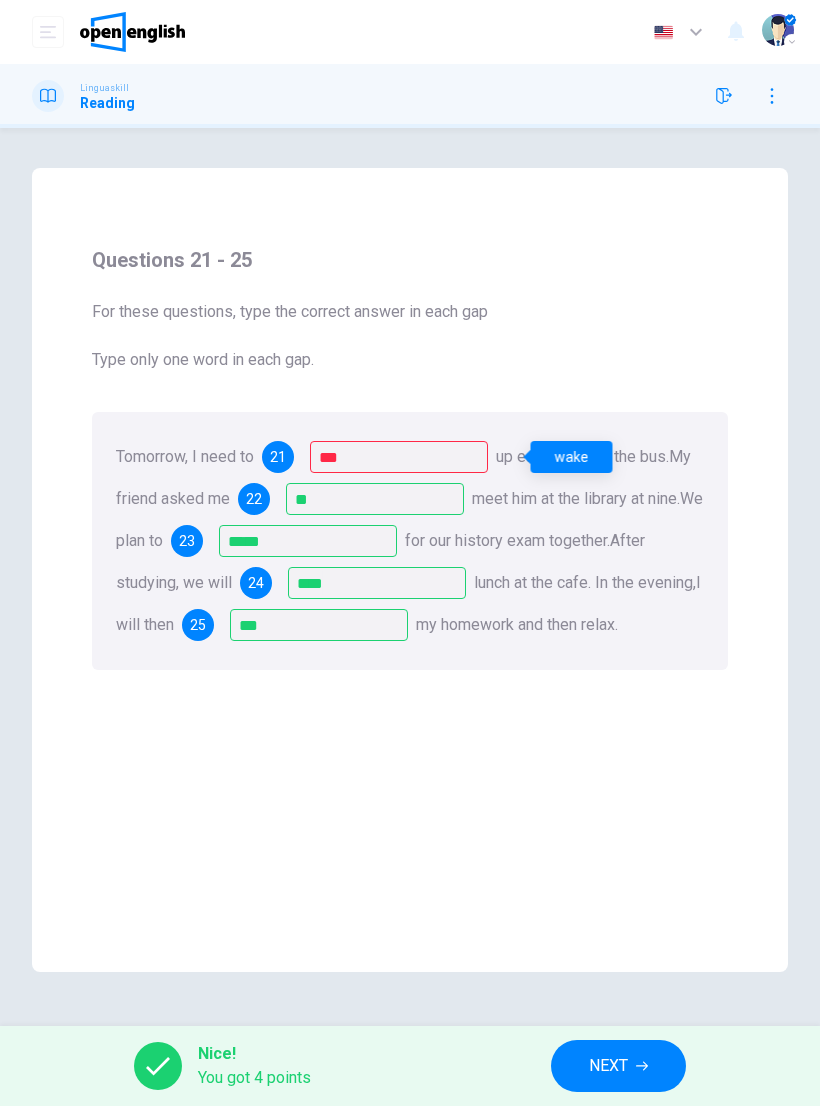 click on "NEXT" at bounding box center (608, 1066) 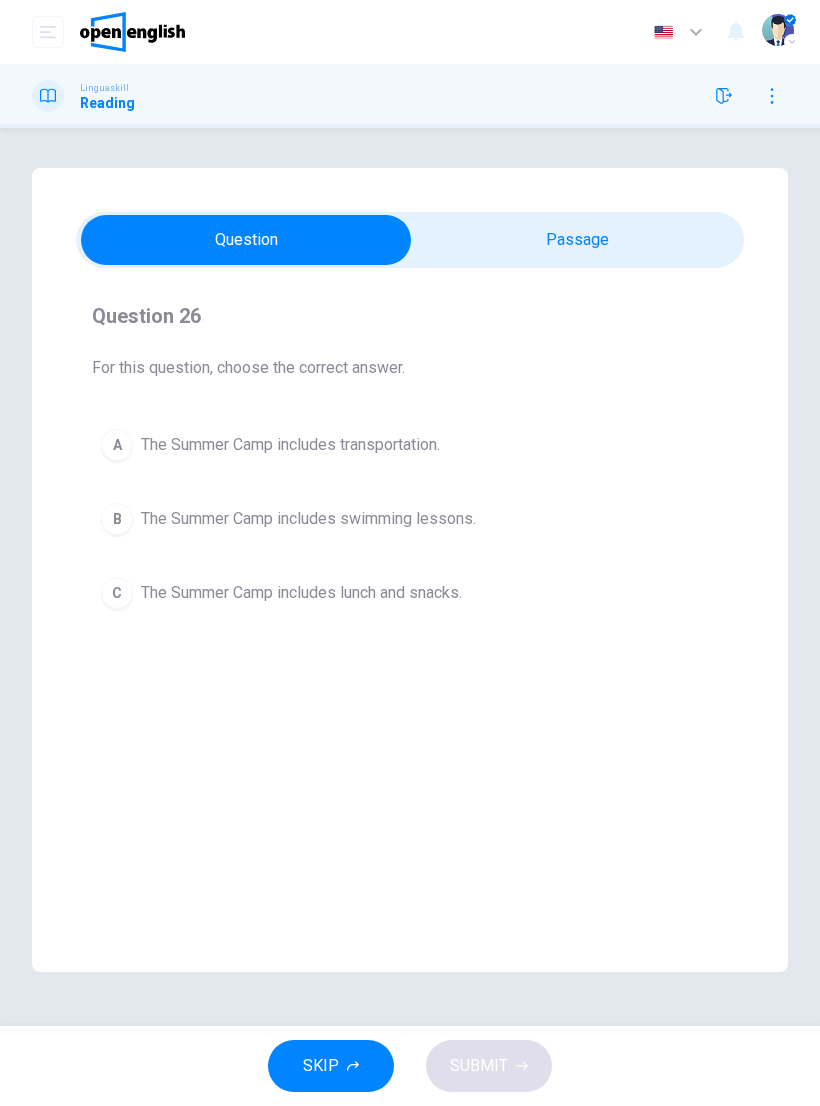 click on "C The Summer Camp includes lunch and snacks." at bounding box center [410, 593] 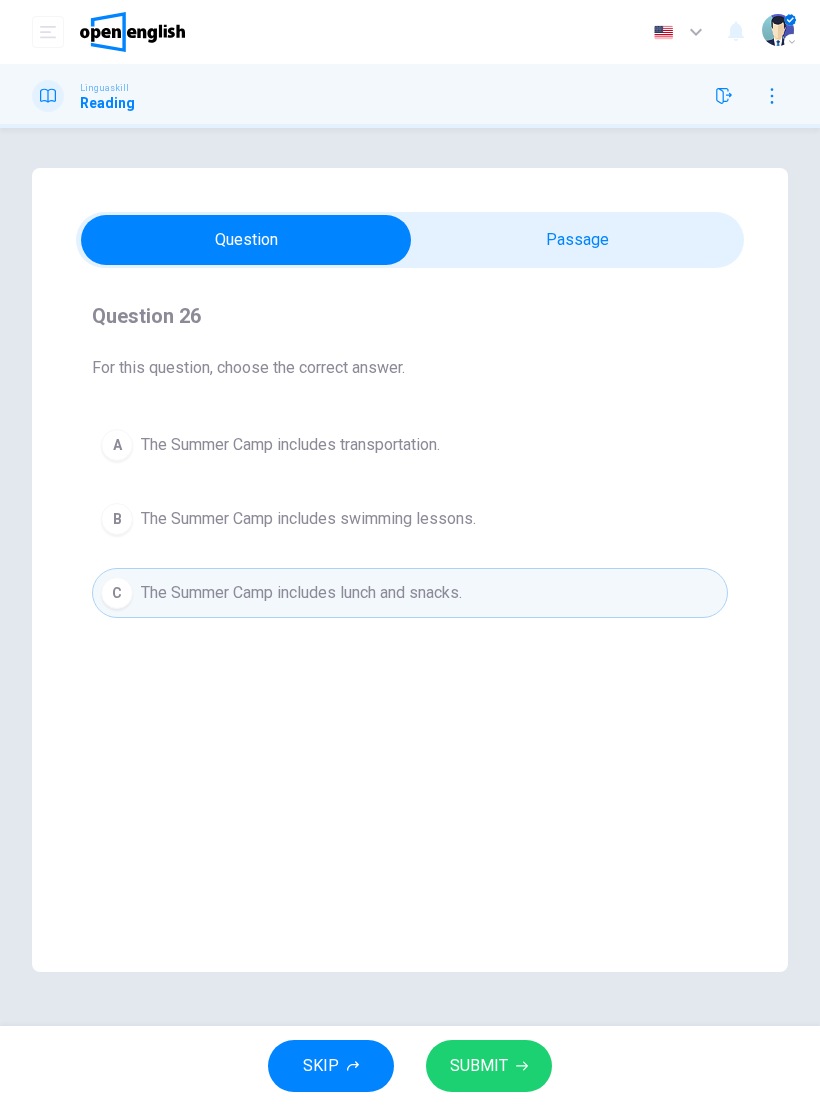 click on "SUBMIT" at bounding box center (489, 1066) 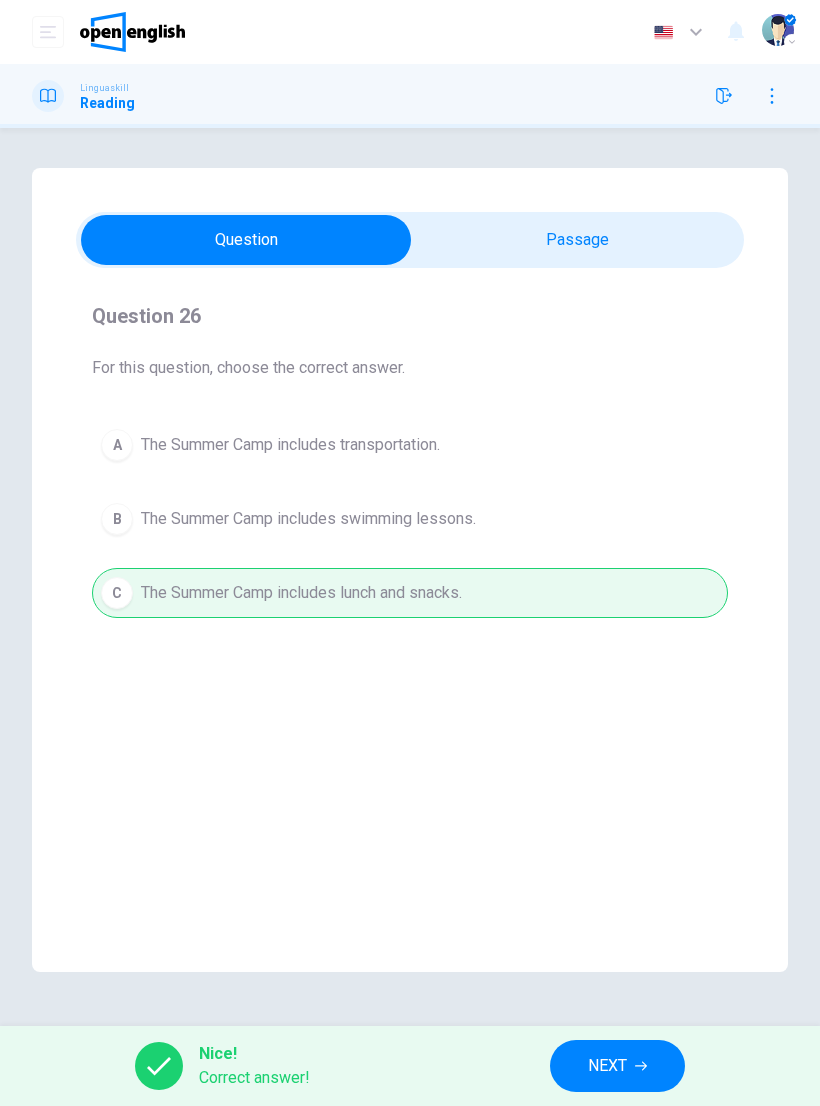 click on "NEXT" at bounding box center [607, 1066] 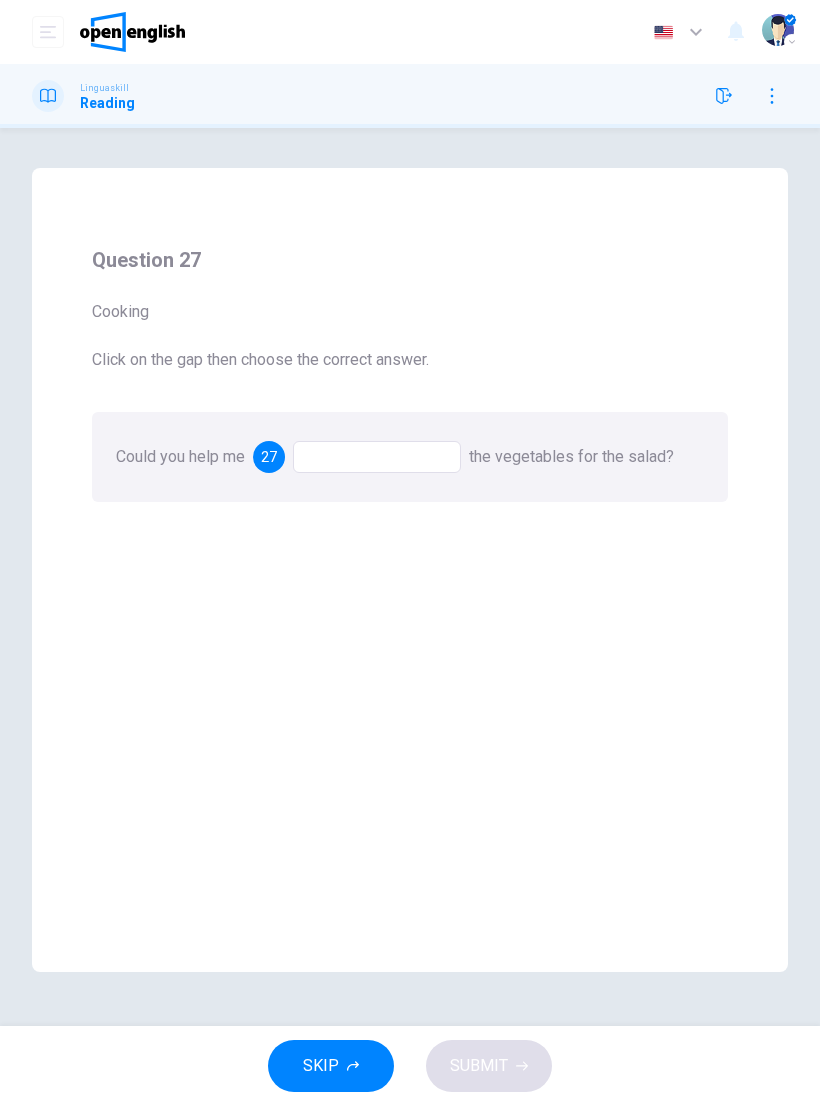 click at bounding box center (377, 457) 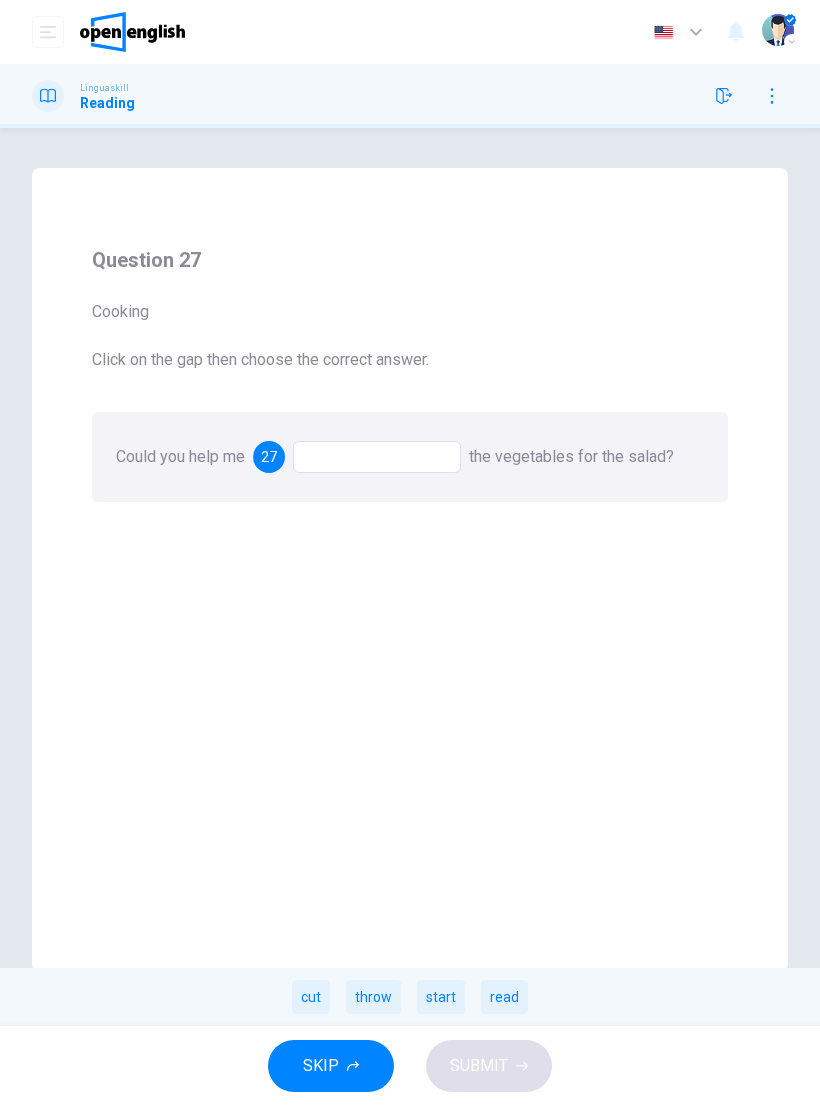 click at bounding box center [377, 457] 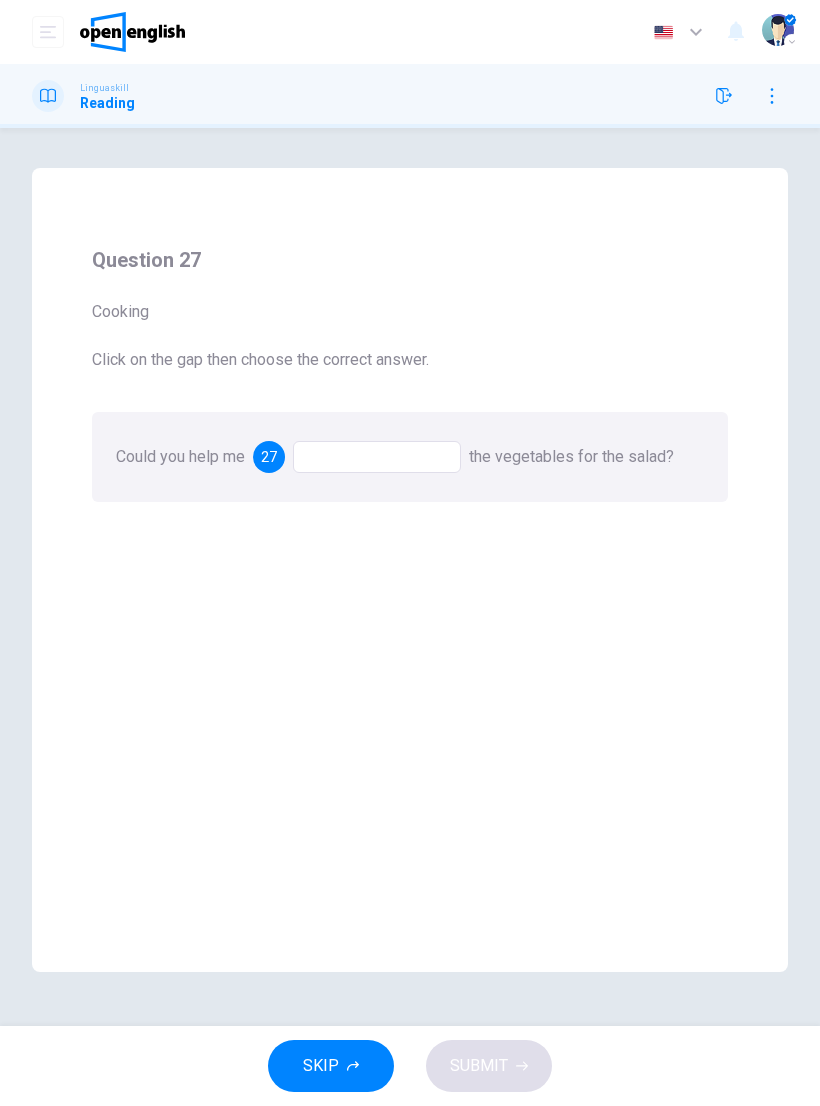 click at bounding box center [377, 457] 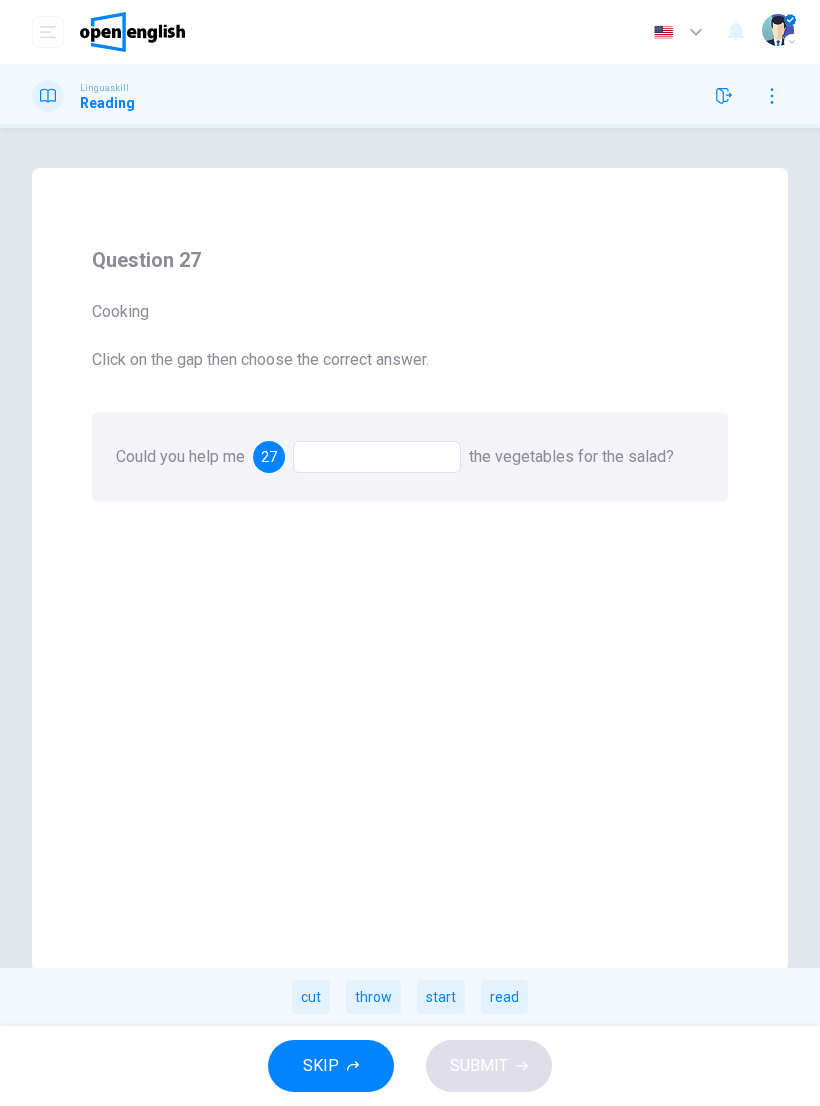 click on "cut" at bounding box center [311, 997] 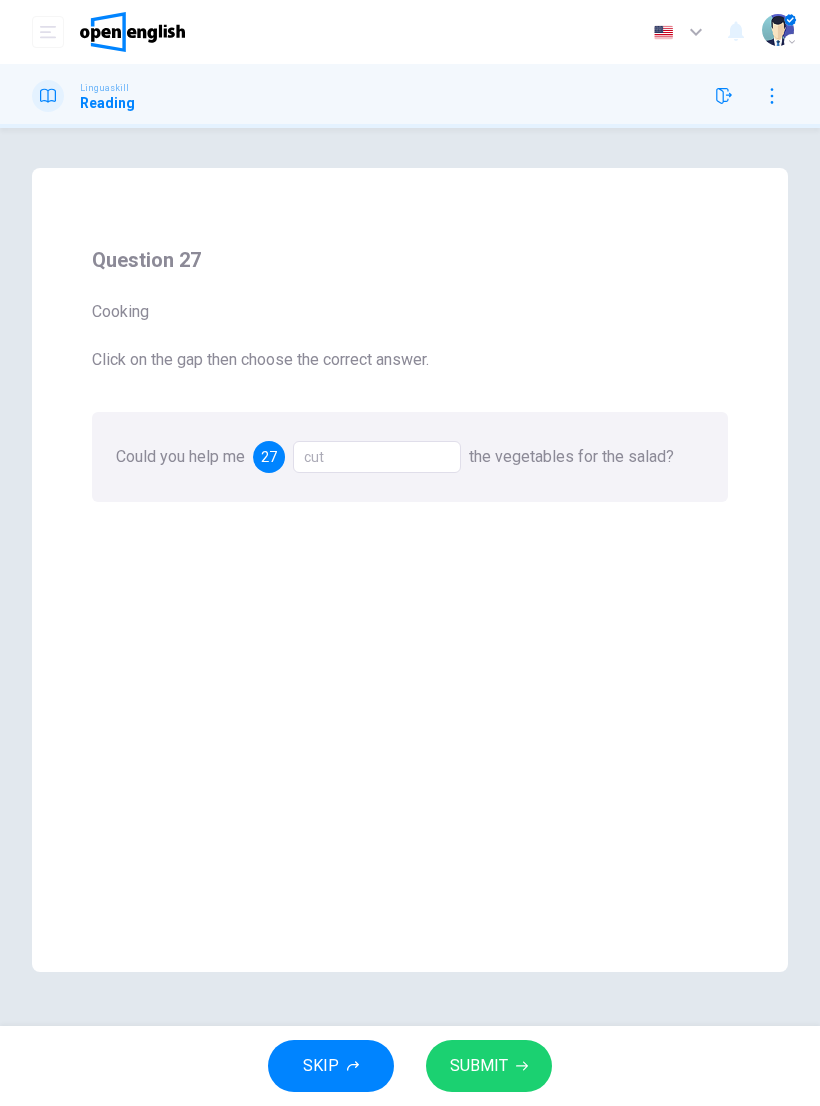 click on "SUBMIT" at bounding box center [479, 1066] 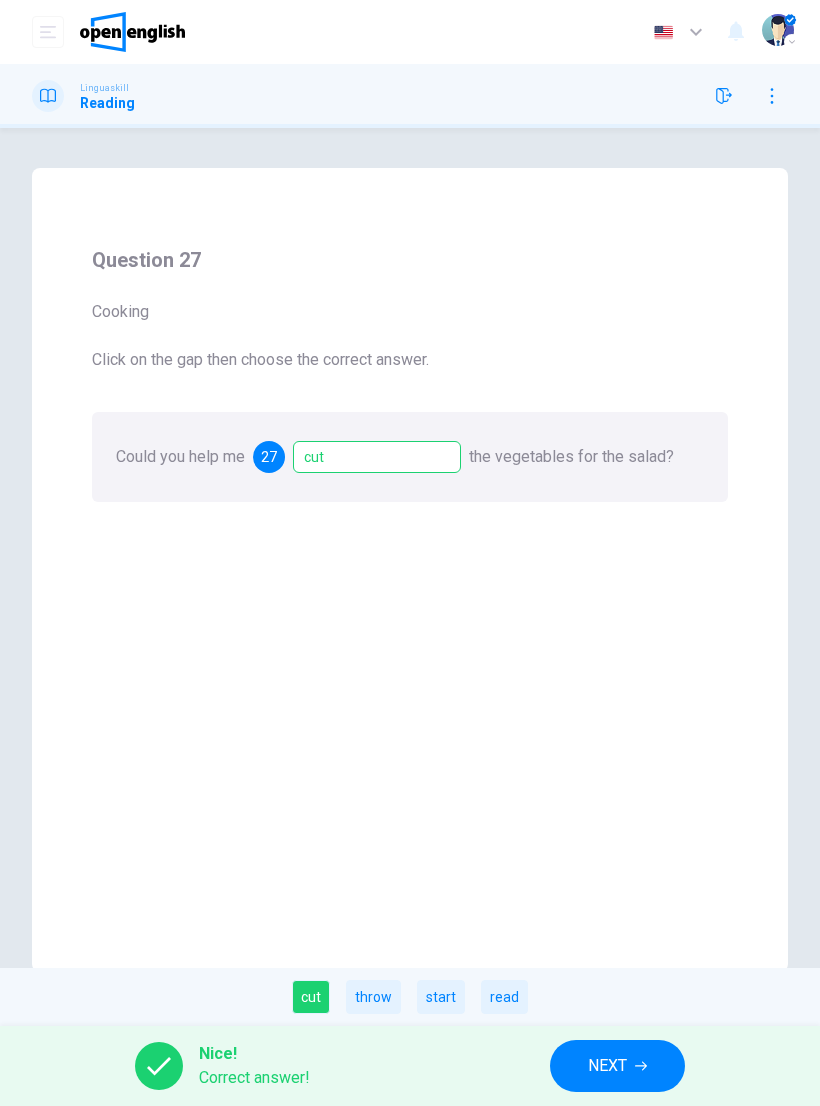 click on "NEXT" at bounding box center [607, 1066] 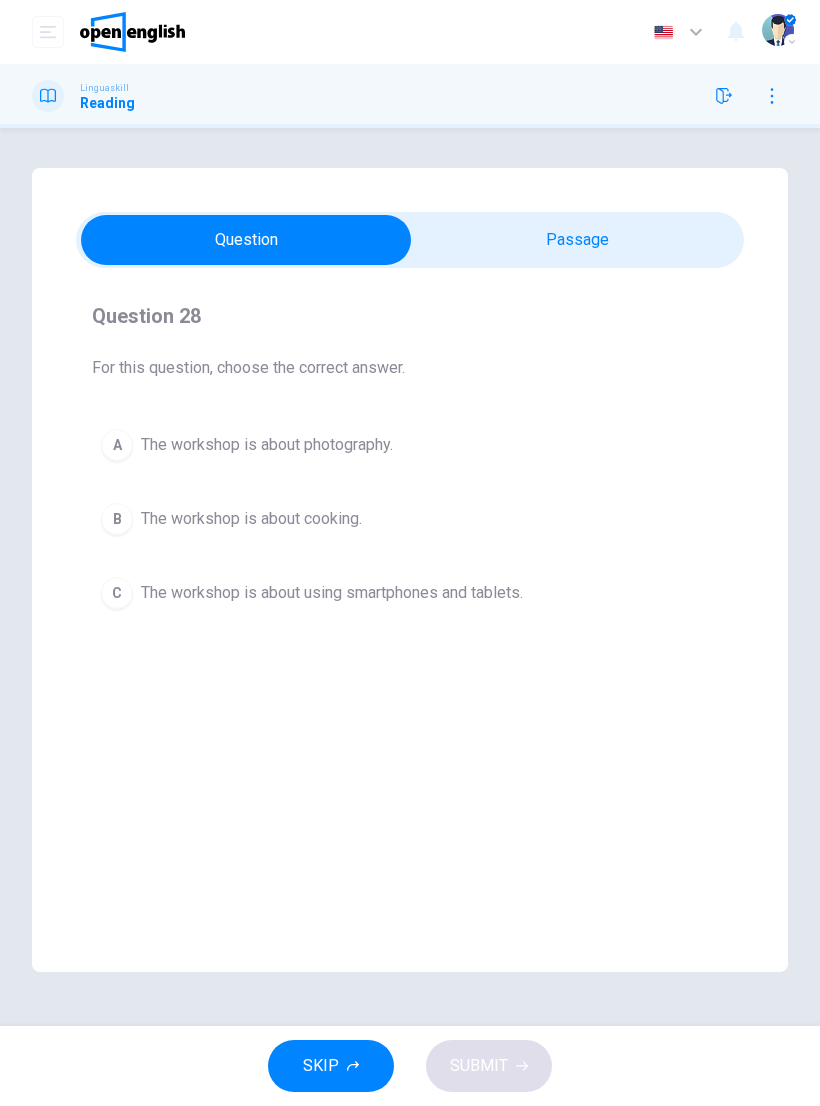 click at bounding box center [724, 96] 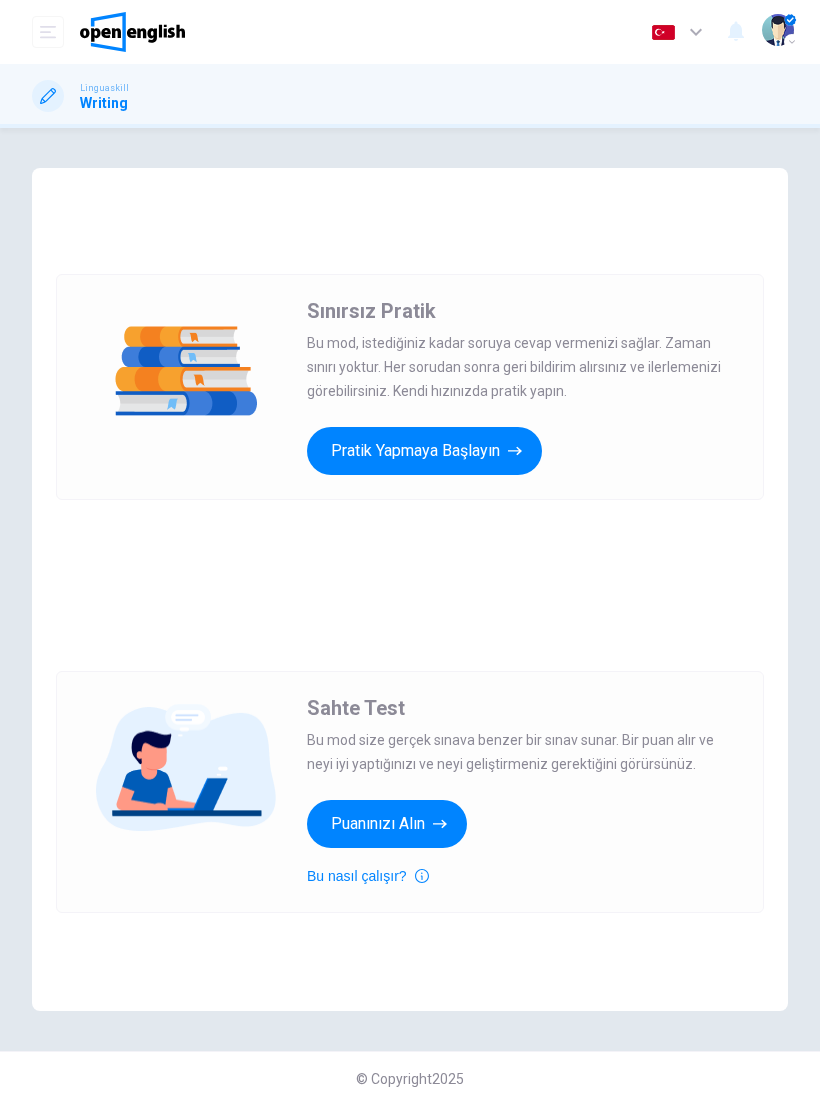 scroll, scrollTop: 0, scrollLeft: 0, axis: both 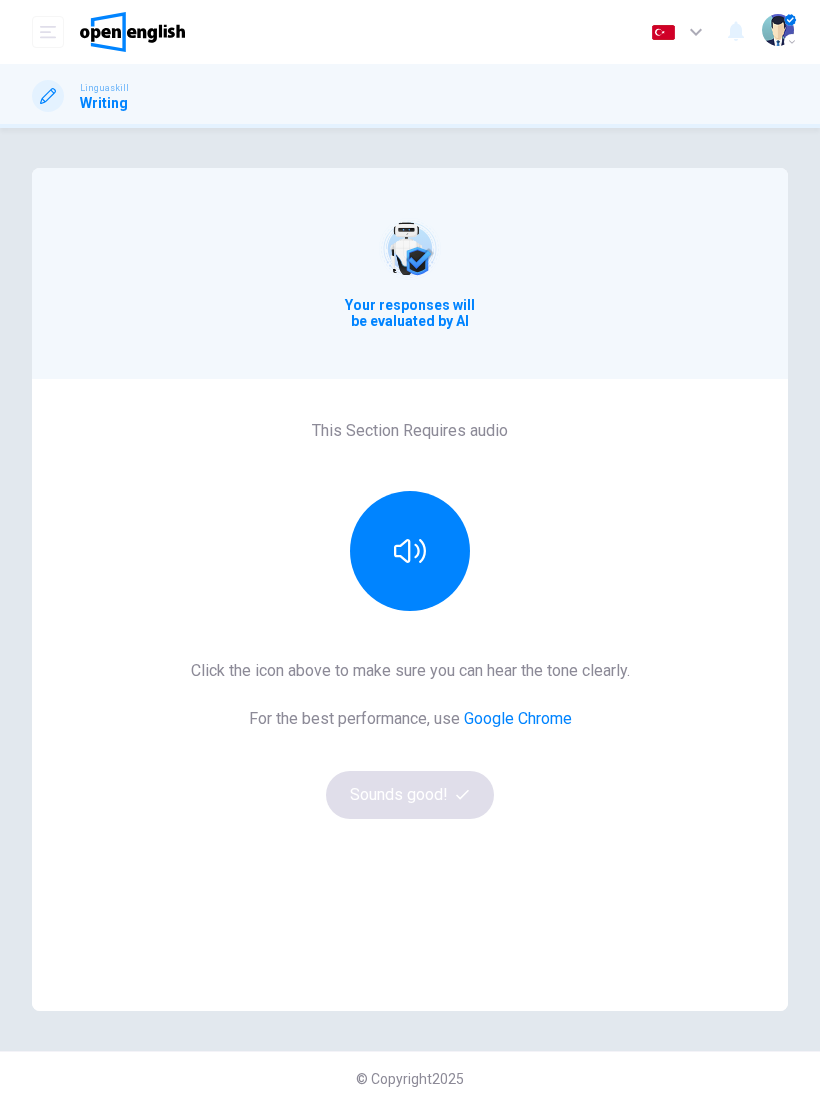 click at bounding box center (410, 551) 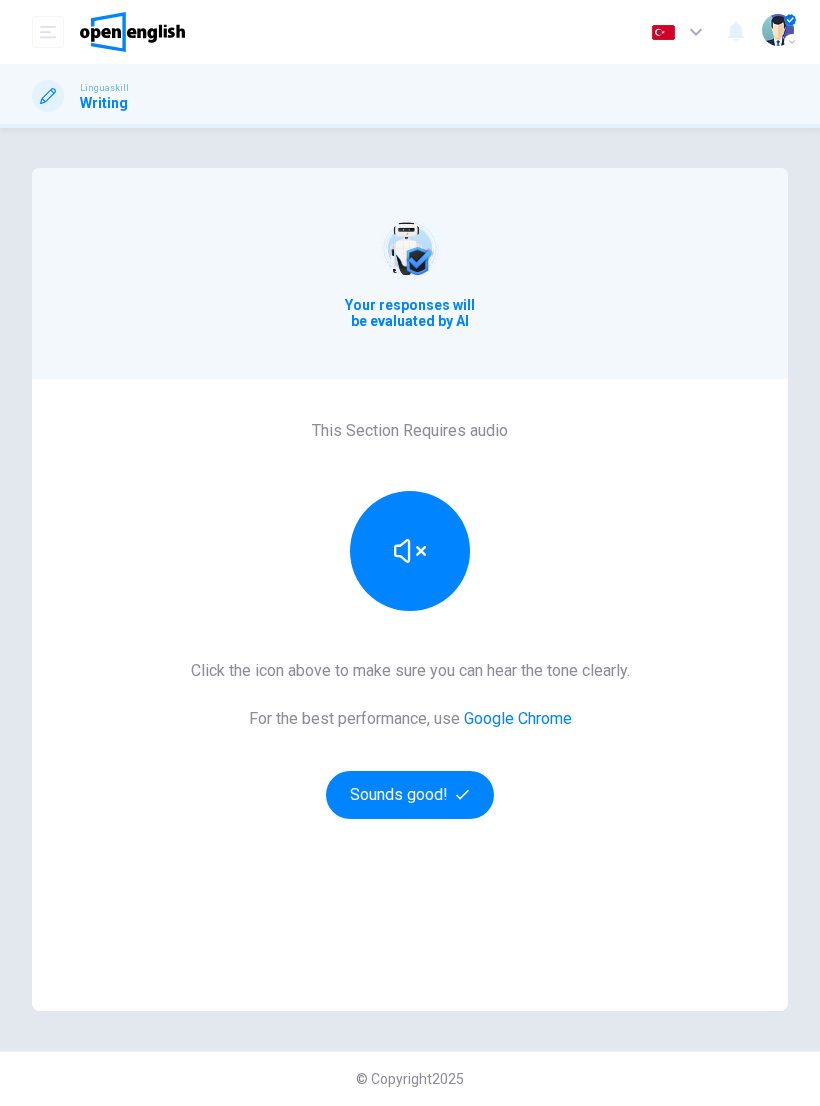 click at bounding box center [465, 794] 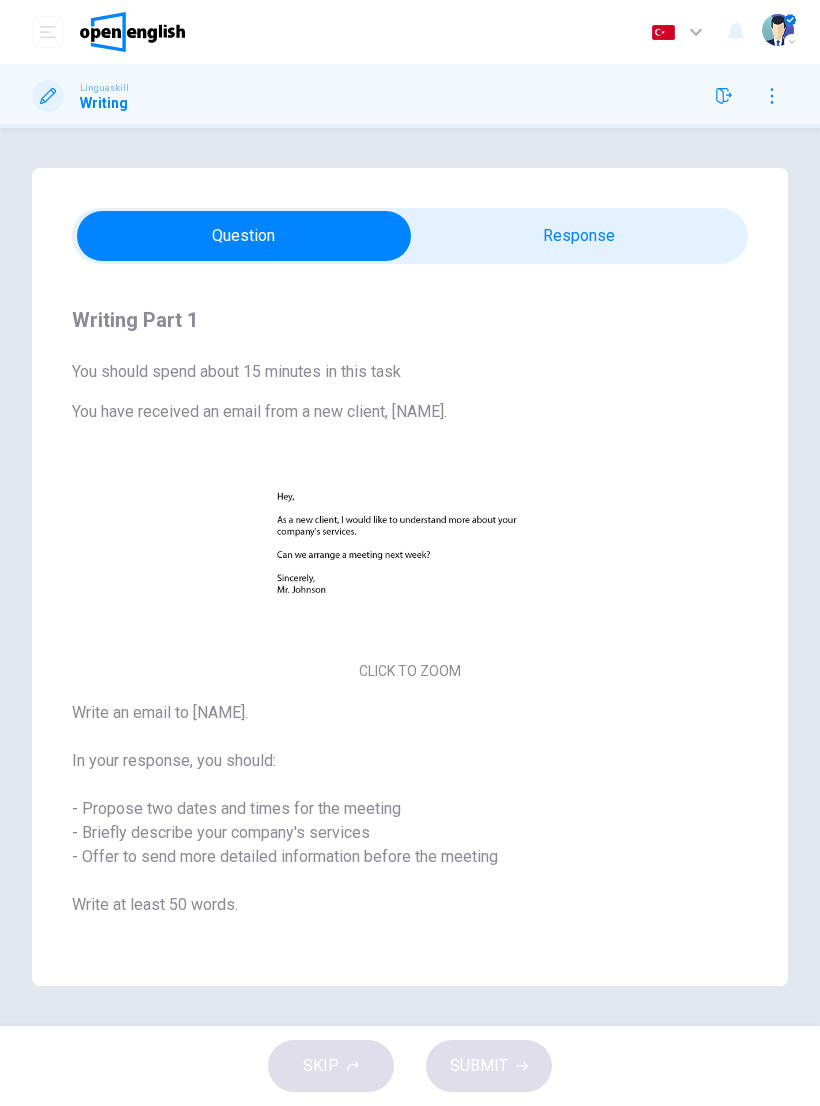 click on "Write an email to [NAME]. In your response, you should: - Propose two dates and times for the meeting - Briefly describe your company's services - Offer to send more detailed information before the meeting Write at least 50 words." at bounding box center [410, 809] 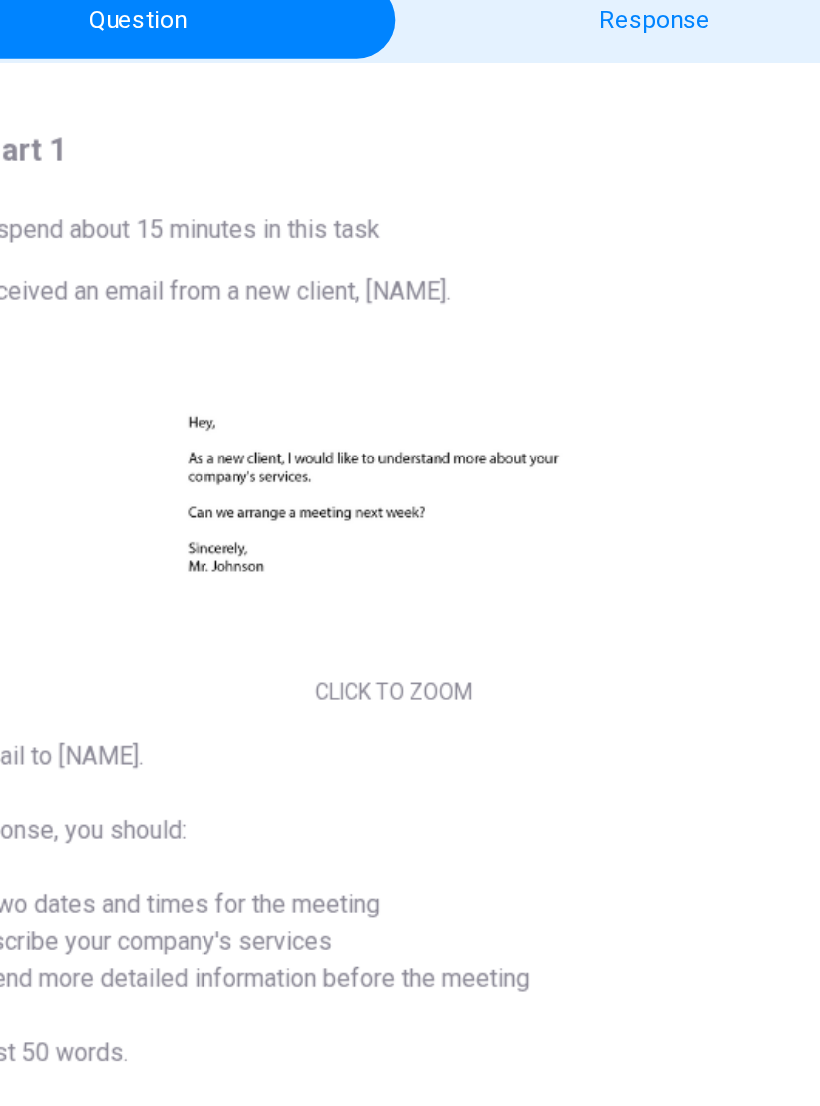 click on "Click to Zoom" at bounding box center [410, 562] 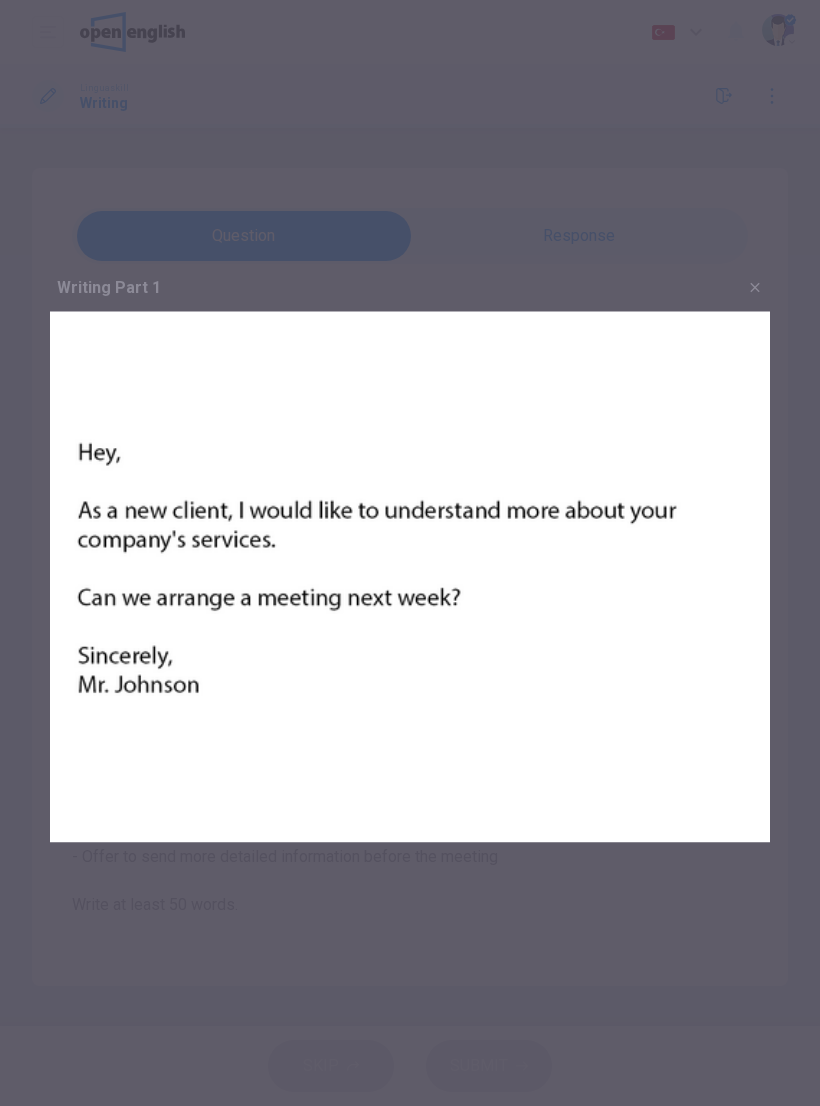 click at bounding box center (755, 288) 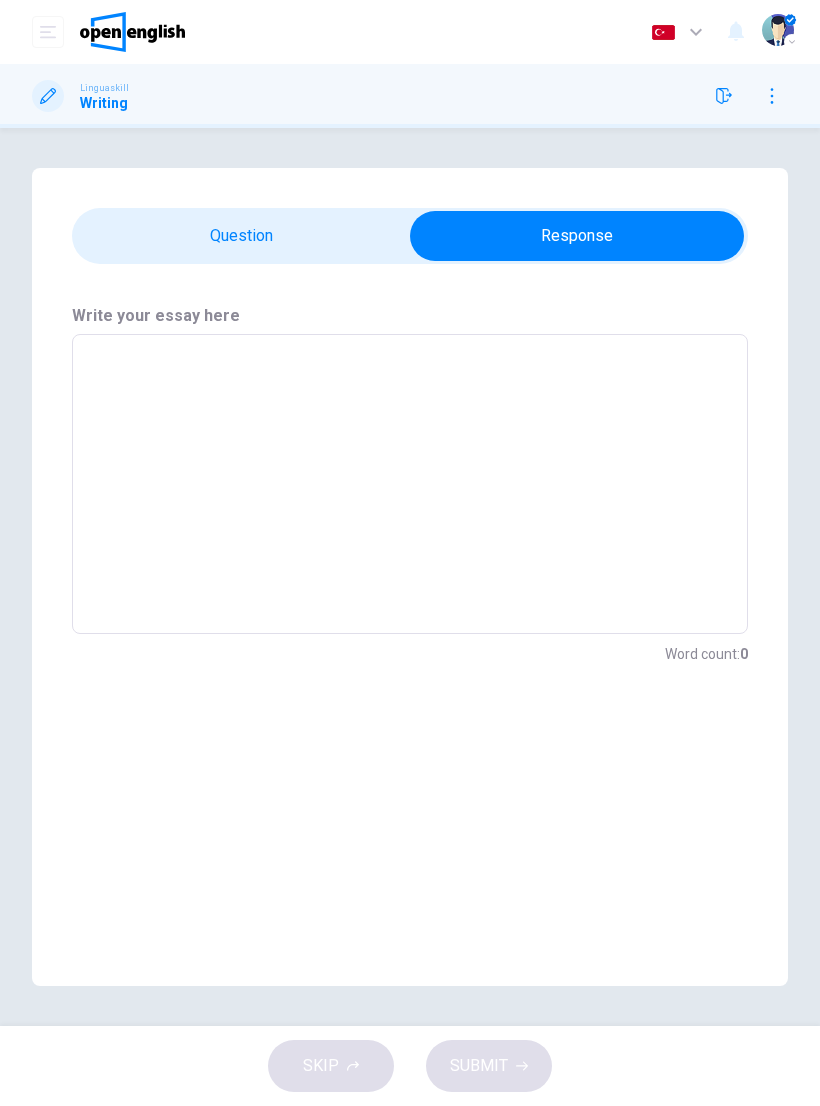 click at bounding box center (410, 484) 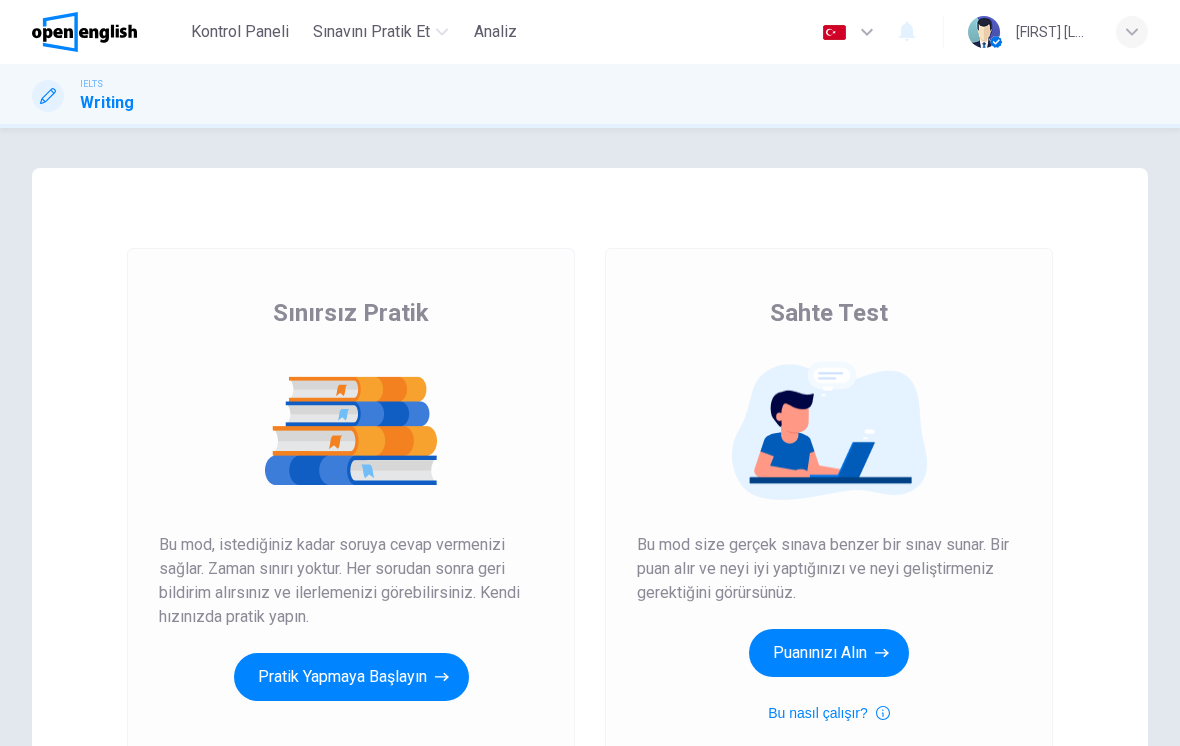 scroll, scrollTop: 0, scrollLeft: 0, axis: both 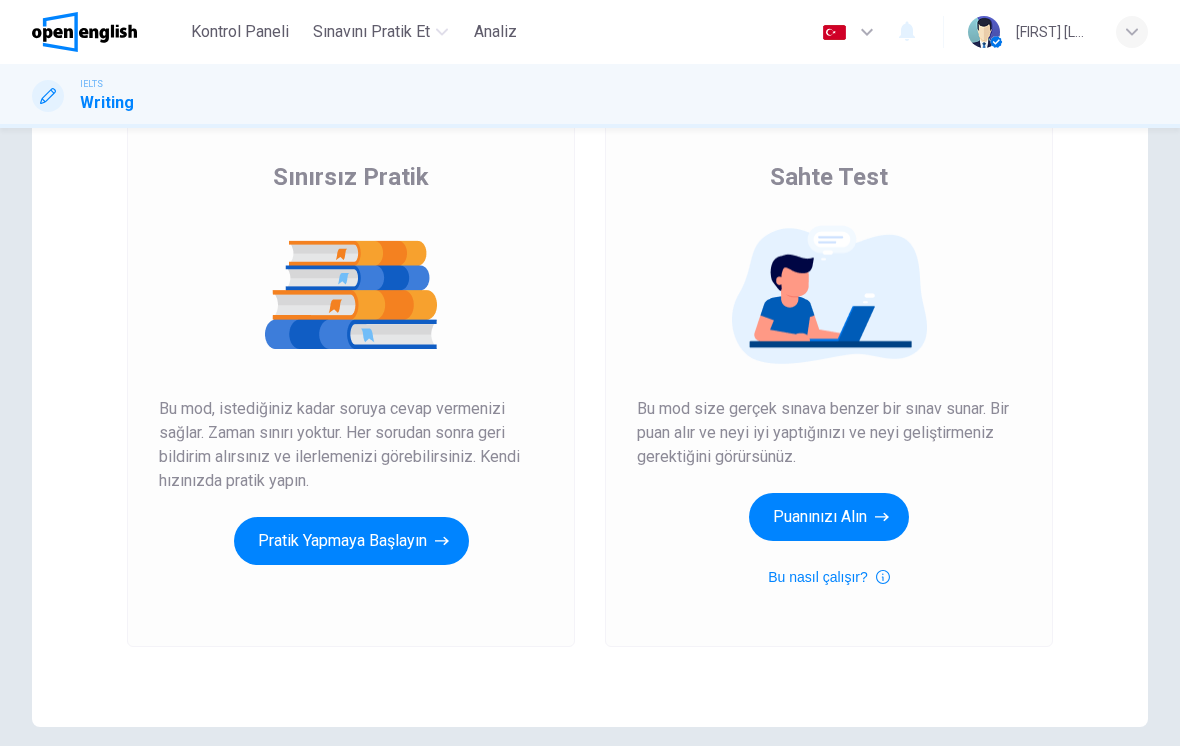 click on "Pratik Yapmaya Başlayın" at bounding box center [351, 541] 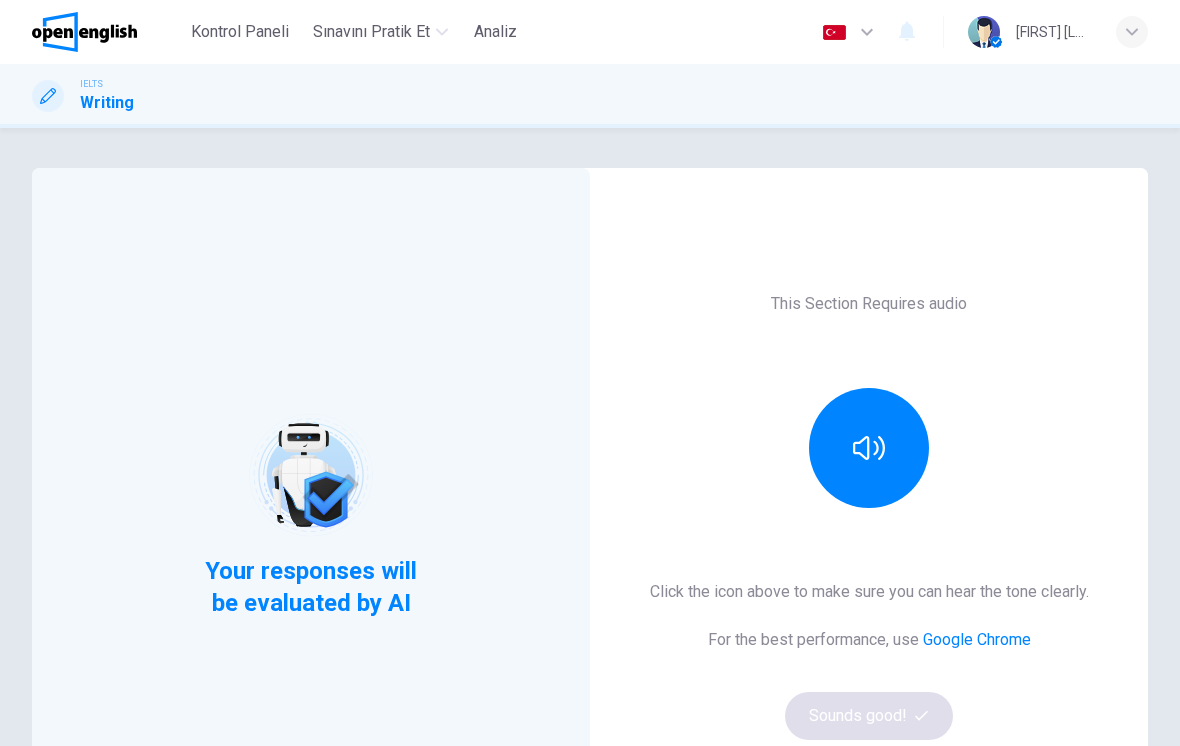 click 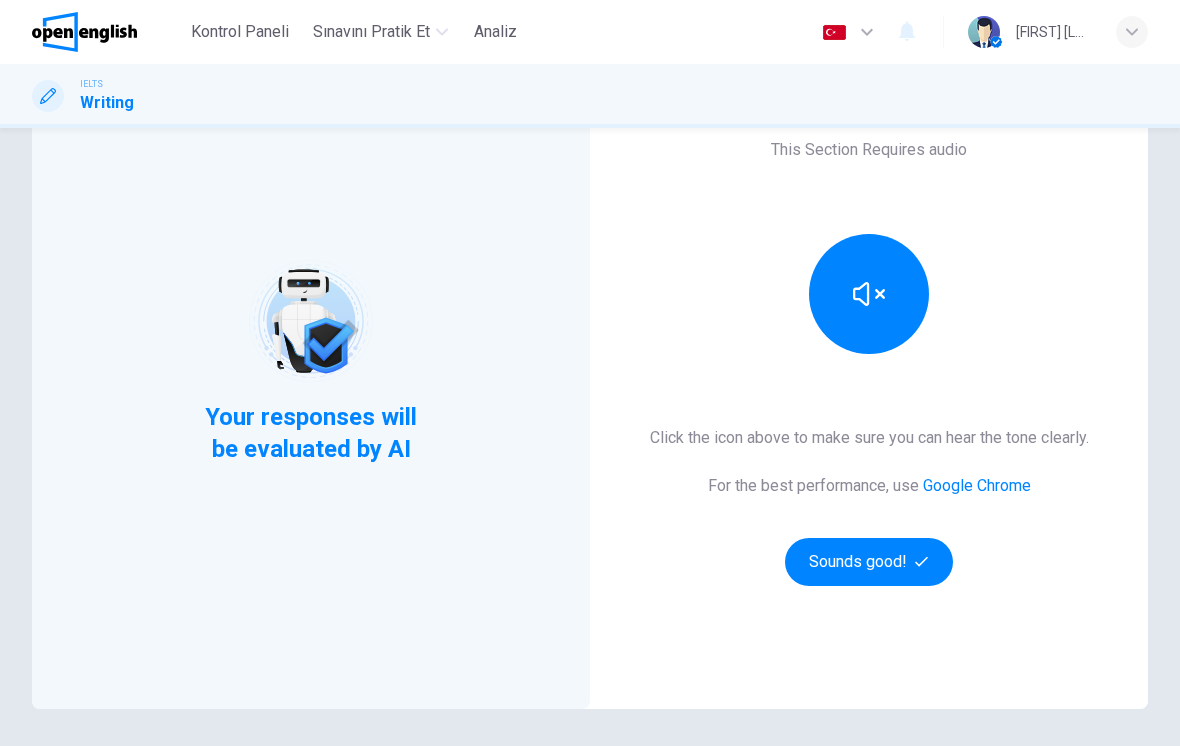 scroll, scrollTop: 160, scrollLeft: 0, axis: vertical 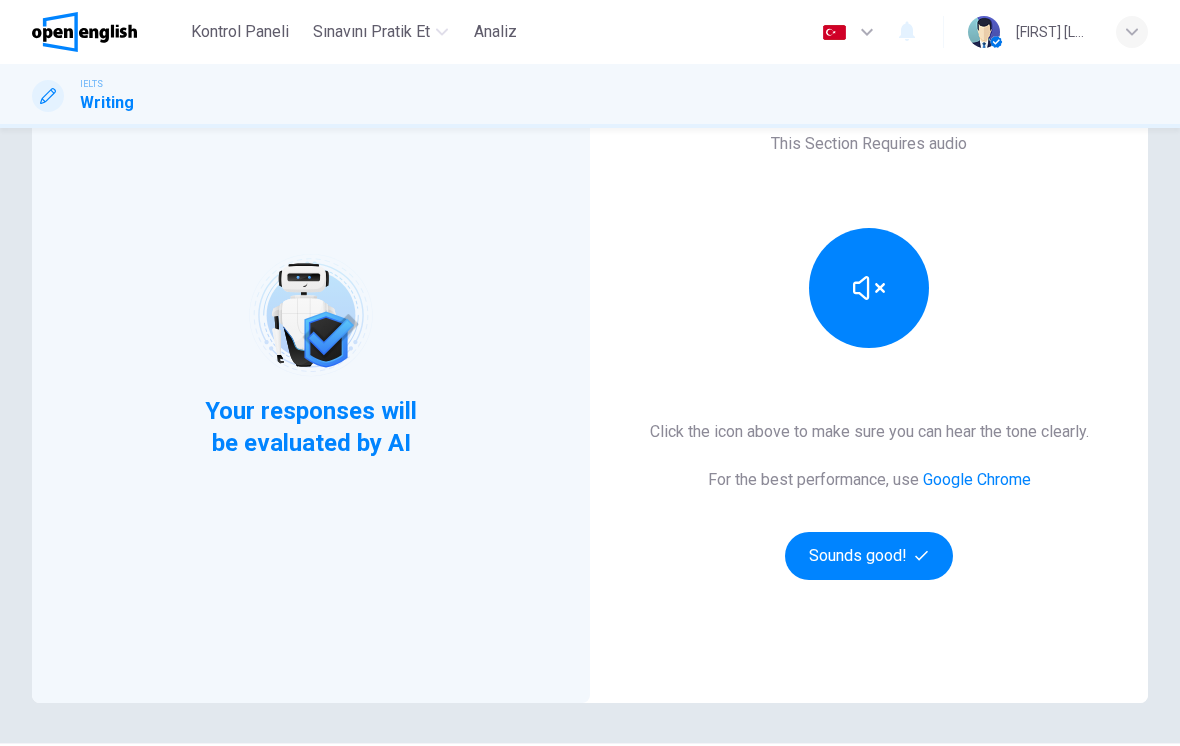 click on "Sounds good!" at bounding box center [869, 556] 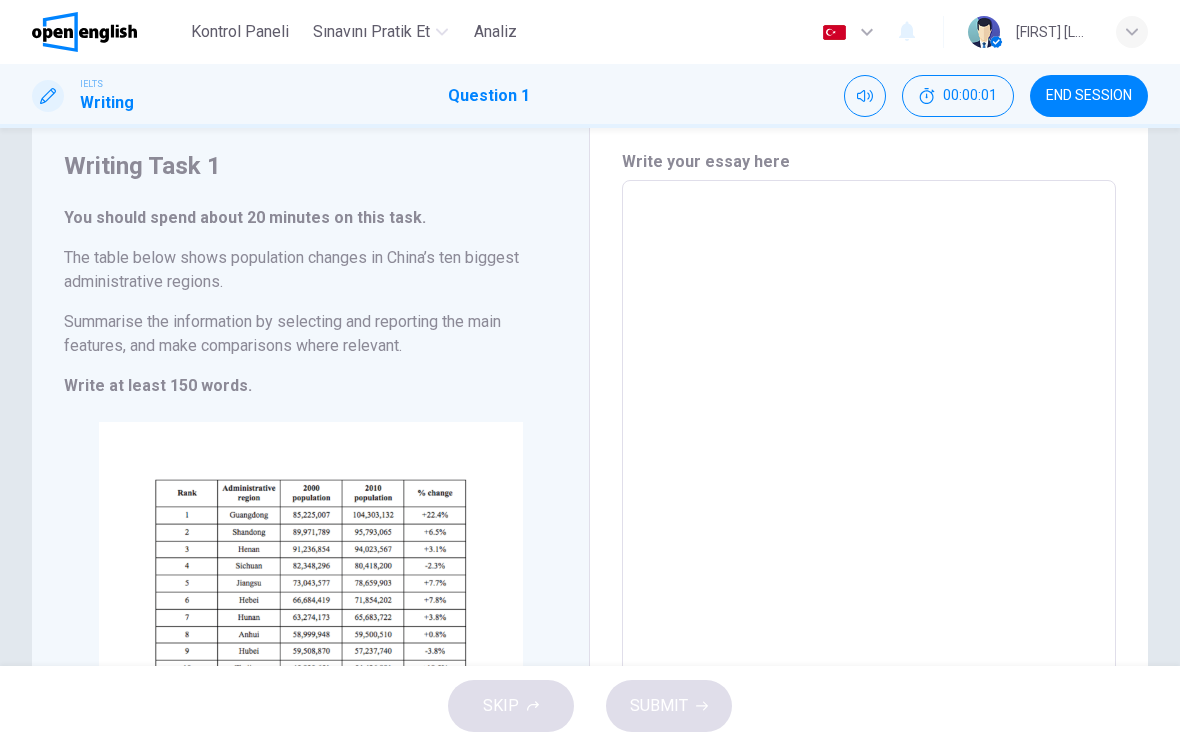 scroll, scrollTop: 31, scrollLeft: 0, axis: vertical 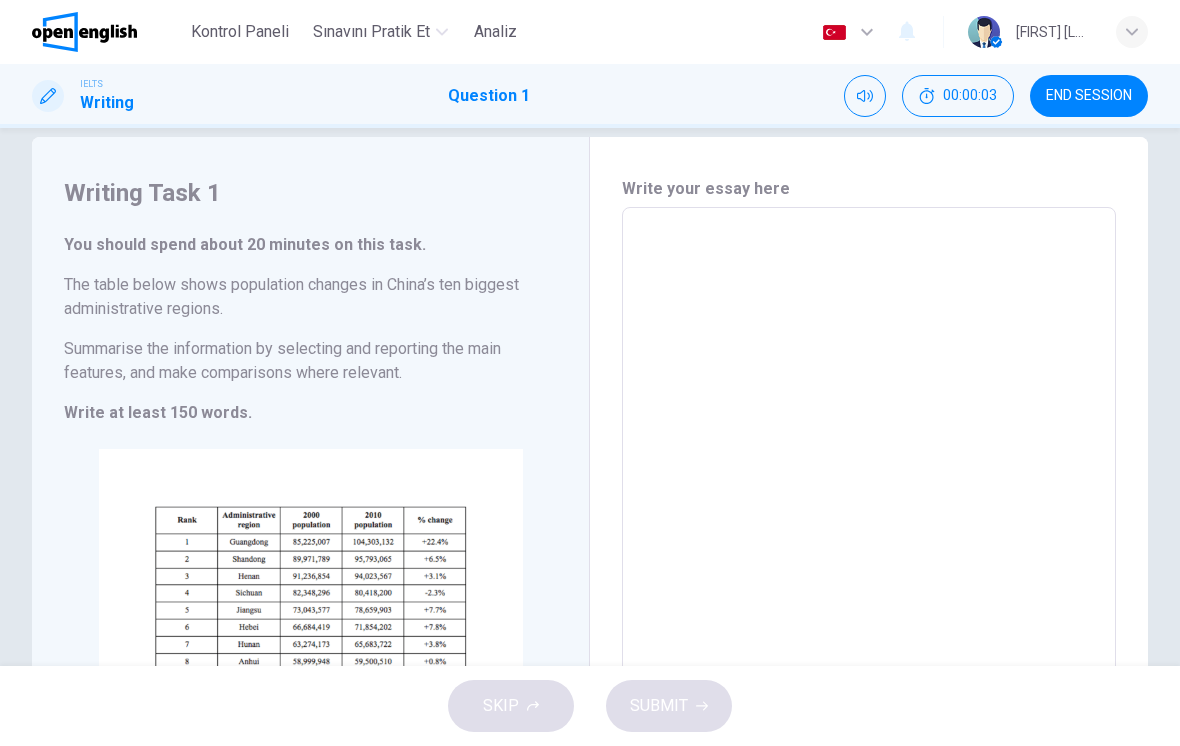 click at bounding box center [869, 485] 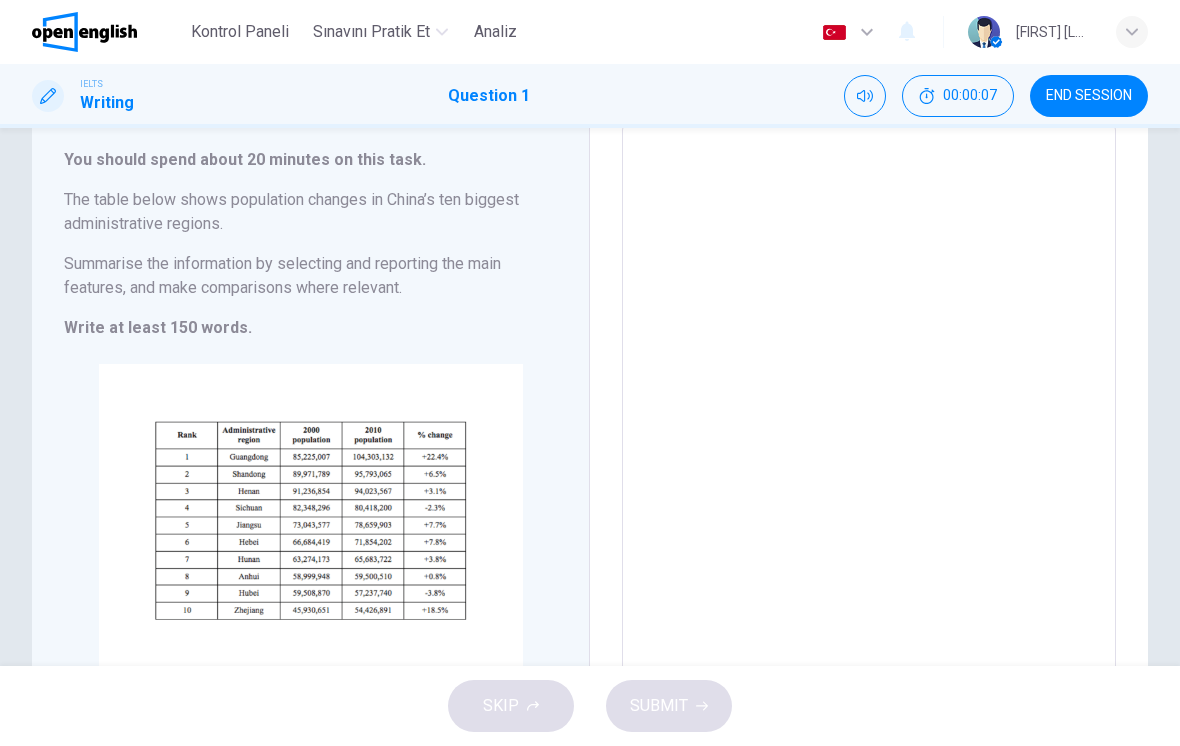 scroll, scrollTop: 118, scrollLeft: 0, axis: vertical 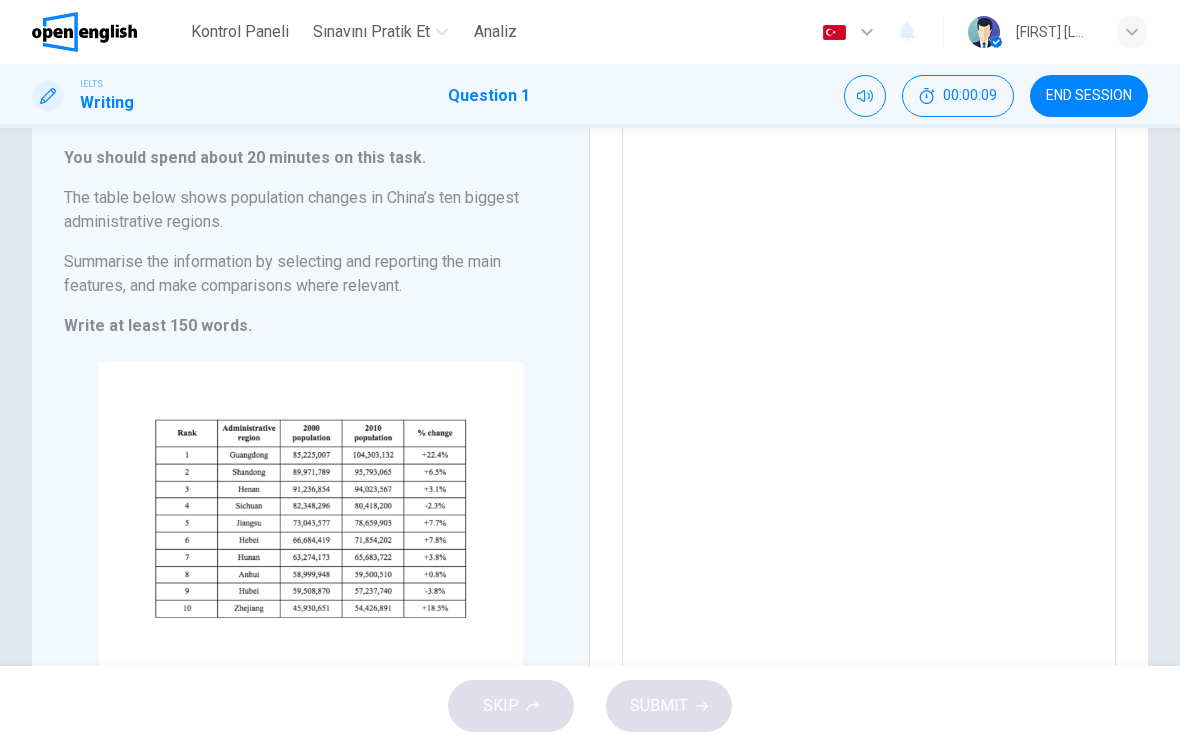 click on "Click to Zoom" at bounding box center (310, 535) 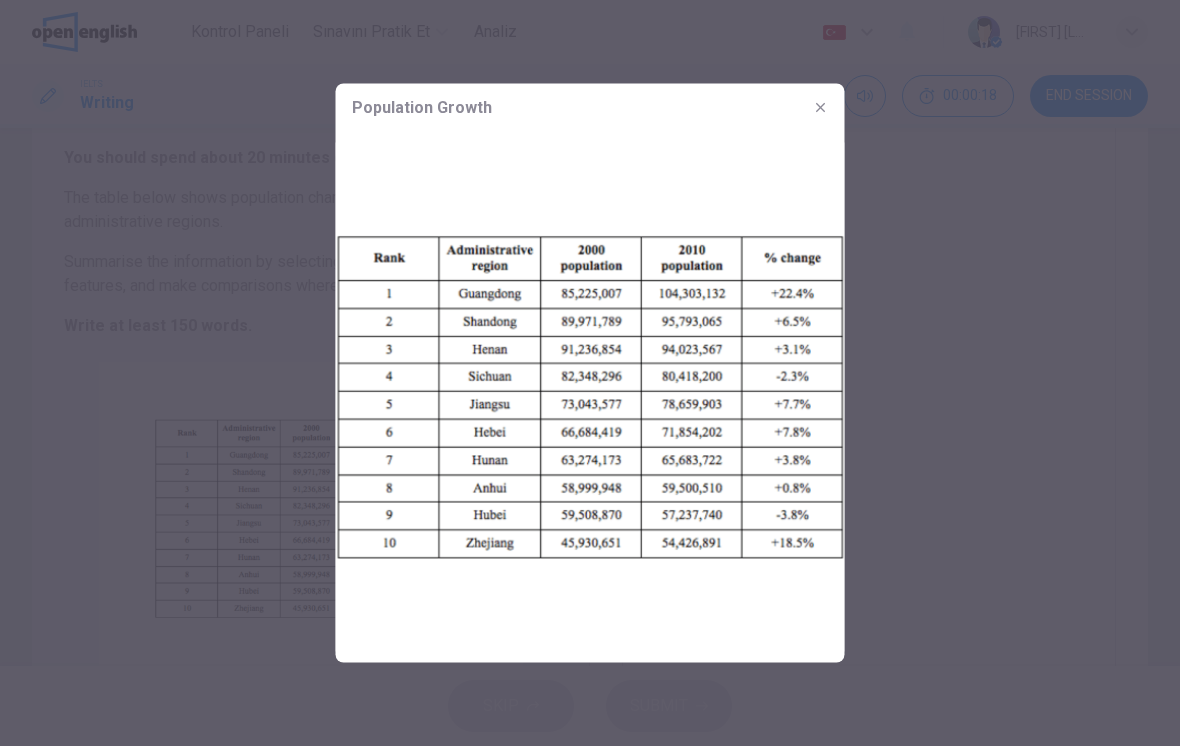 click 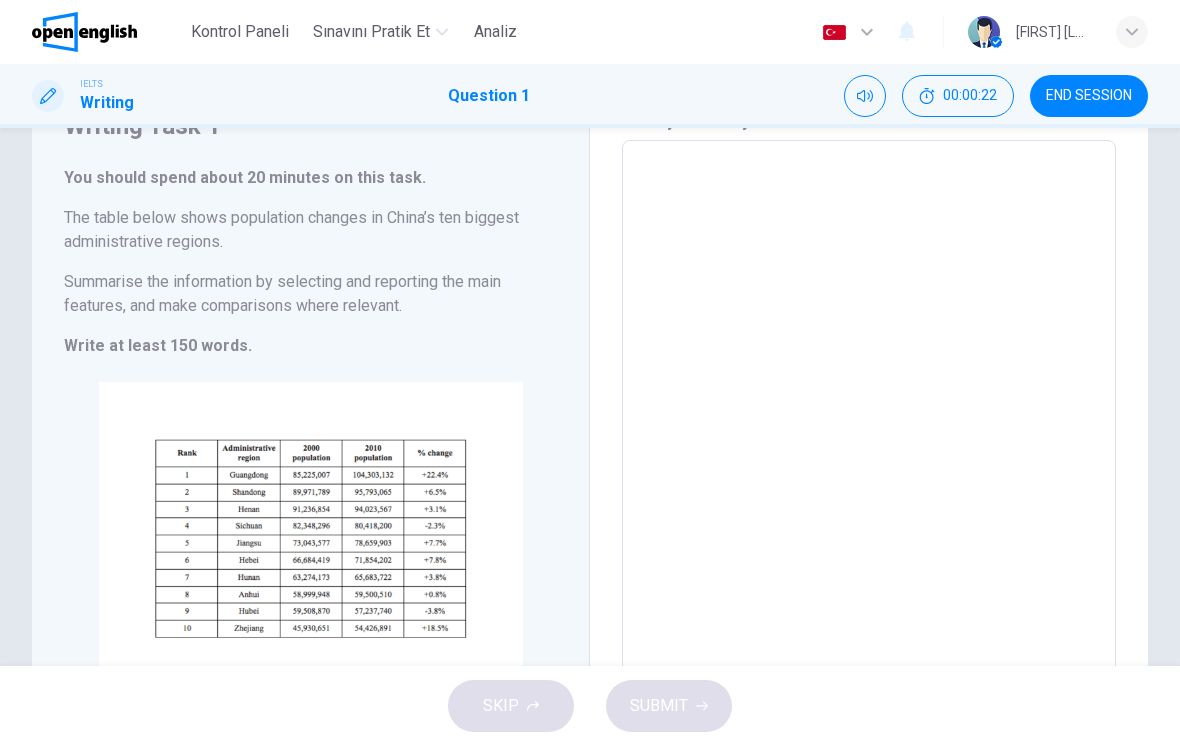 scroll, scrollTop: 97, scrollLeft: 0, axis: vertical 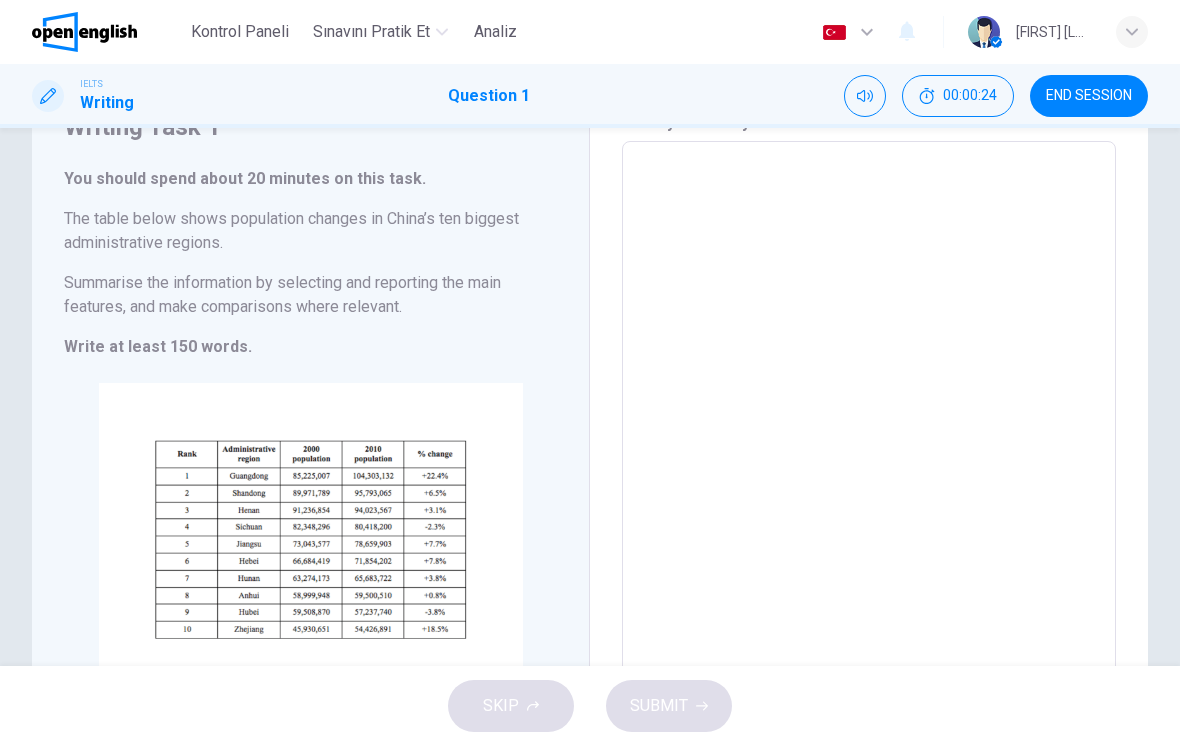 click at bounding box center [869, 419] 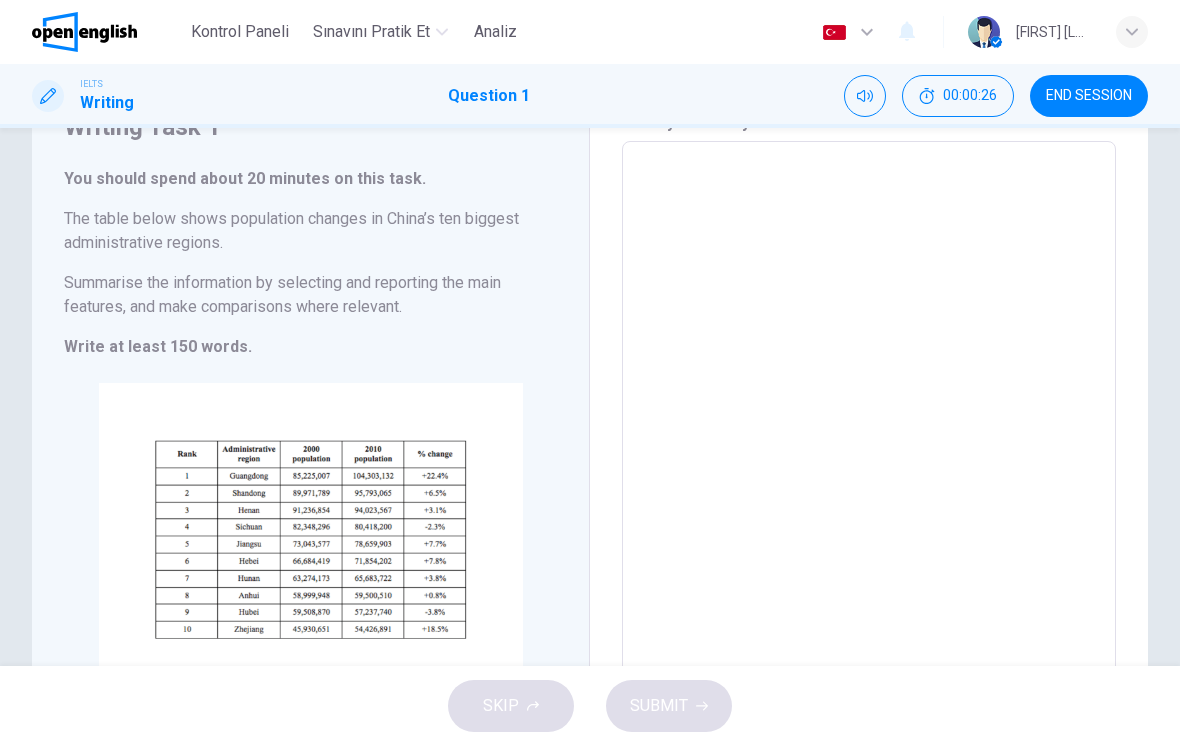type on "*" 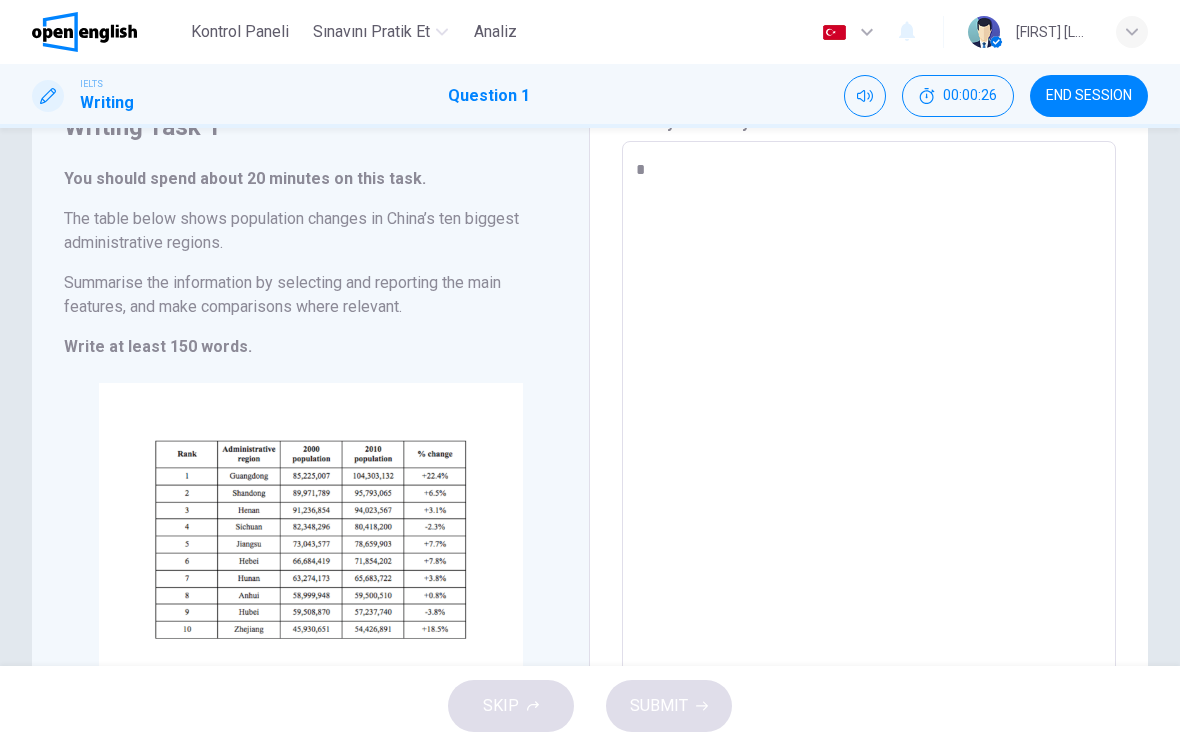 type on "*" 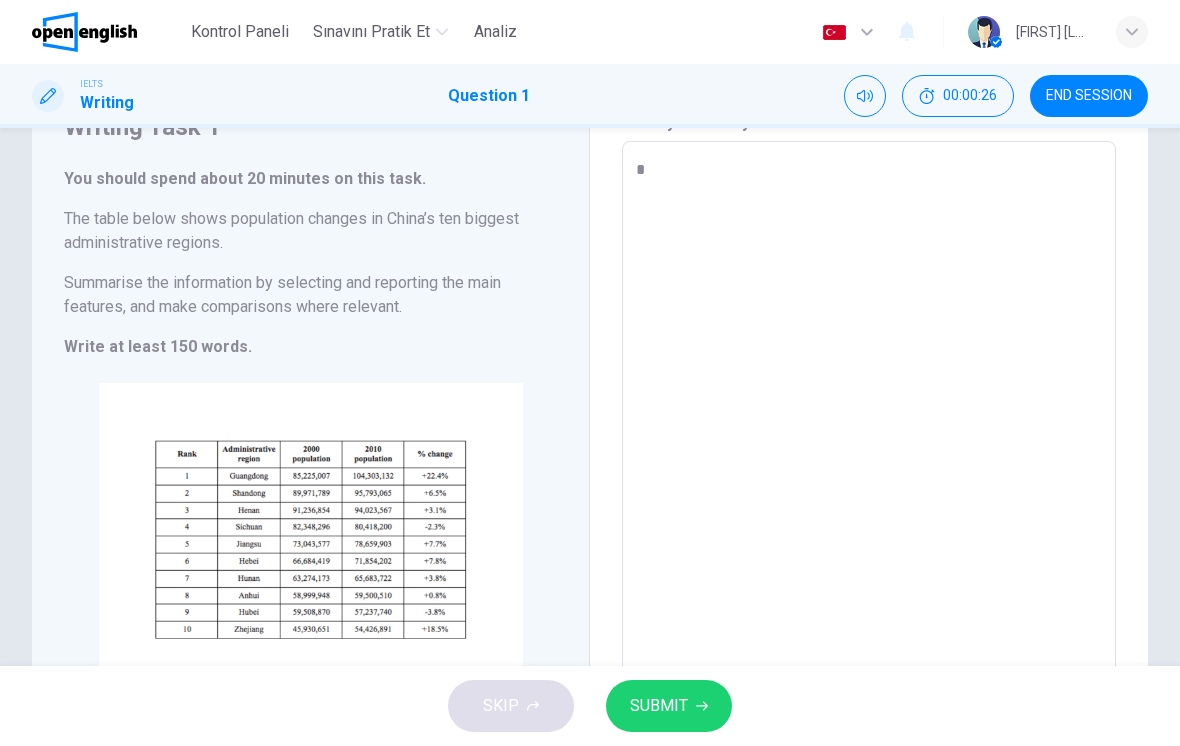 type on "**" 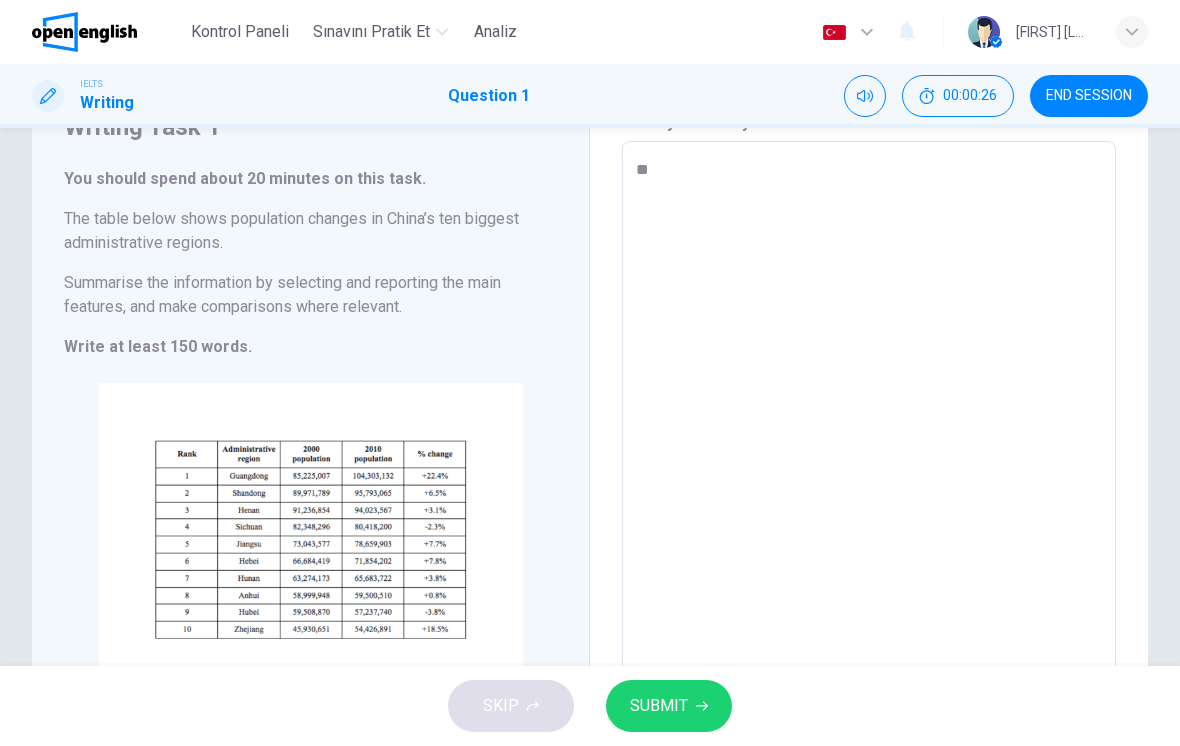 type on "*" 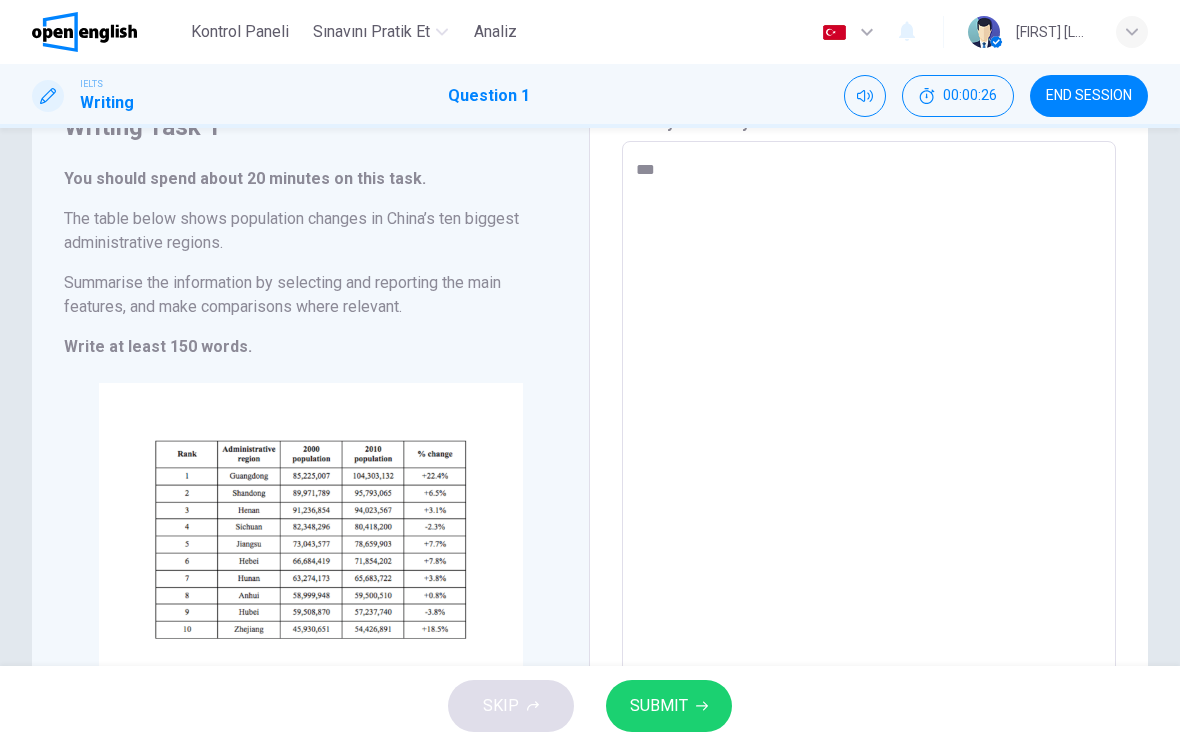 type on "*" 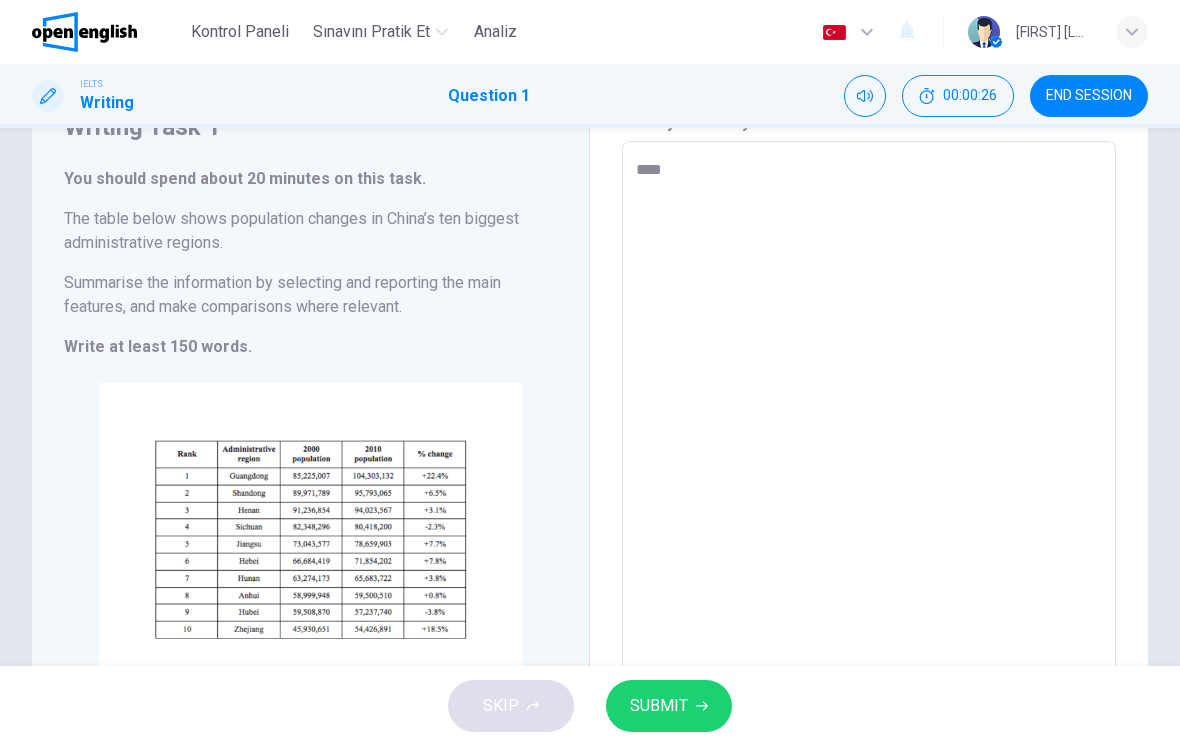 type on "*" 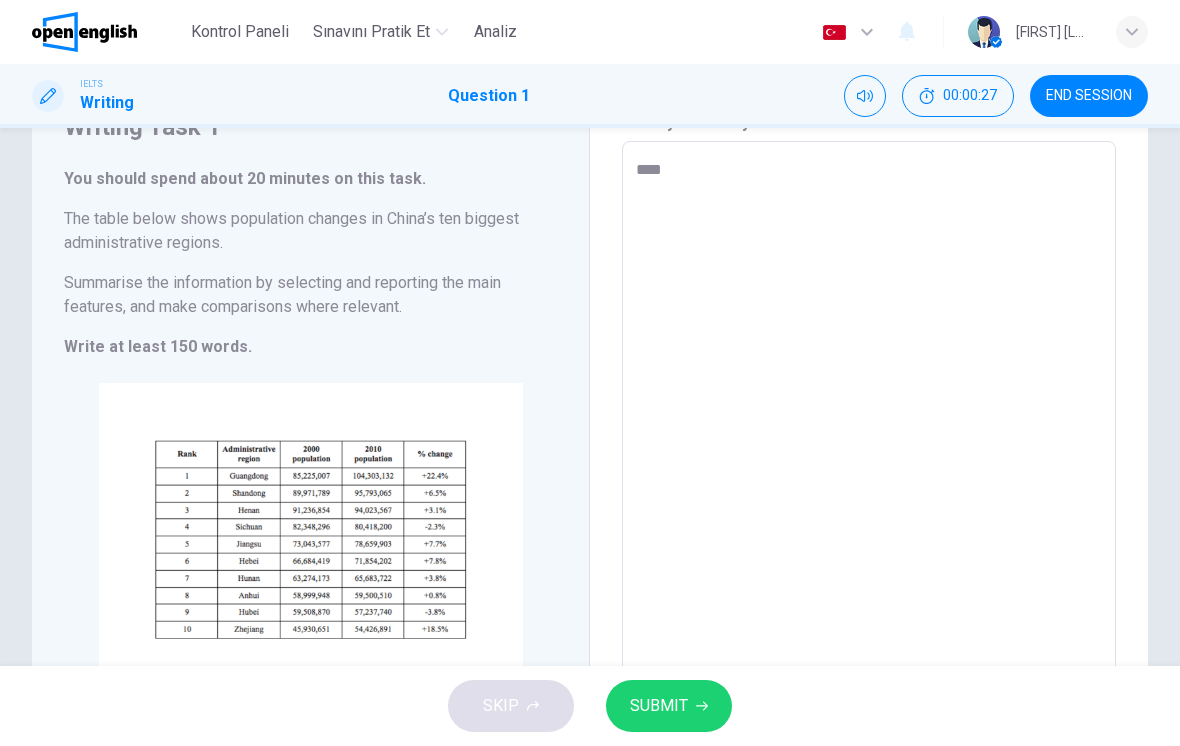 type on "****" 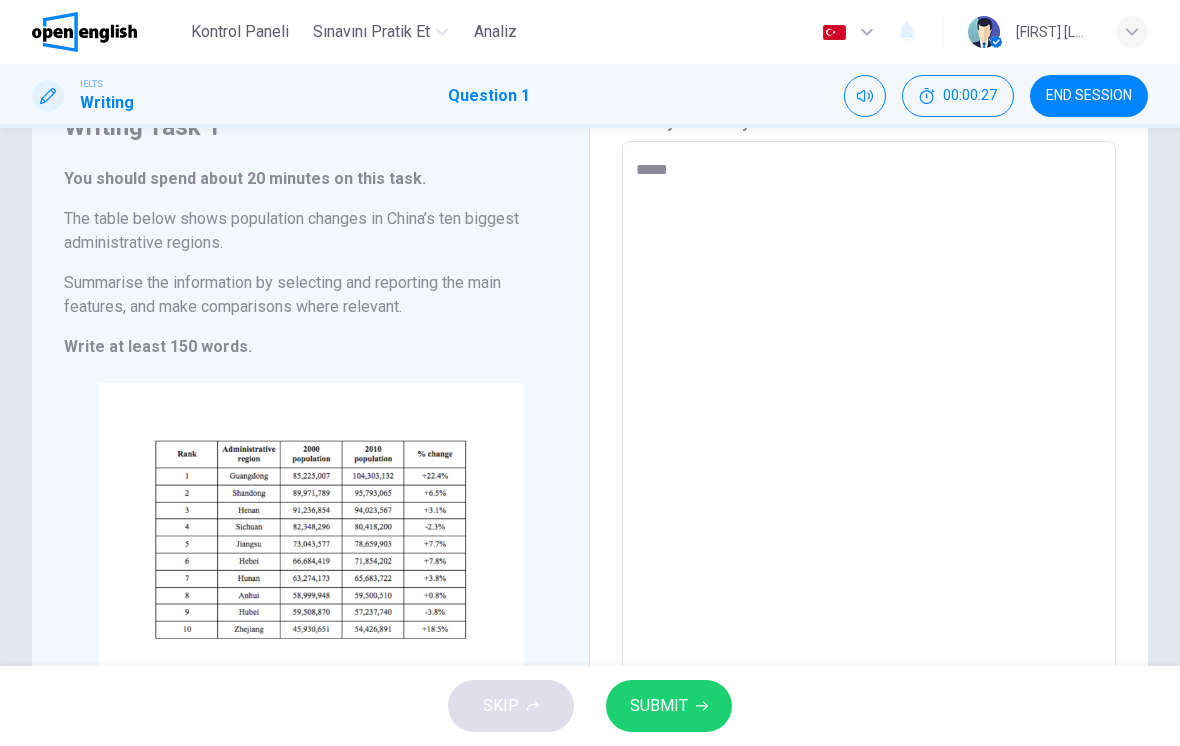 type on "*" 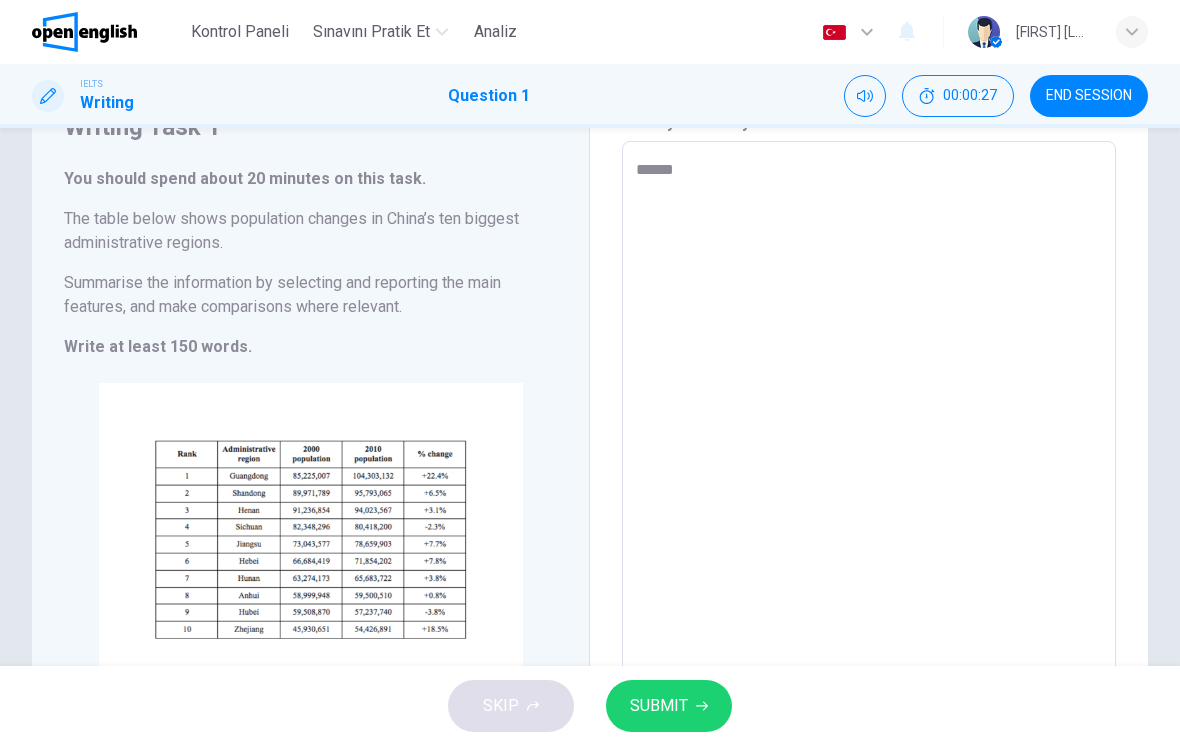 type on "*" 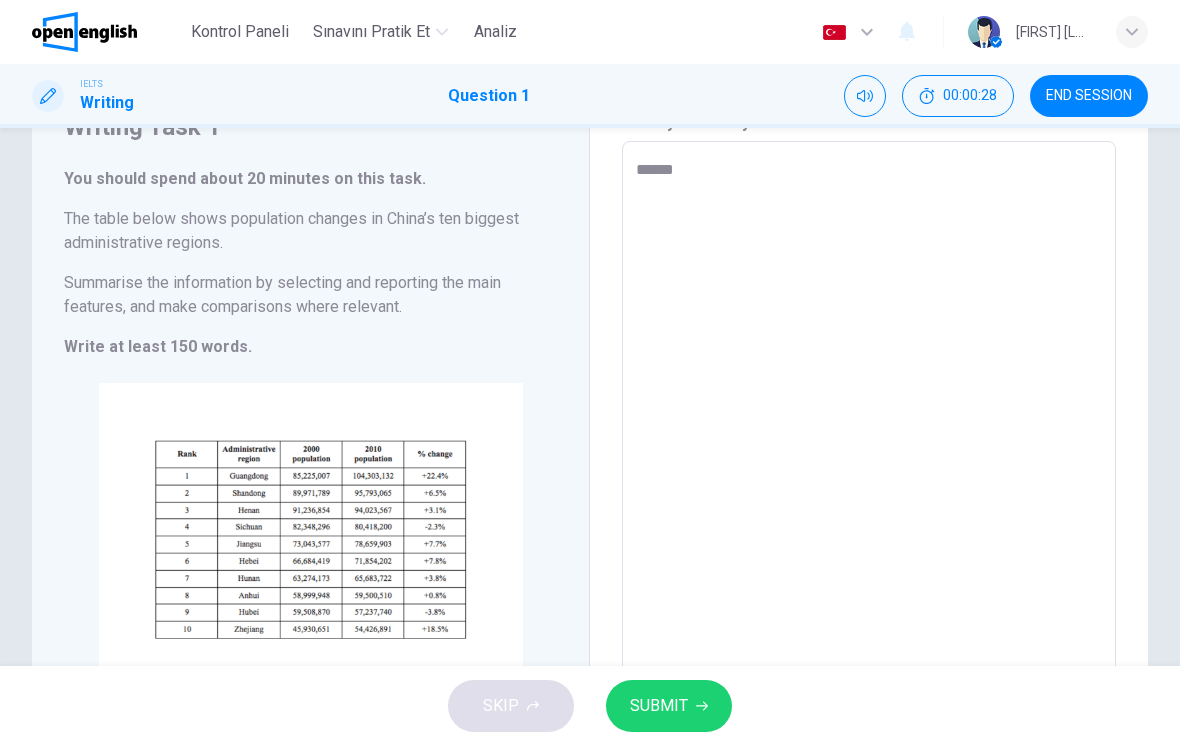 type on "*******" 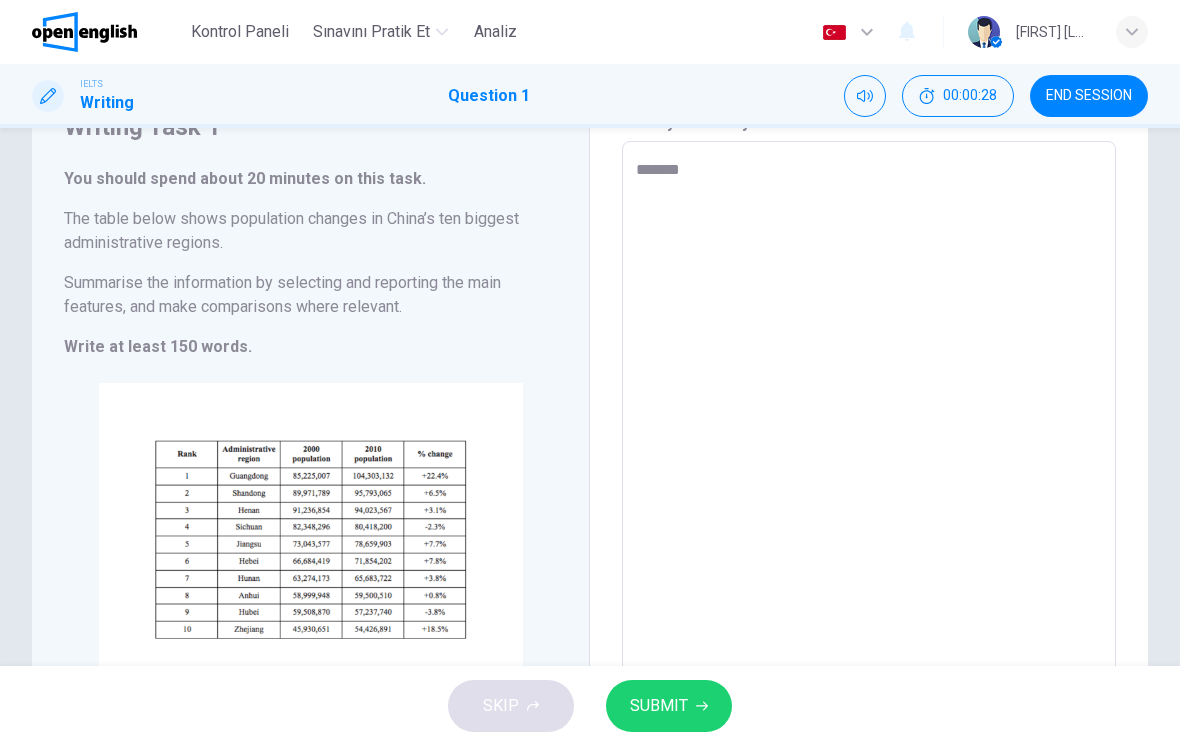 type on "*" 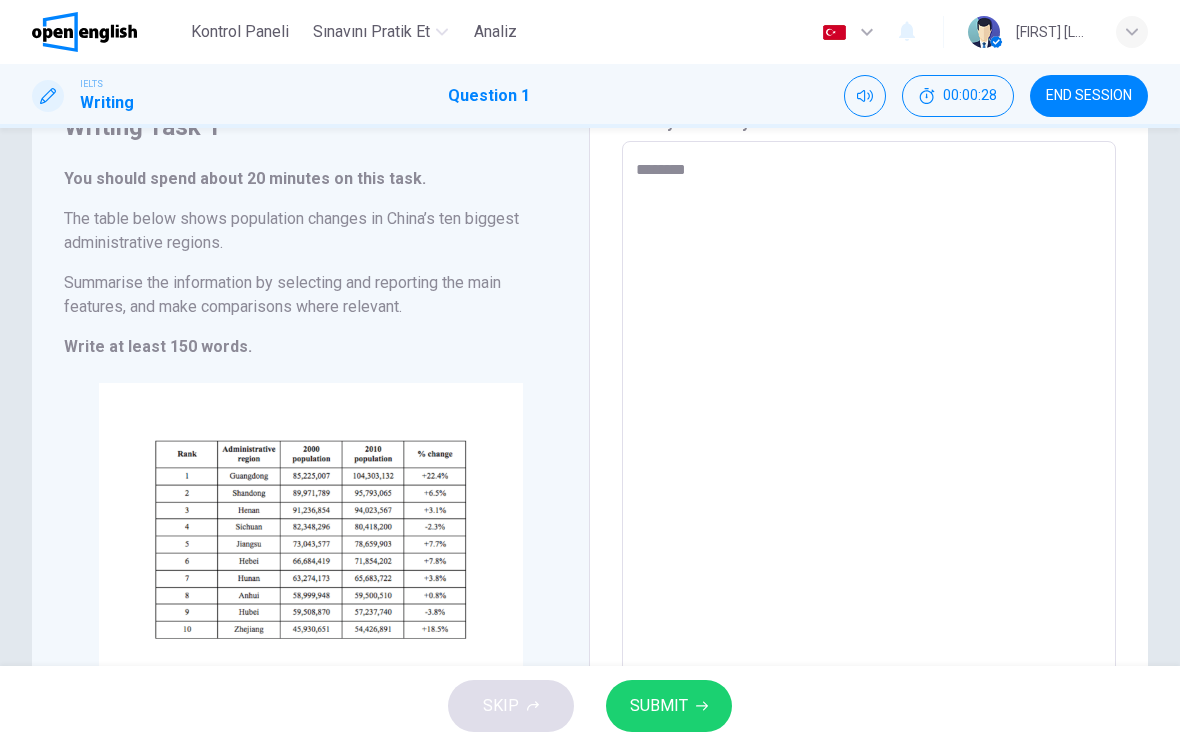 type on "*" 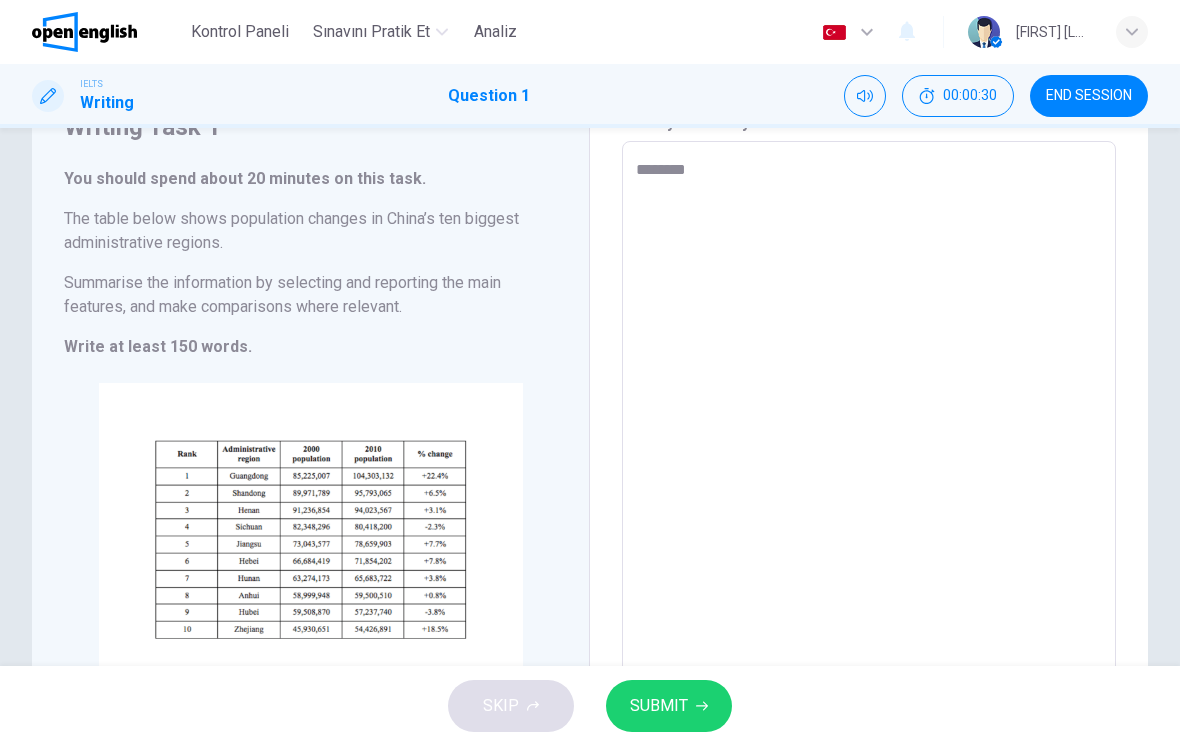type on "*******" 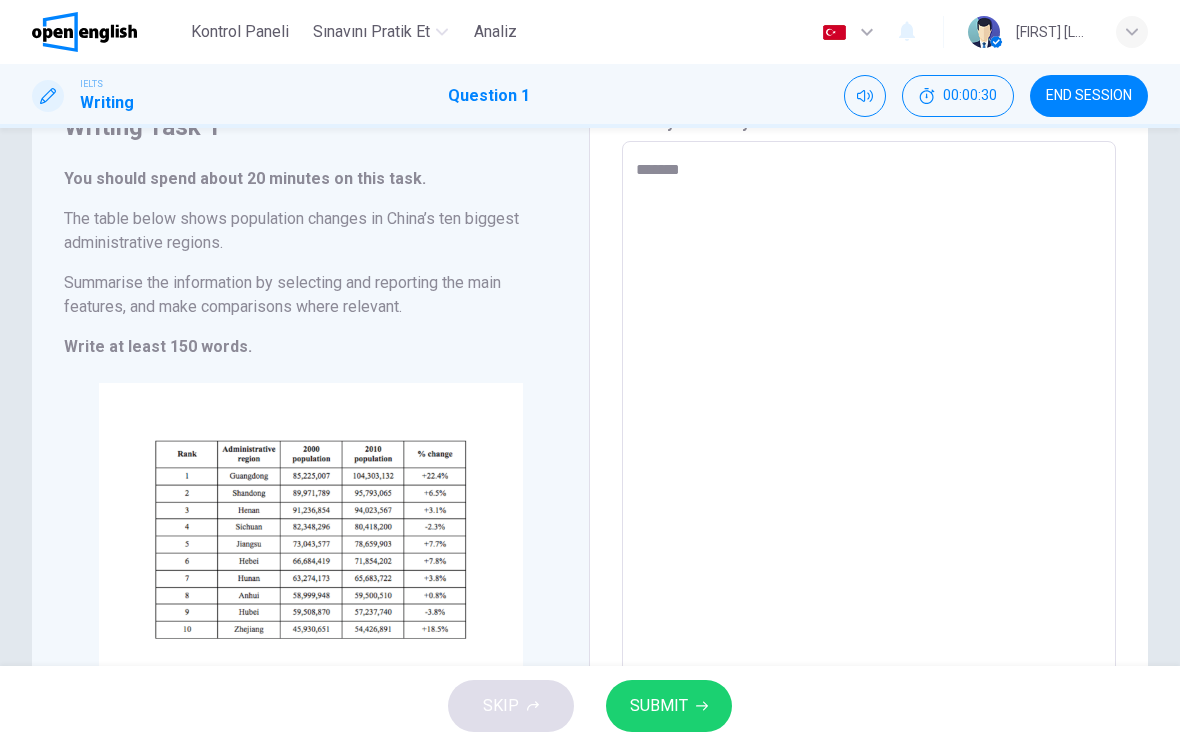 type on "*" 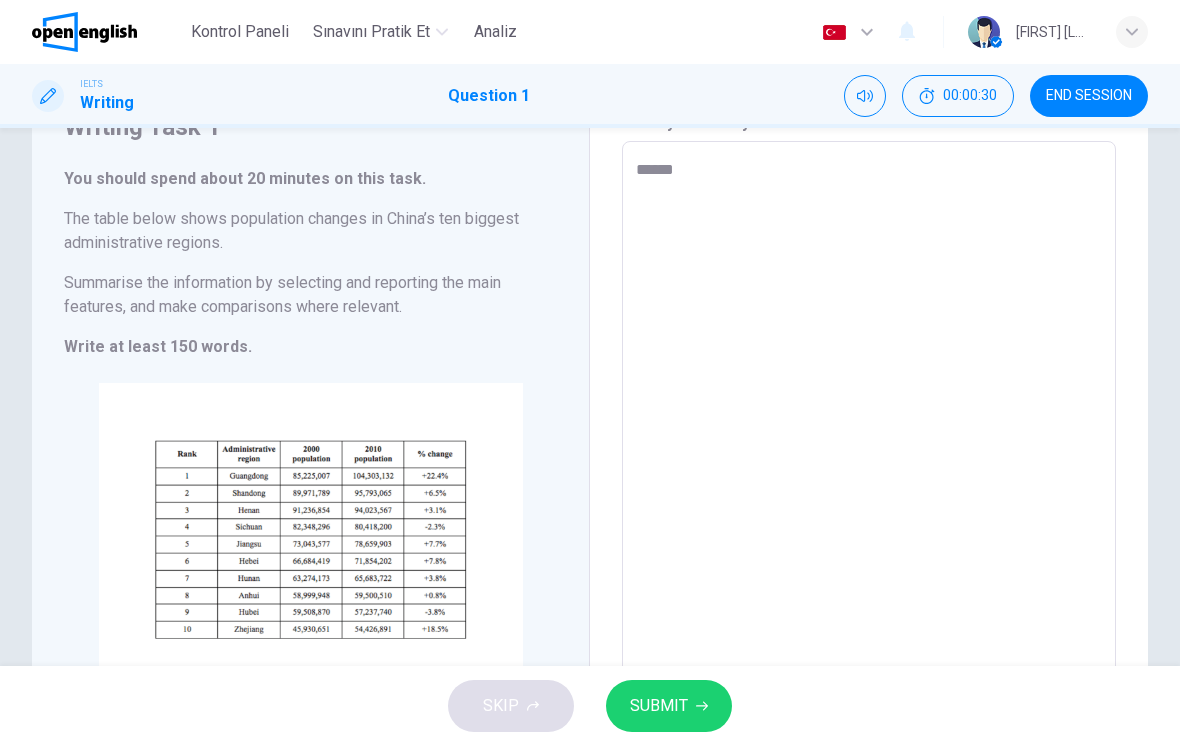 type on "*" 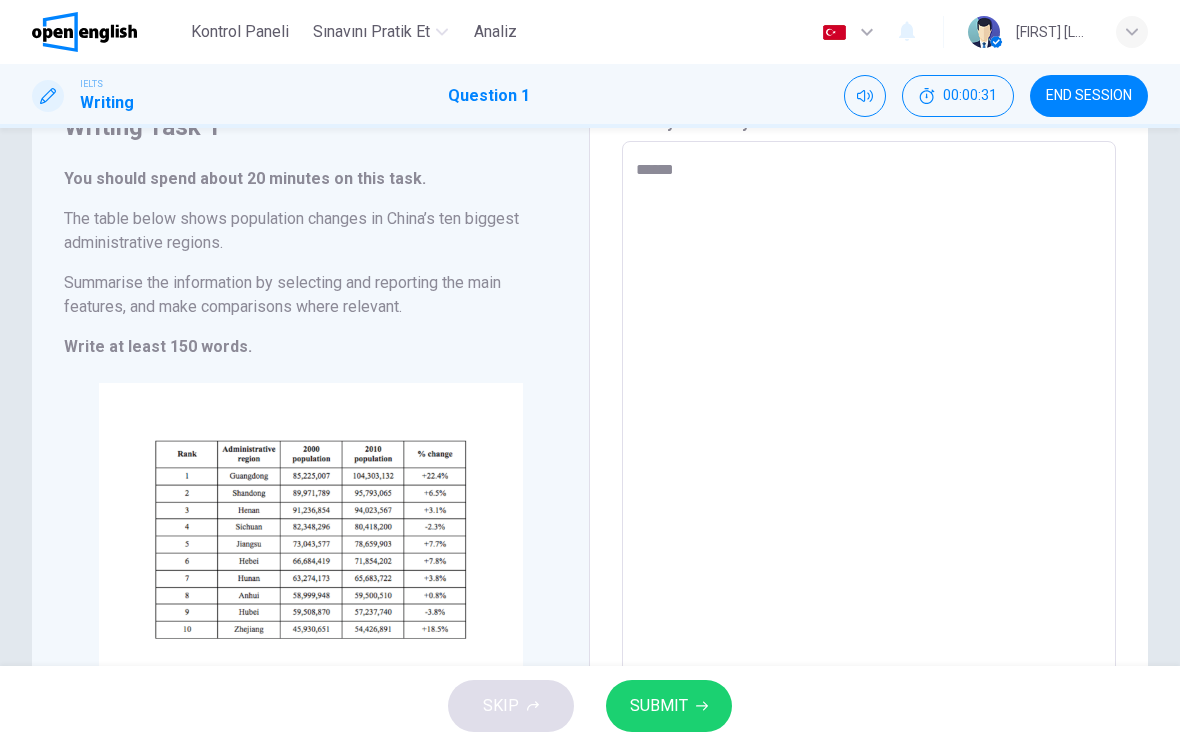 type on "****" 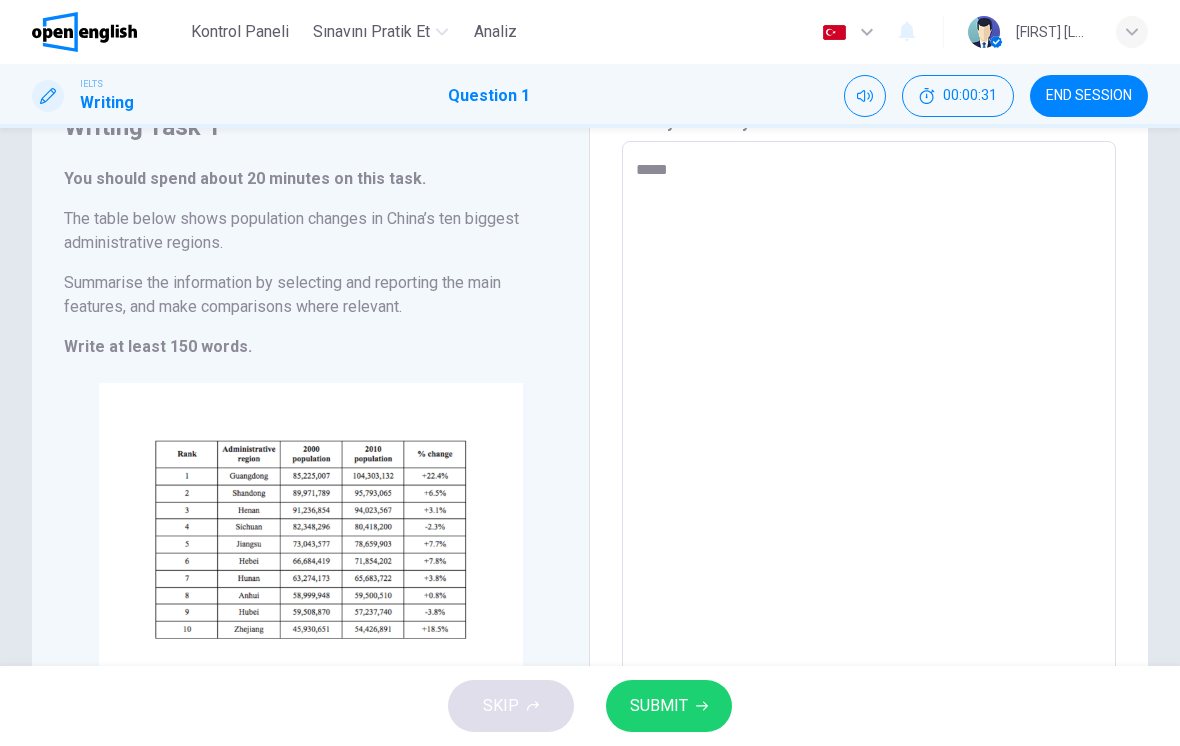 type on "*" 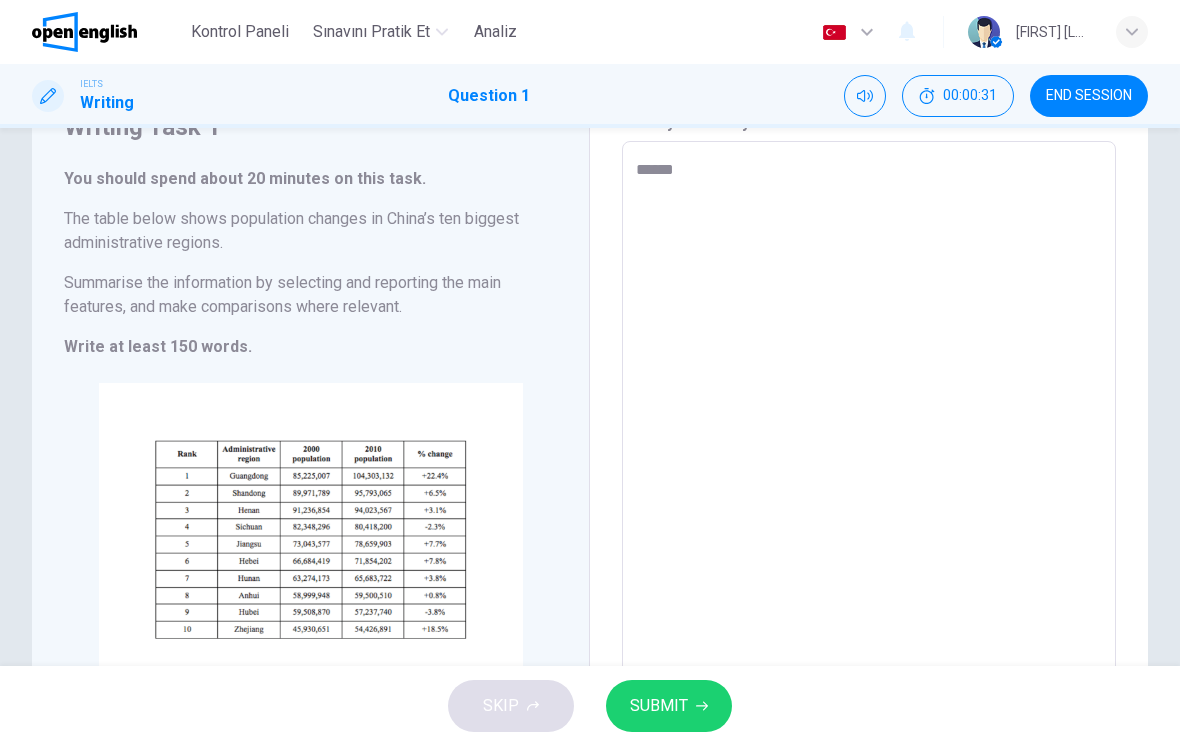 type on "*" 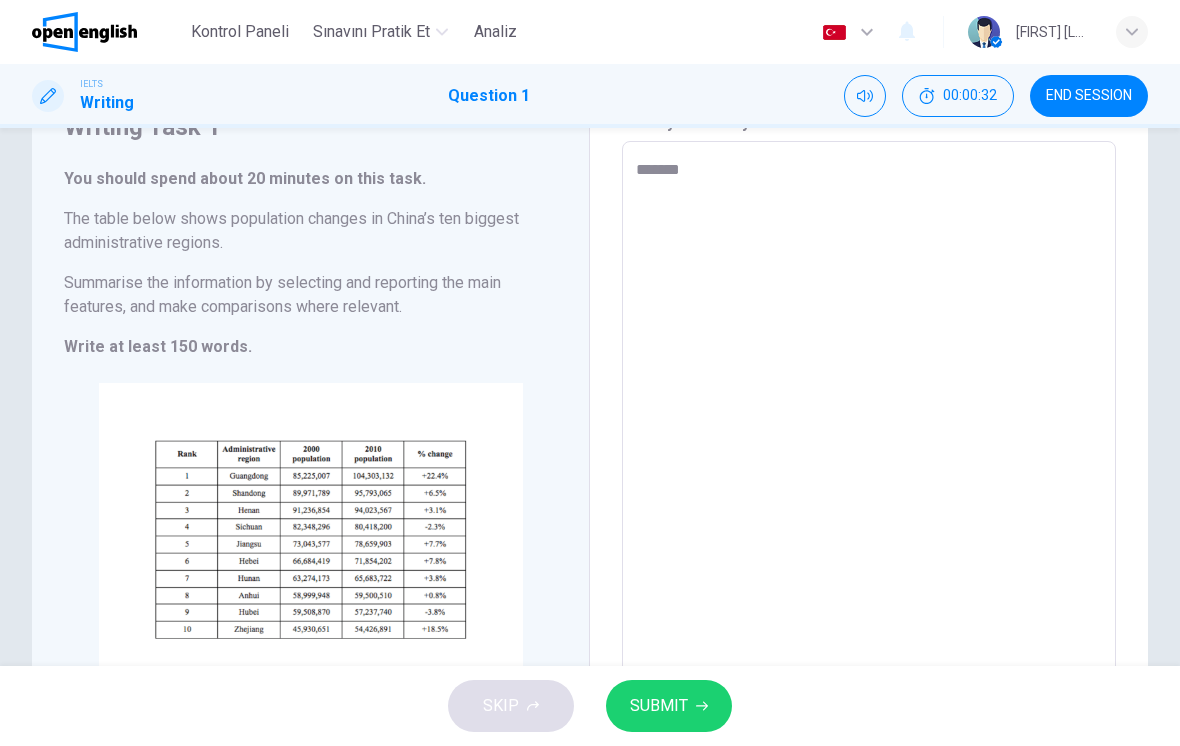 type on "*" 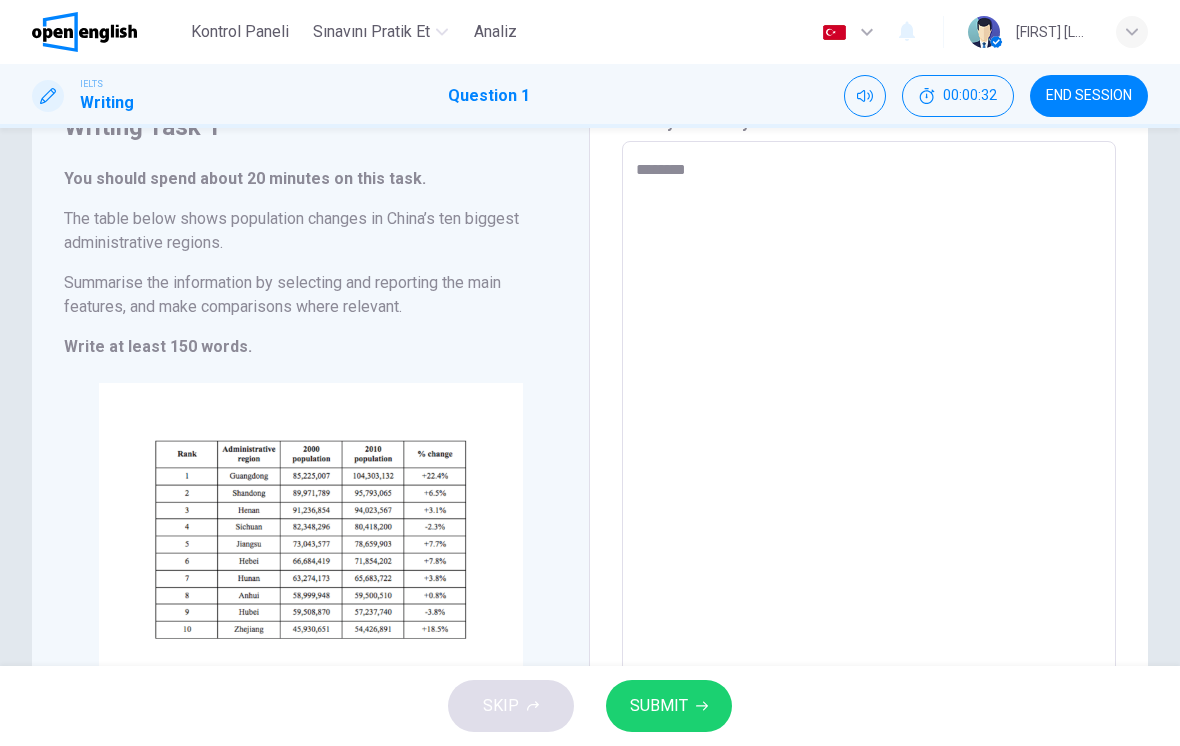 type on "*" 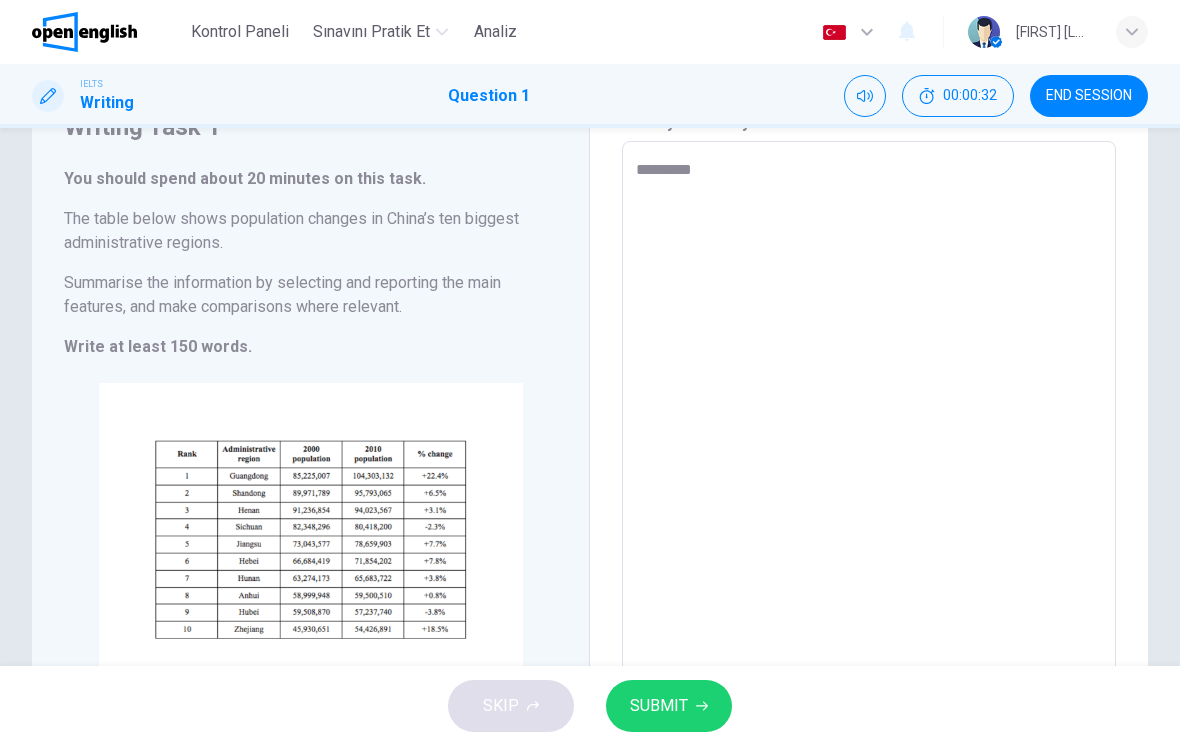 type on "*" 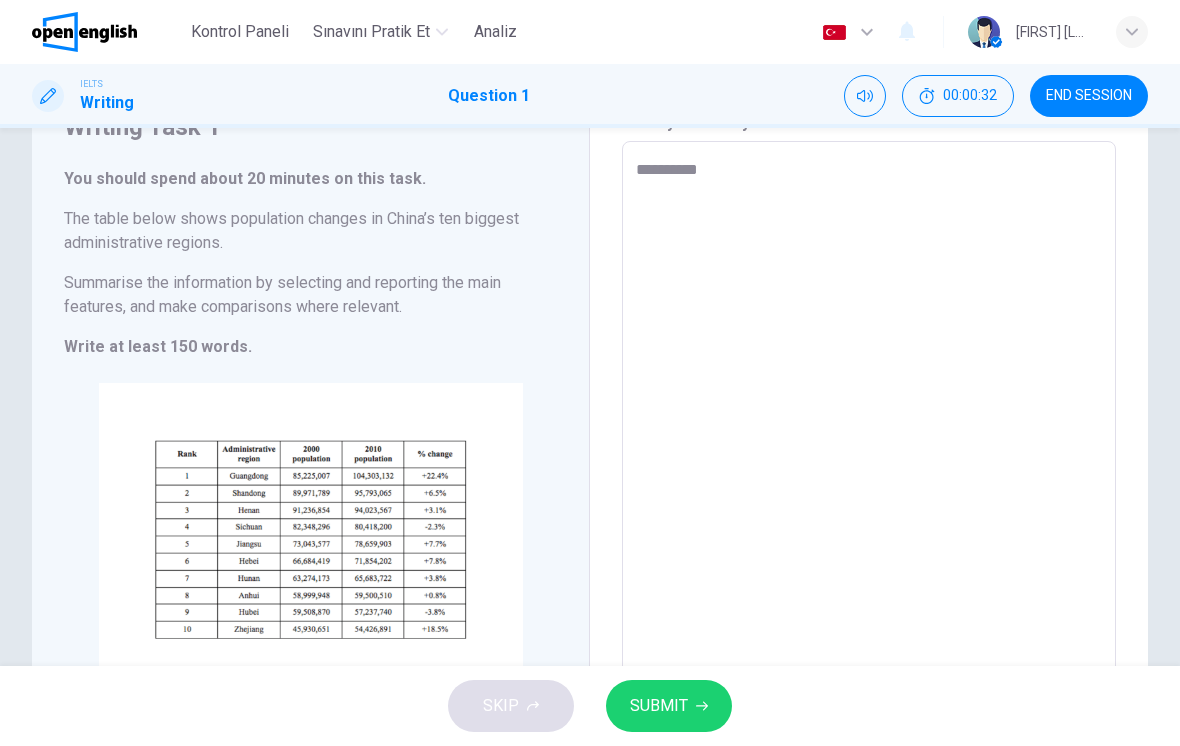 type on "*" 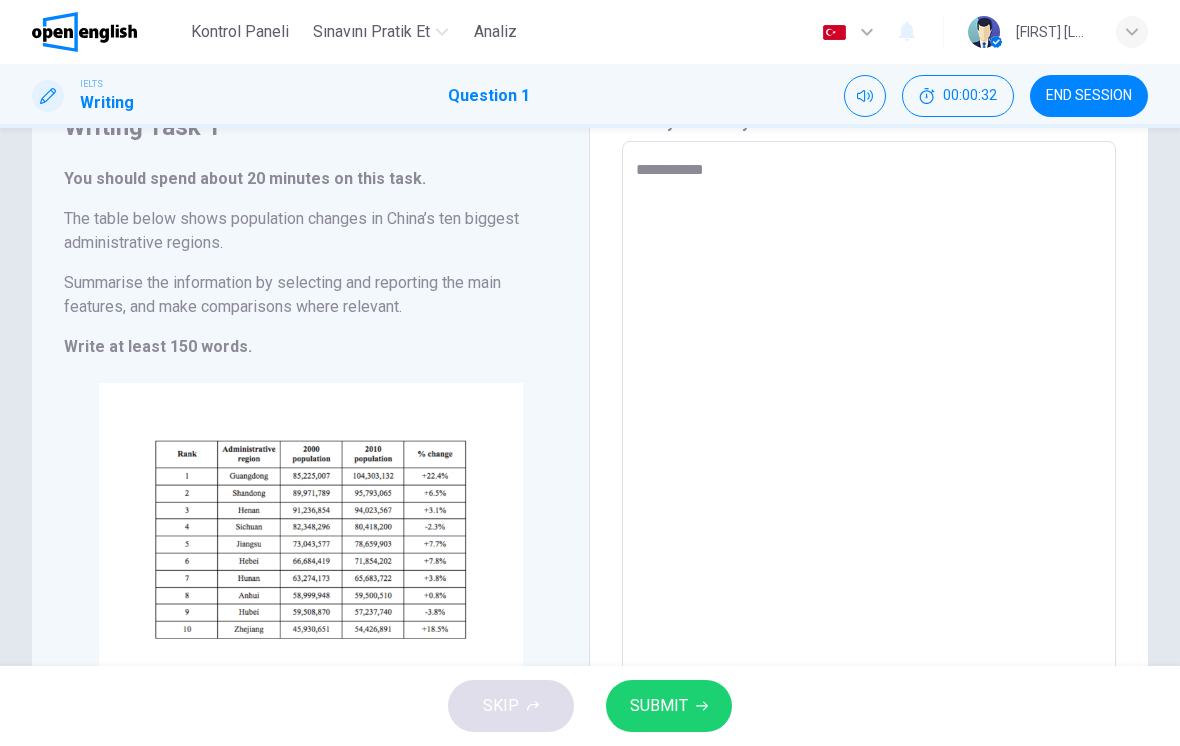type on "*" 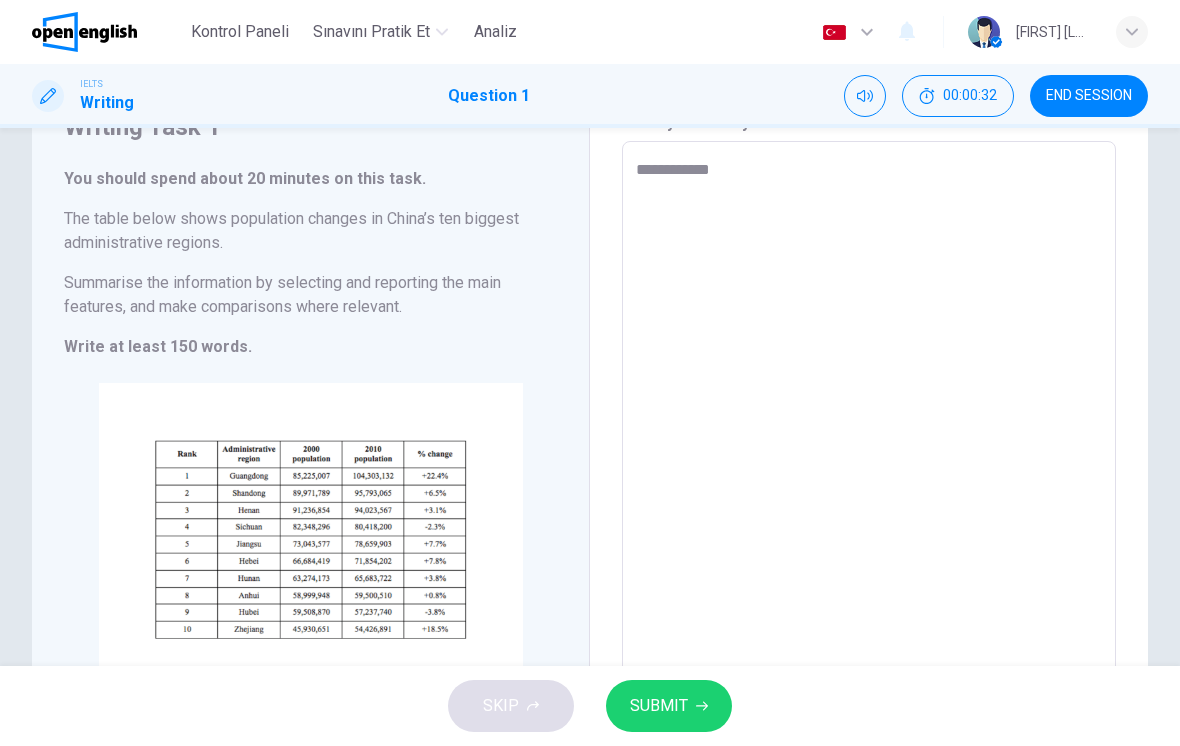 type on "*" 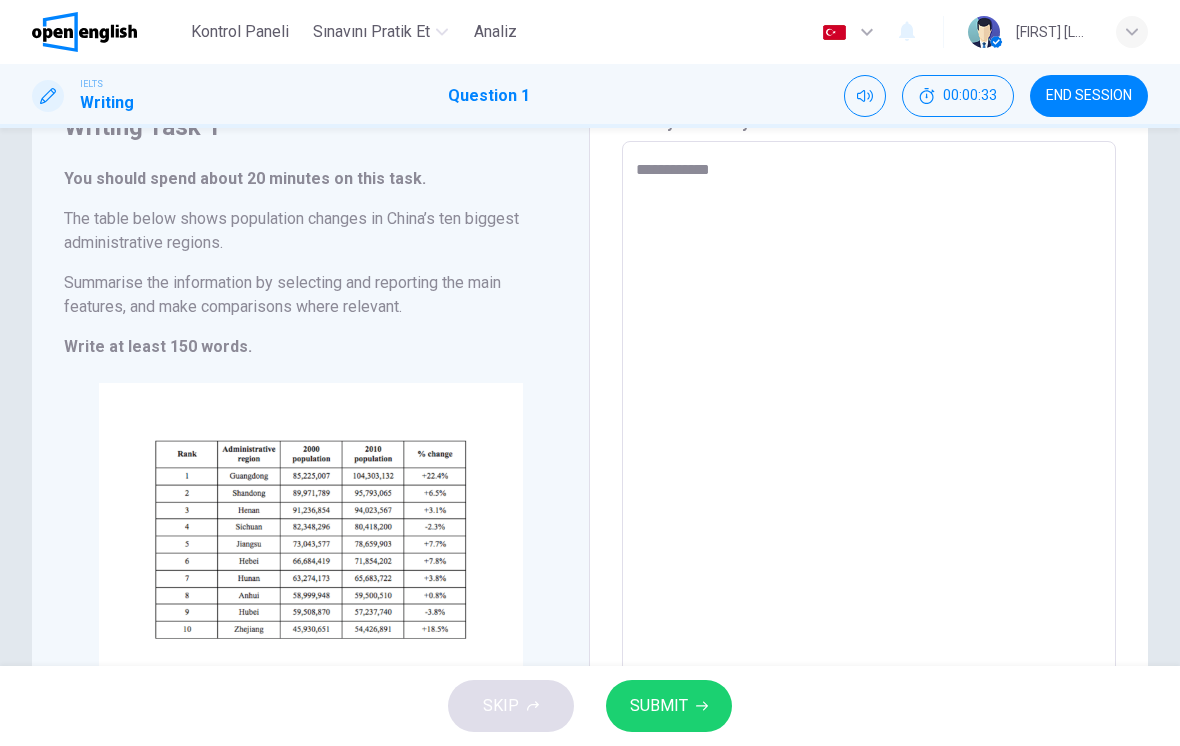 type on "**********" 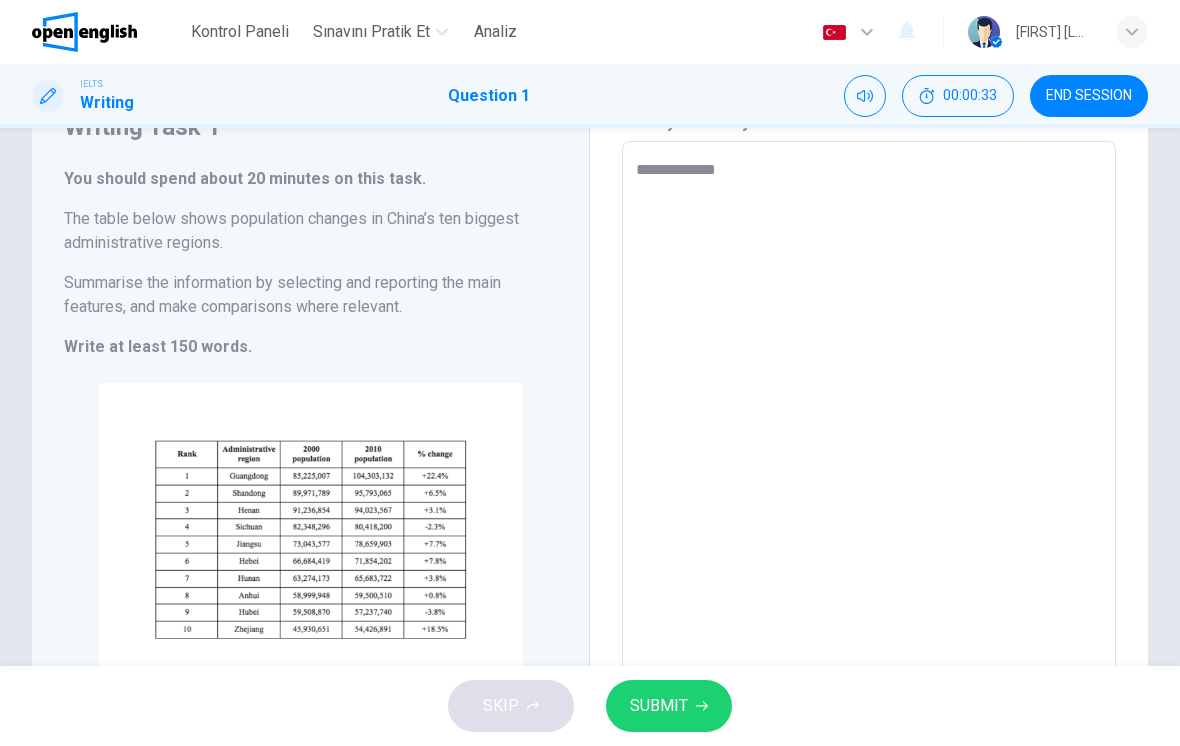 type on "*" 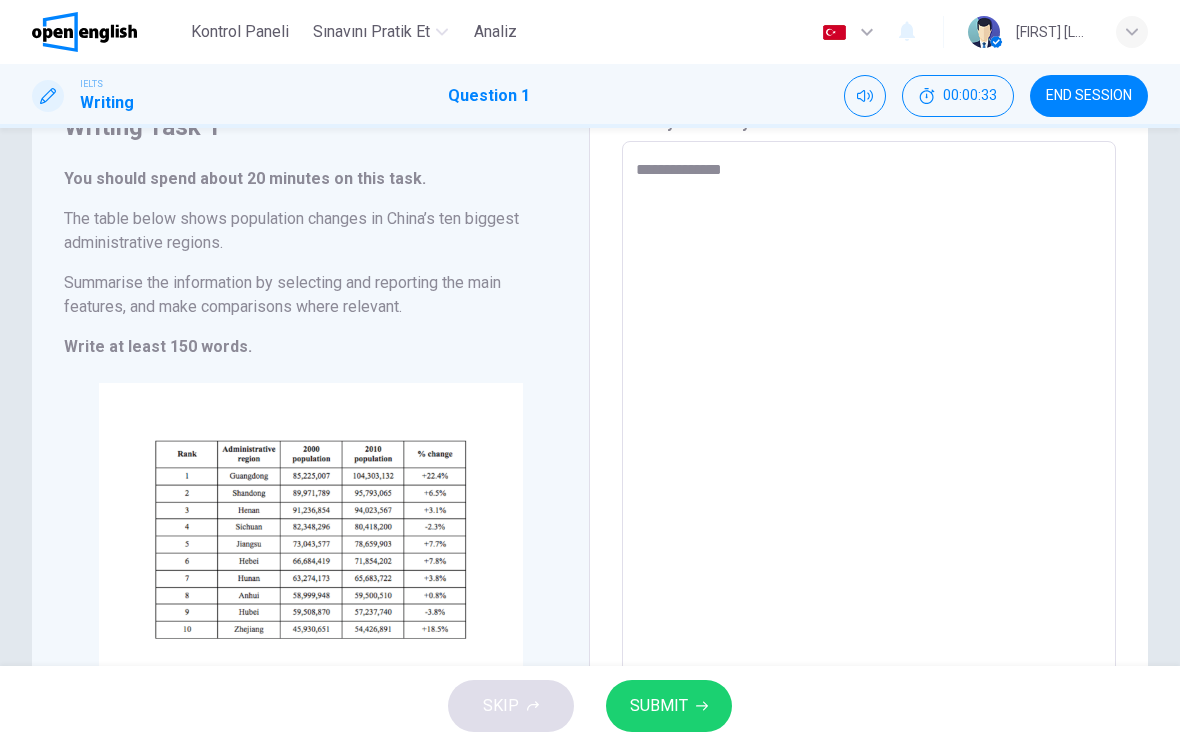 type on "*" 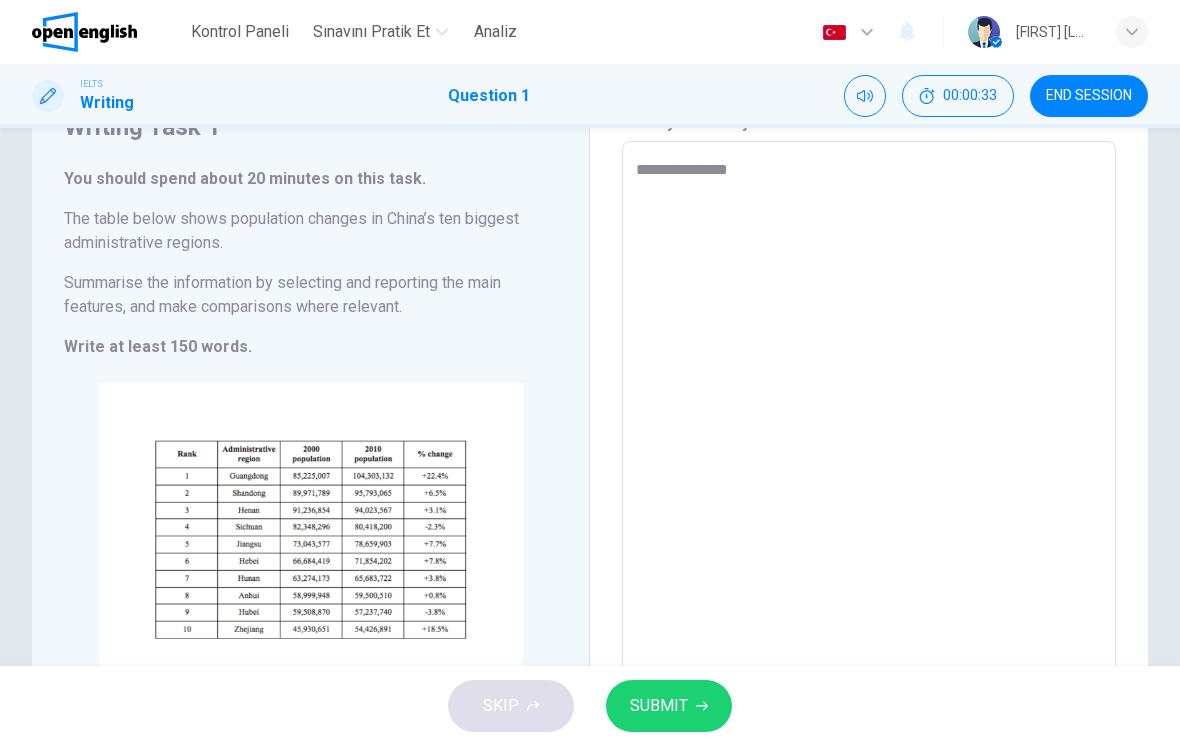 type on "*" 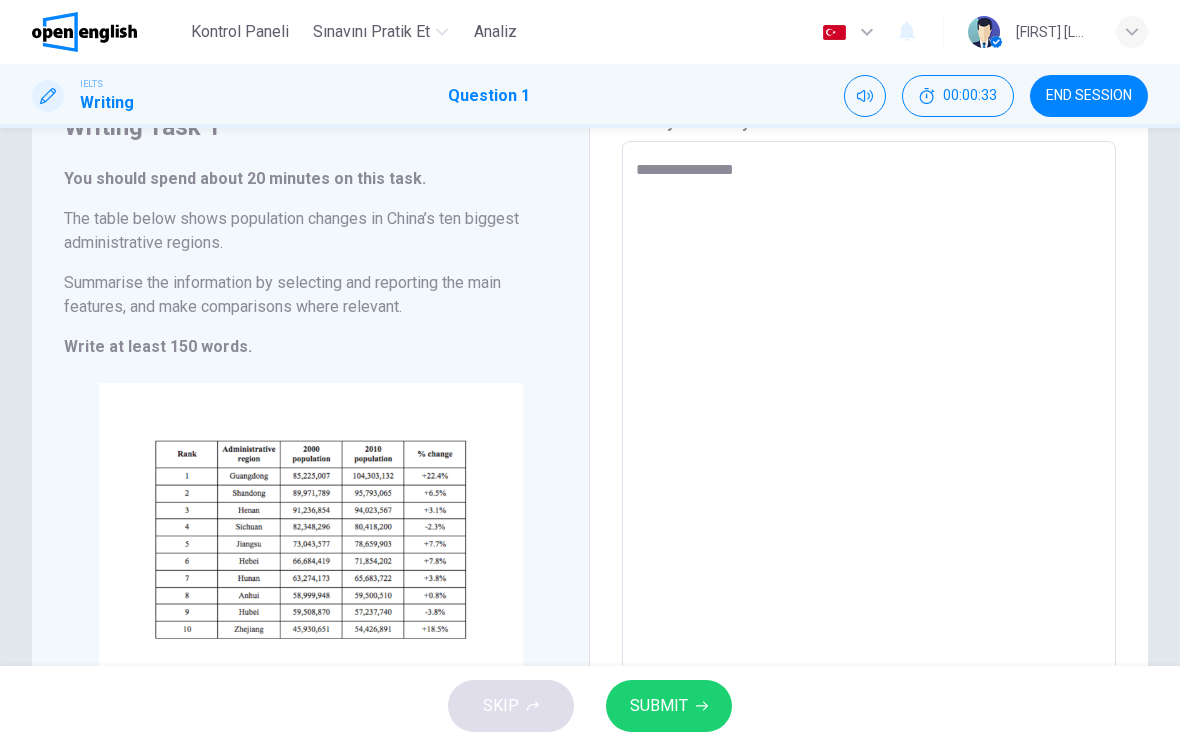 type on "*" 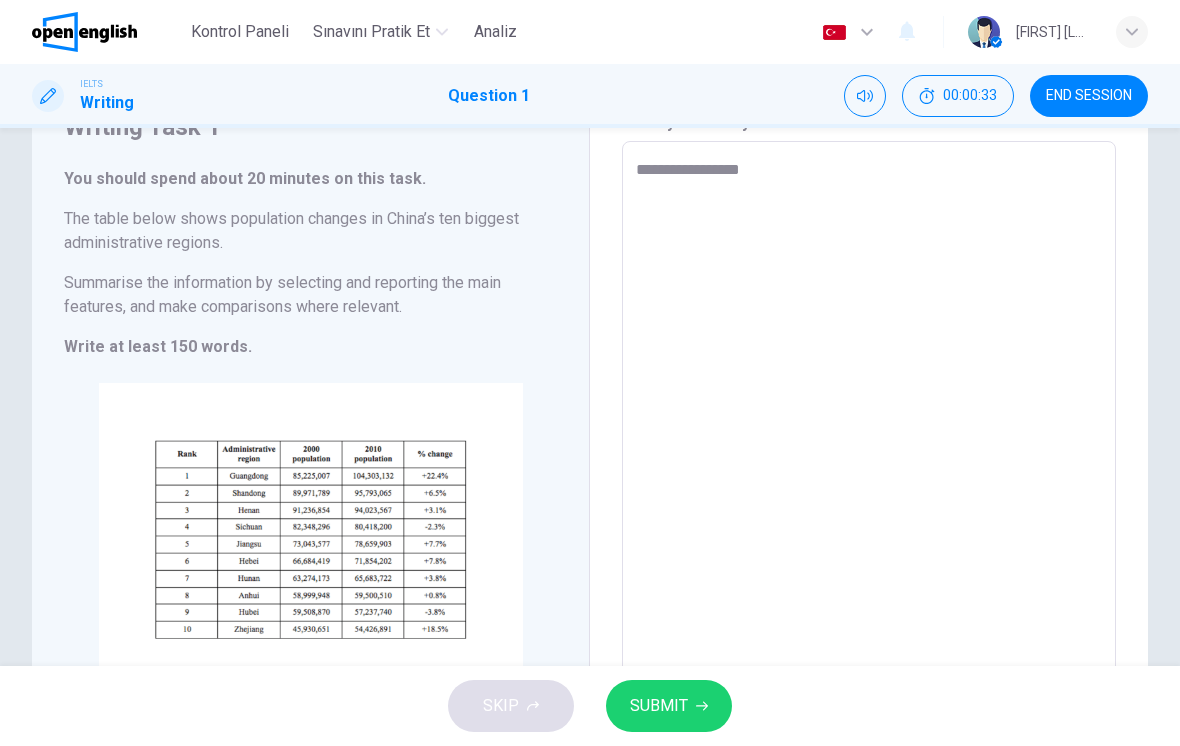 type on "*" 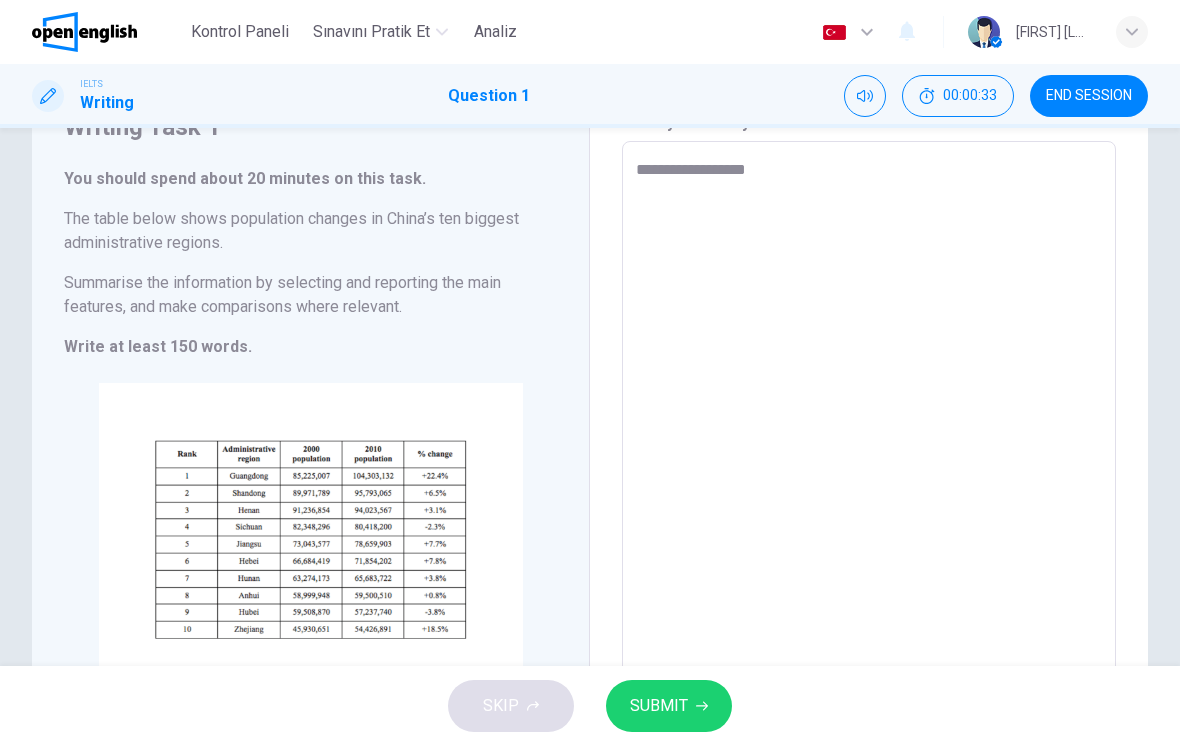 type on "*" 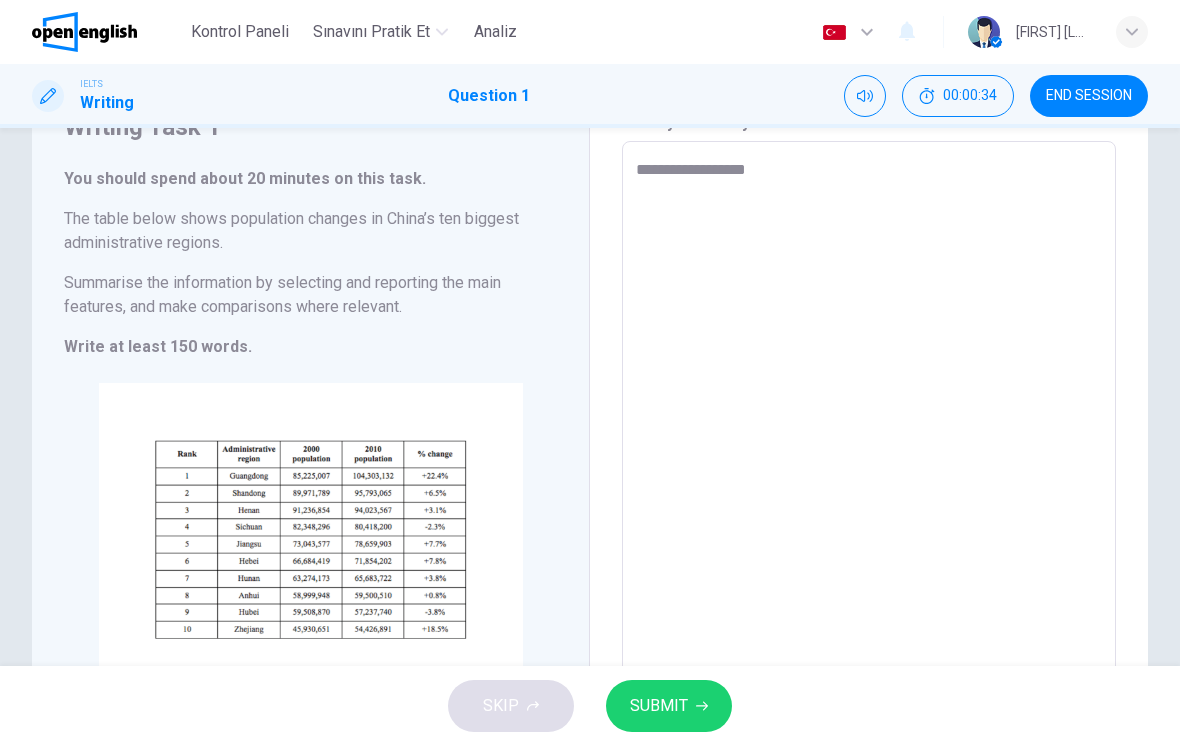 type on "**********" 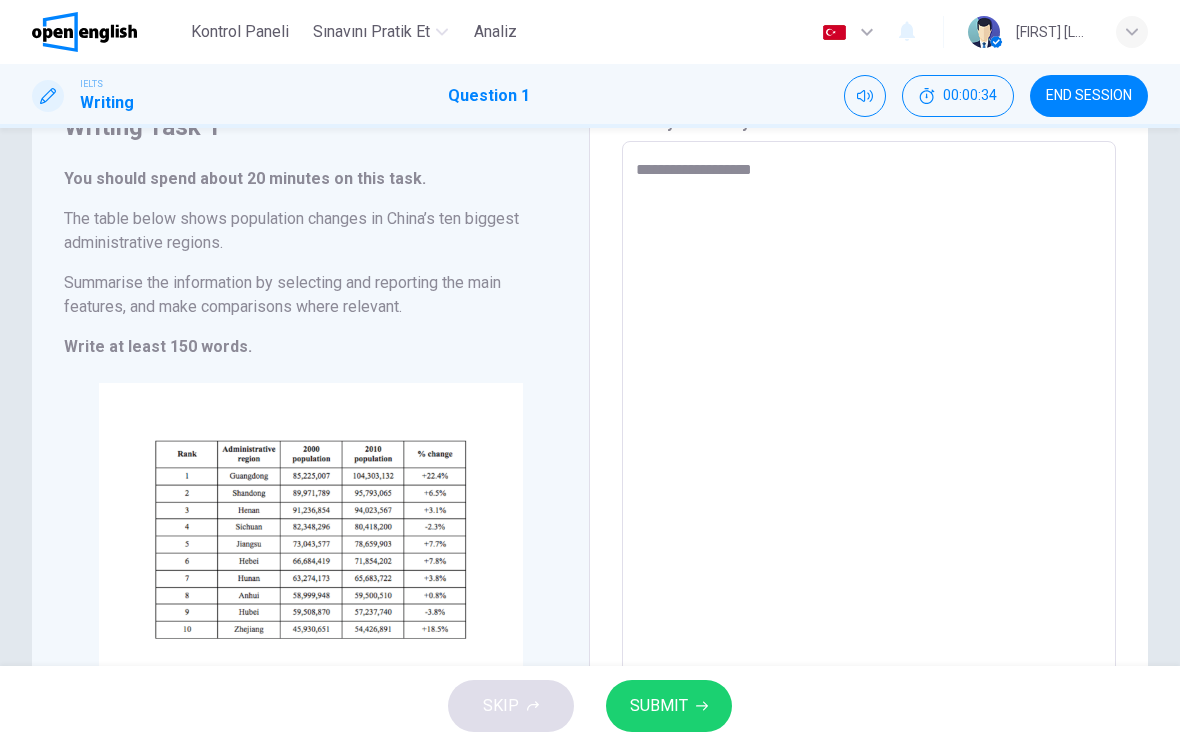 type on "*" 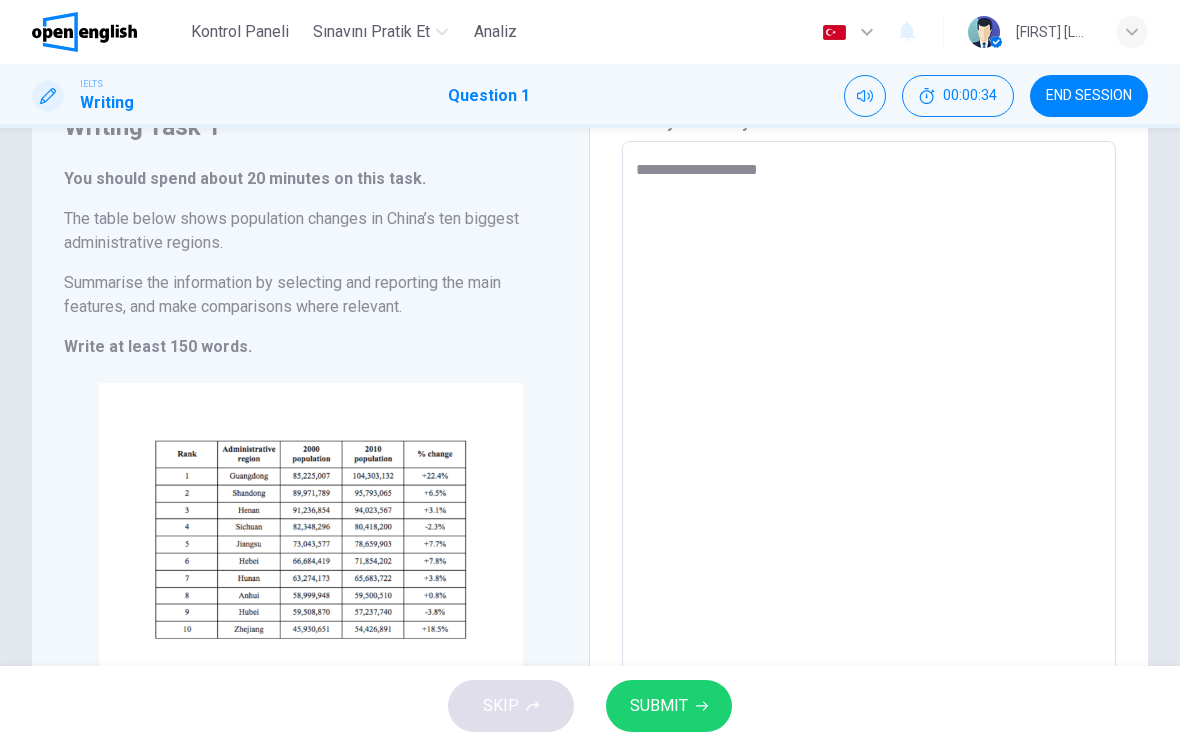 type on "*" 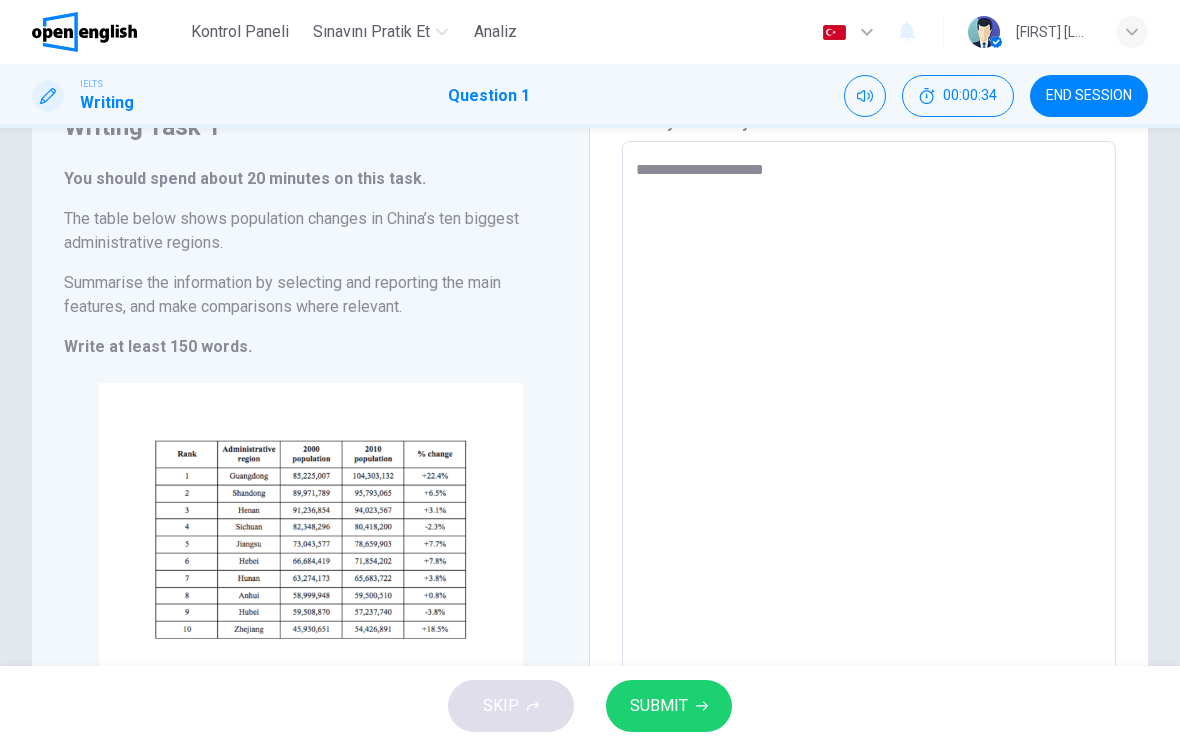 type on "*" 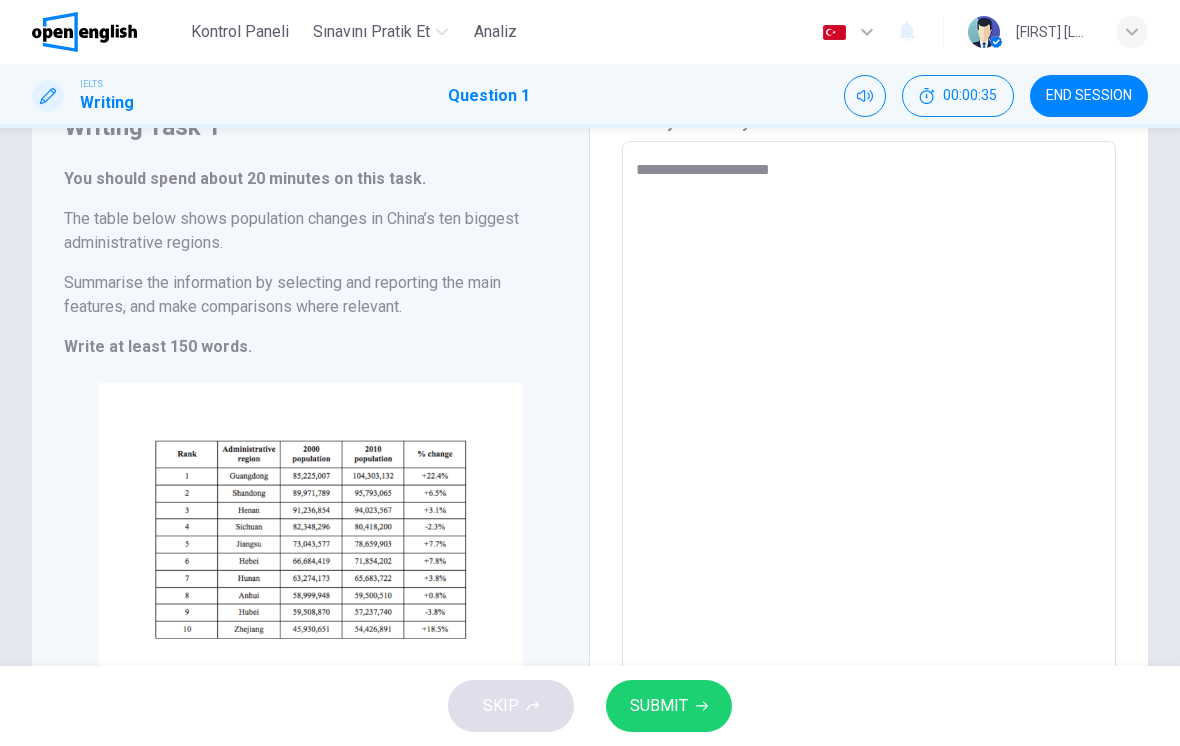 type on "*" 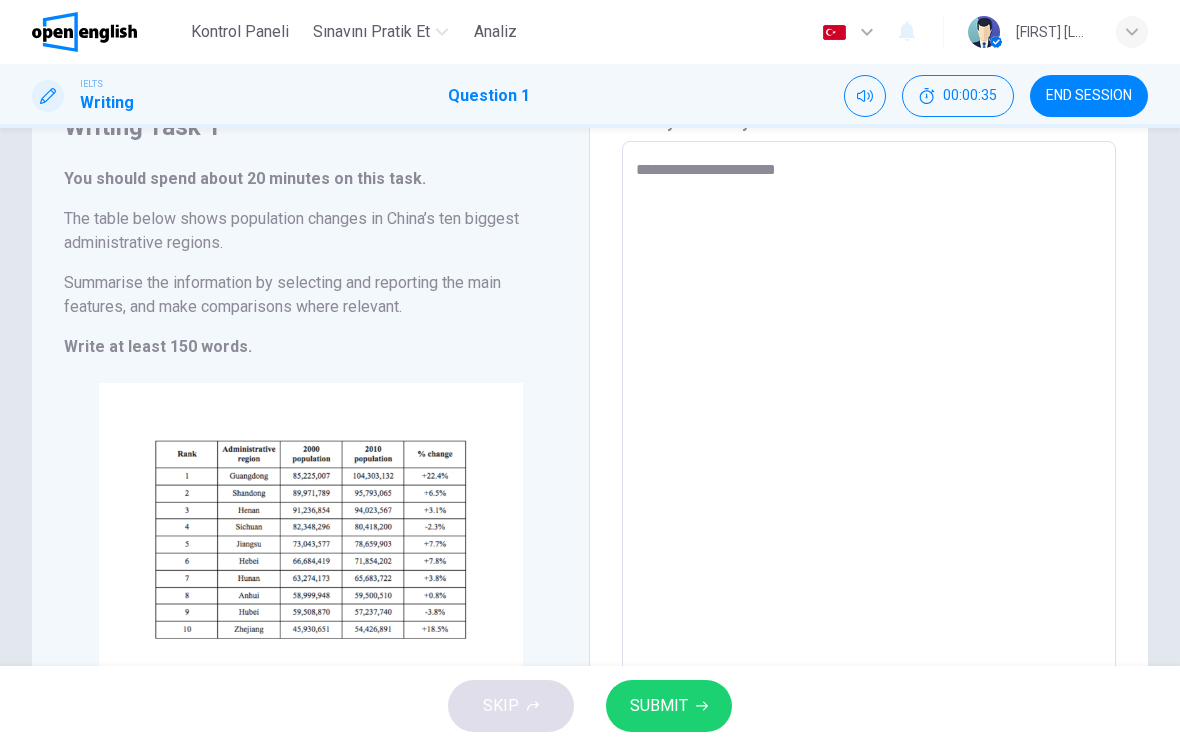 type on "*" 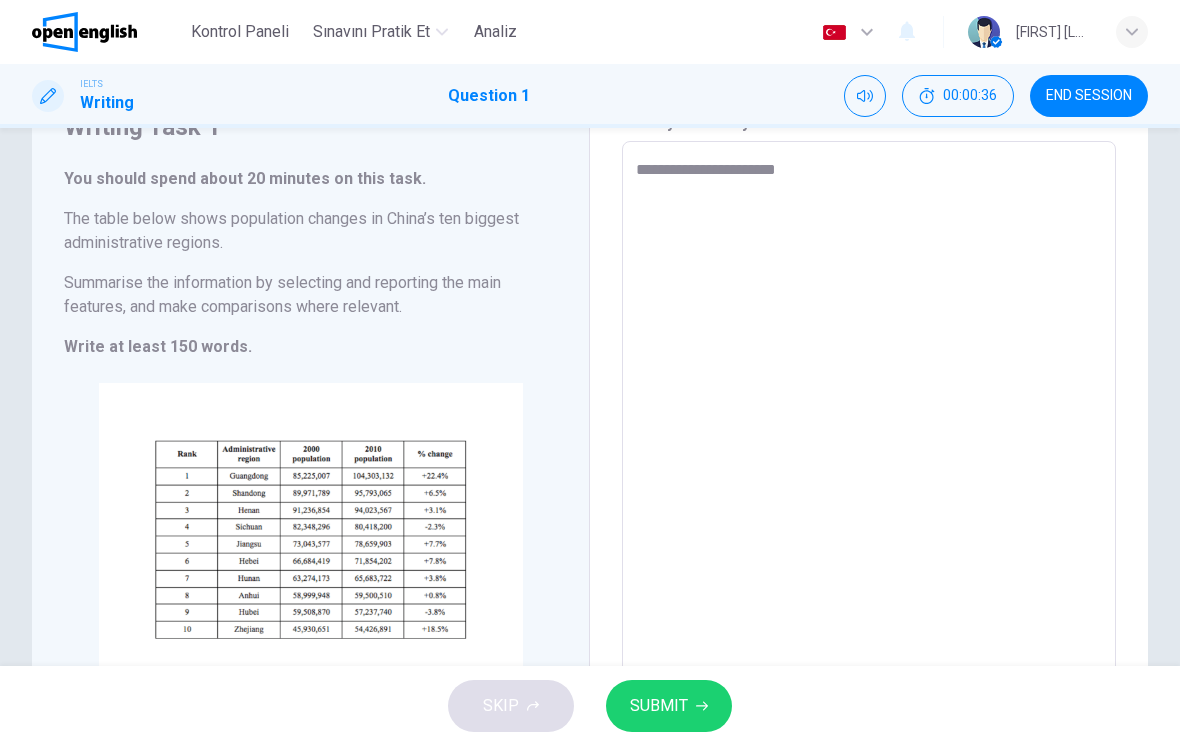 type on "**********" 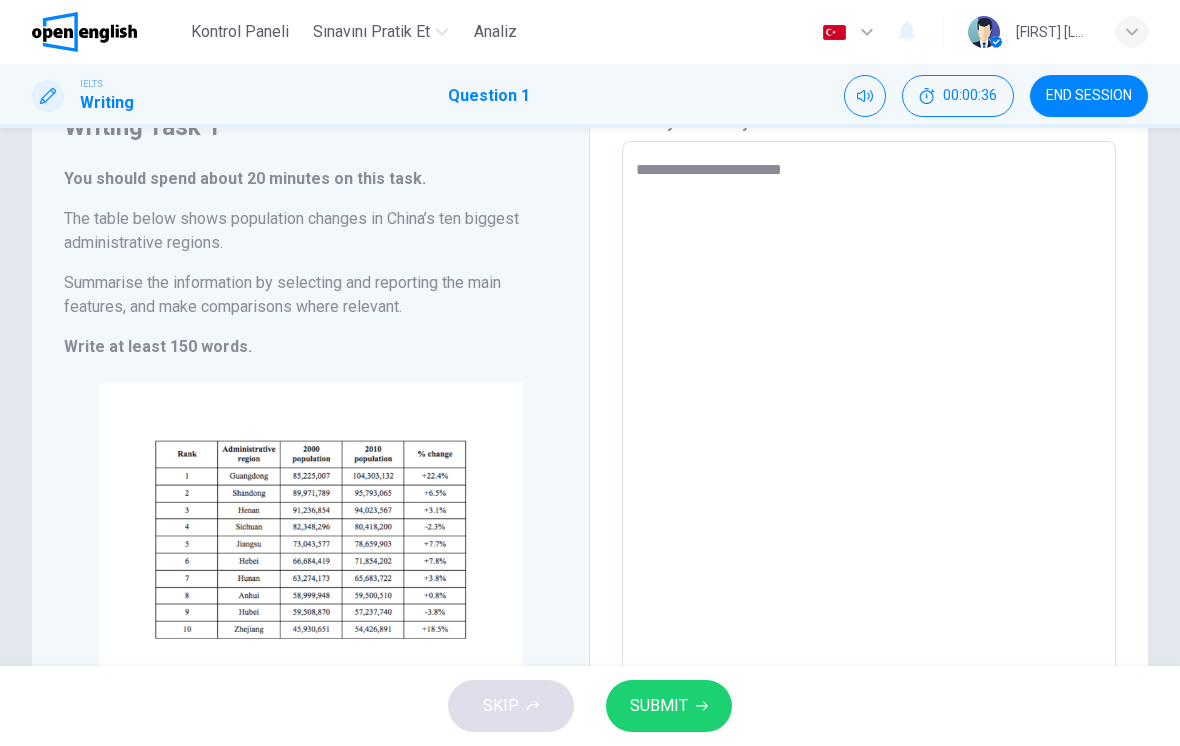 type on "*" 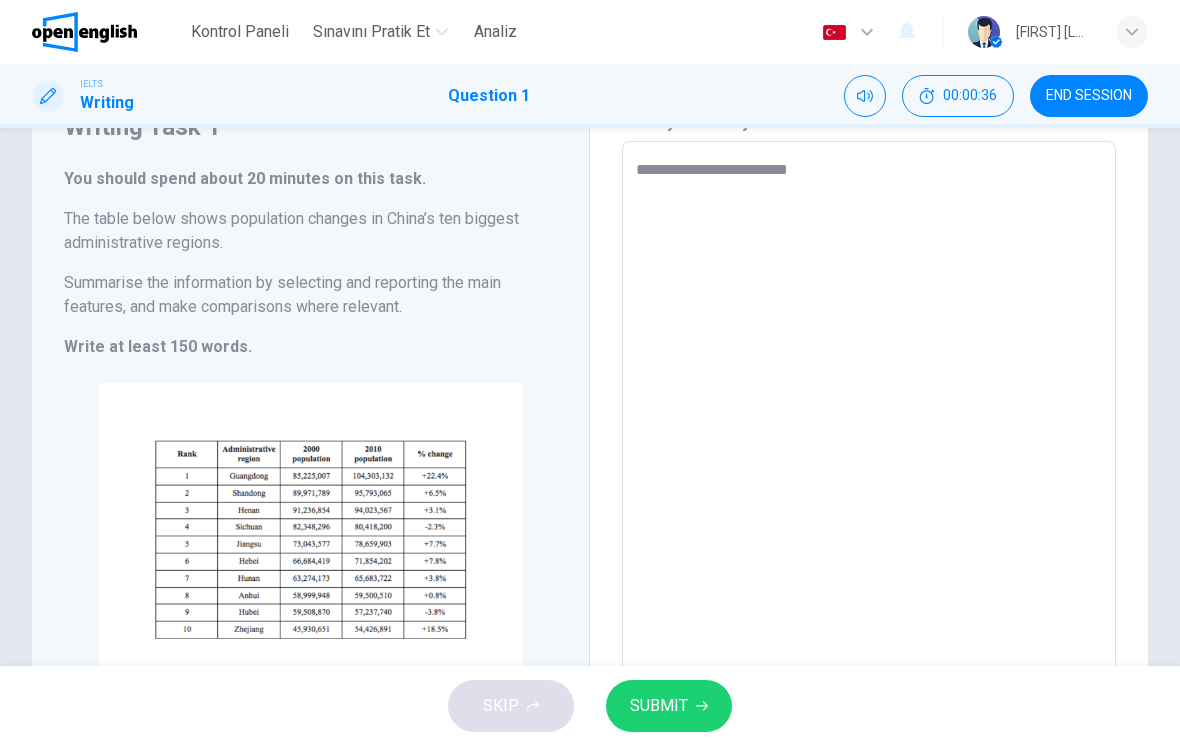 type on "*" 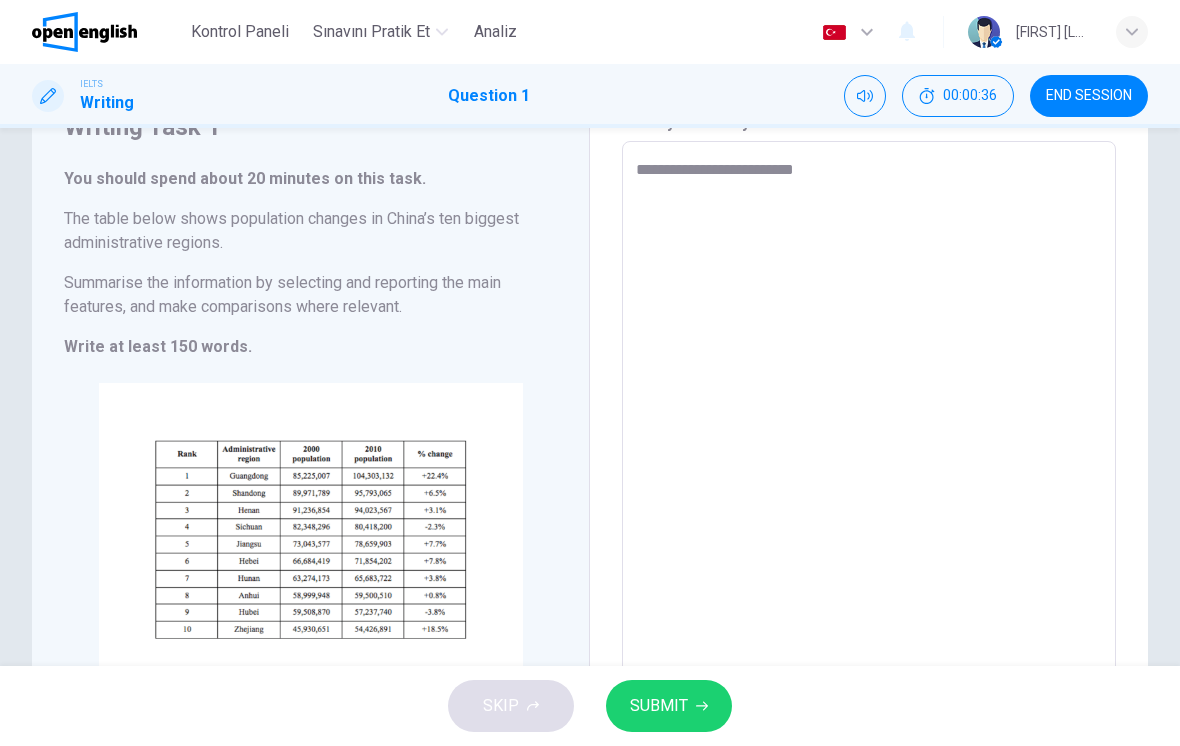 type on "*" 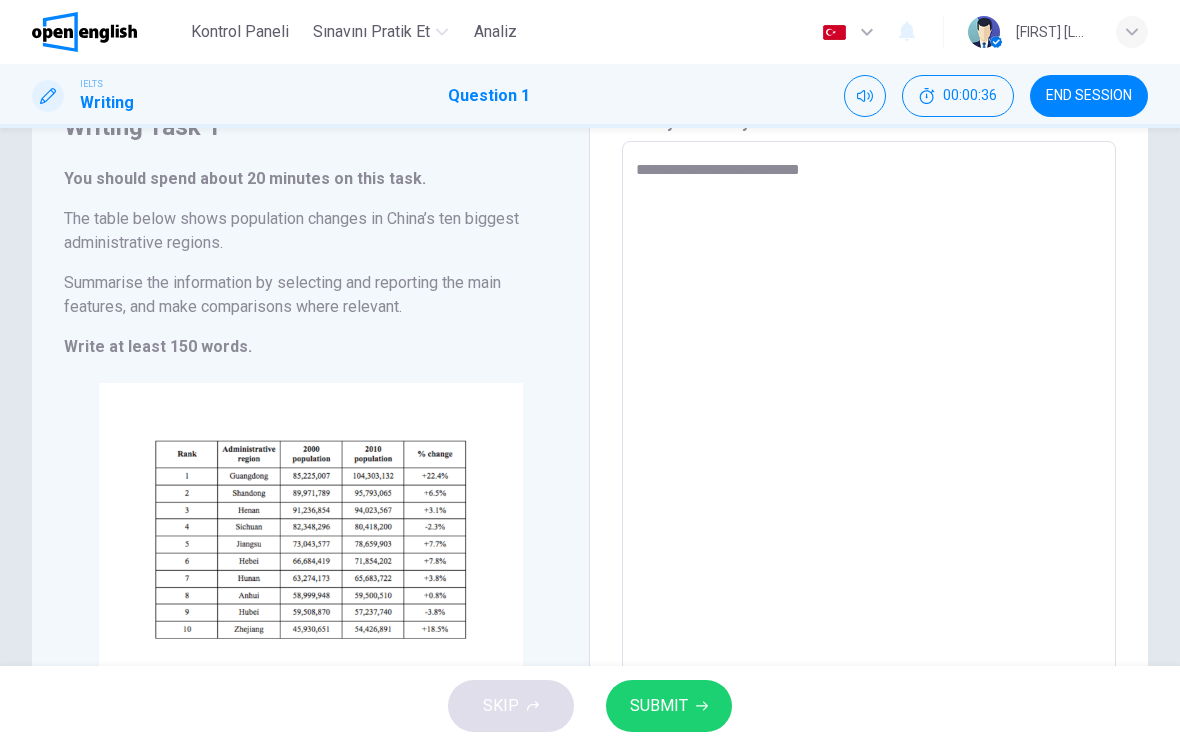 type on "*" 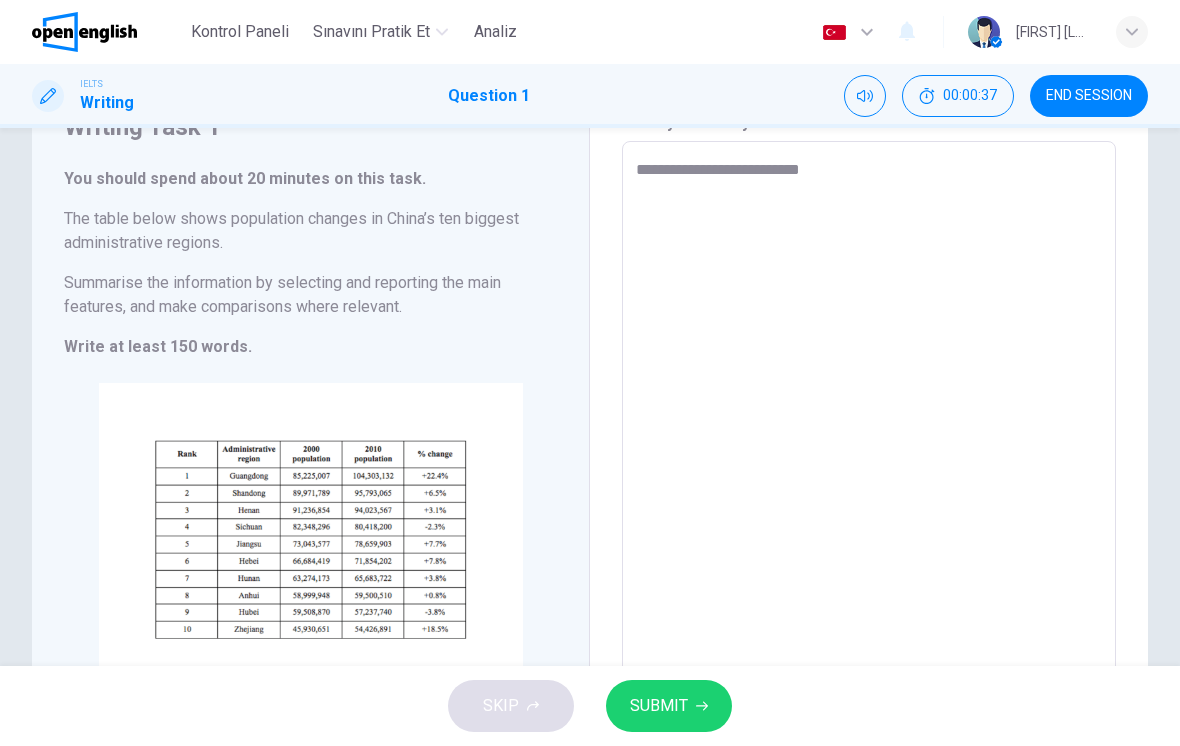 type on "**********" 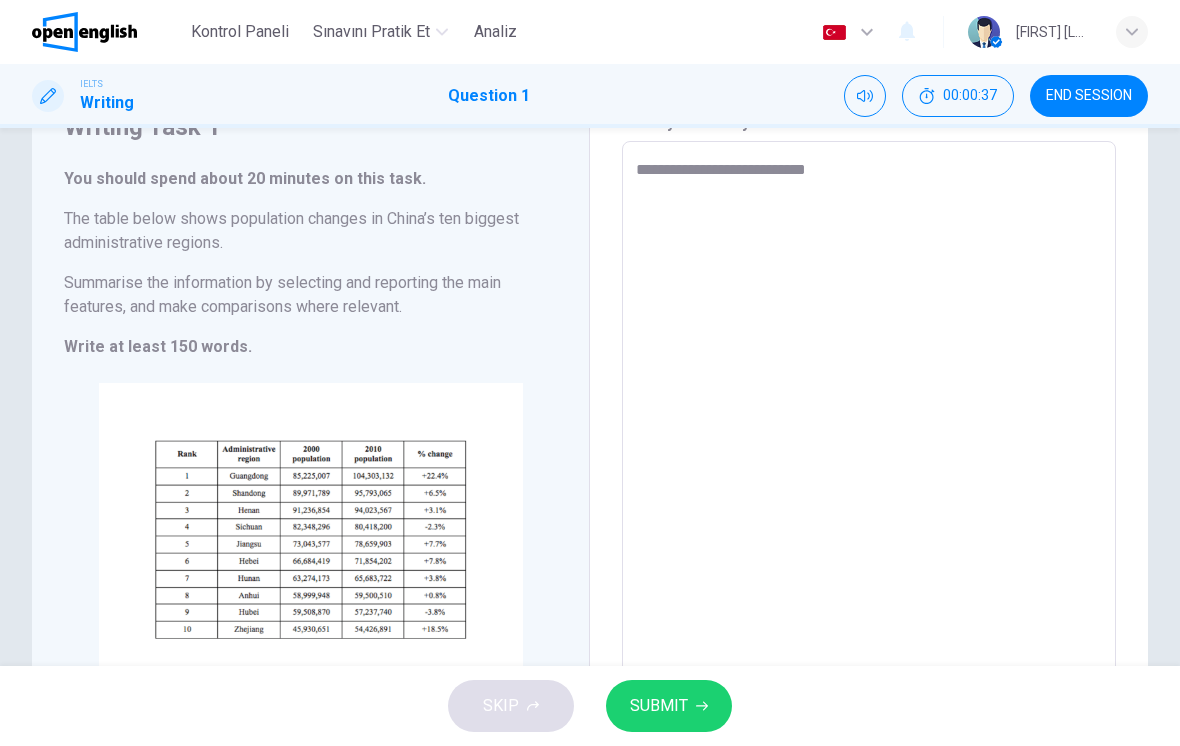 type on "*" 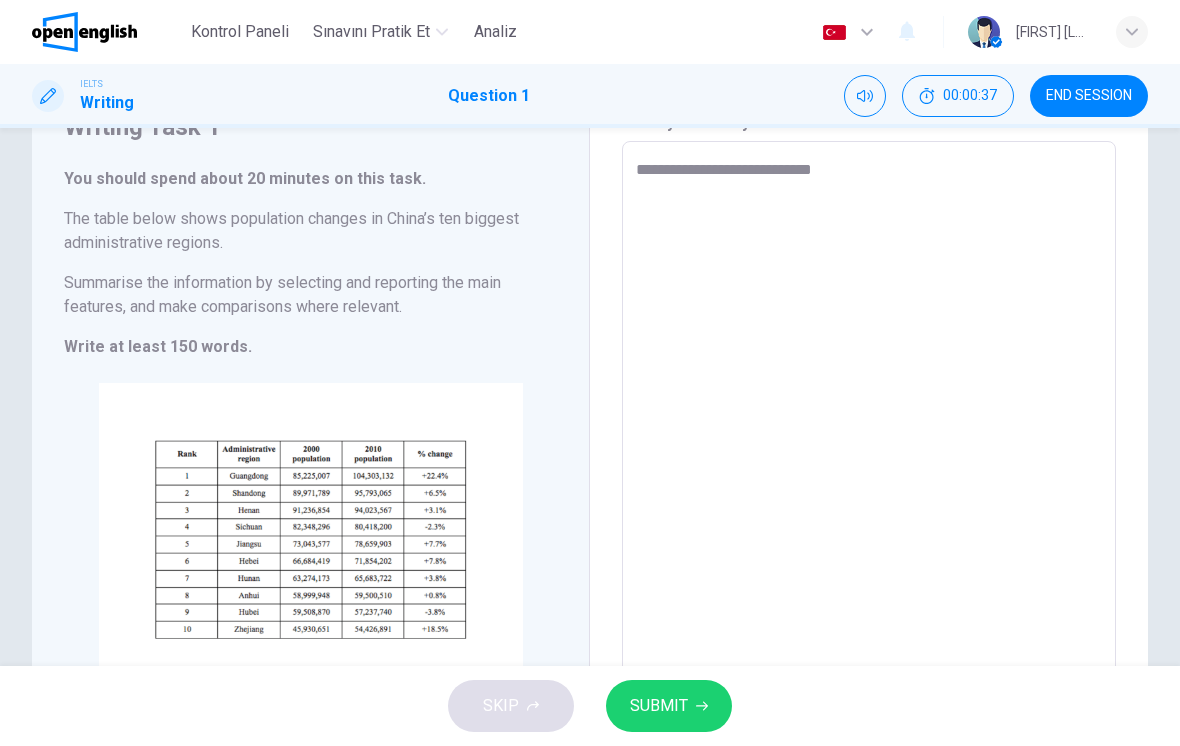 type on "*" 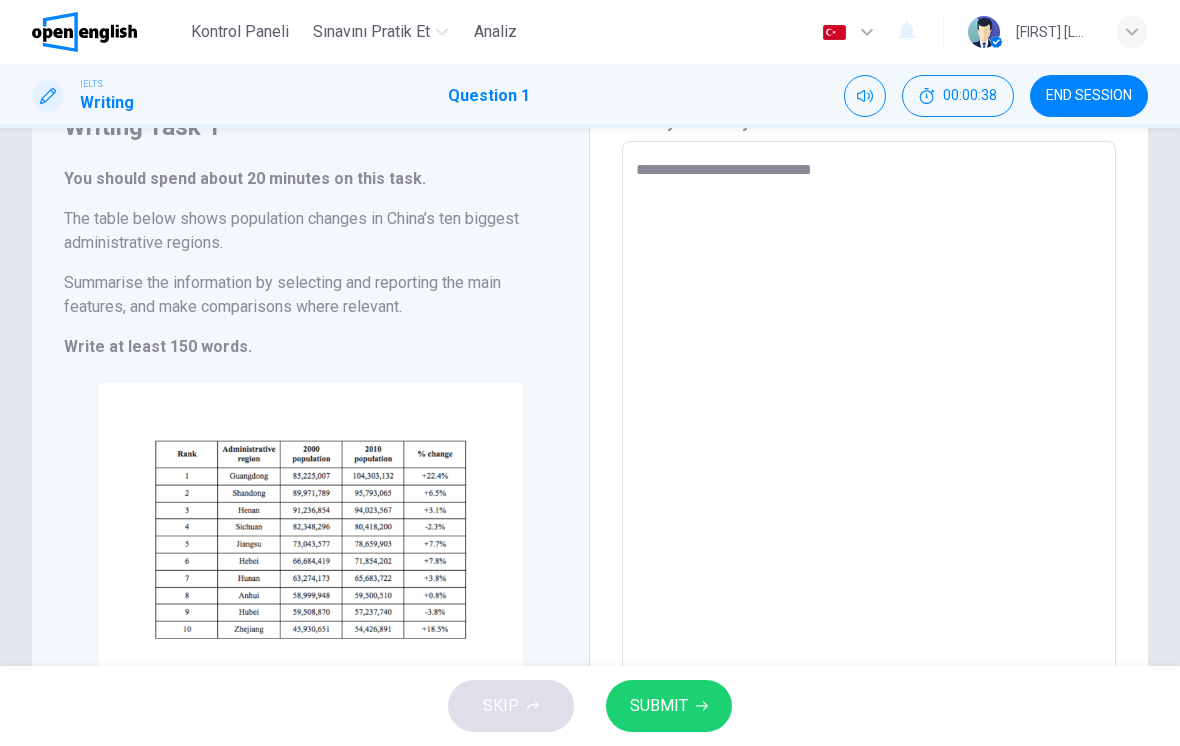 type on "**********" 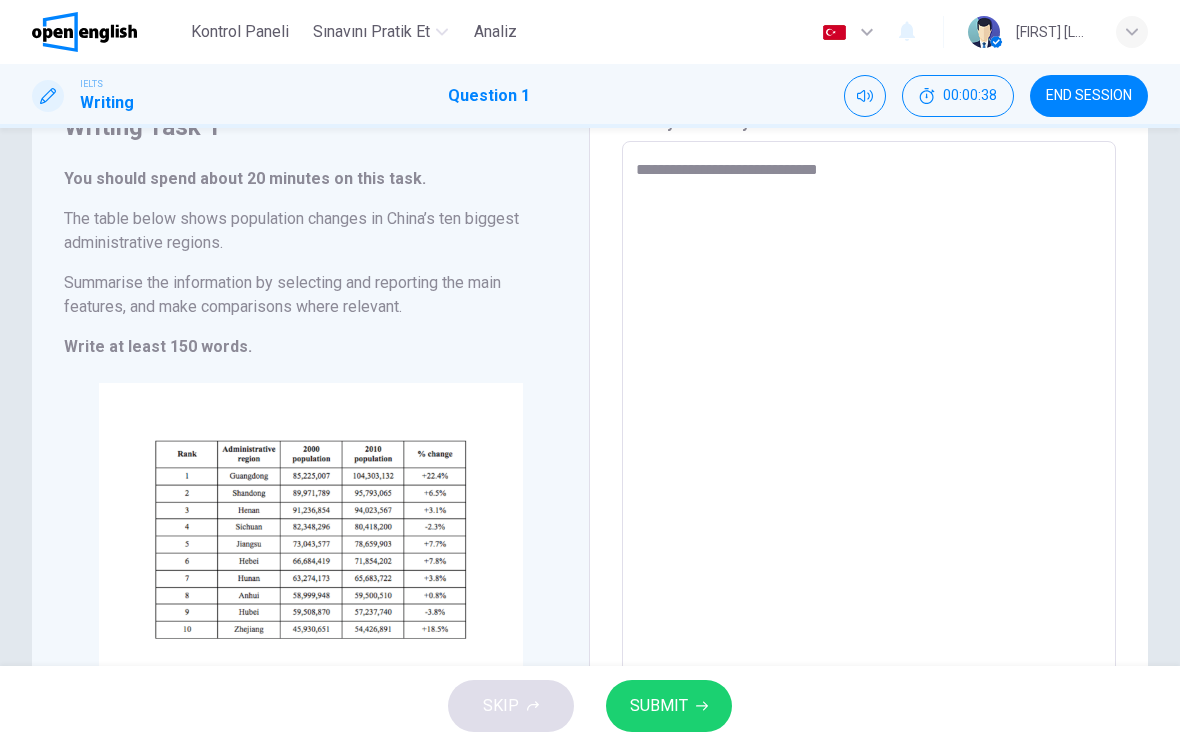 type on "*" 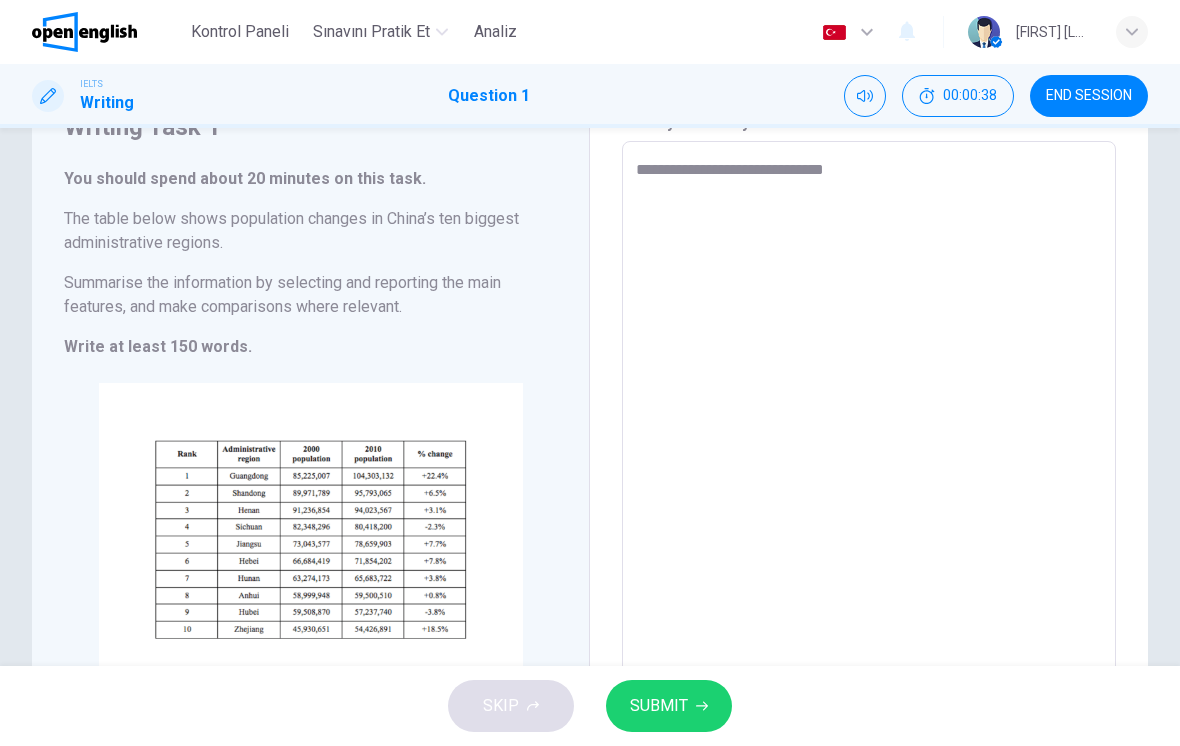 type on "*" 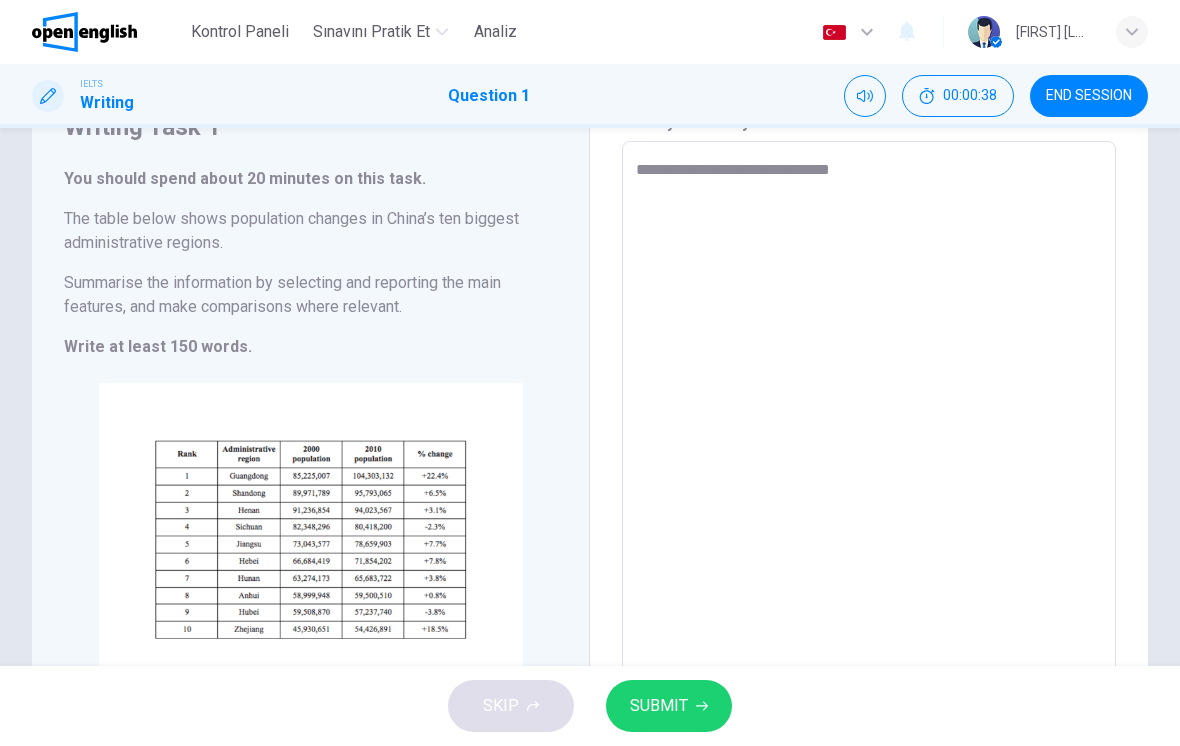 type on "*" 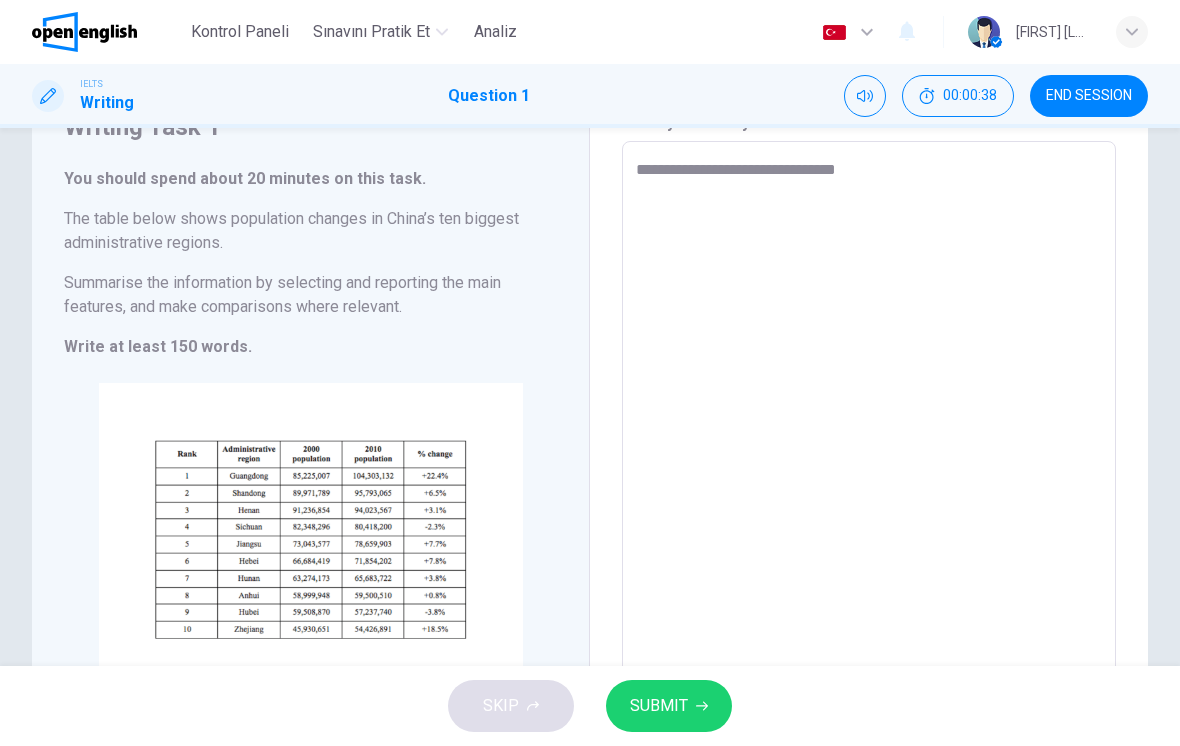 type on "*" 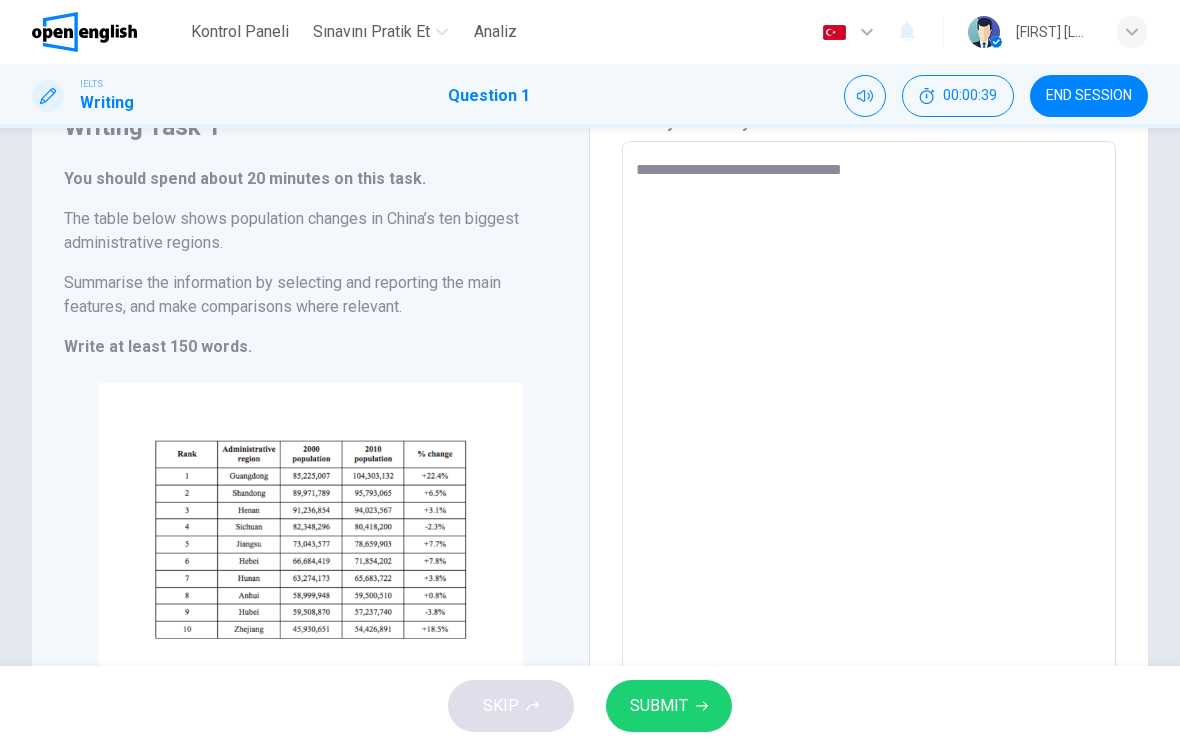 type on "*" 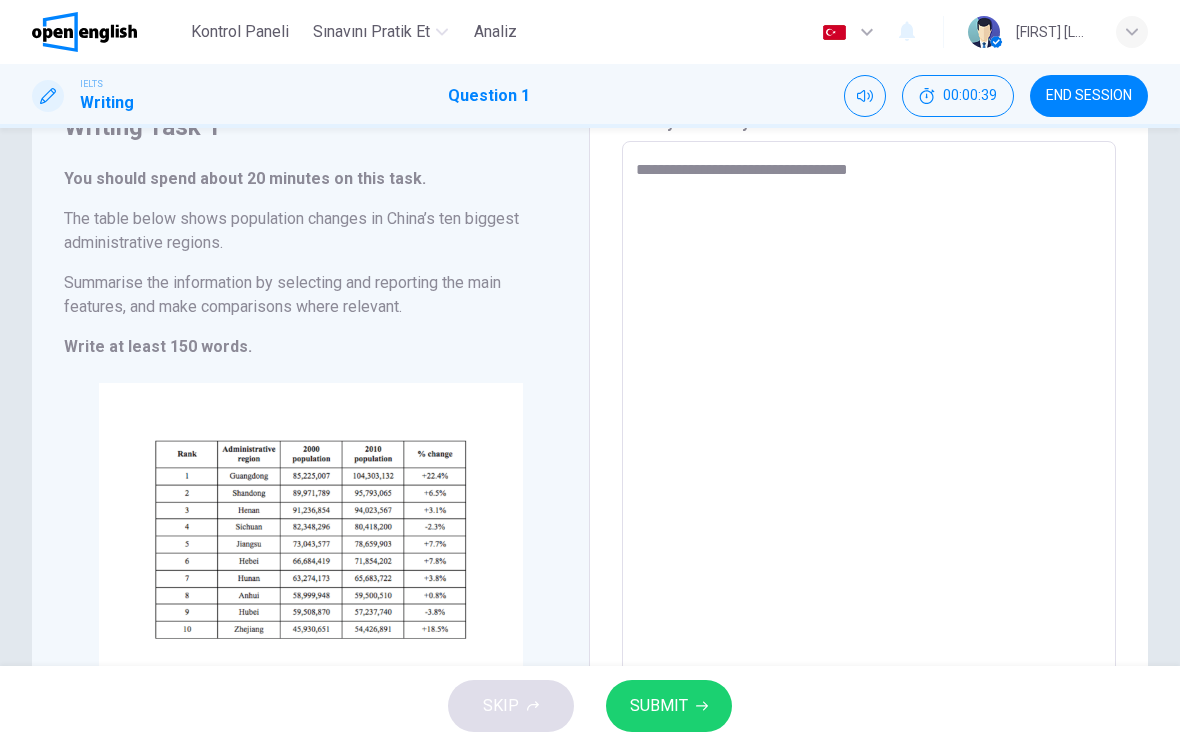 type on "*" 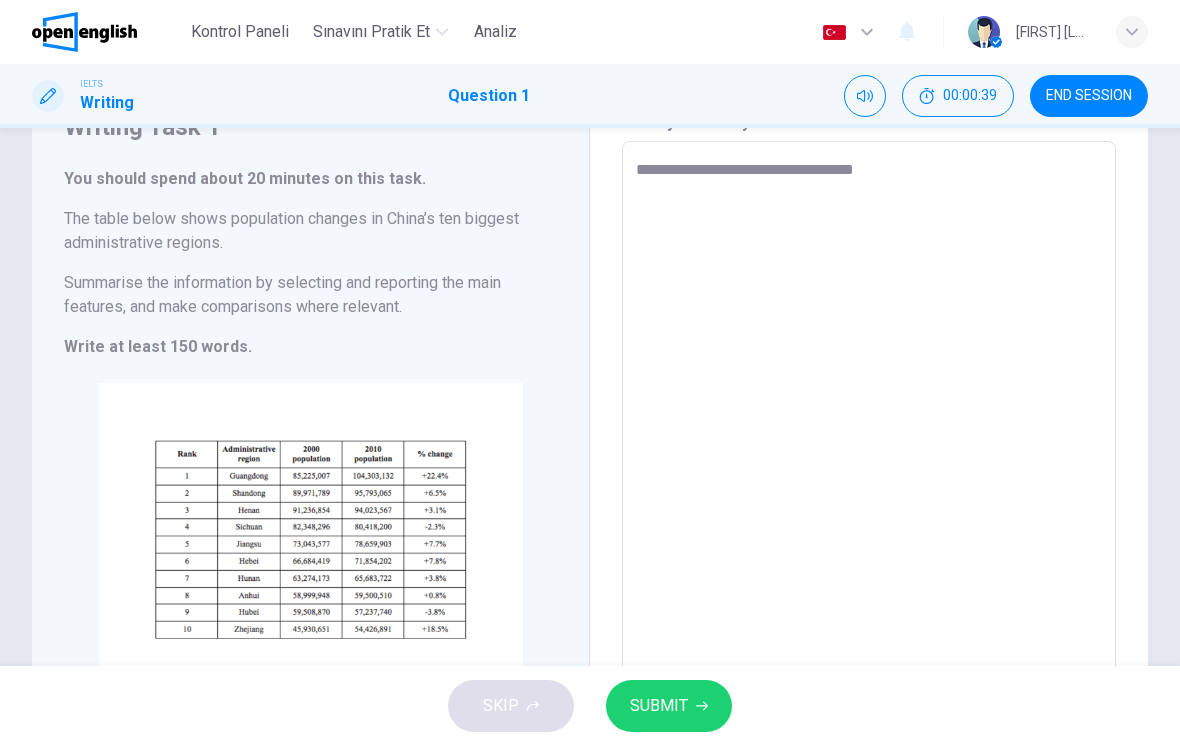 type on "*" 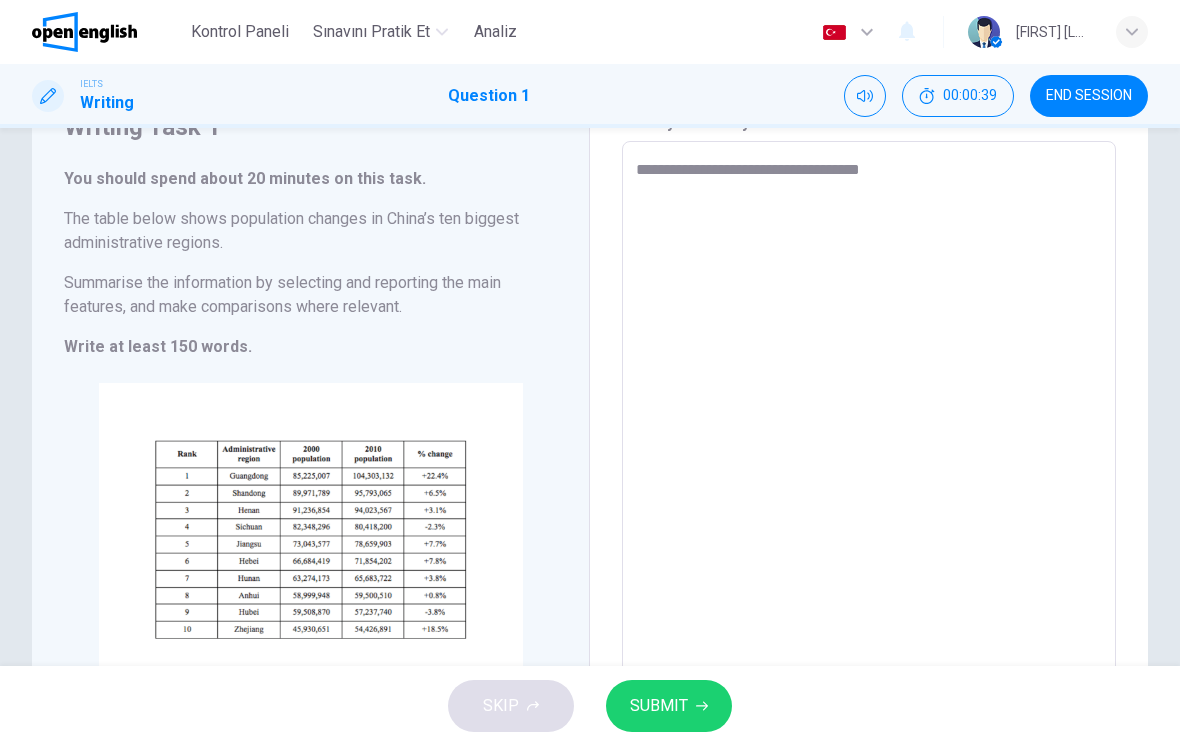 type on "*" 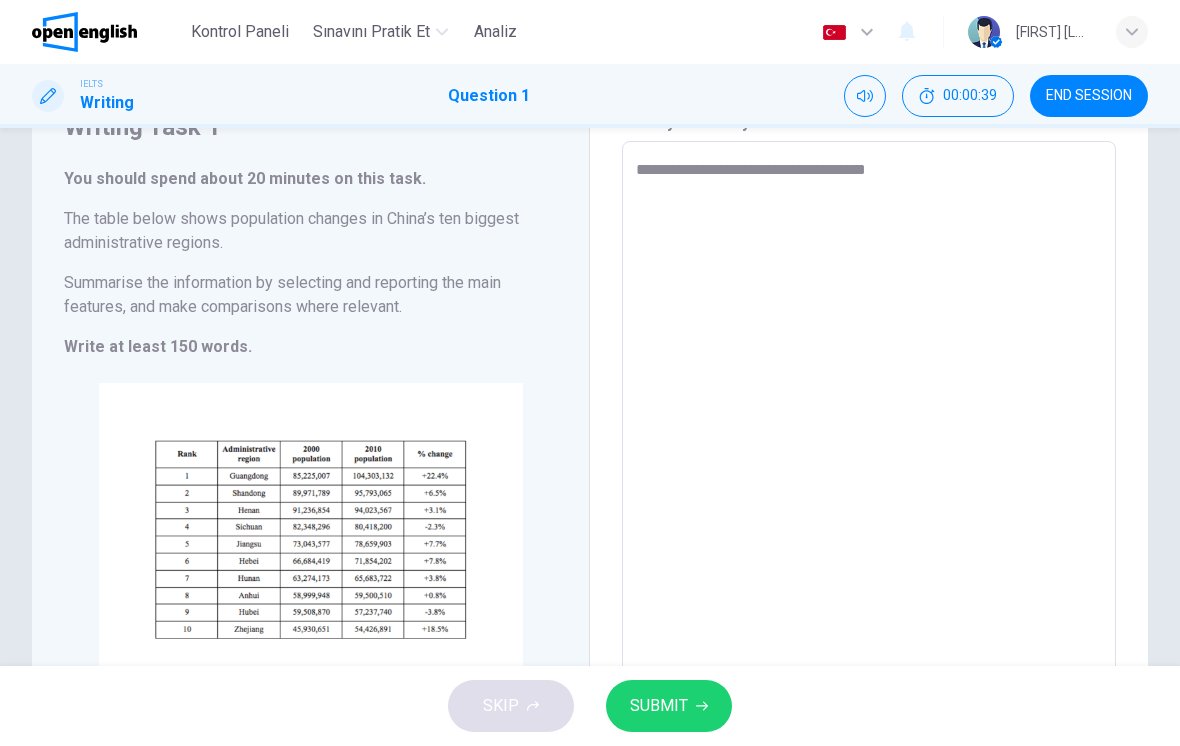 type on "*" 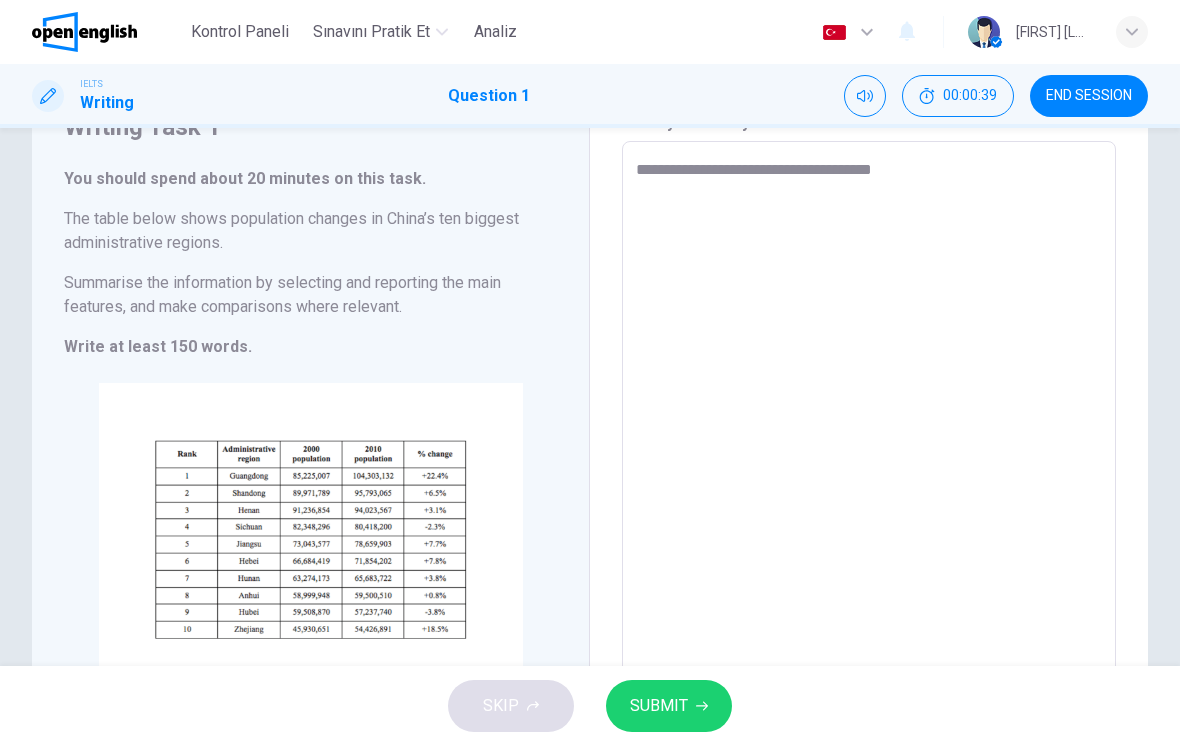 type on "*" 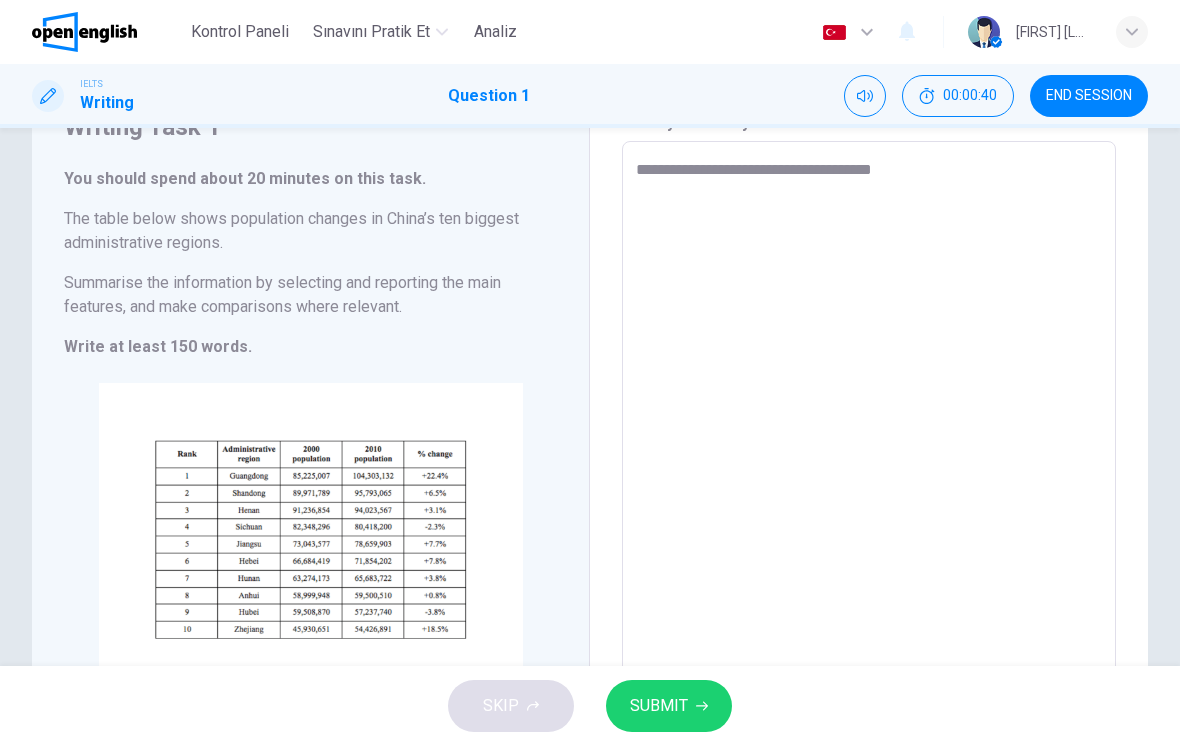 type on "**********" 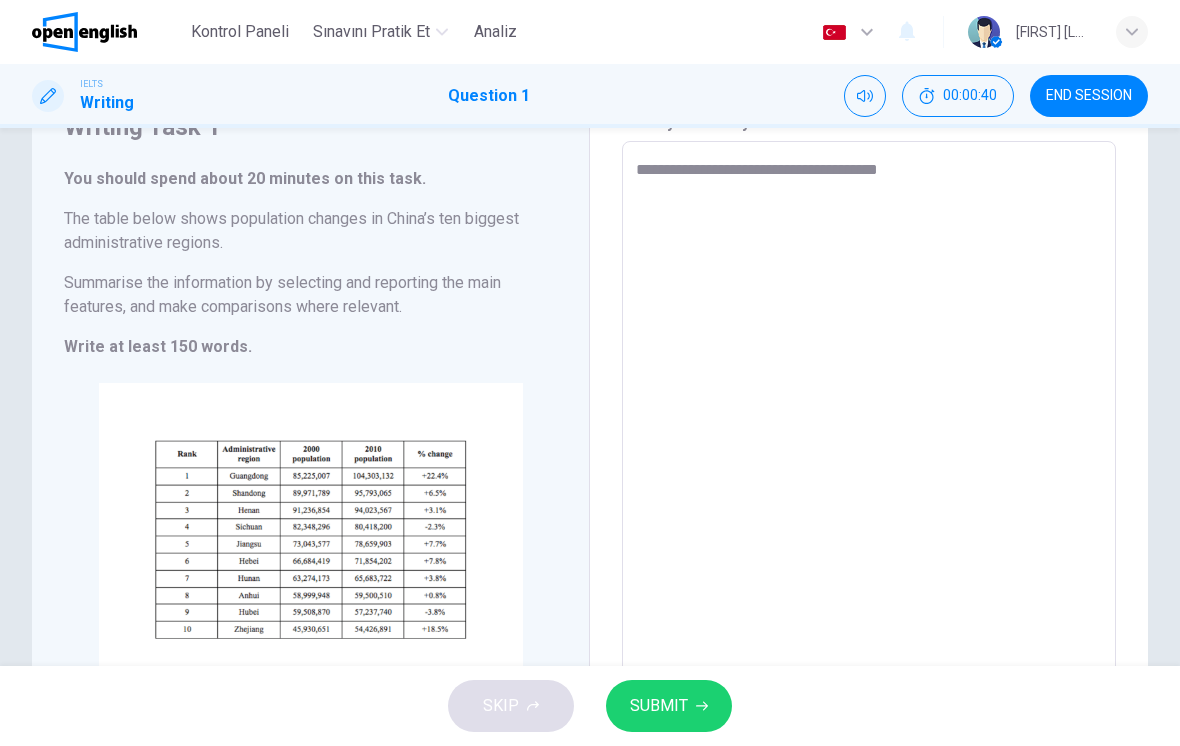 type on "*" 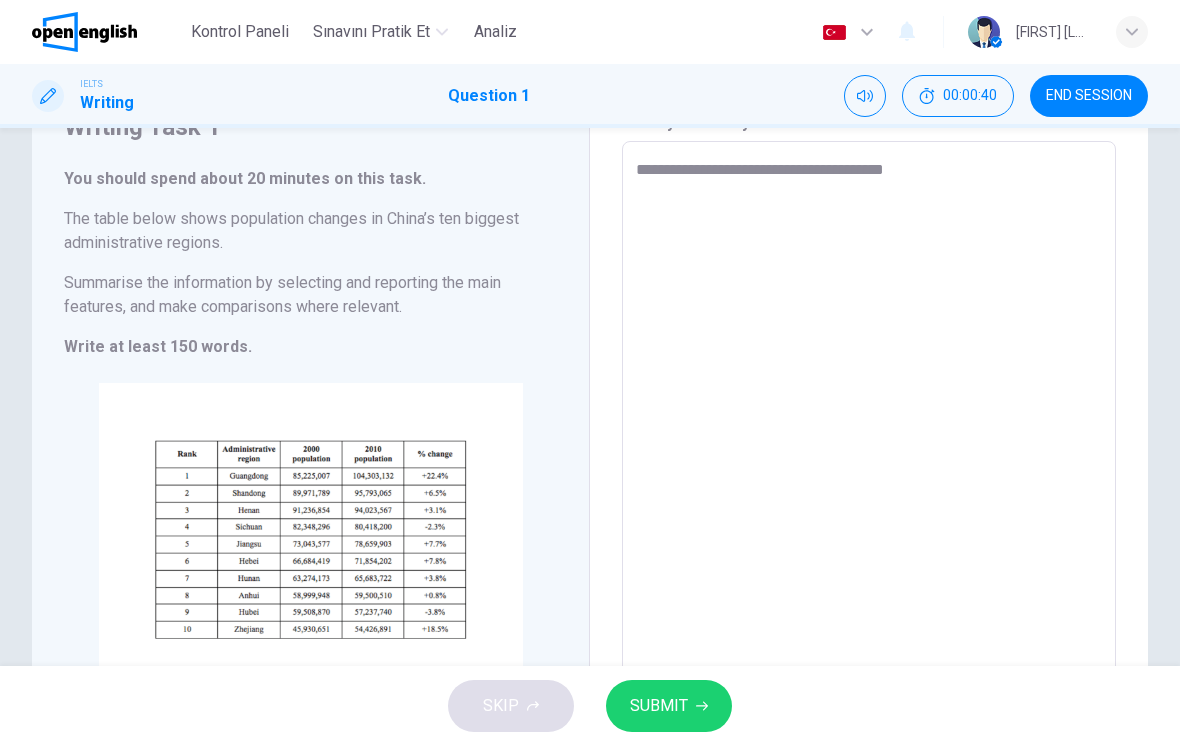 type on "*" 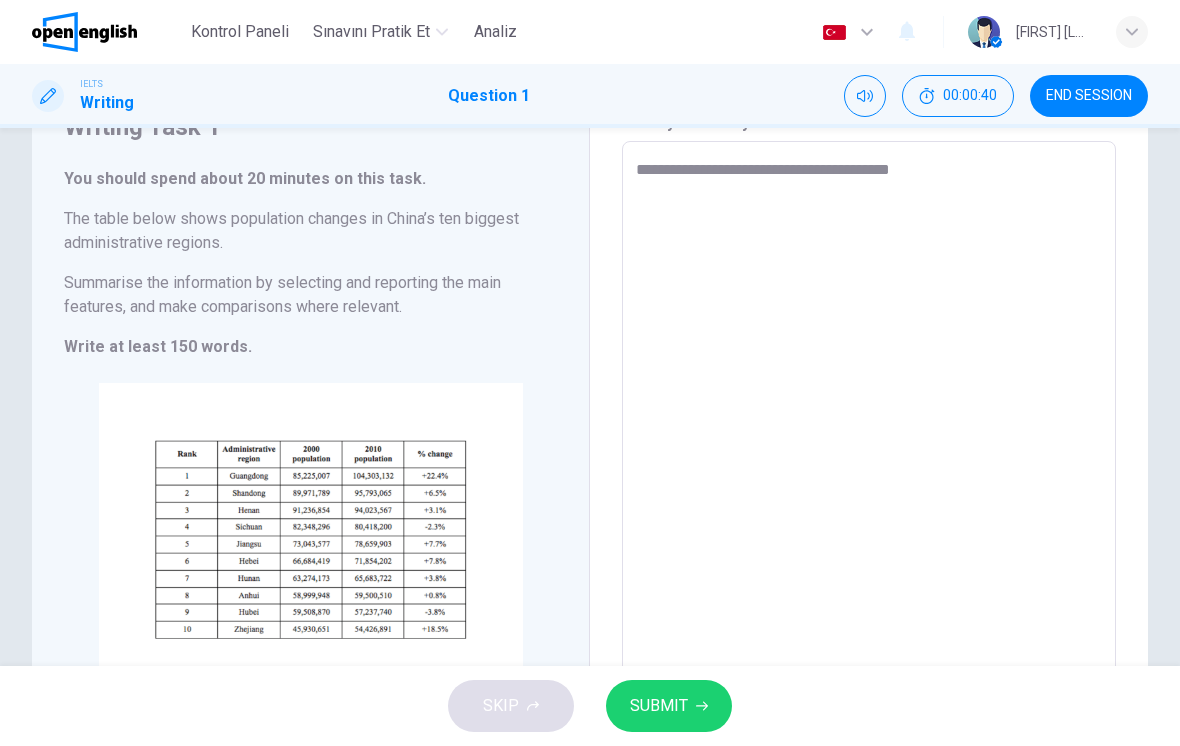 type on "*" 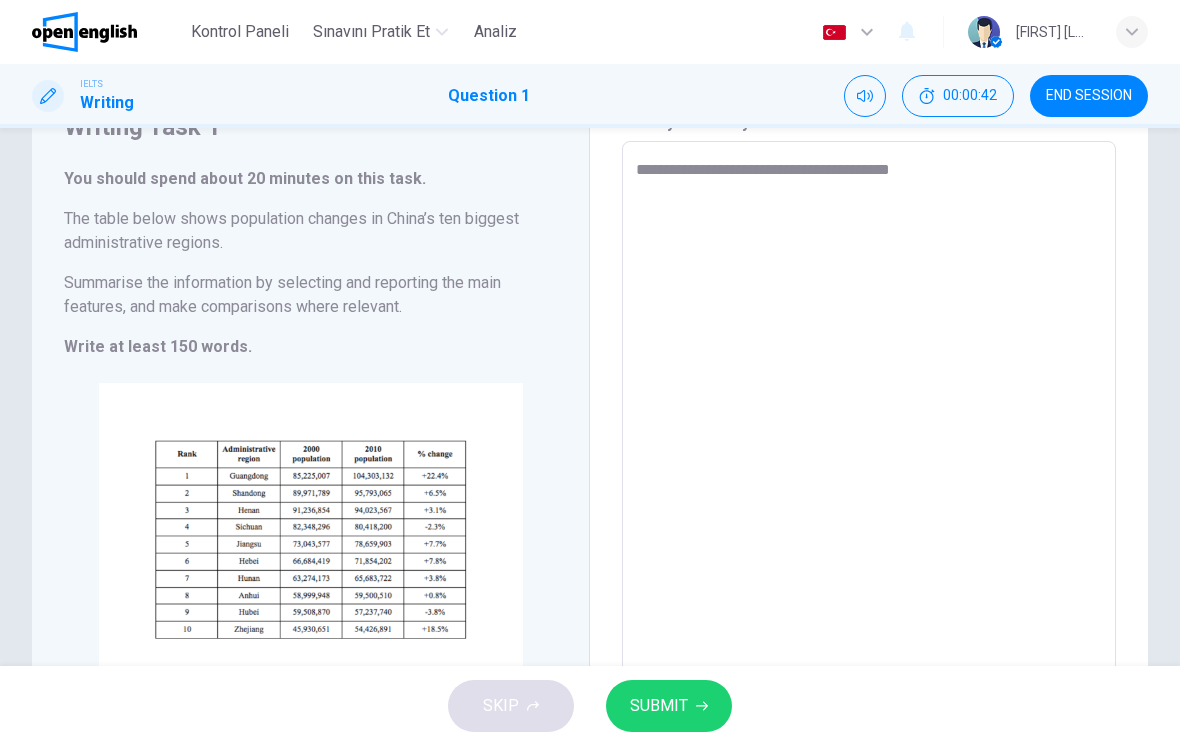 type on "**********" 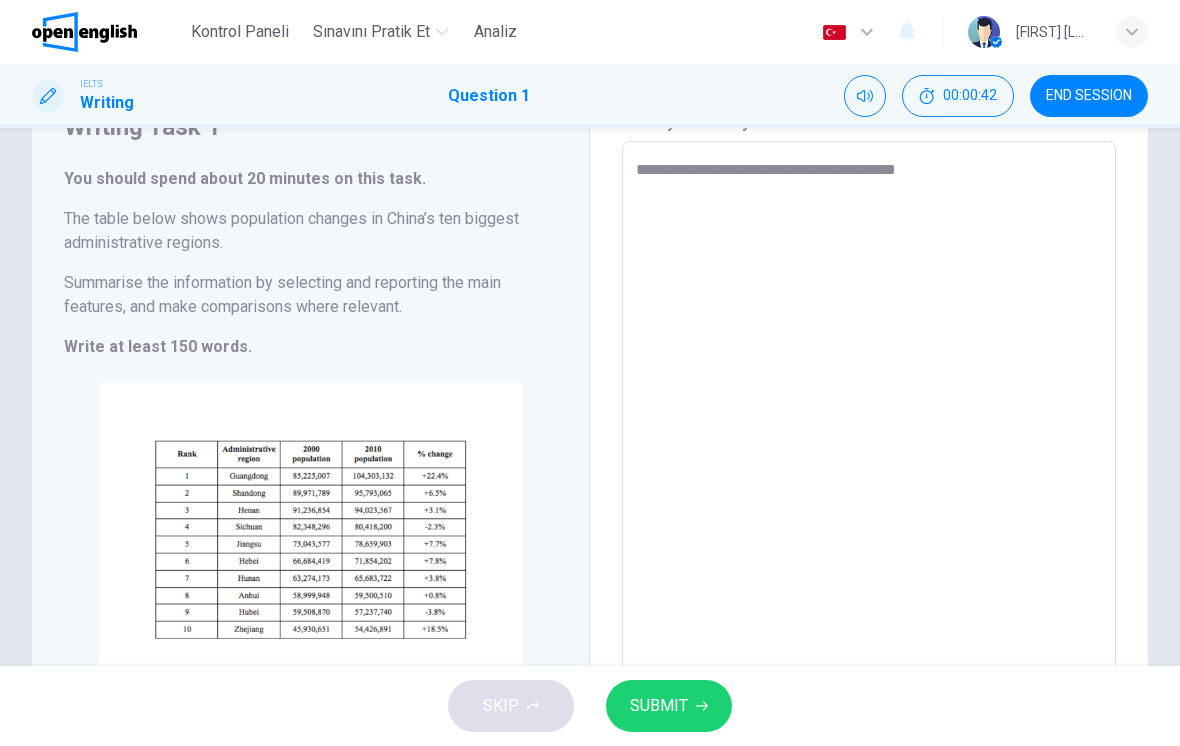 type on "*" 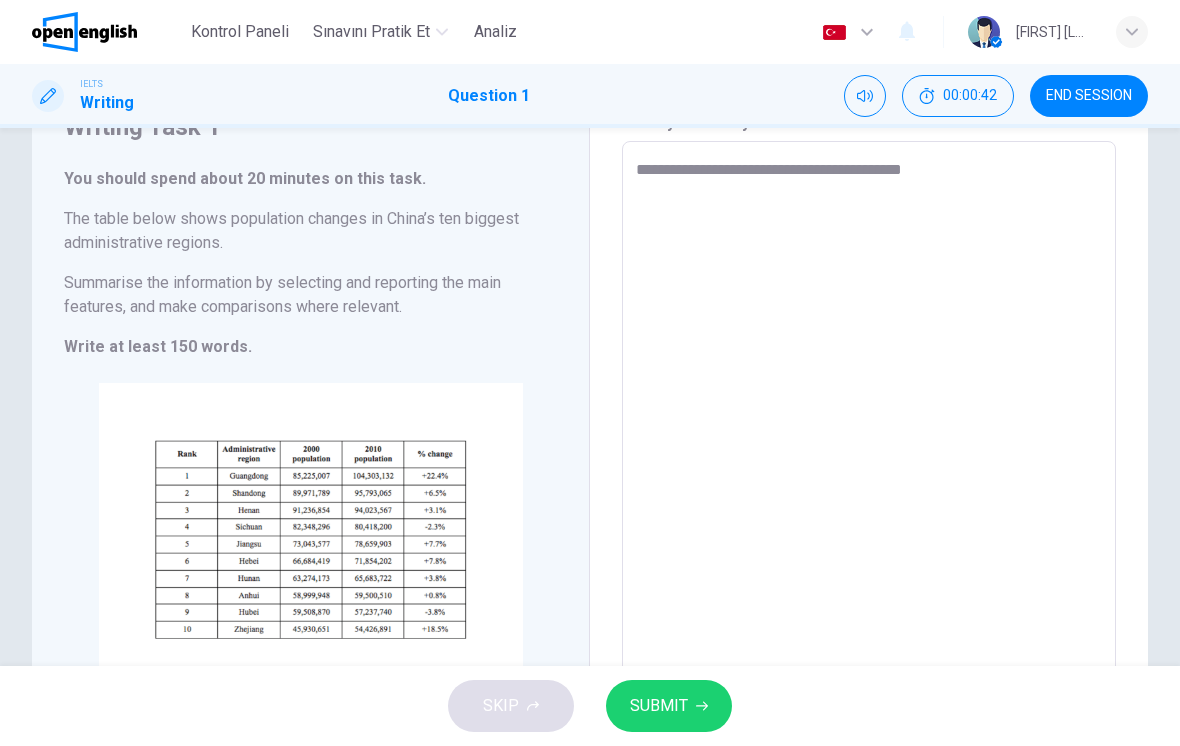 type on "*" 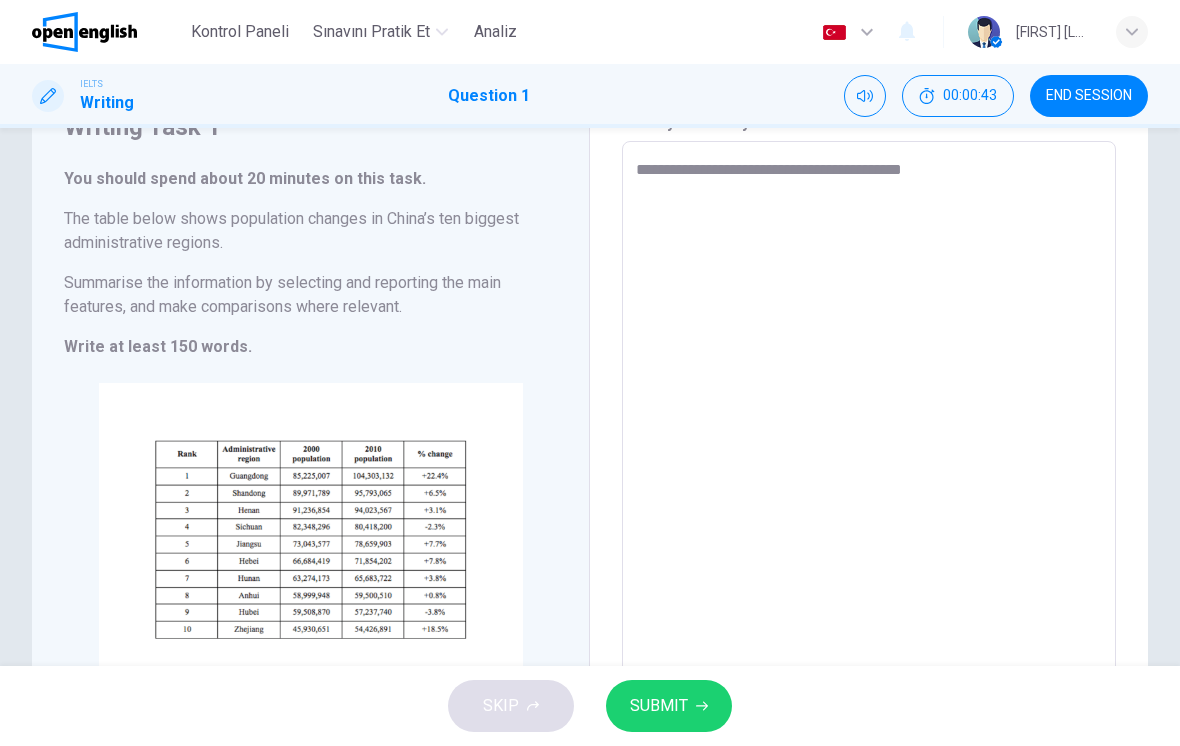 type on "**********" 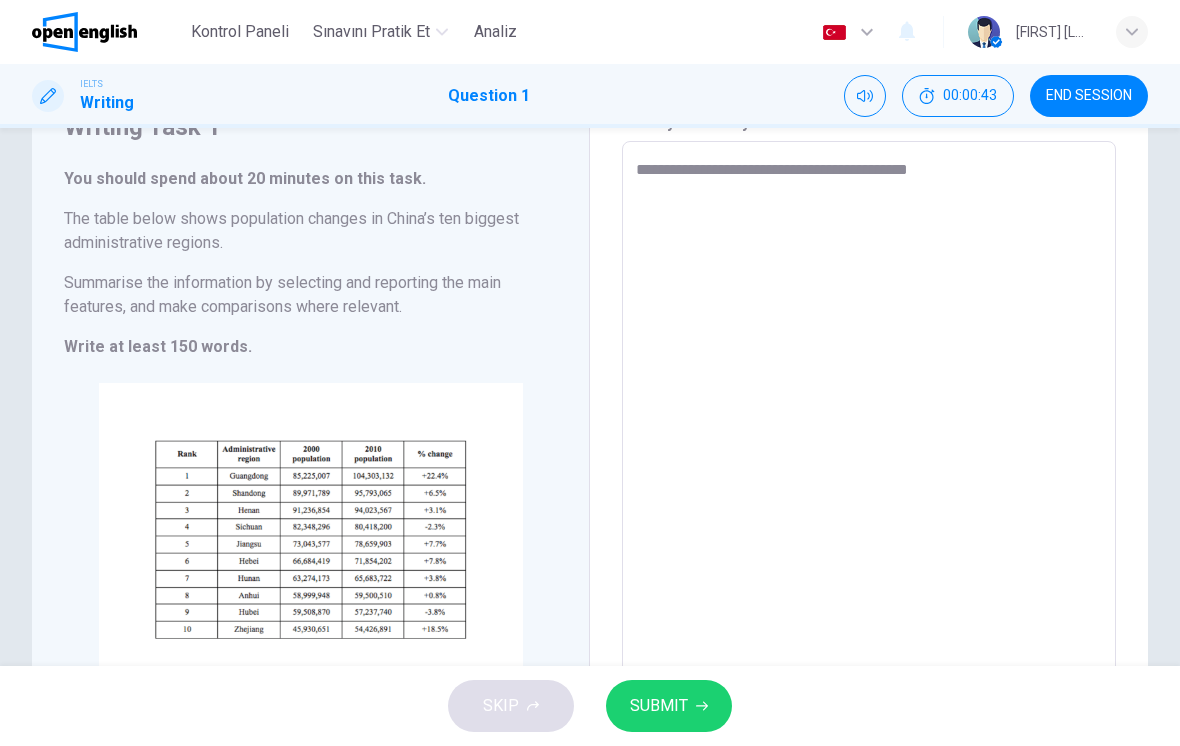 type on "*" 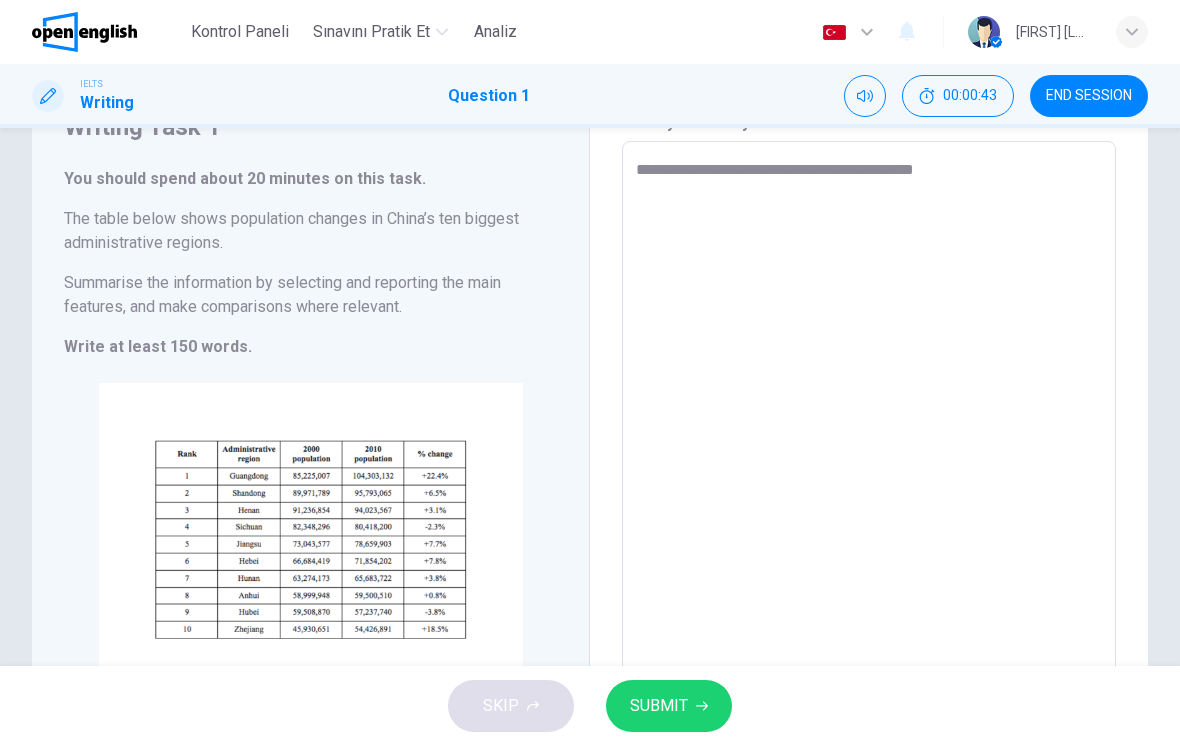 type on "*" 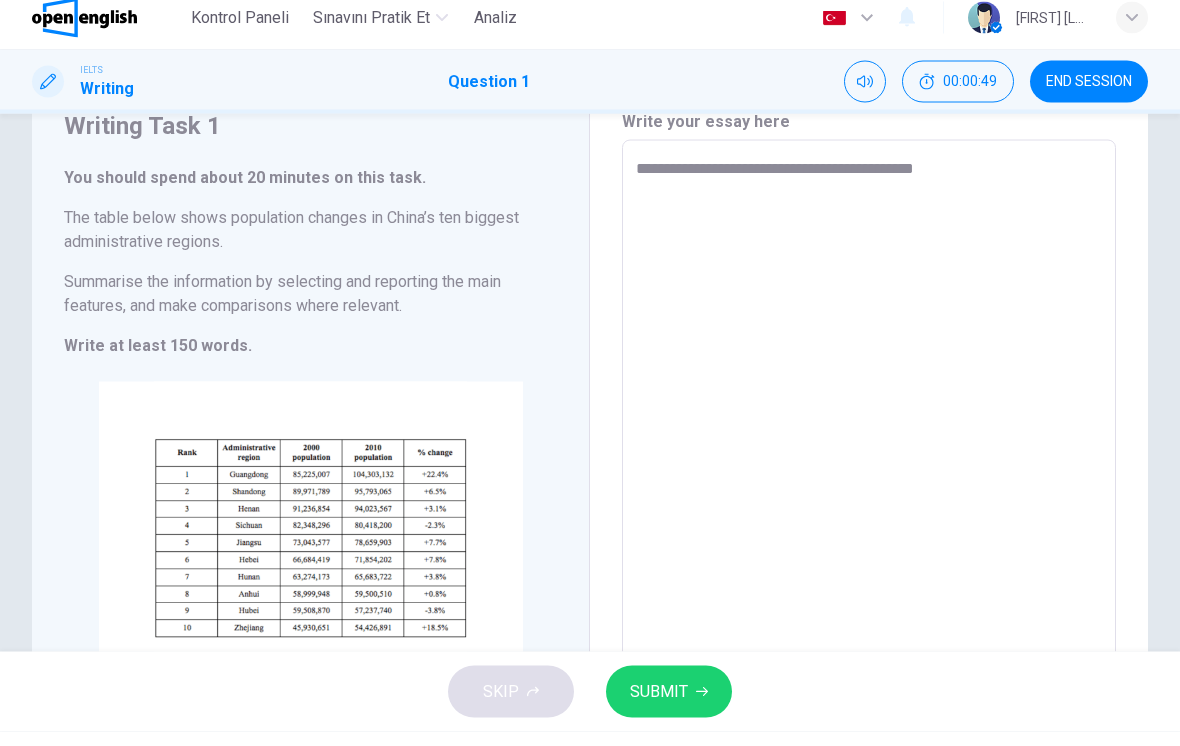scroll, scrollTop: 92, scrollLeft: 0, axis: vertical 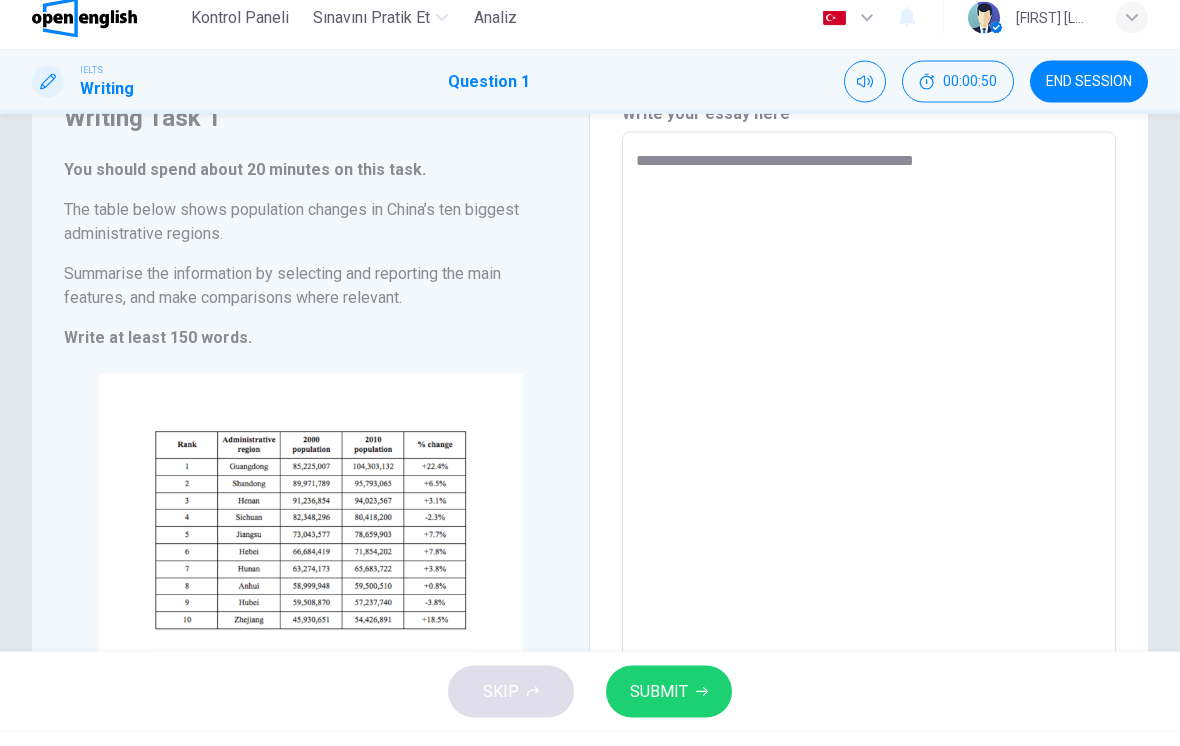 type on "**********" 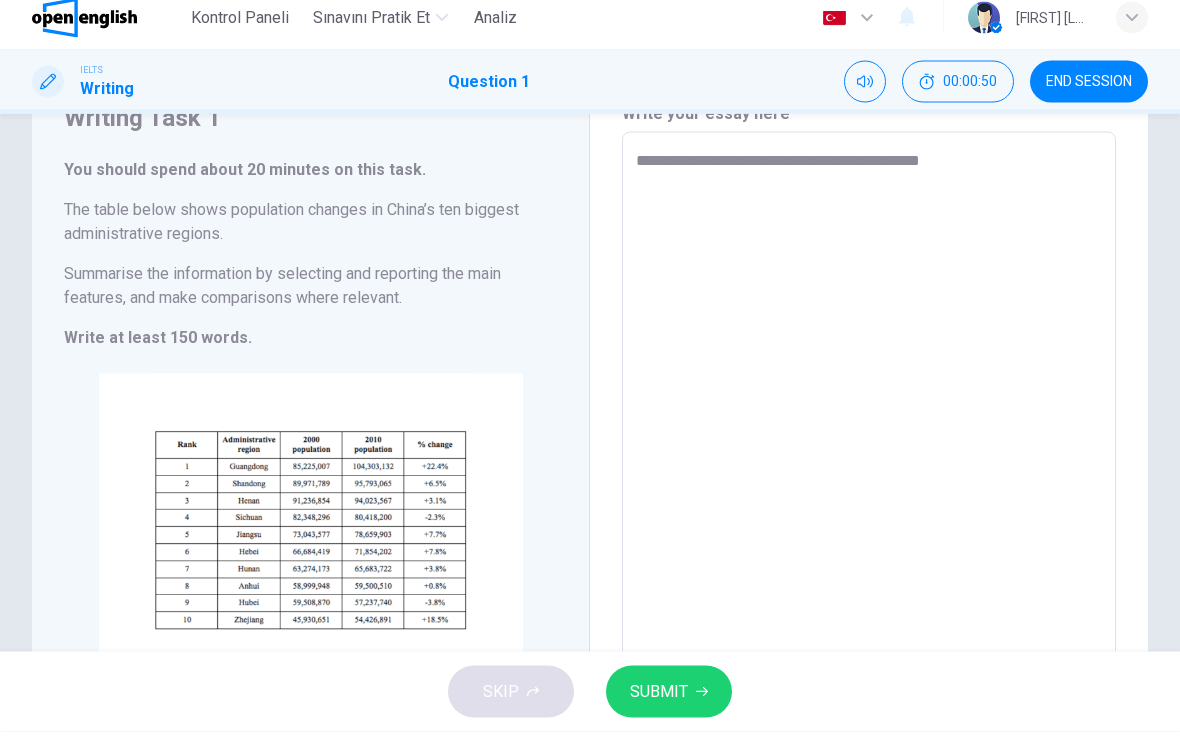 type on "*" 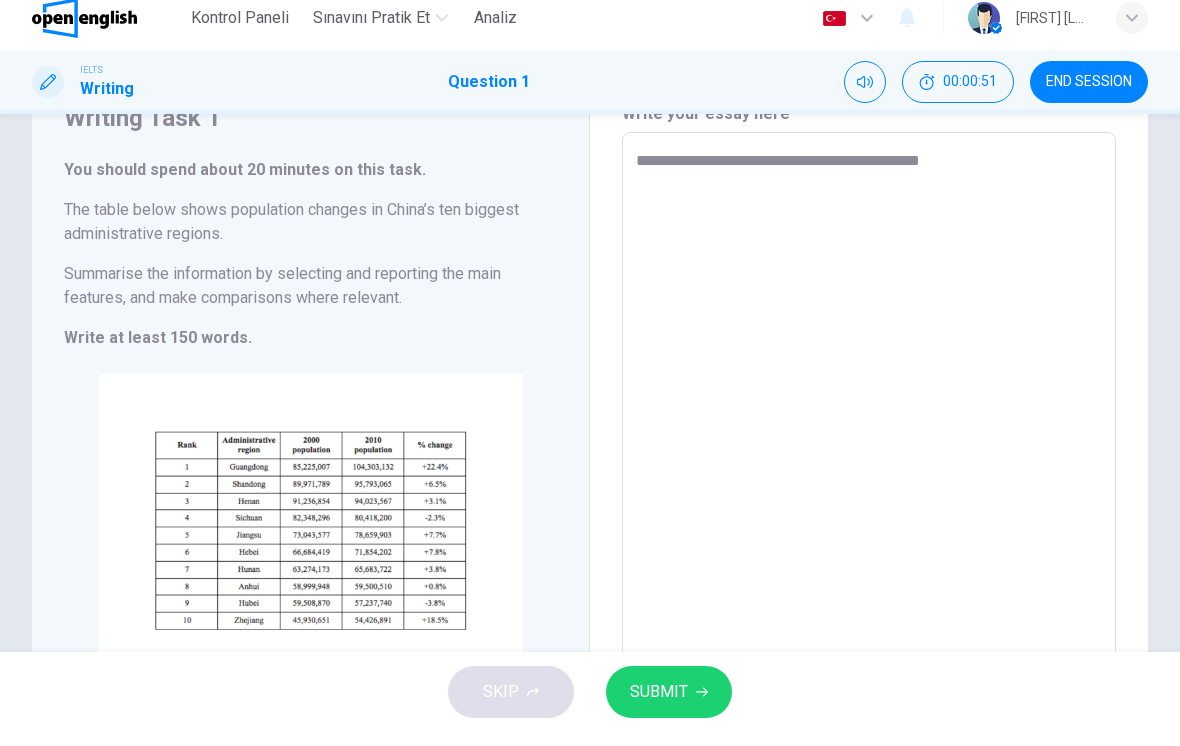 type on "**********" 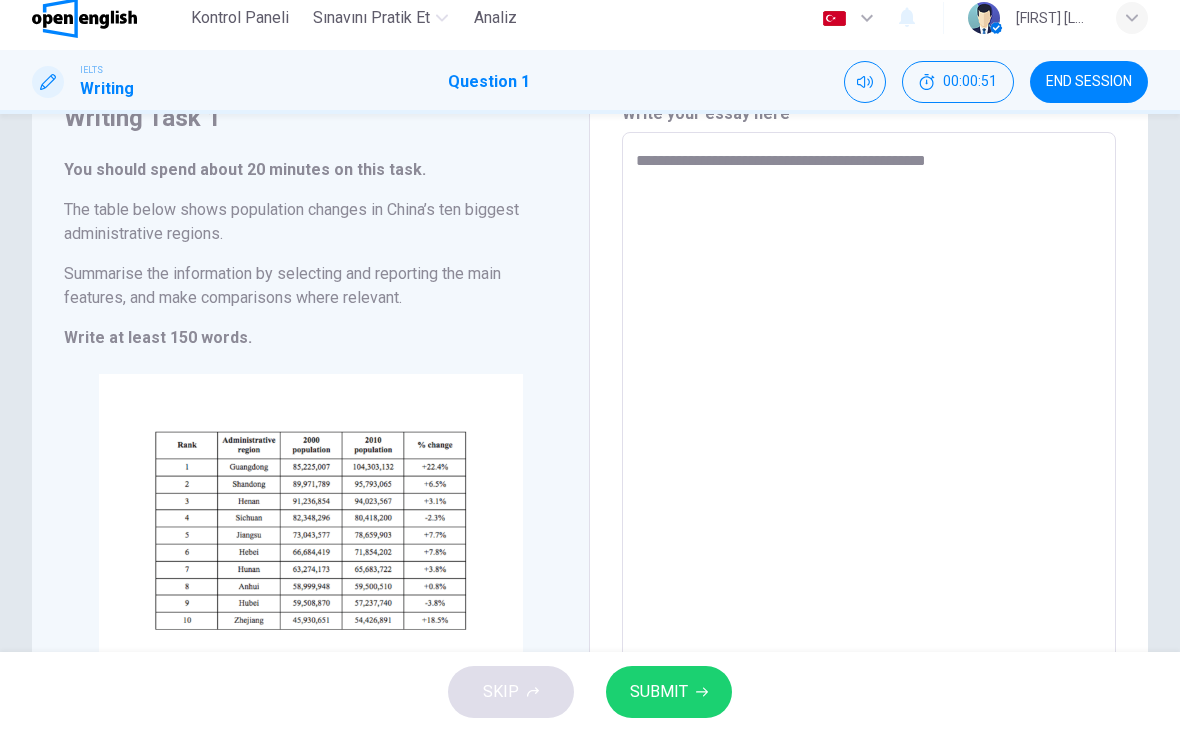 type on "*" 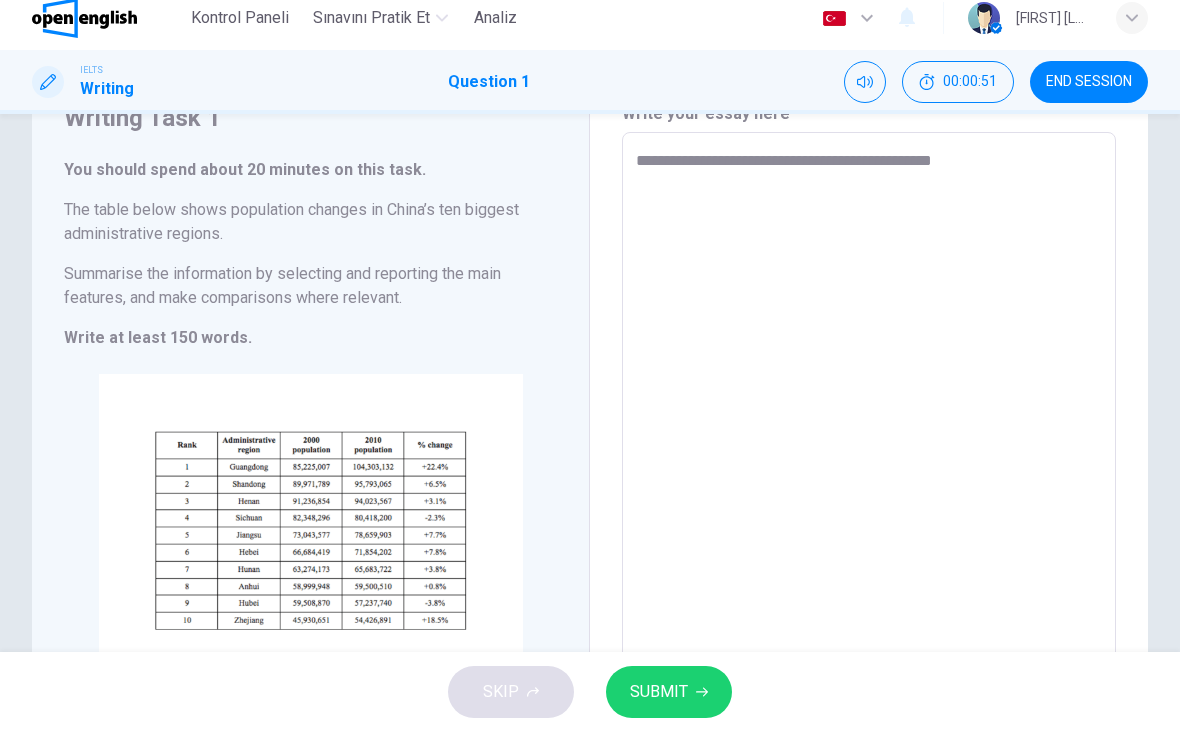 type on "*" 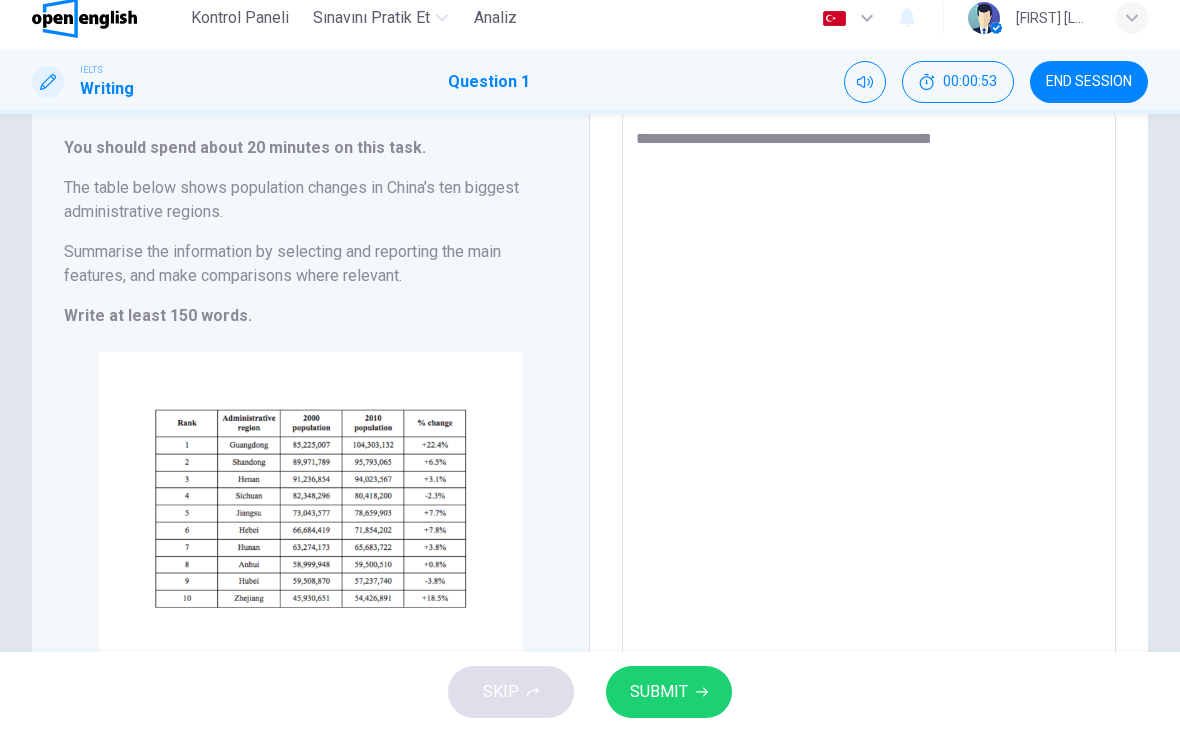 scroll, scrollTop: 76, scrollLeft: 0, axis: vertical 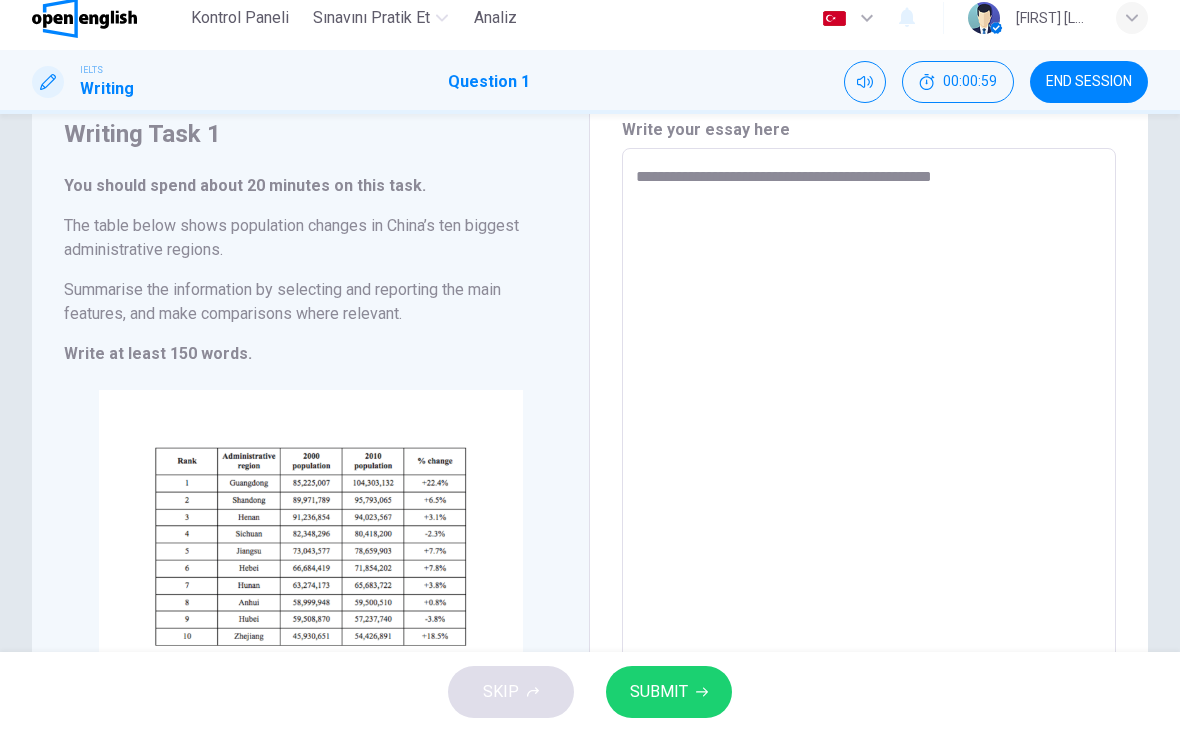 type on "**********" 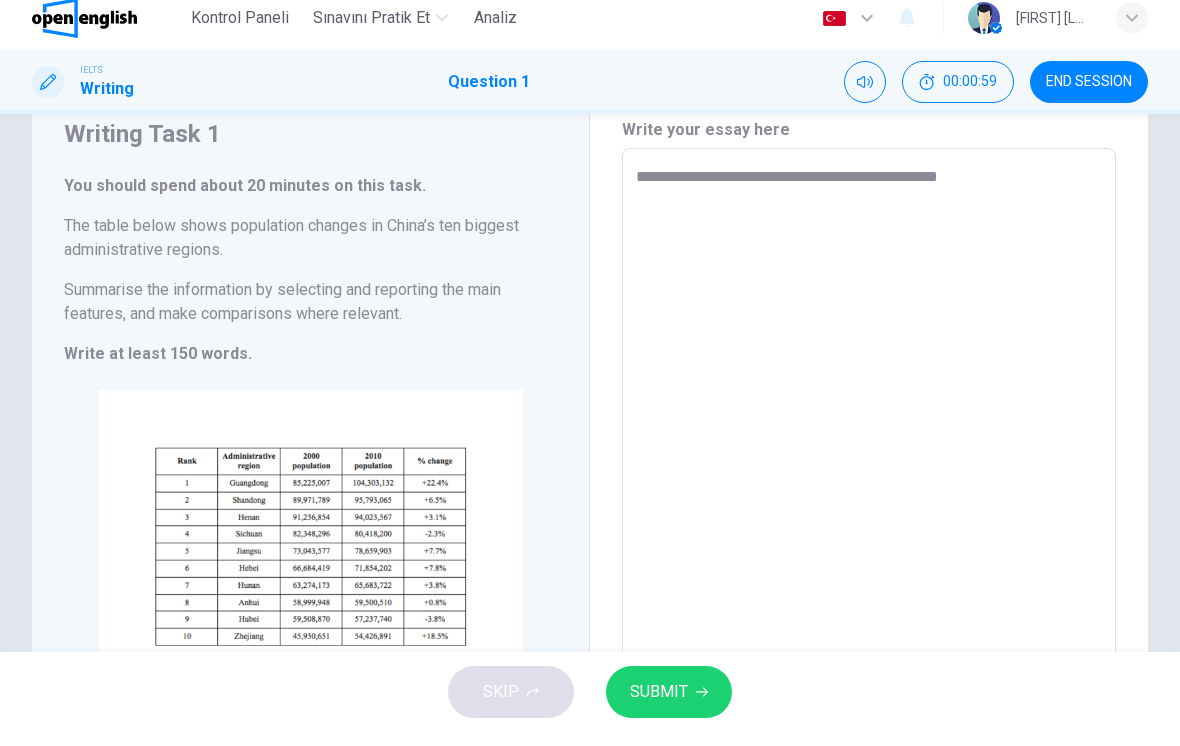 type on "*" 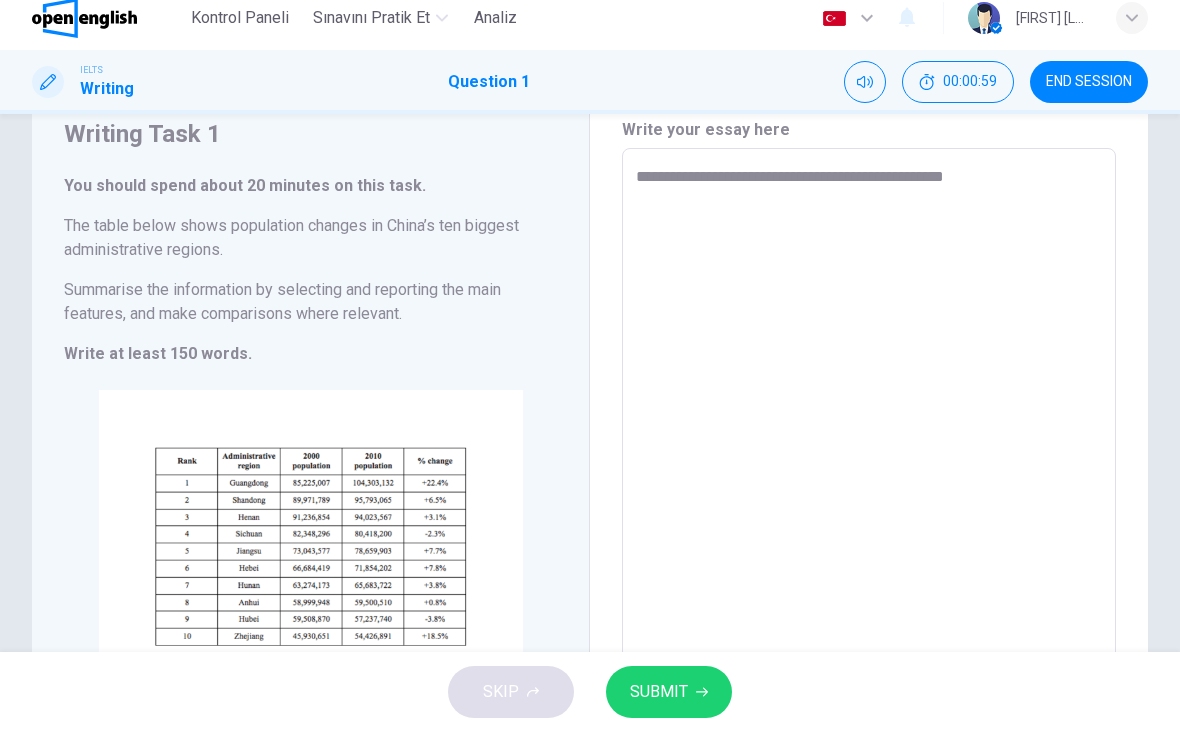 type on "*" 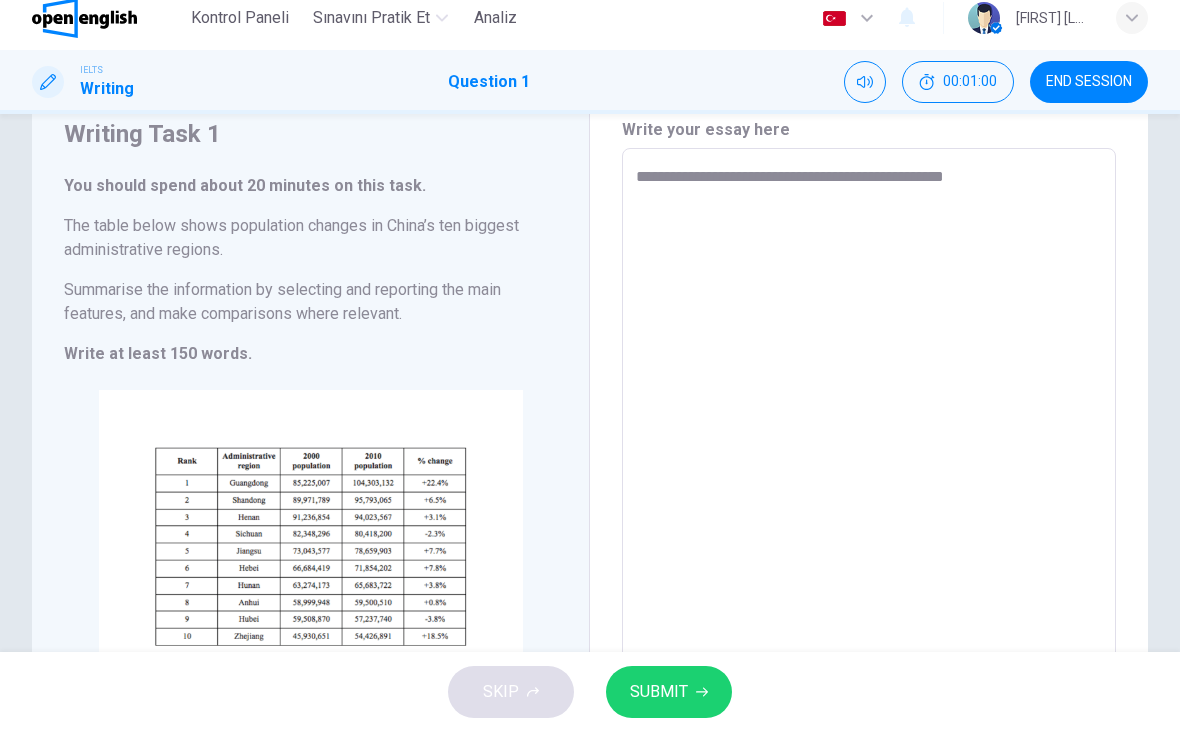 type on "**********" 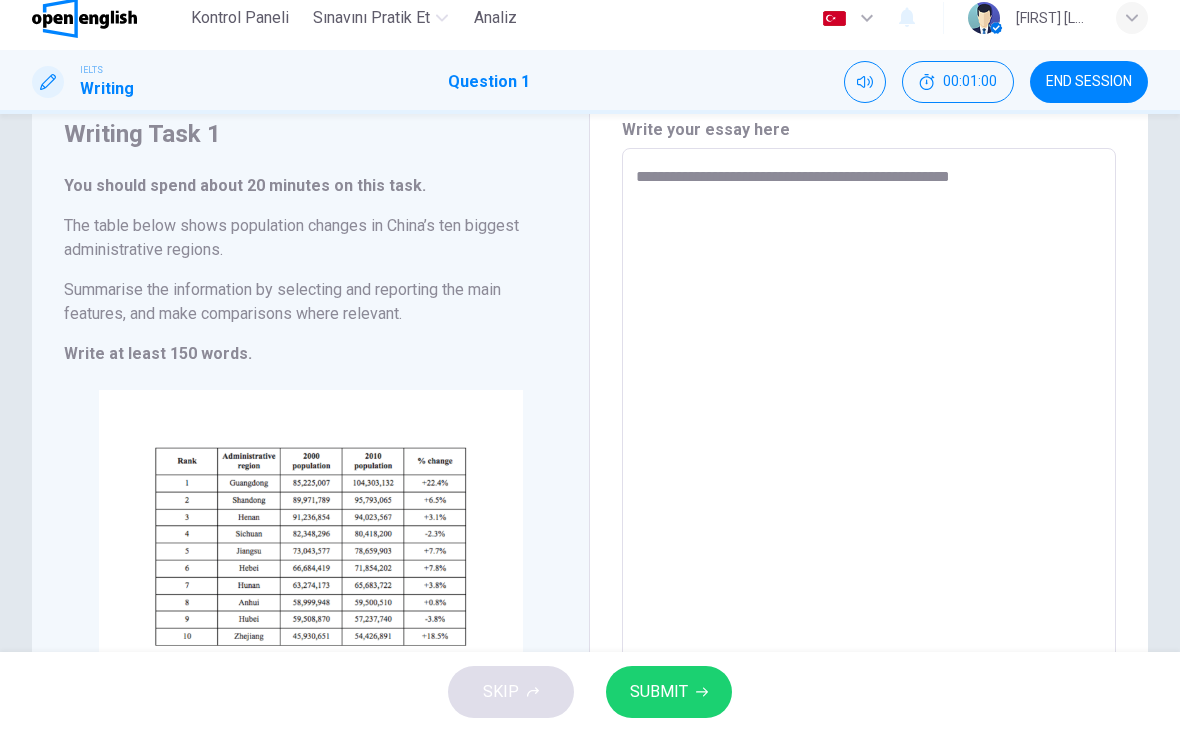 type on "*" 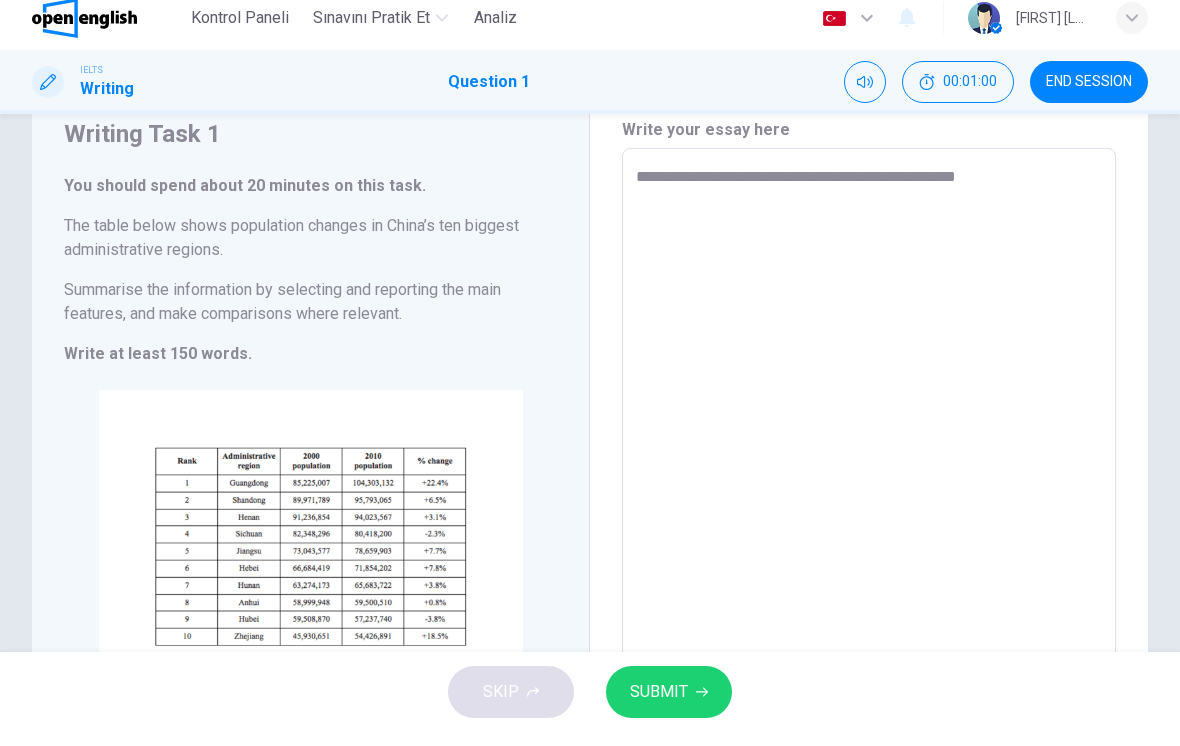 type on "*" 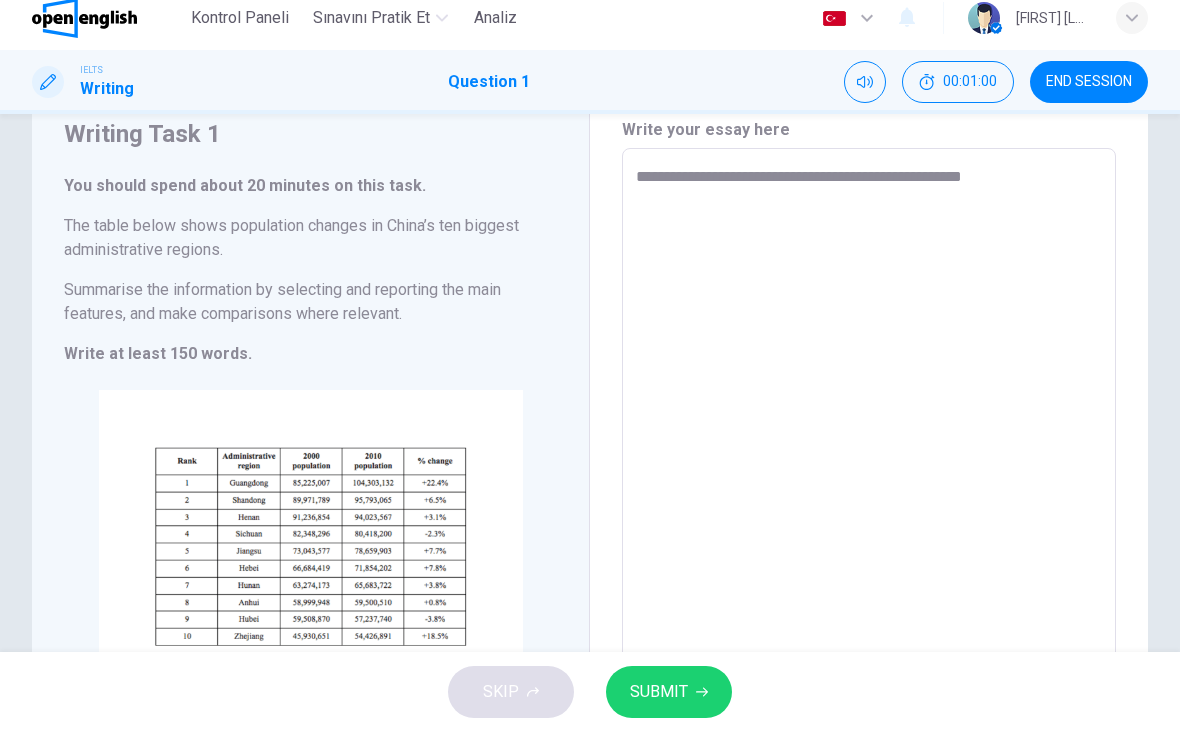 type on "*" 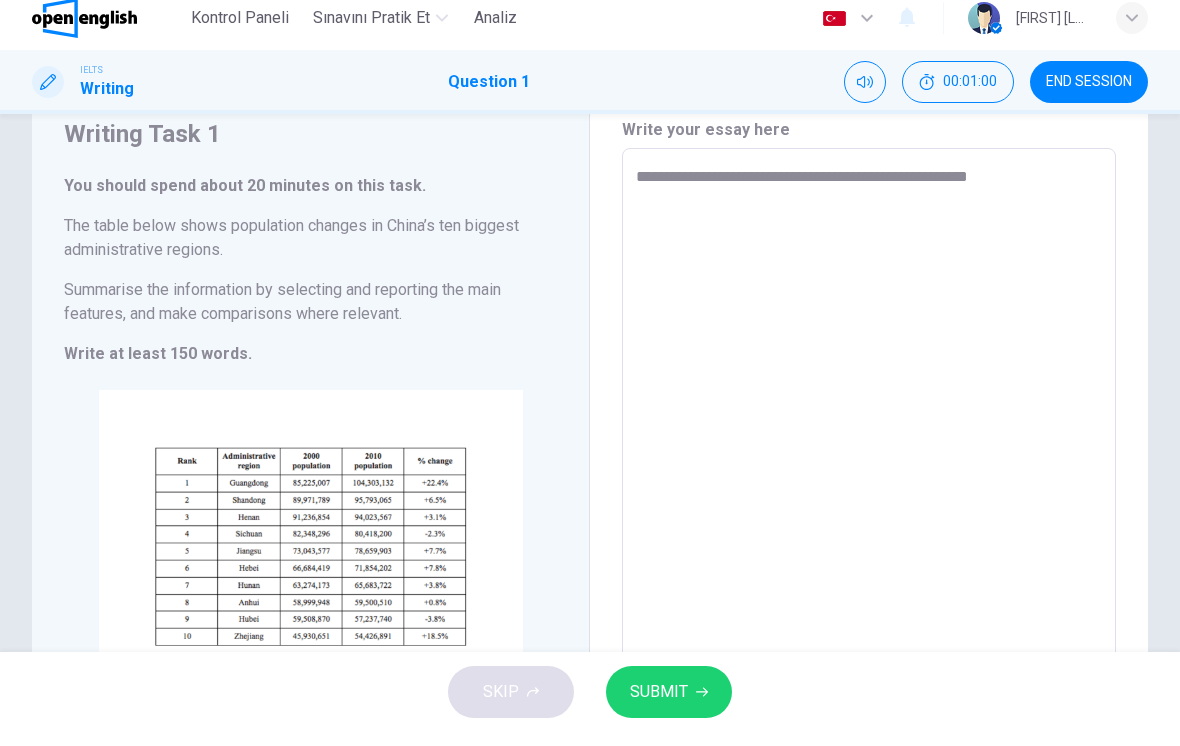 type on "*" 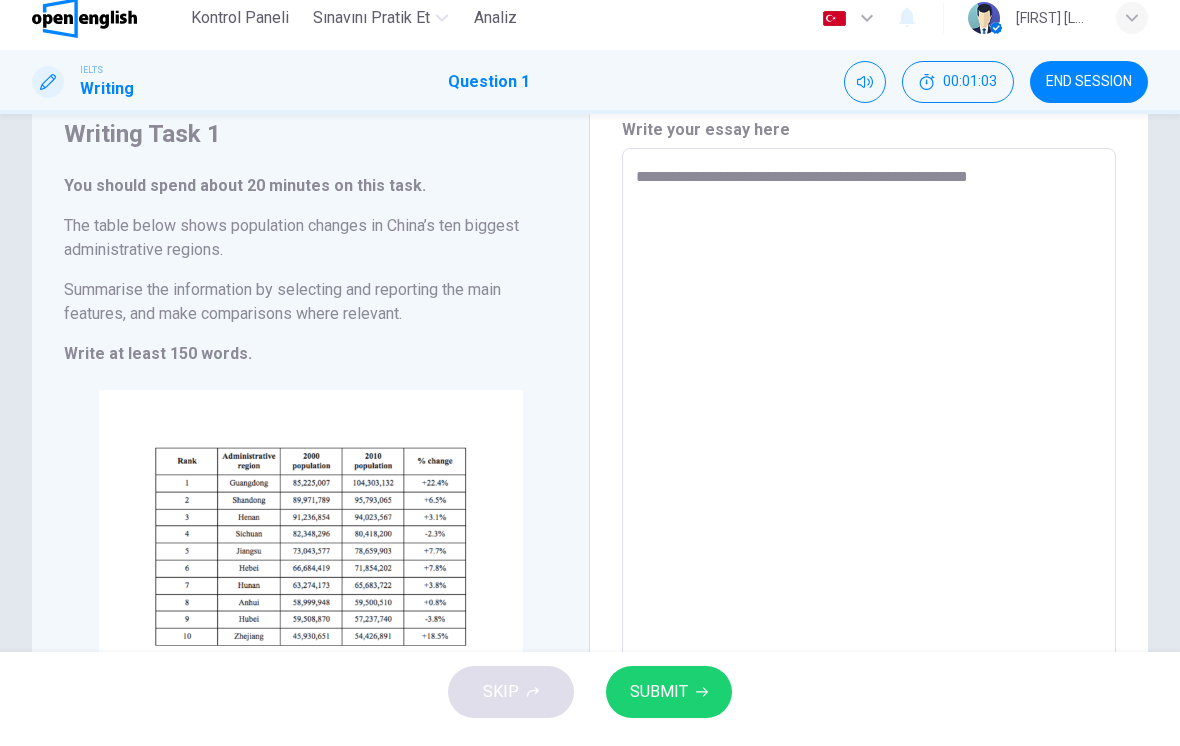 type on "**********" 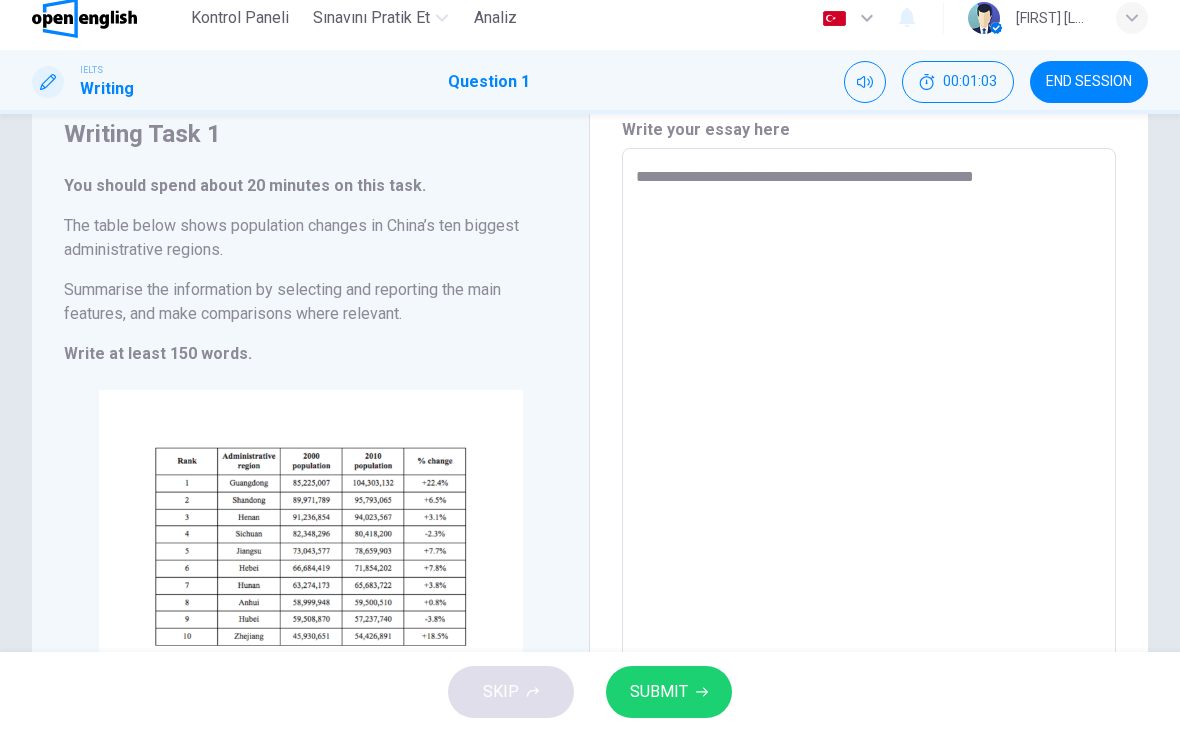 type on "*" 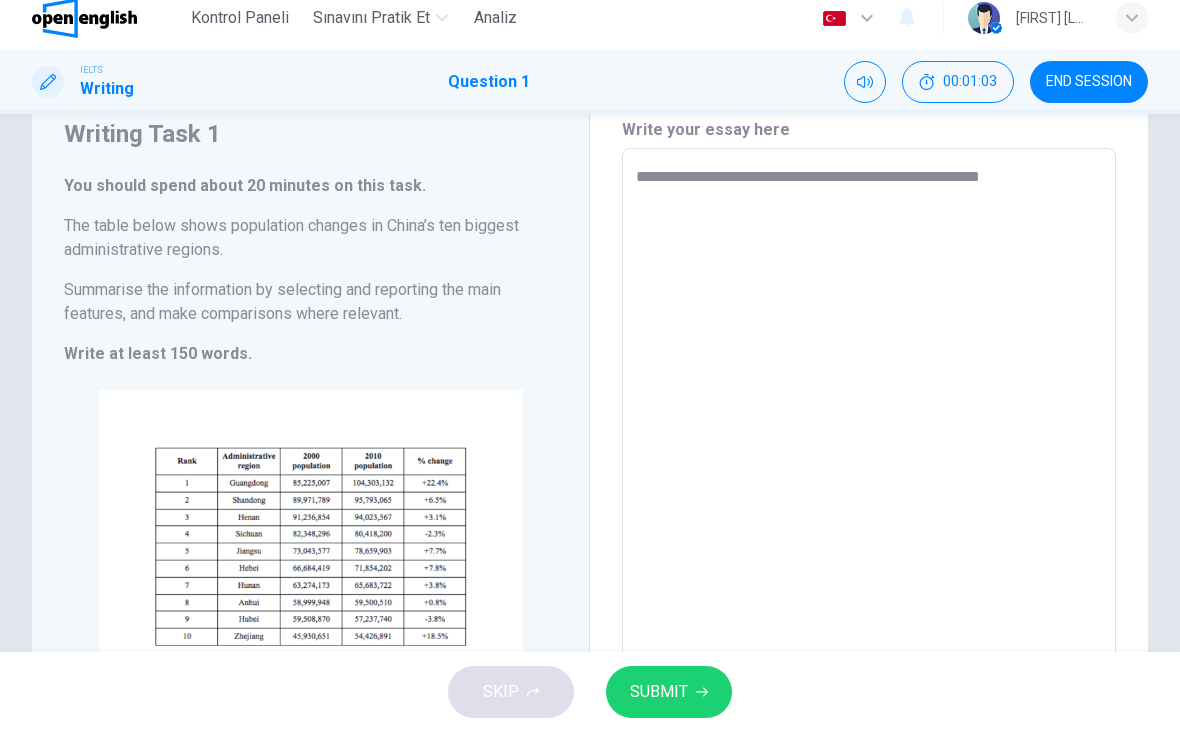 type on "*" 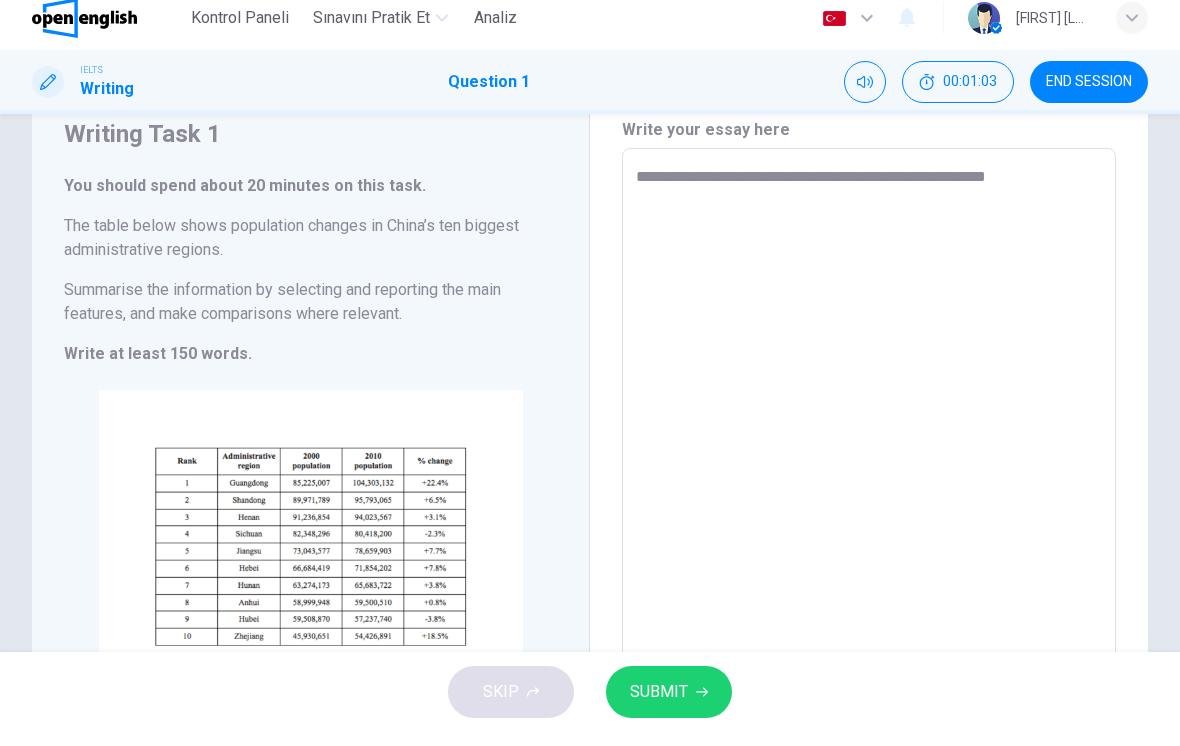 type on "*" 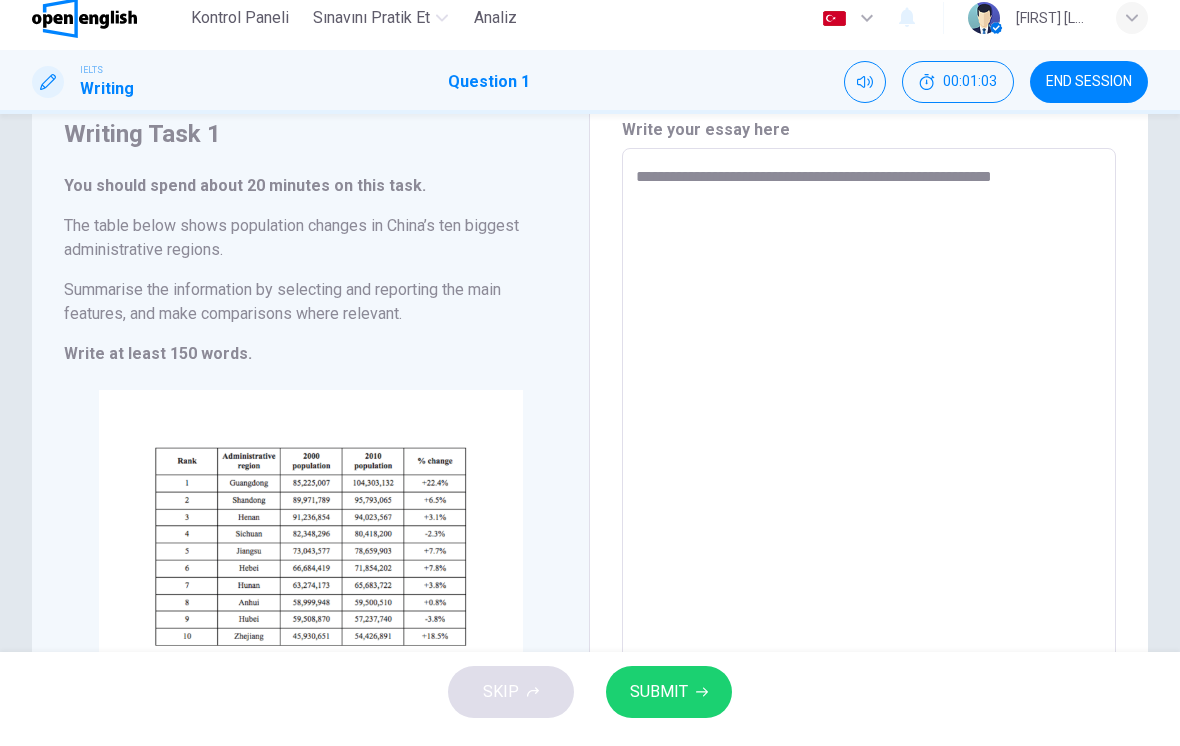 type on "*" 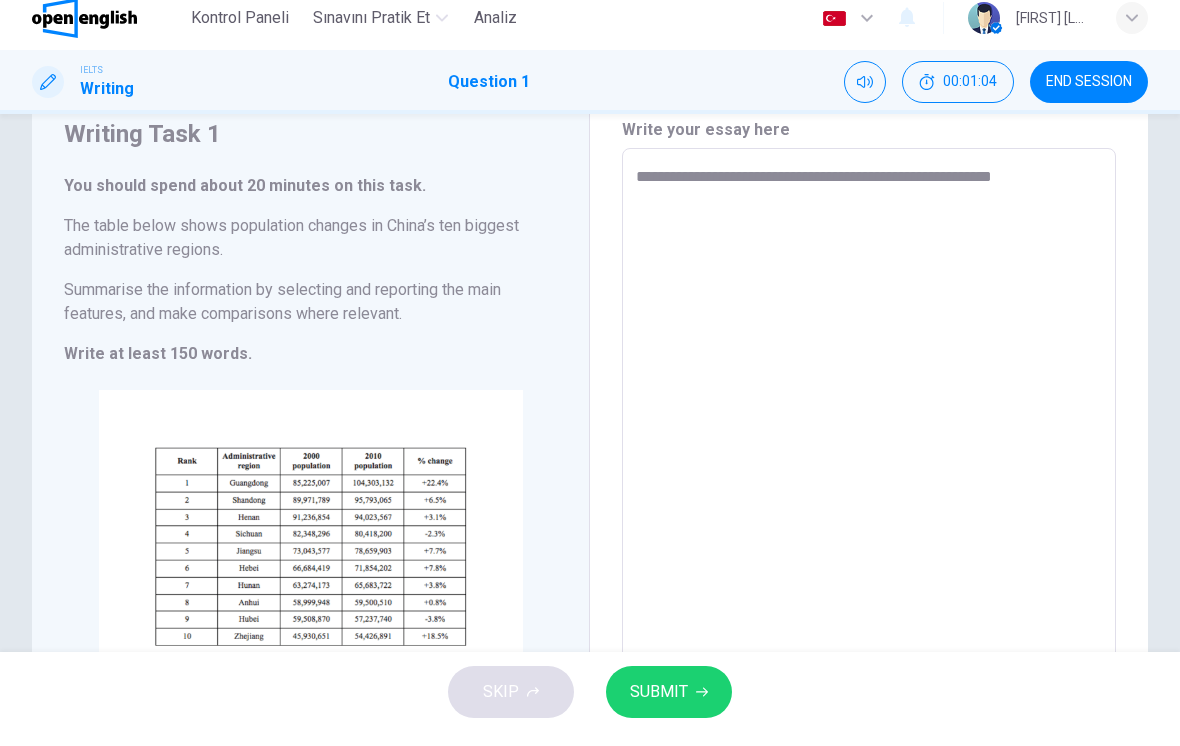 type on "**********" 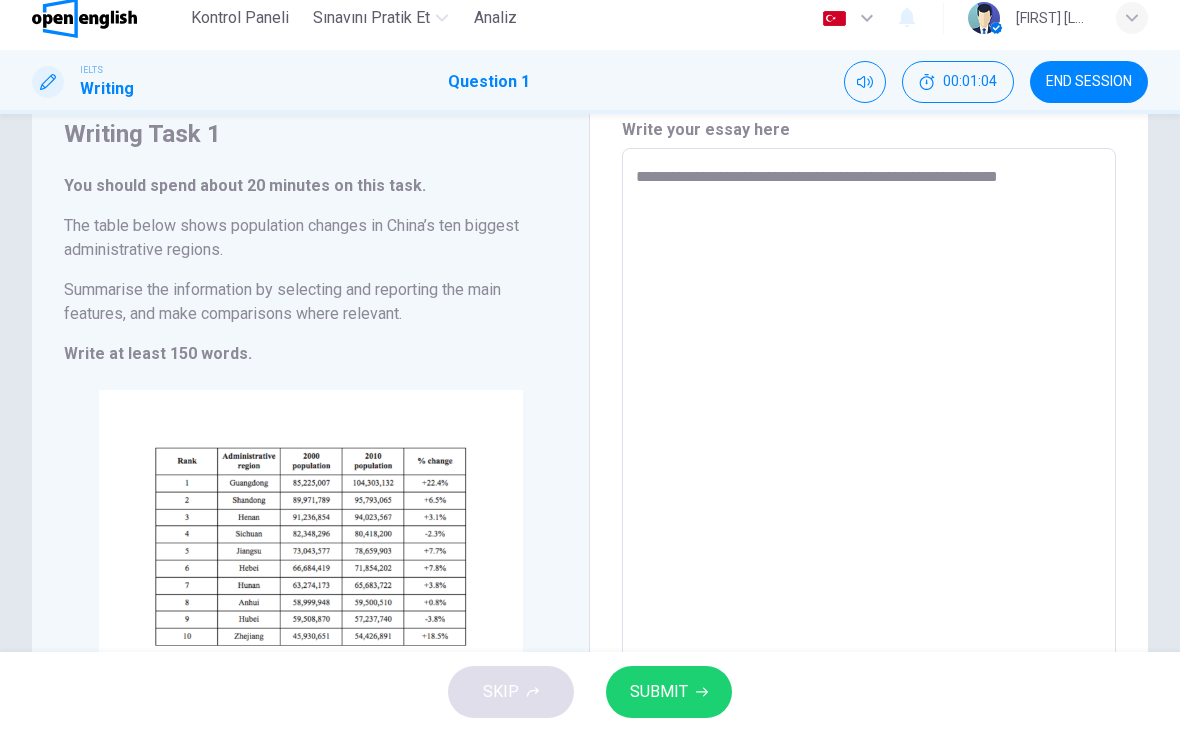 type on "*" 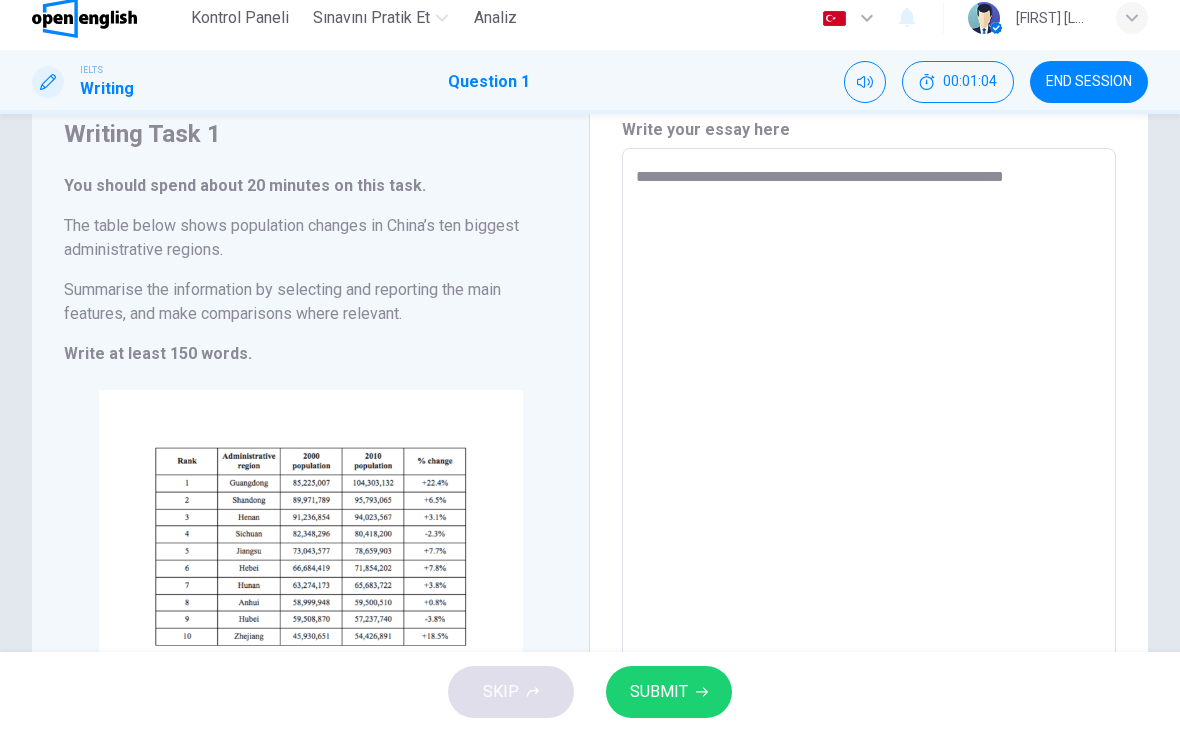 type on "*" 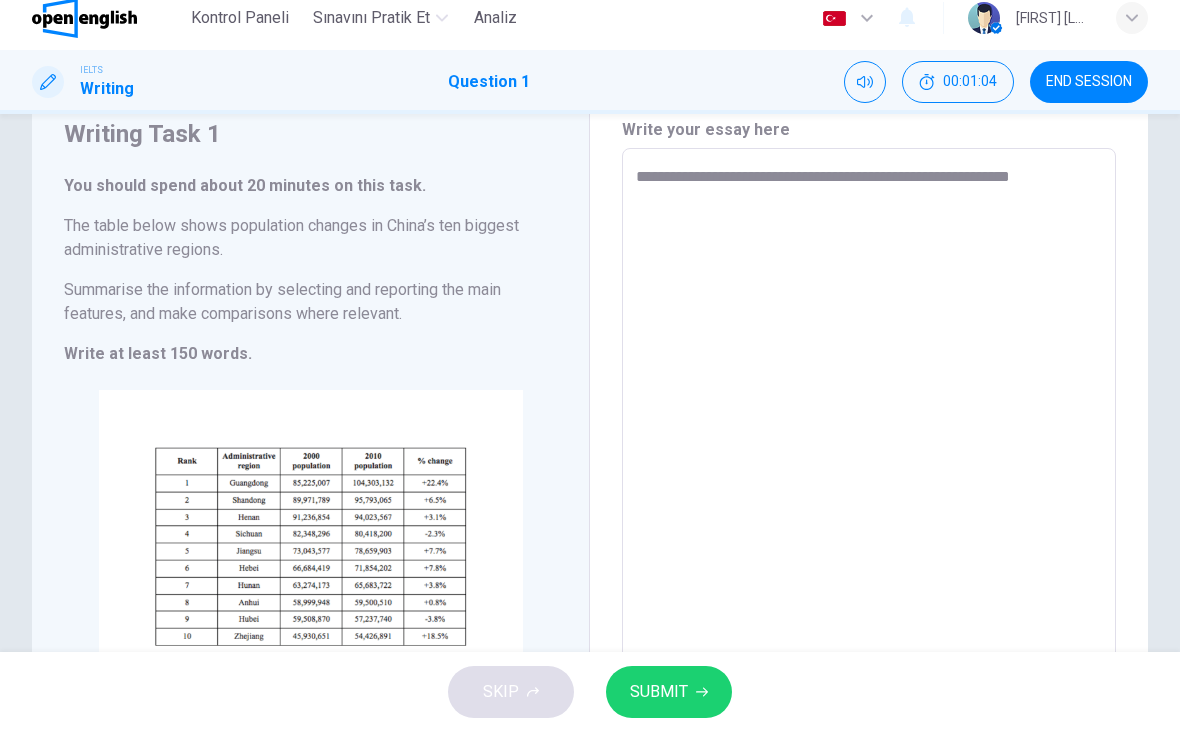 type on "*" 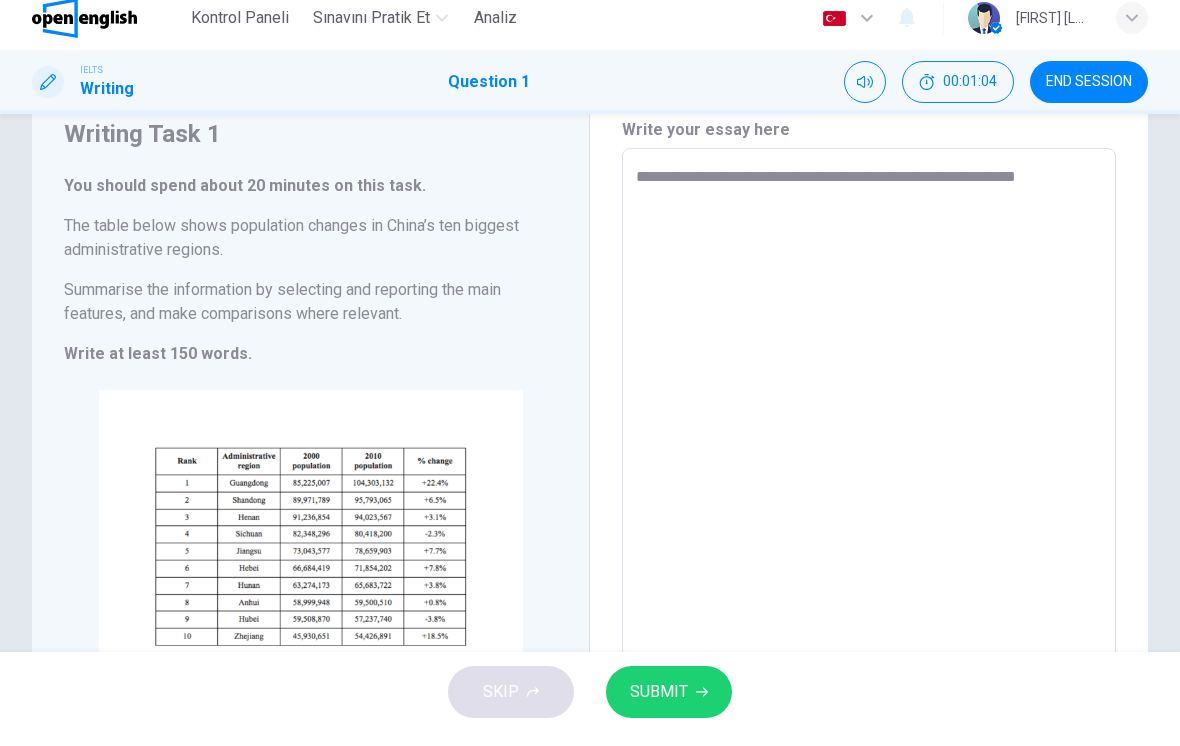 type on "*" 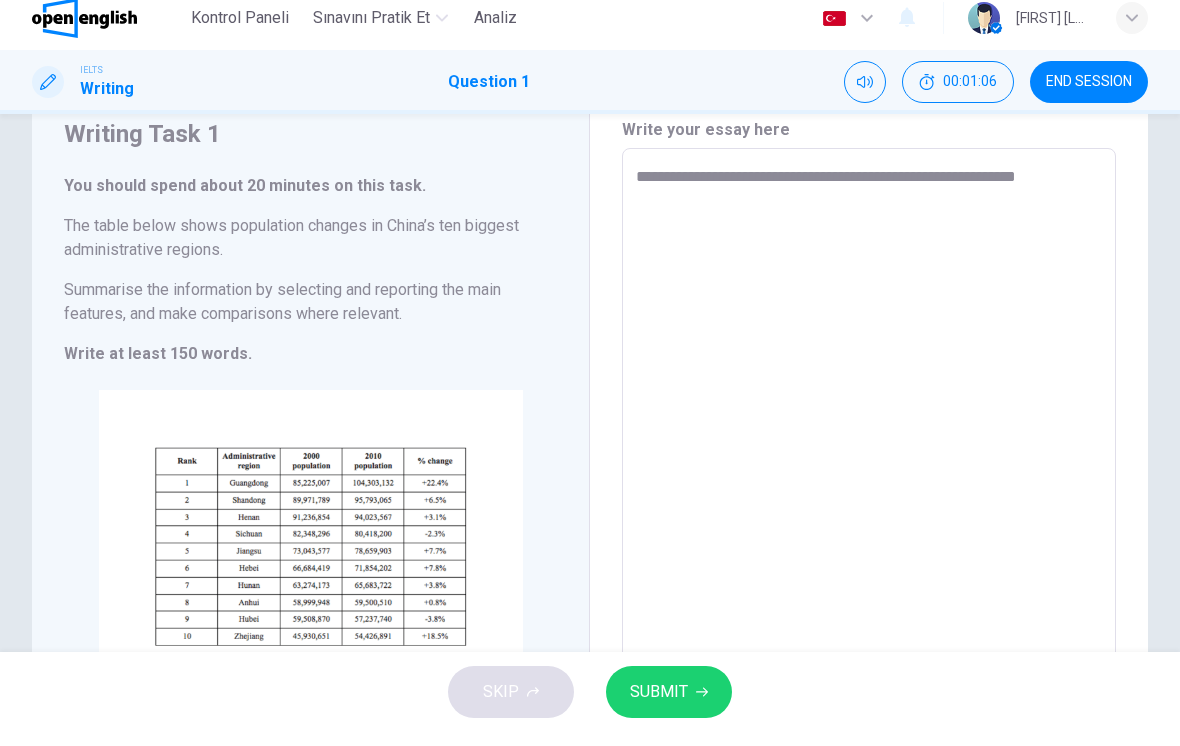 type on "**********" 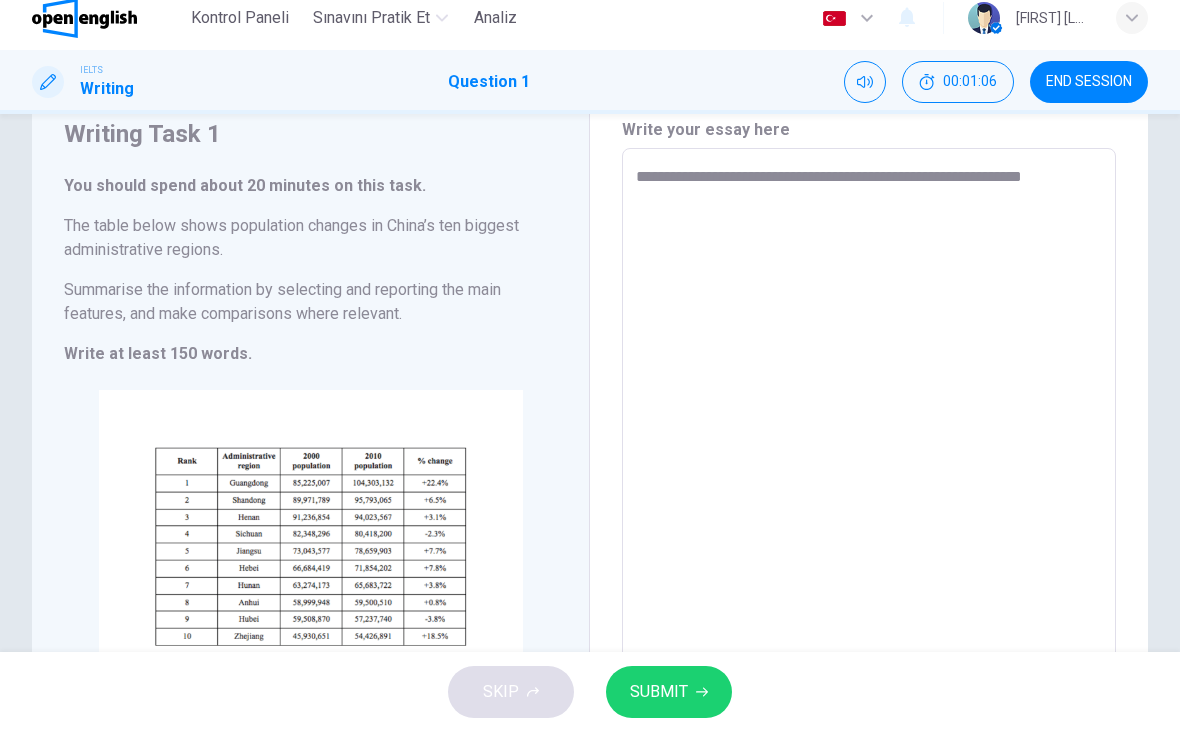 type on "*" 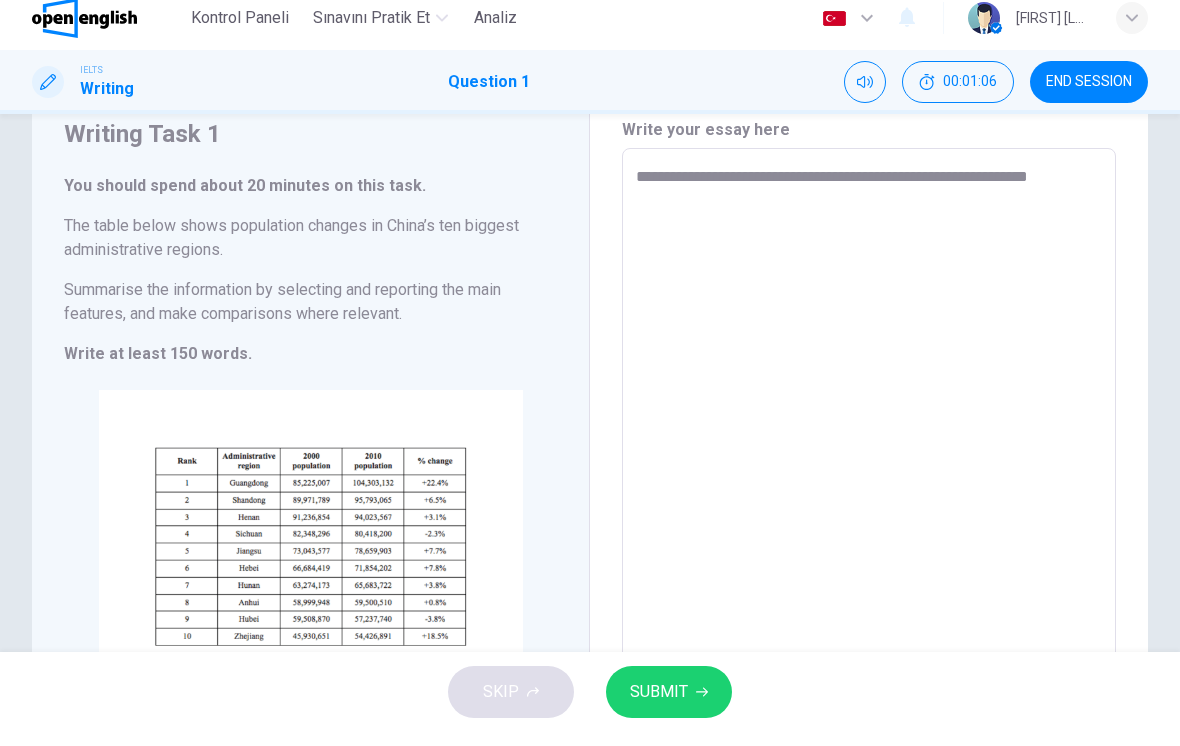 type on "*" 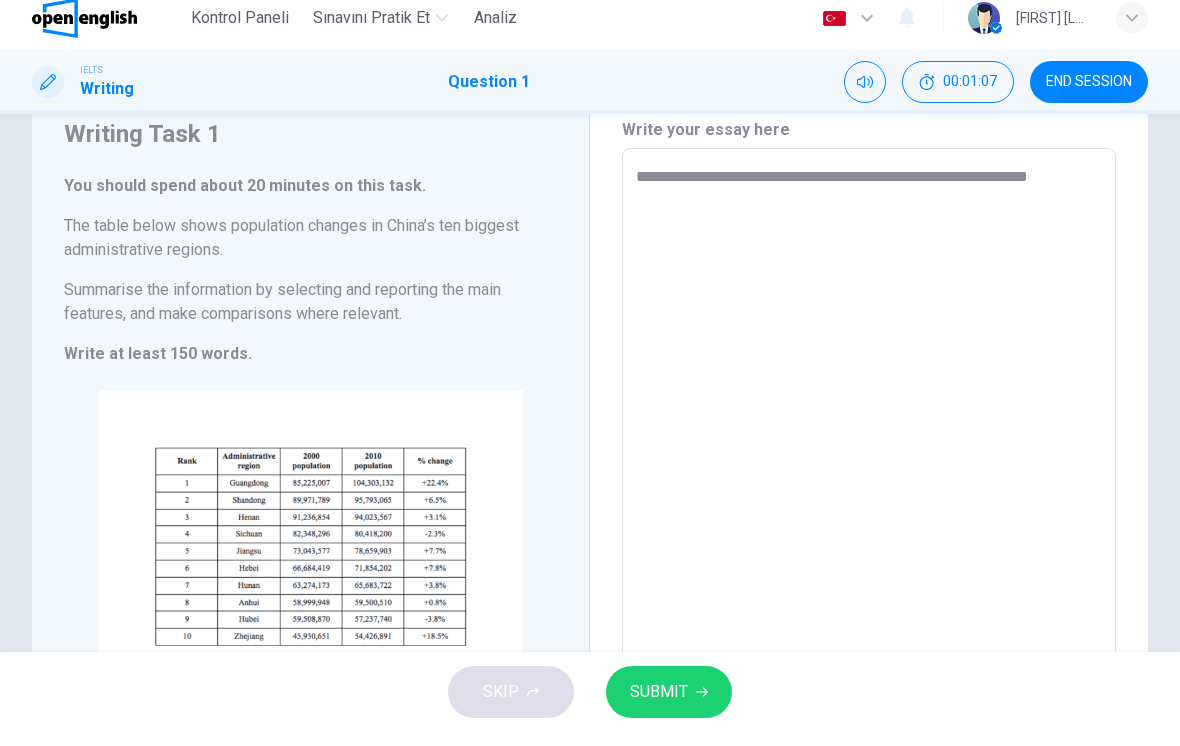 type on "**********" 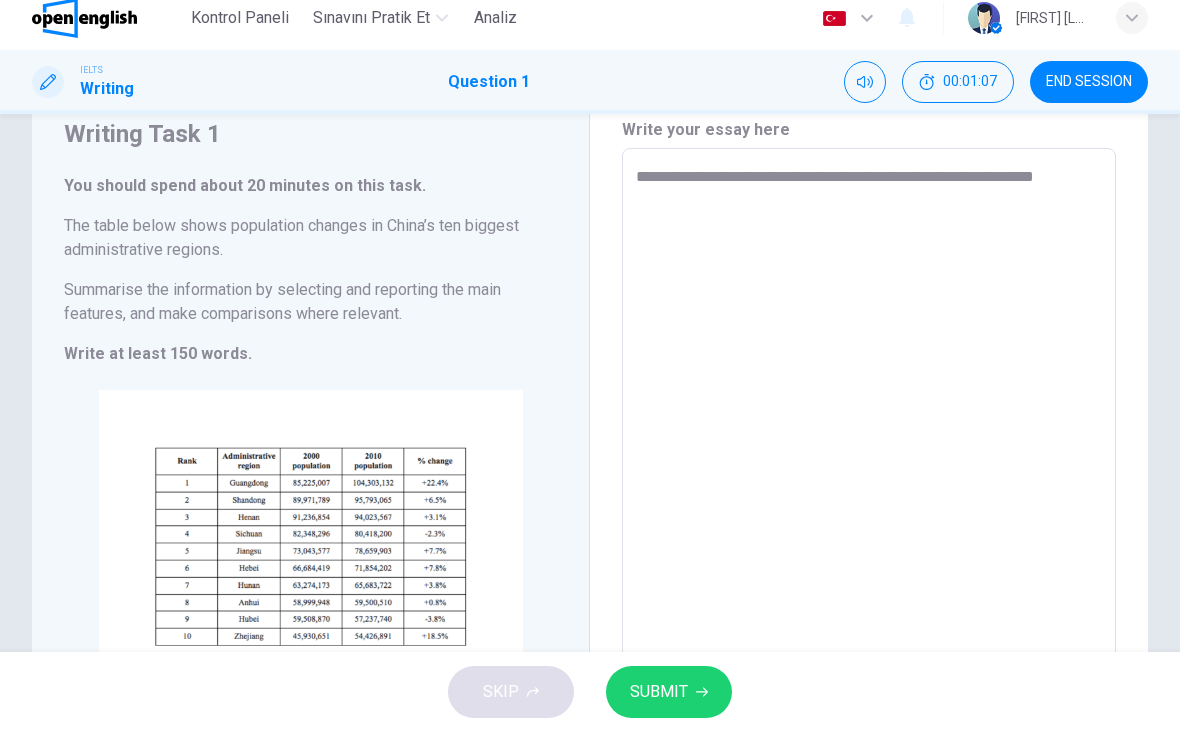 type on "*" 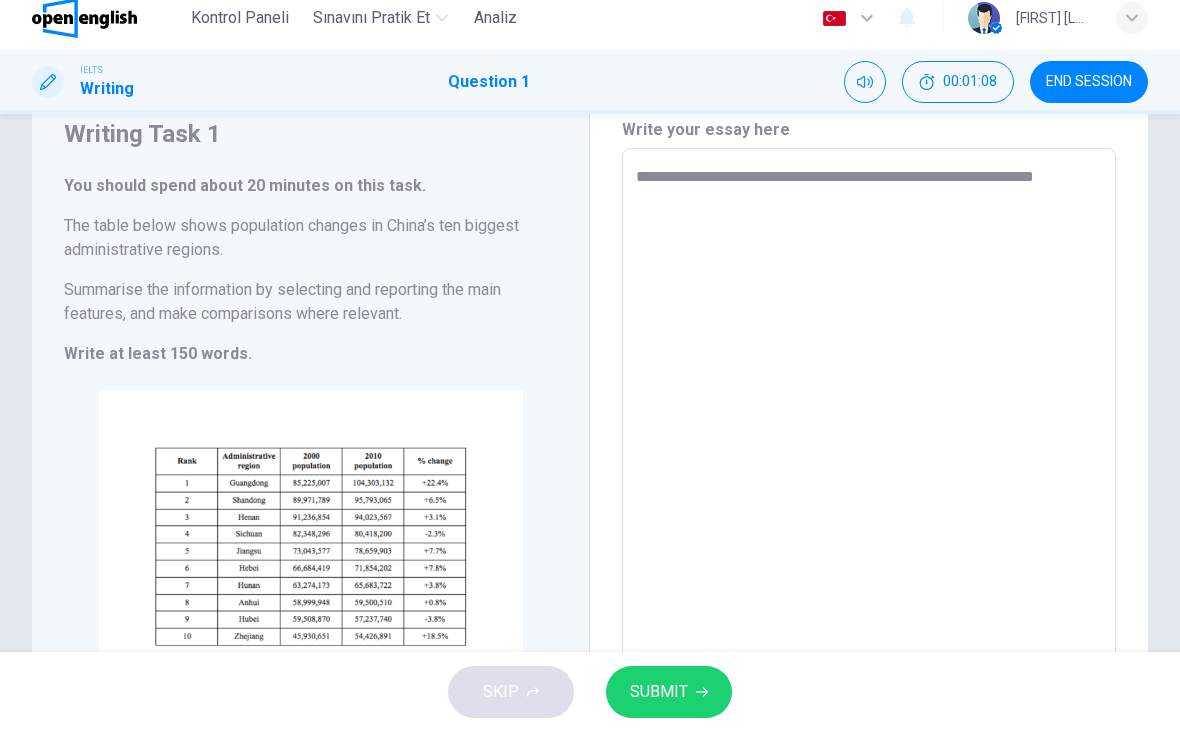 type on "**********" 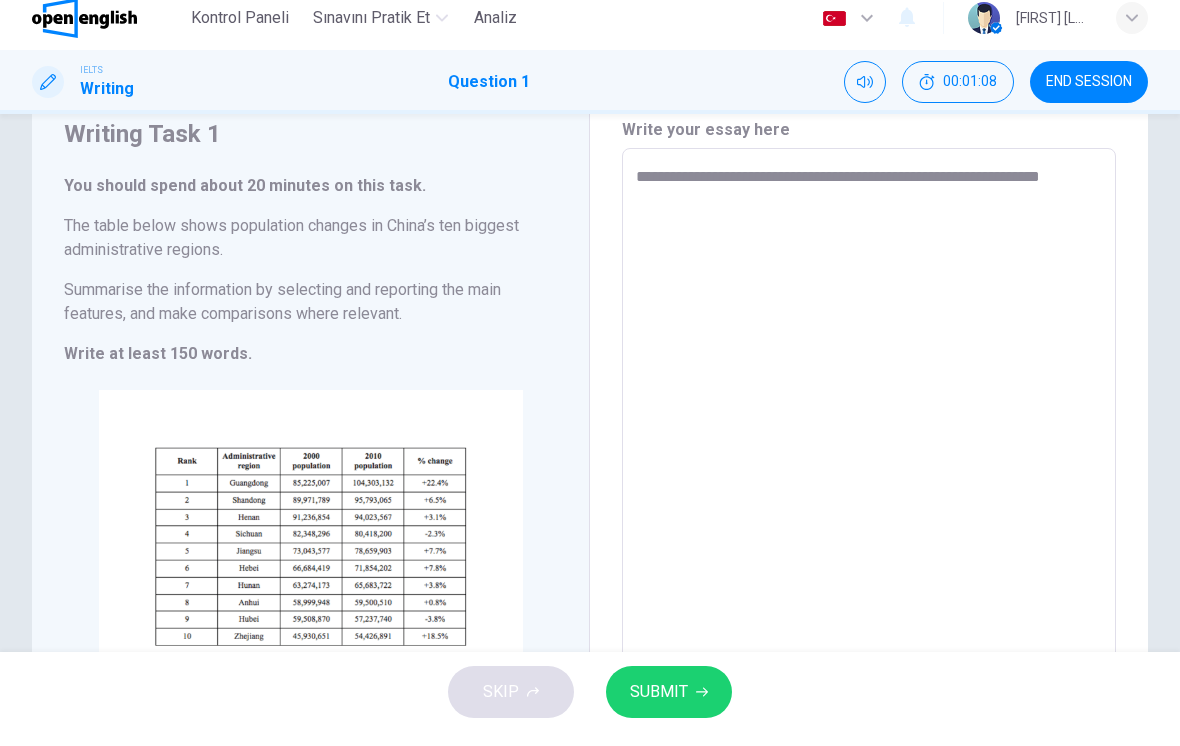 type on "*" 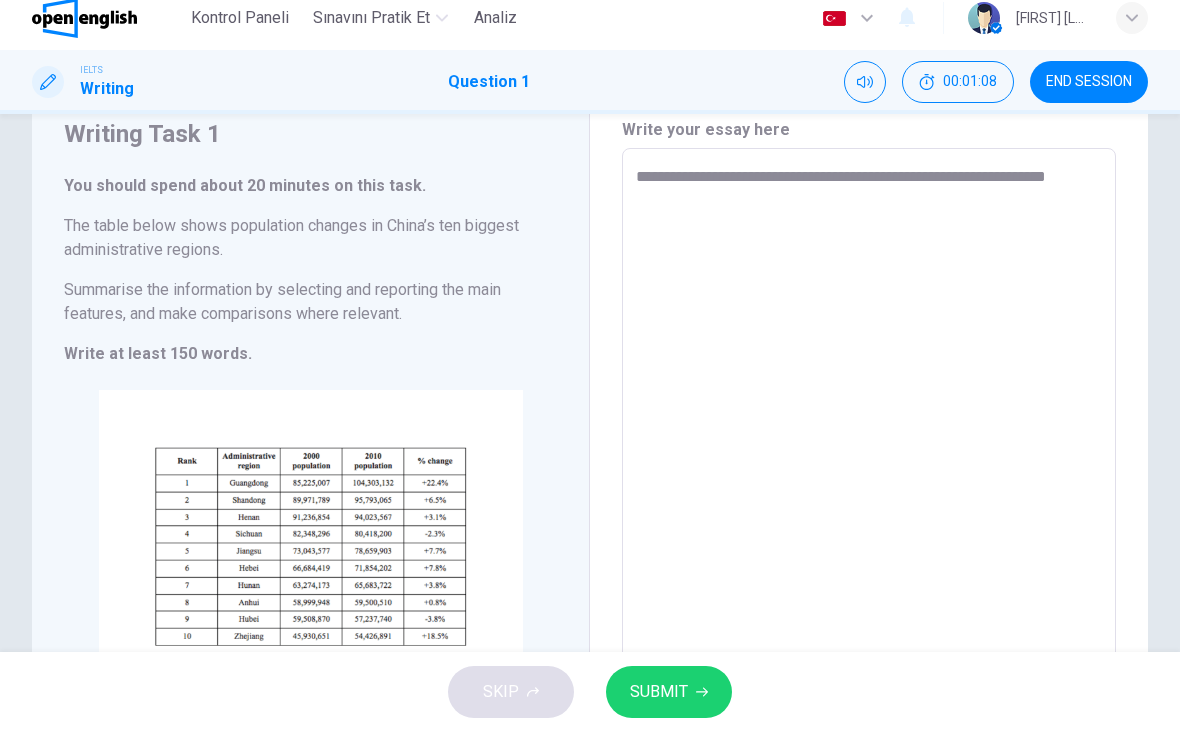 type on "*" 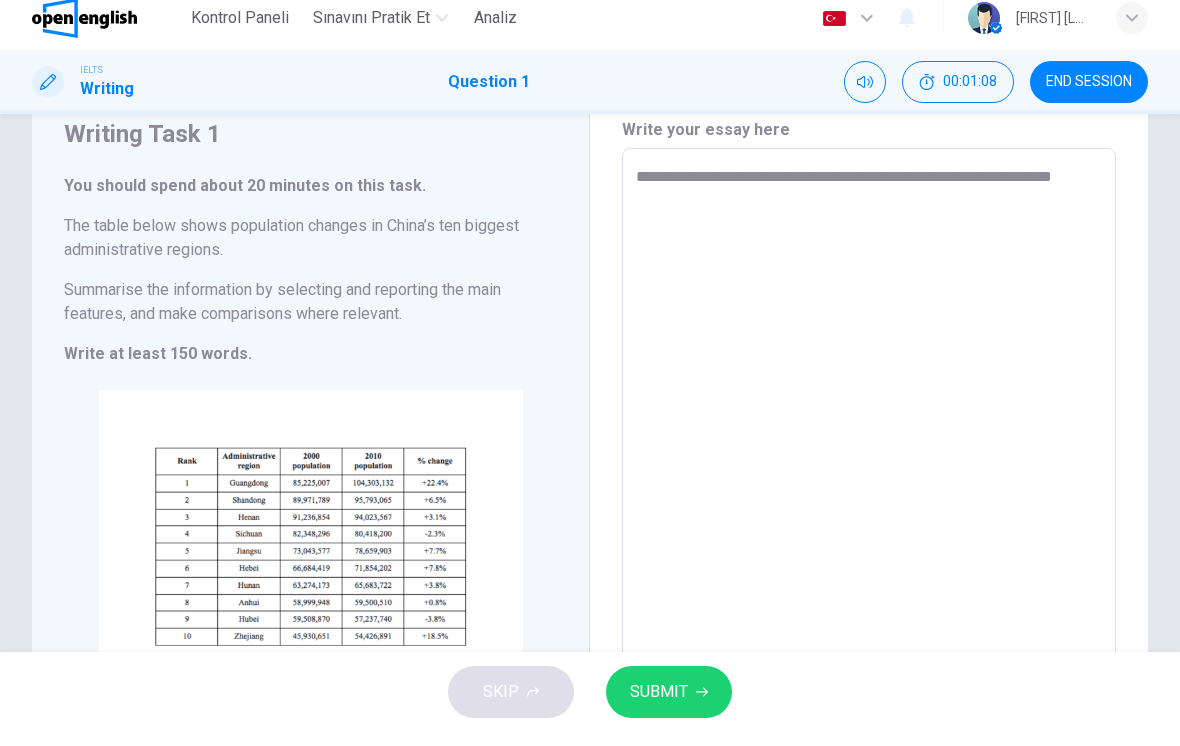 type on "*" 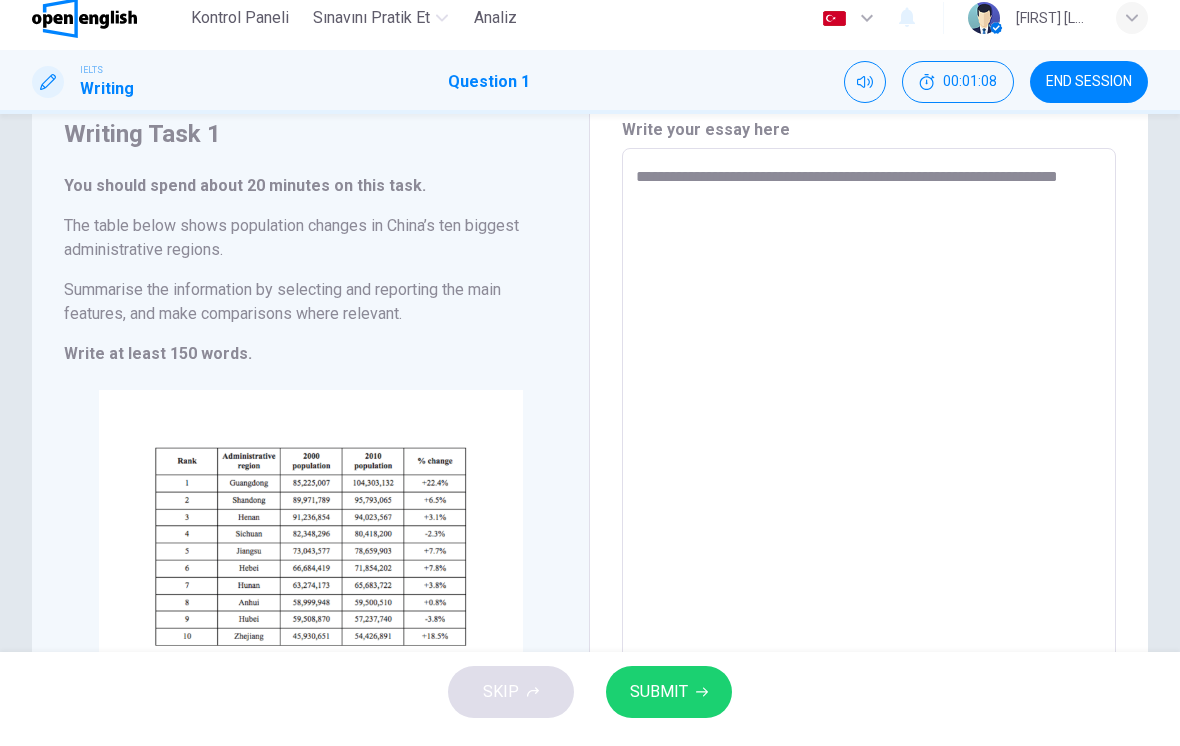 type on "*" 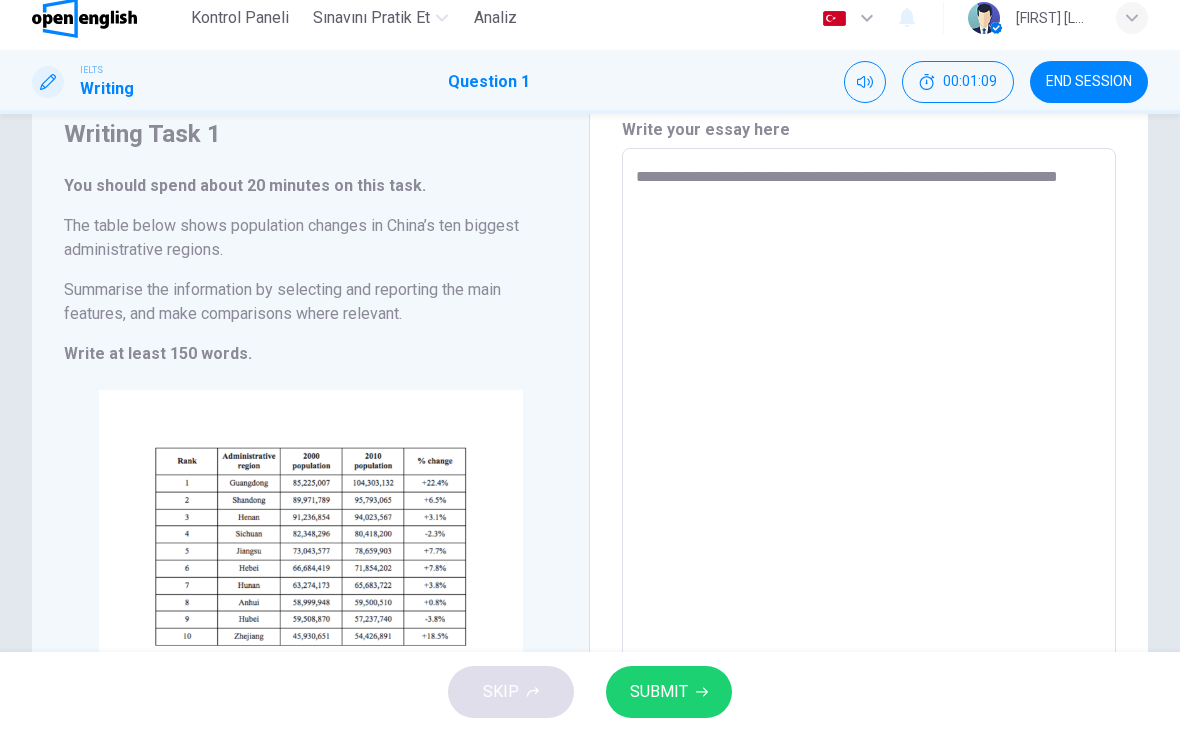 type on "**********" 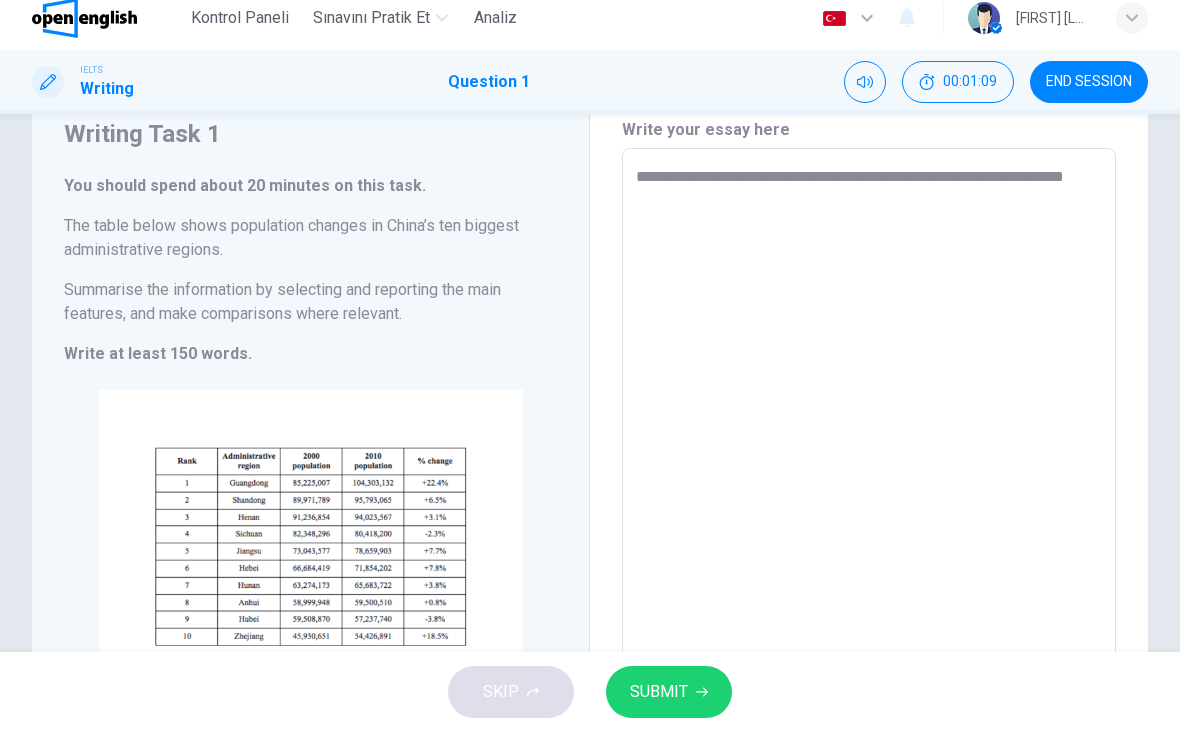 type on "*" 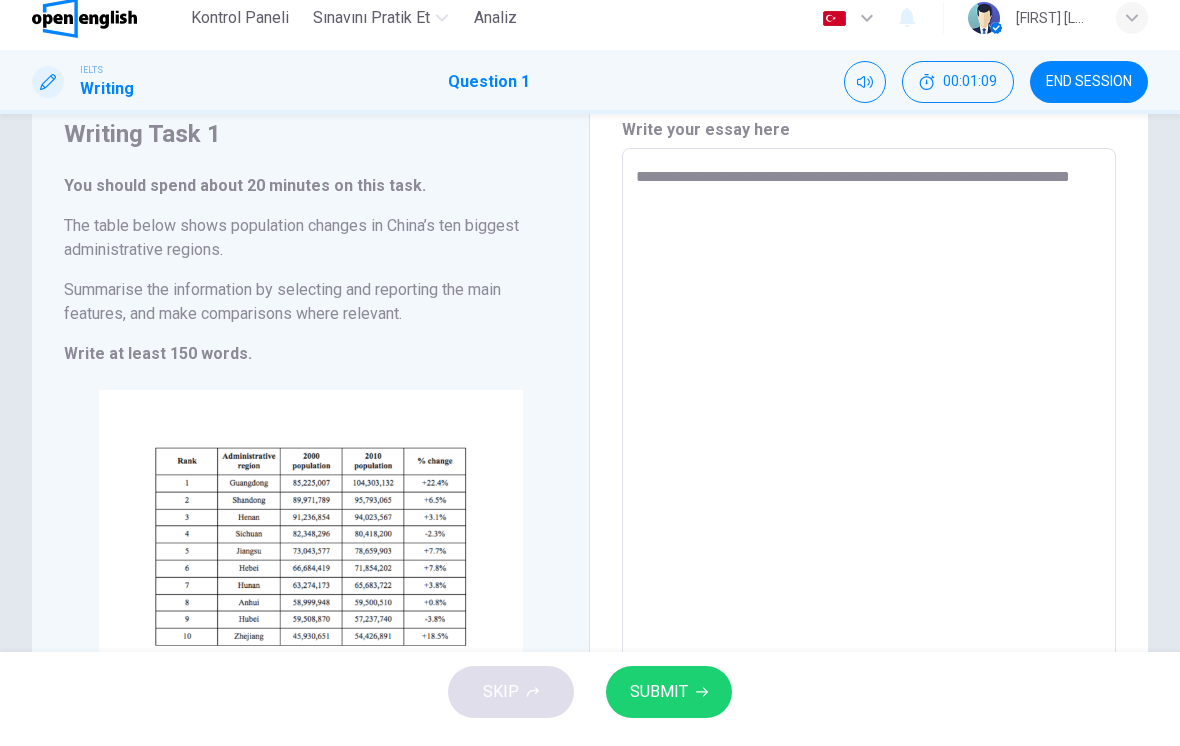 type on "*" 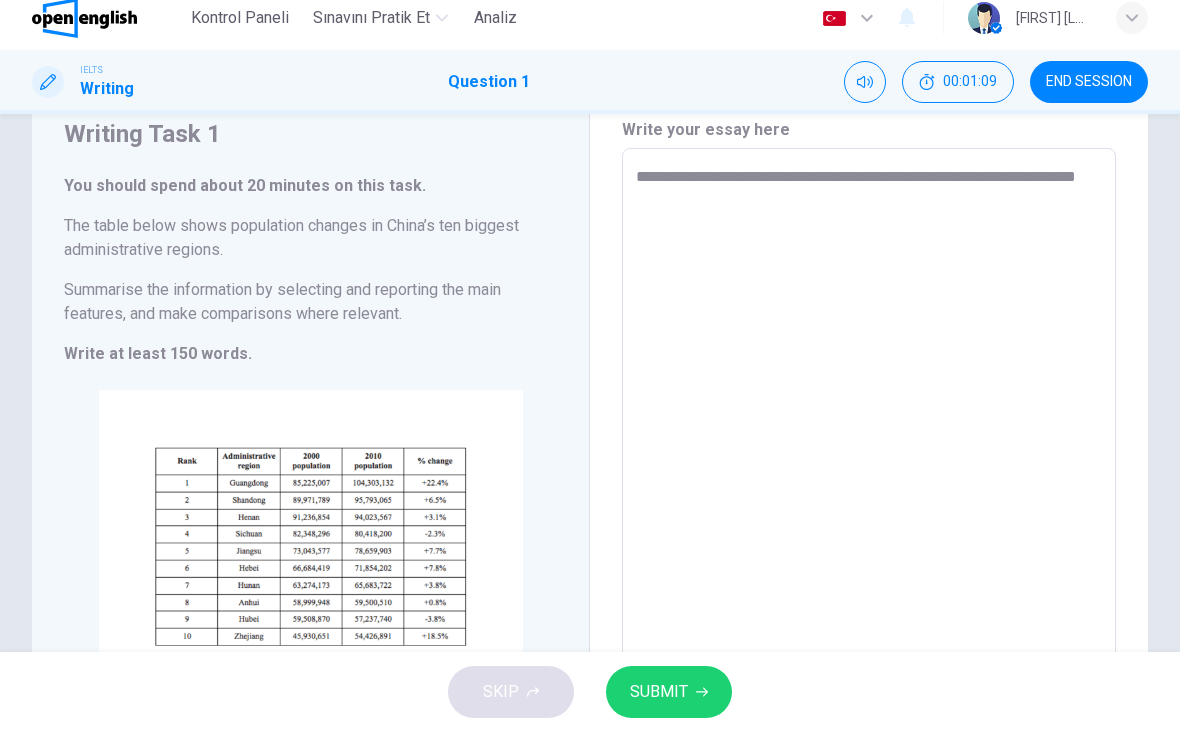 type on "*" 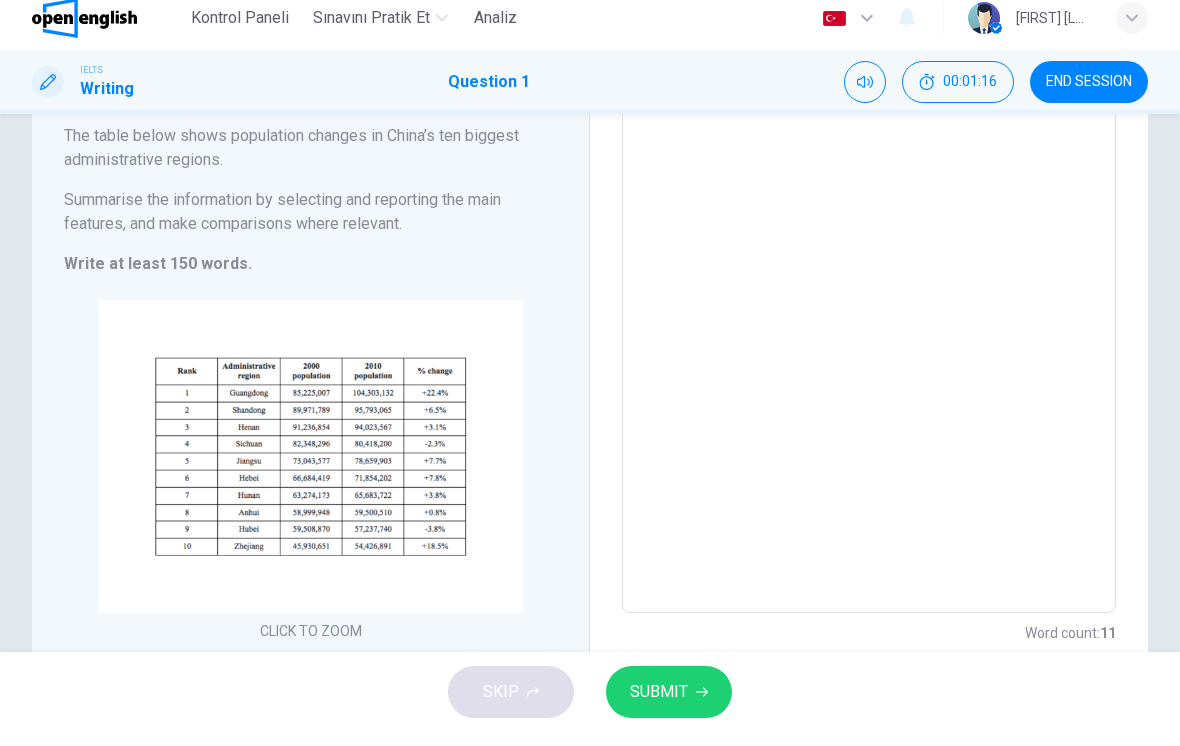 scroll, scrollTop: 194, scrollLeft: 0, axis: vertical 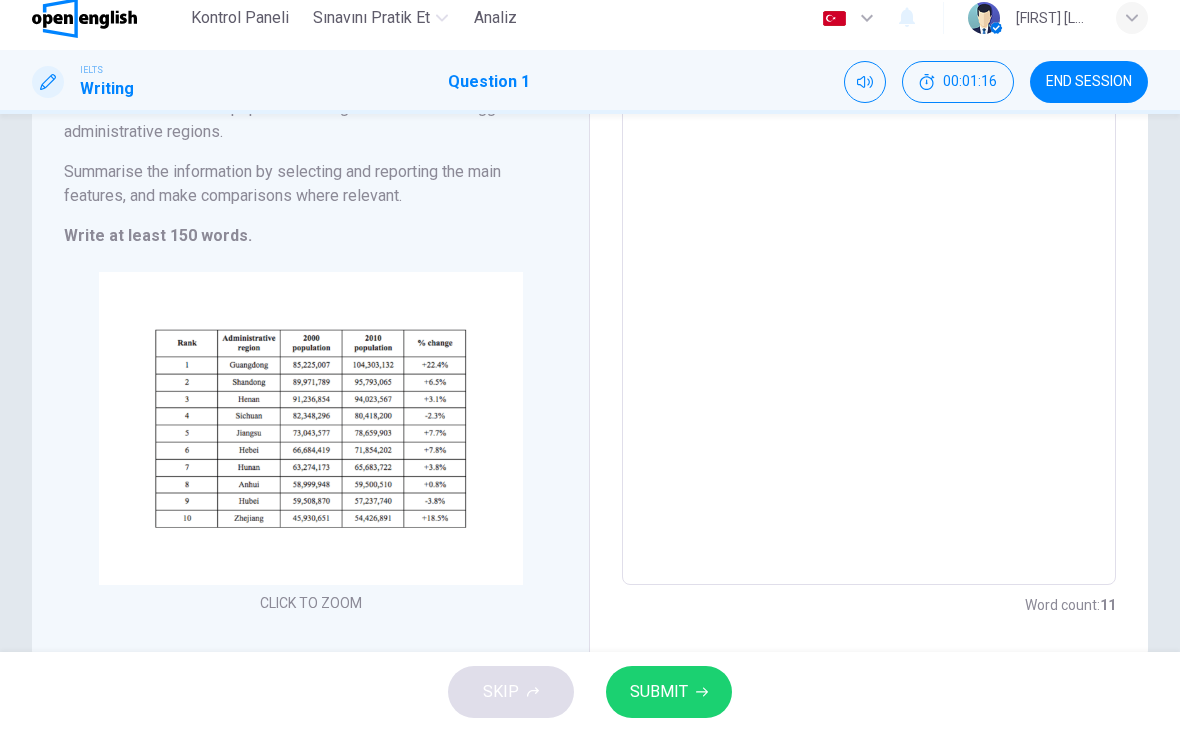type on "**********" 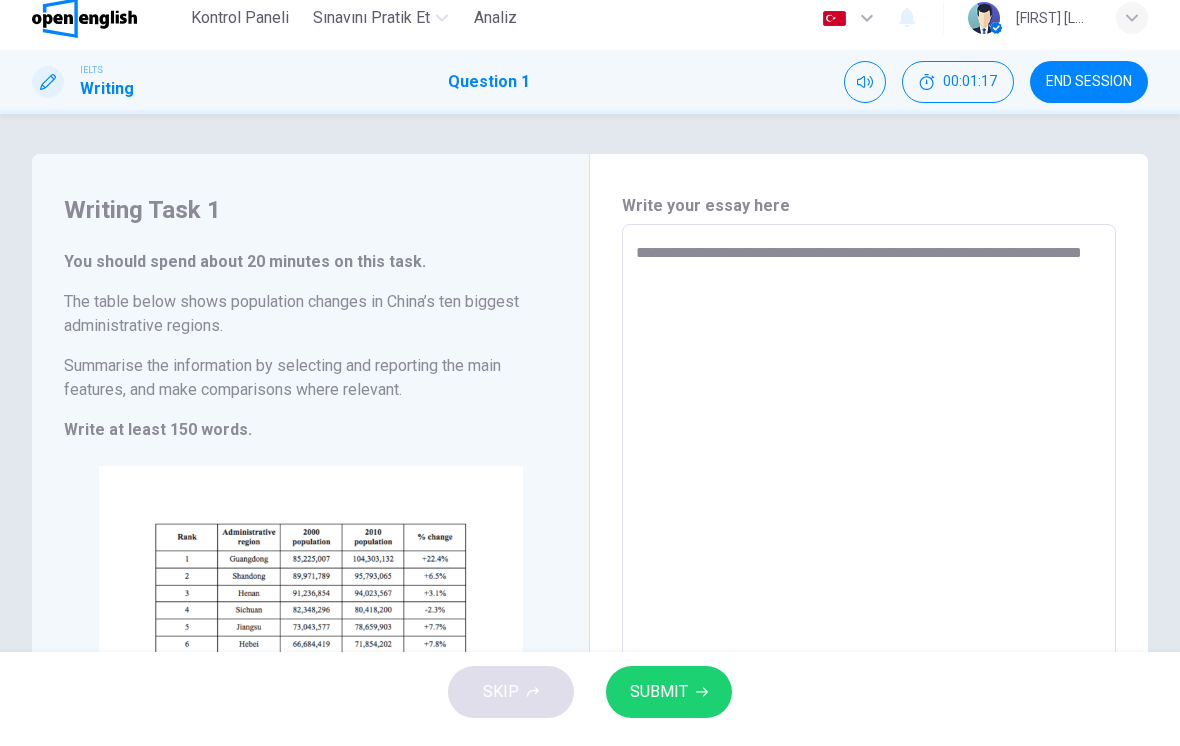 type on "**********" 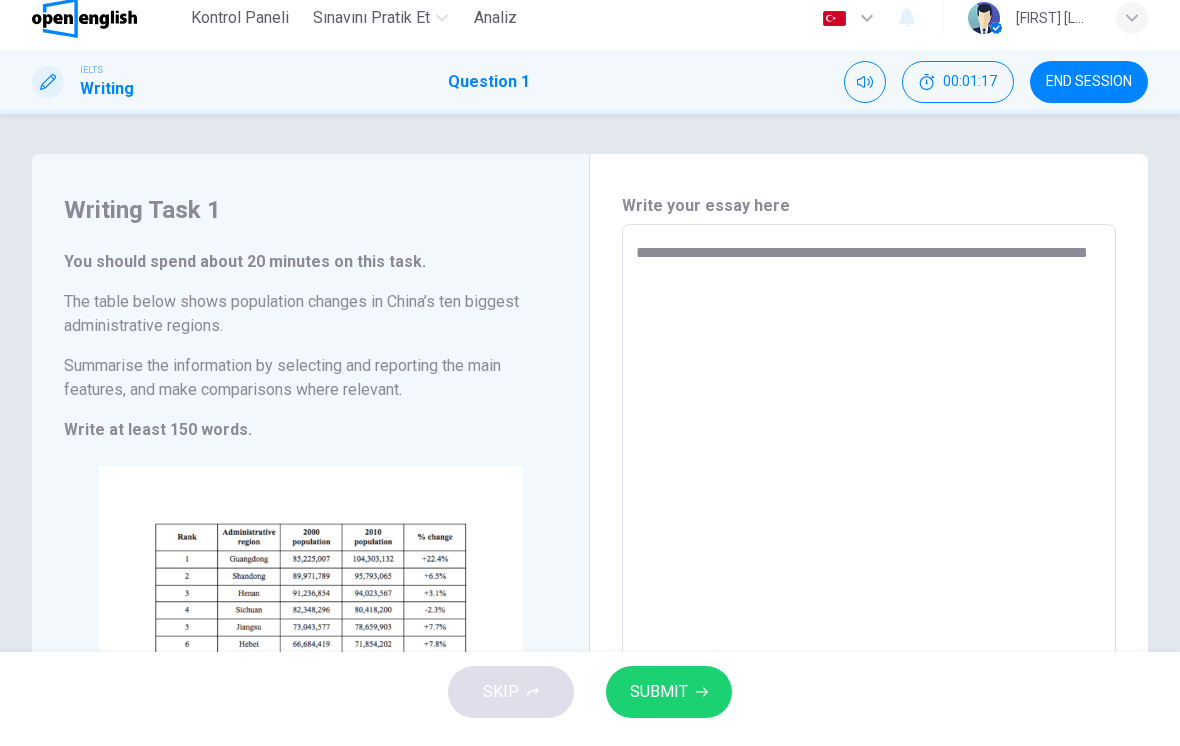 type on "*" 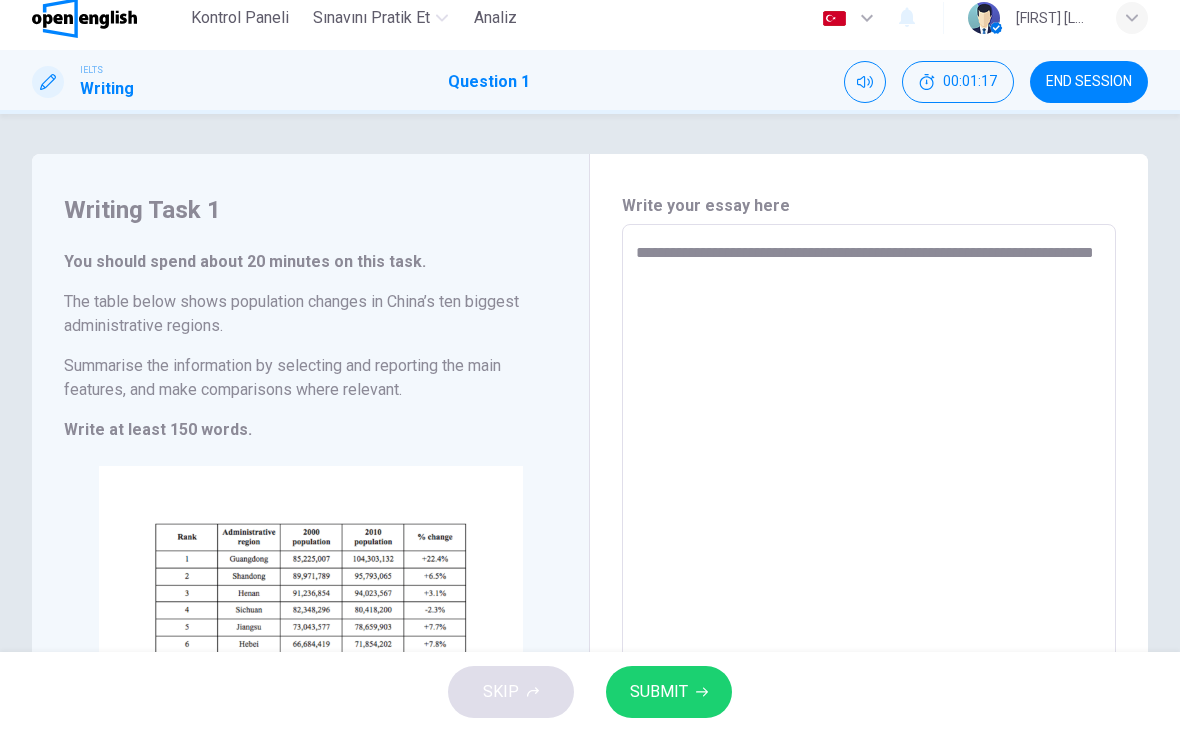 type on "*" 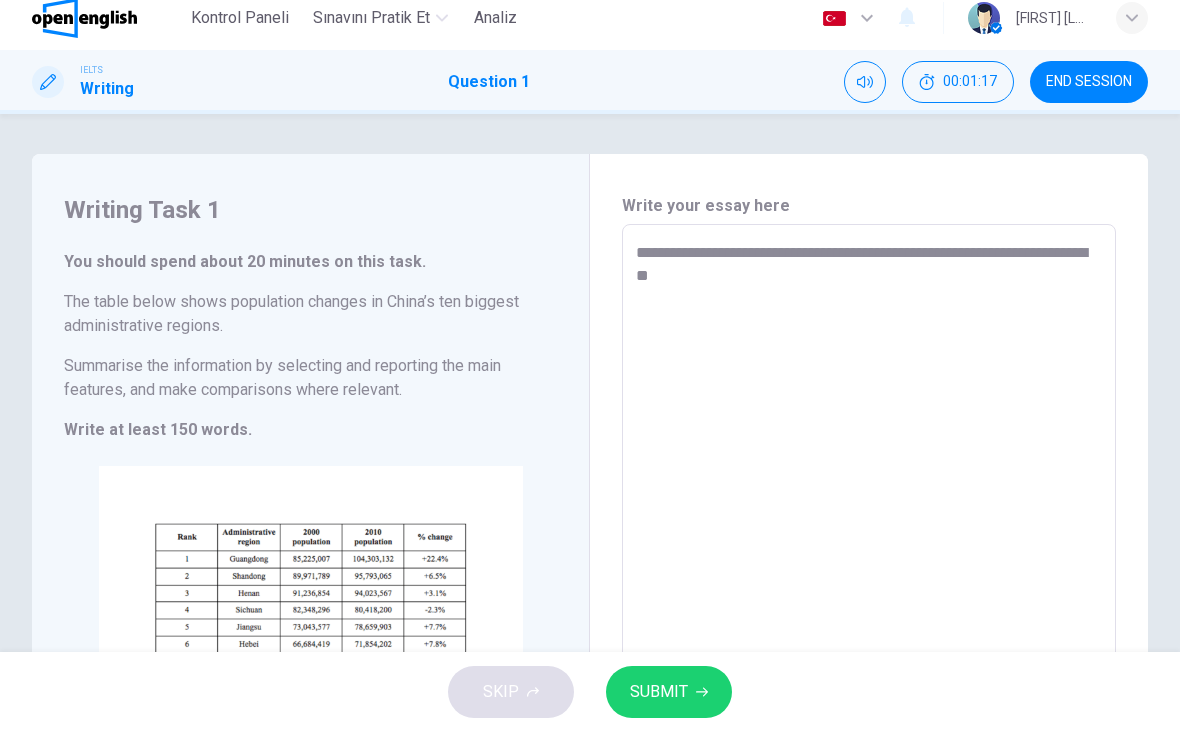 type on "*" 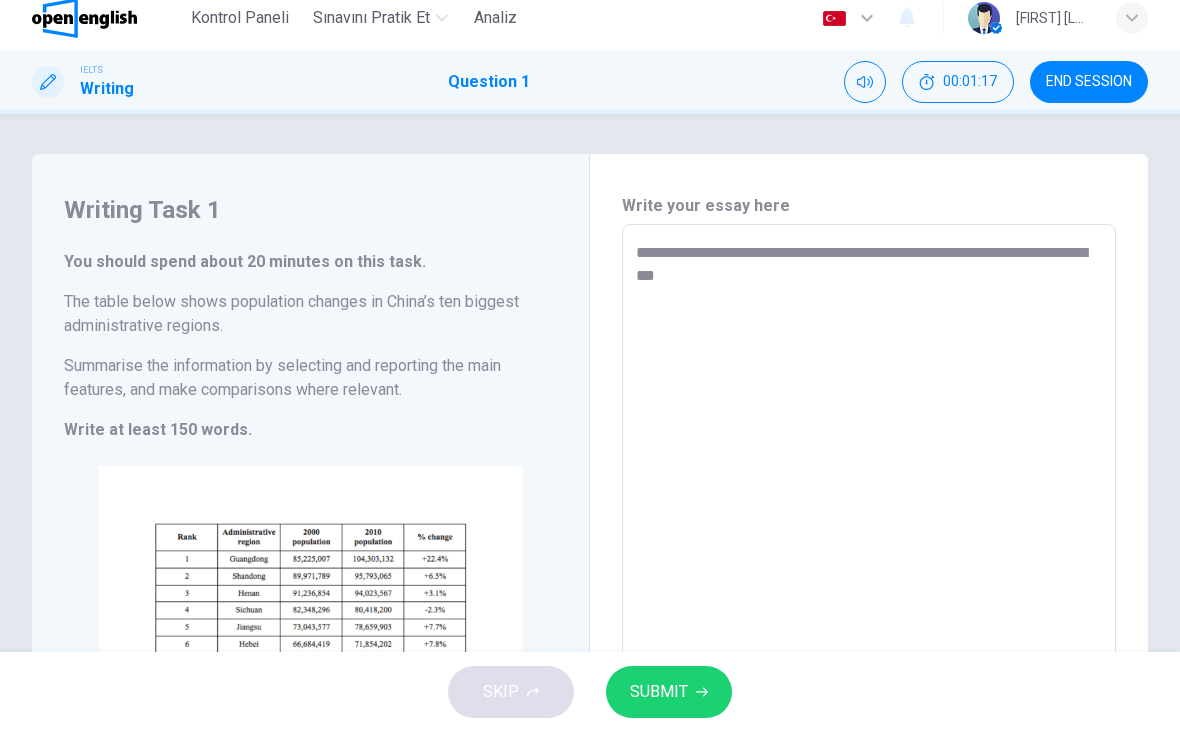 type on "*" 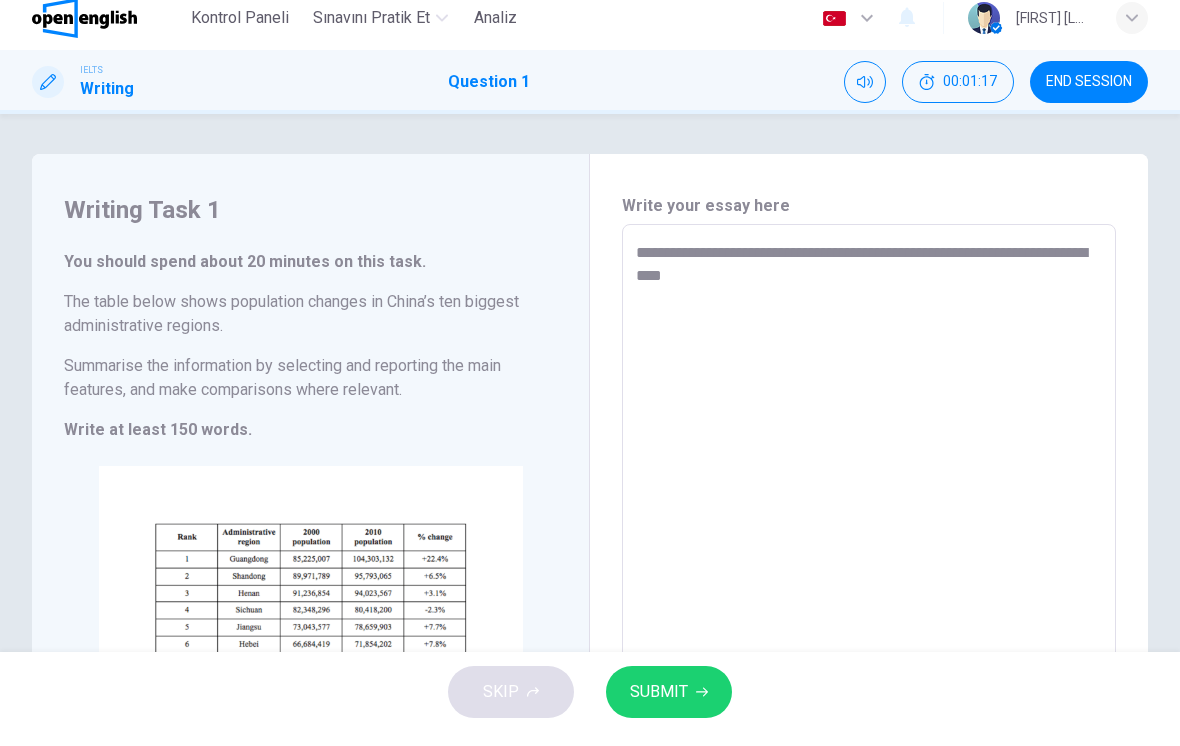 type on "*" 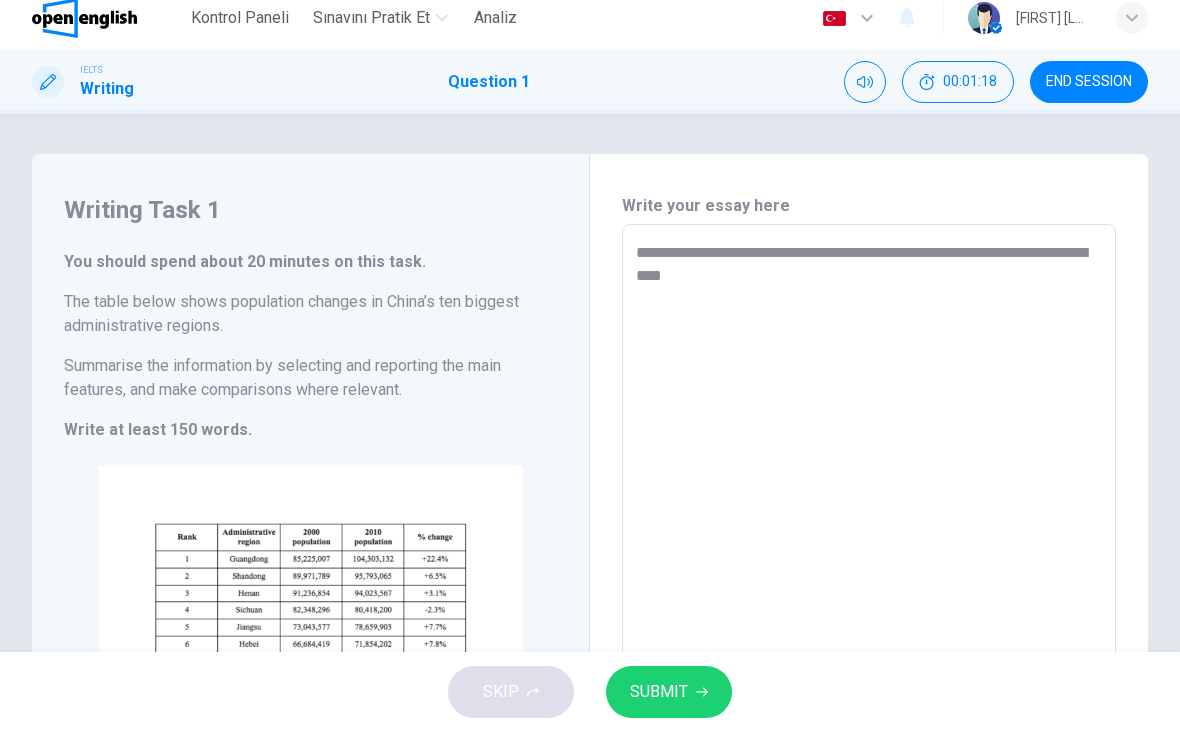 type on "**********" 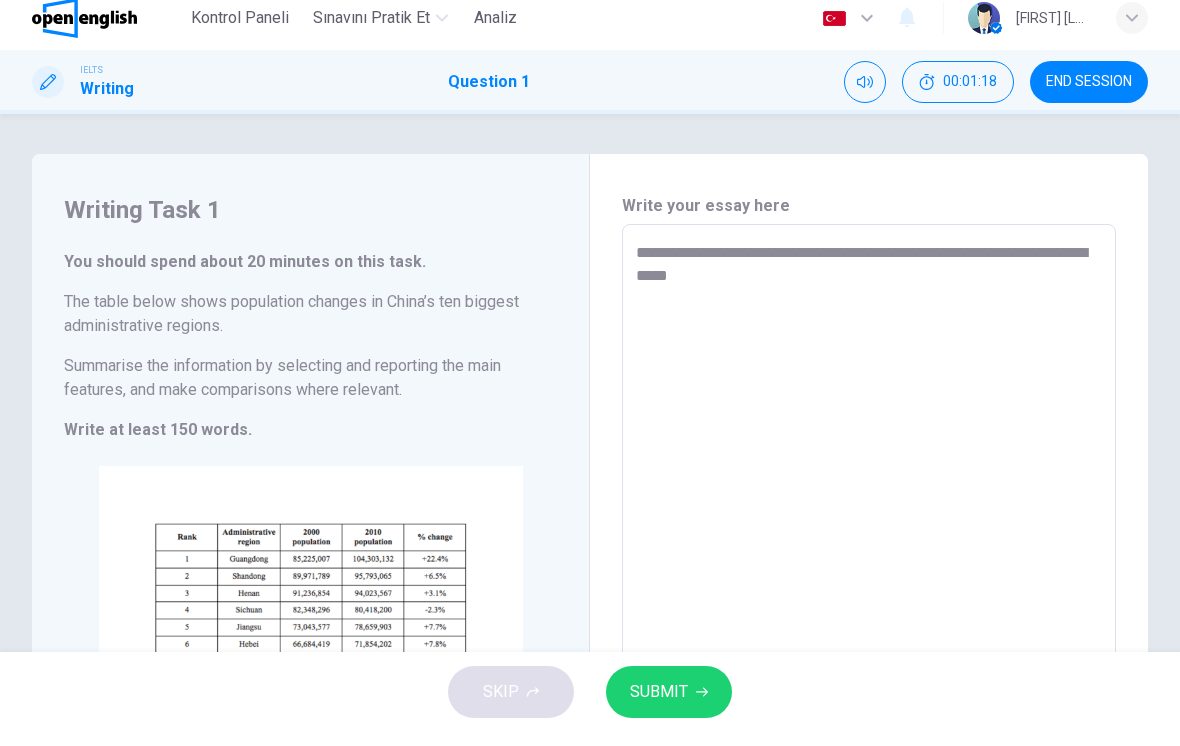 type on "*" 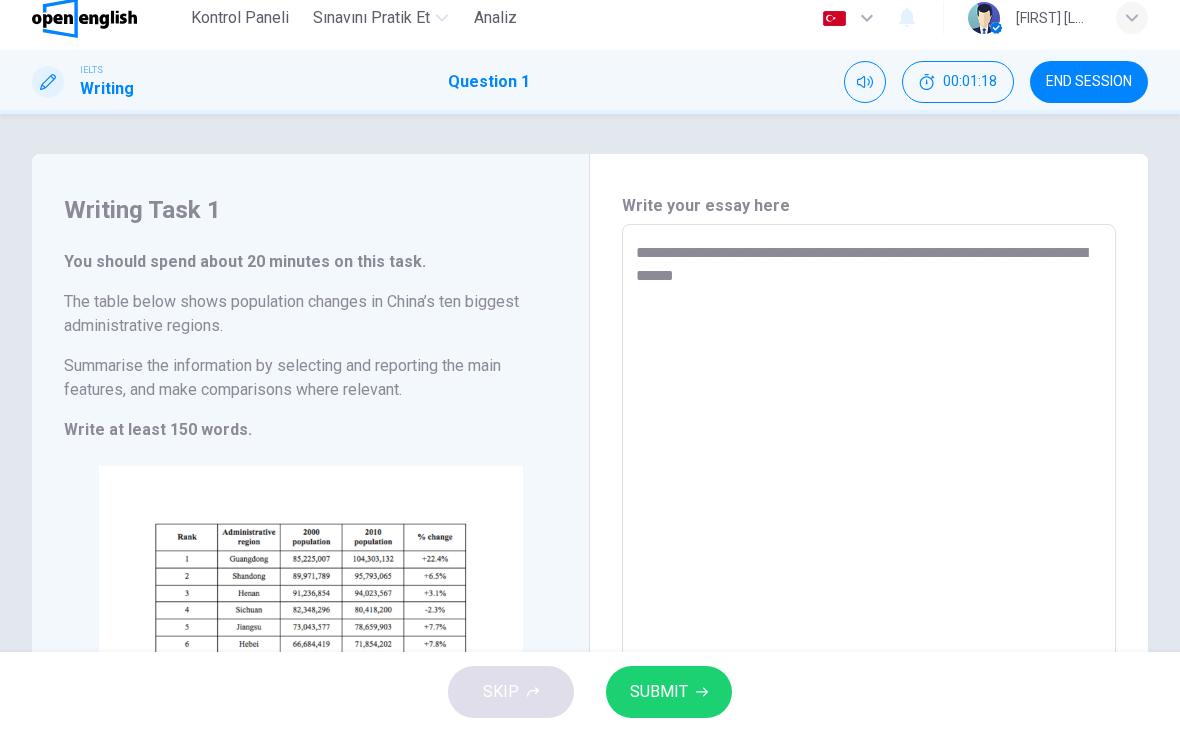 type on "*" 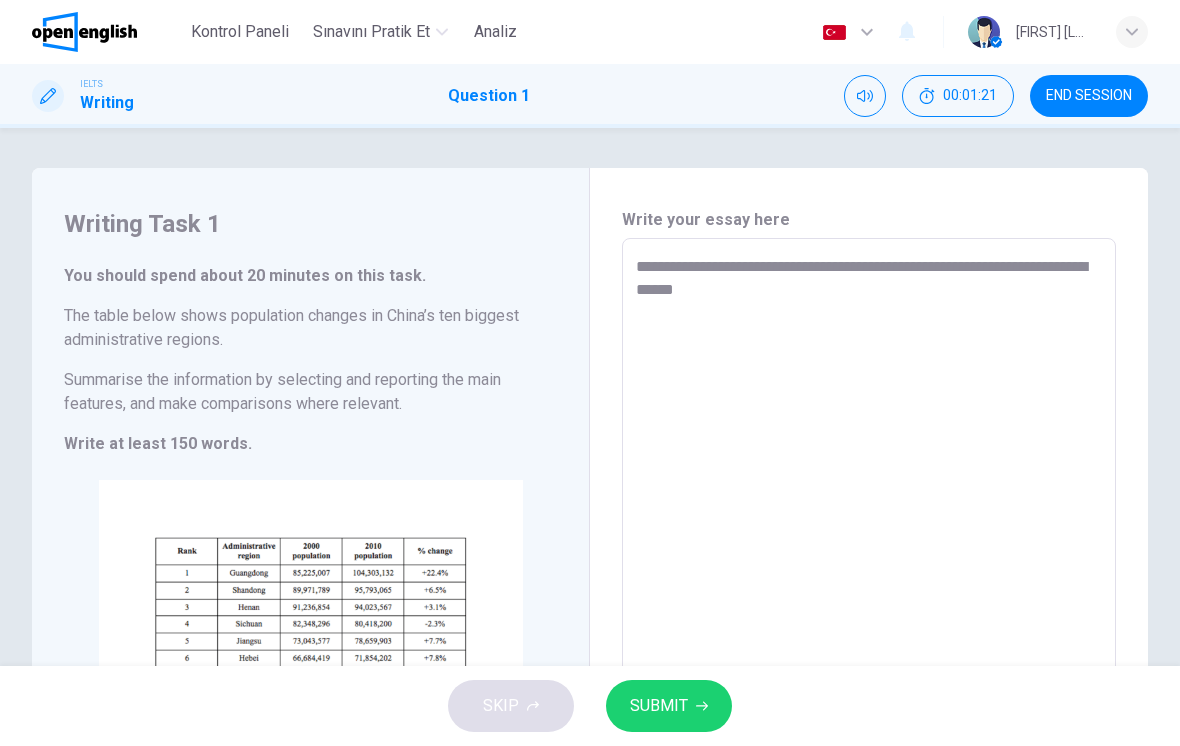type on "**********" 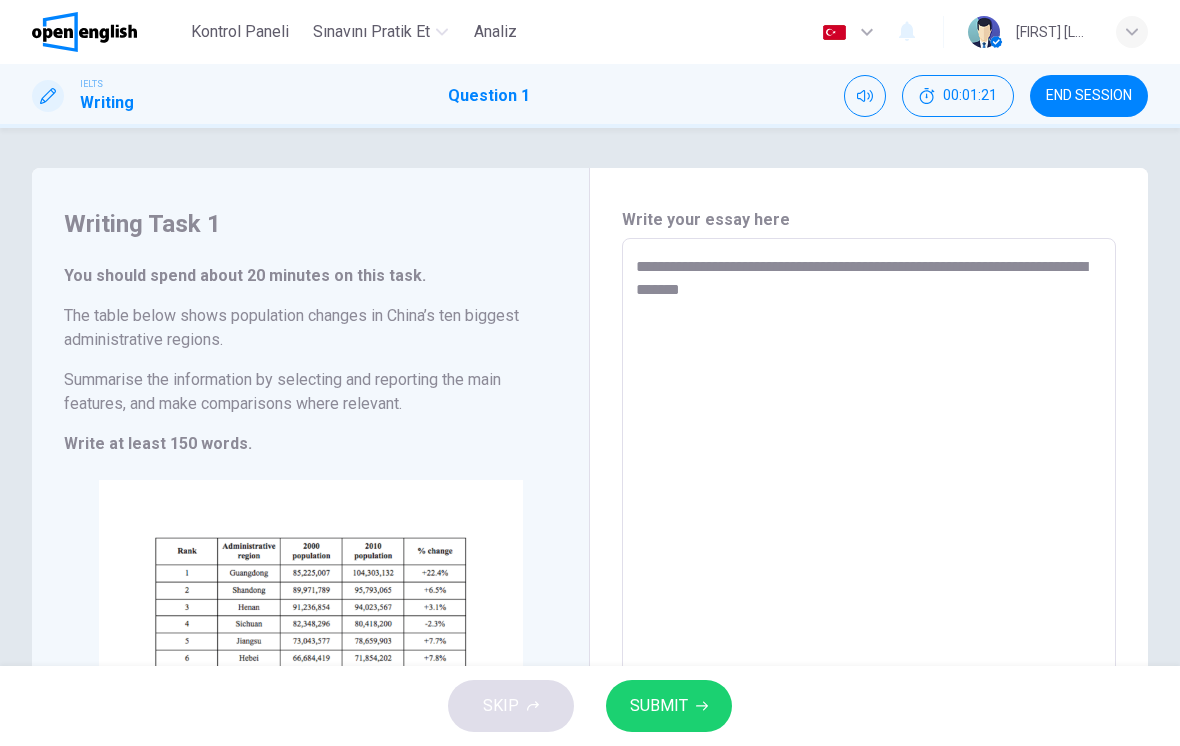 type on "*" 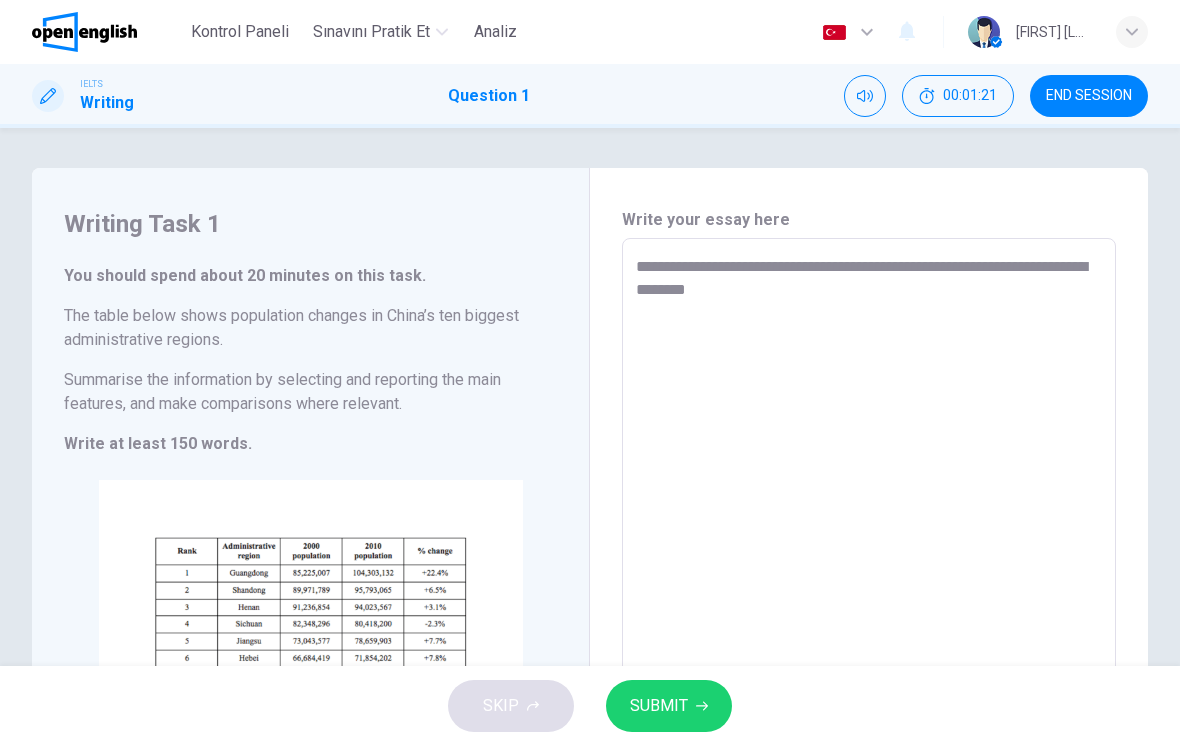 type on "*" 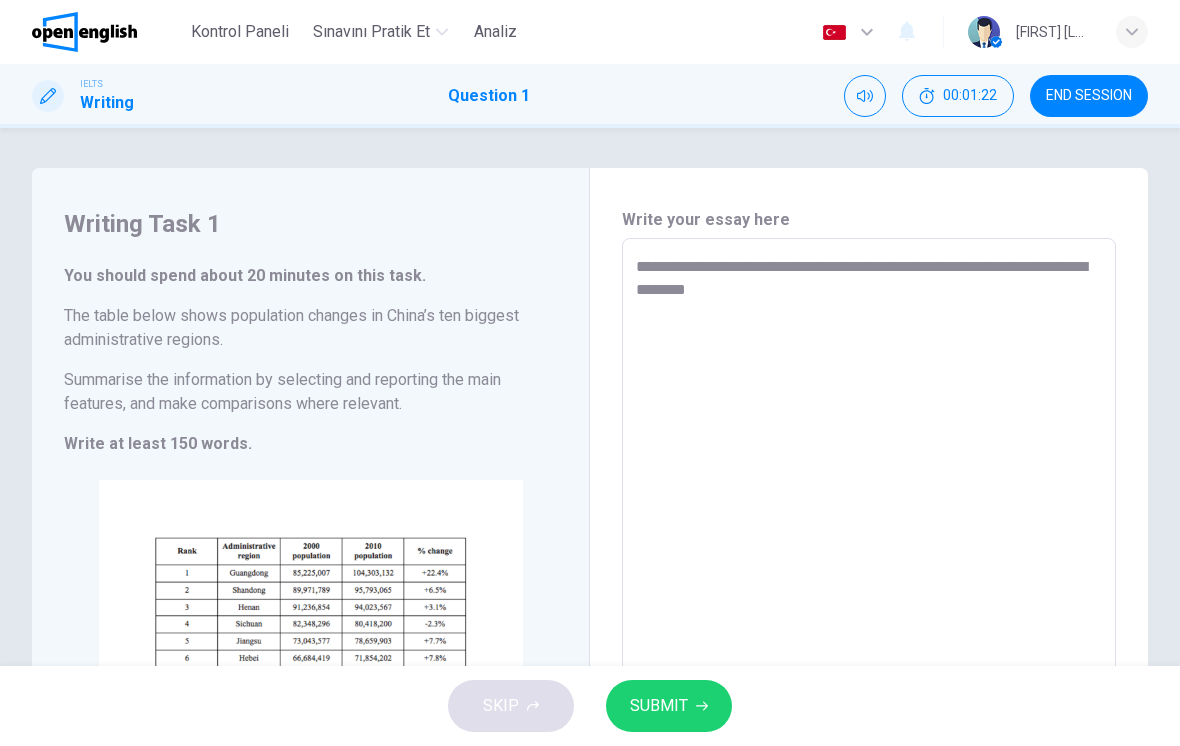 type on "**********" 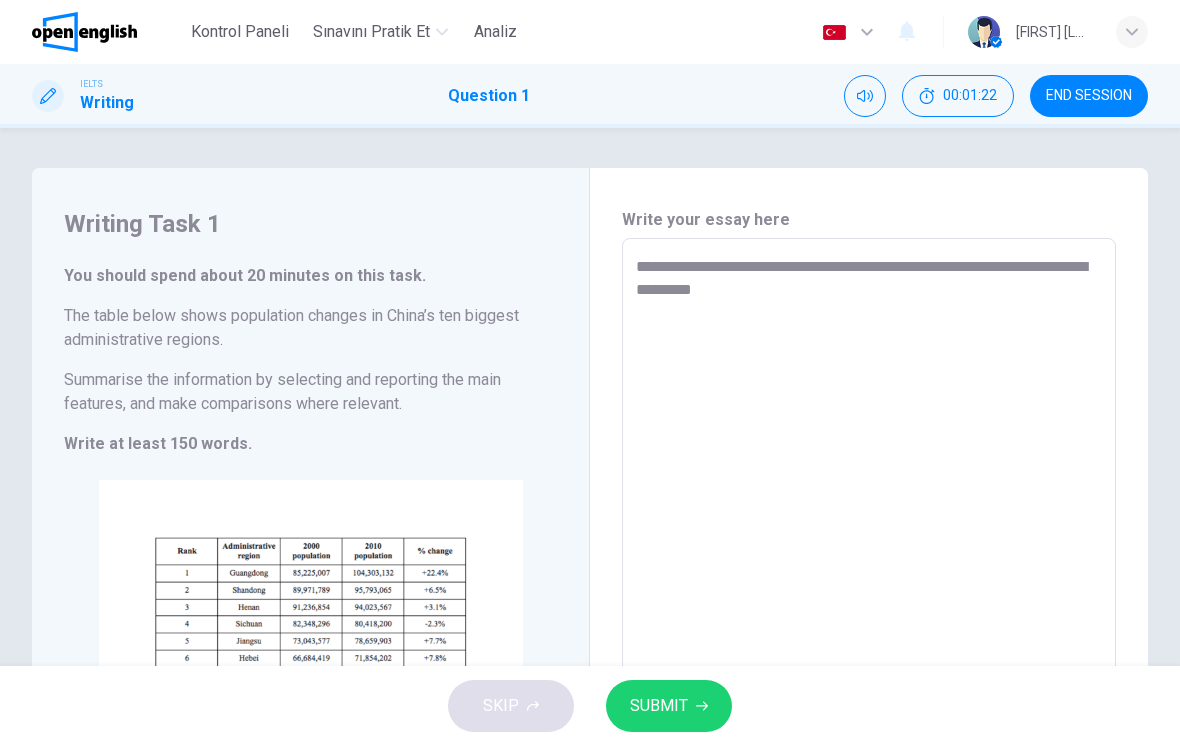 type on "*" 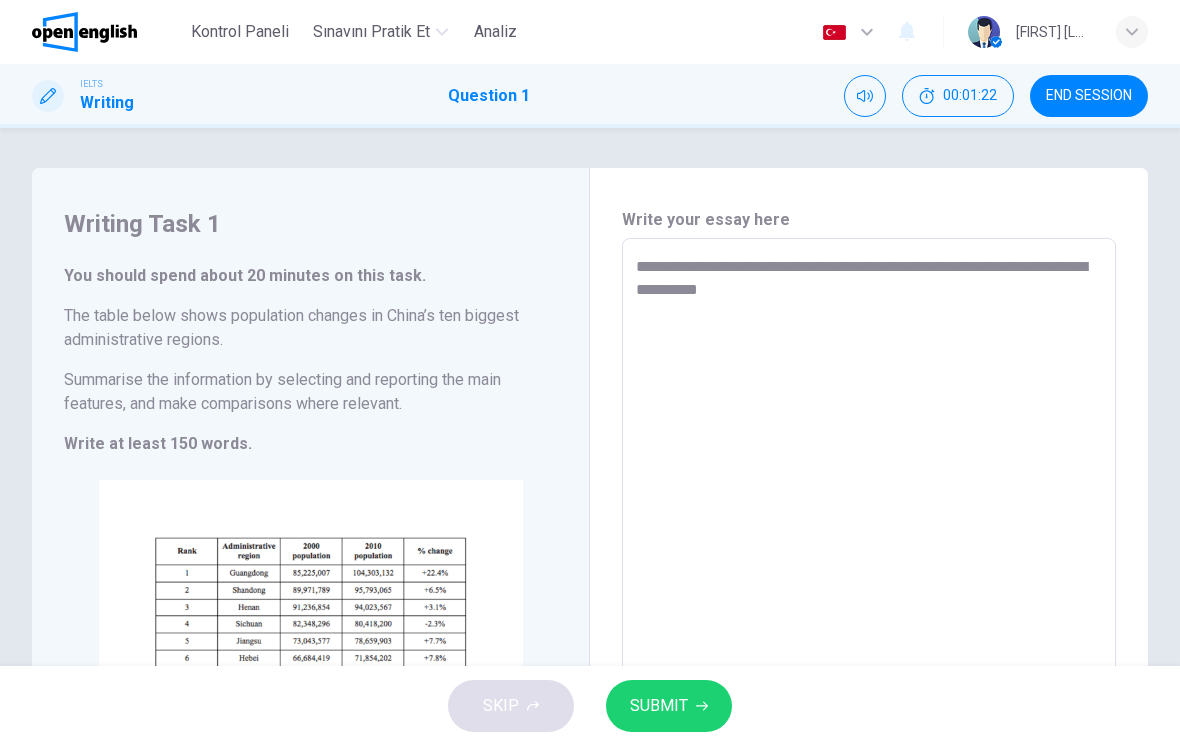 type on "*" 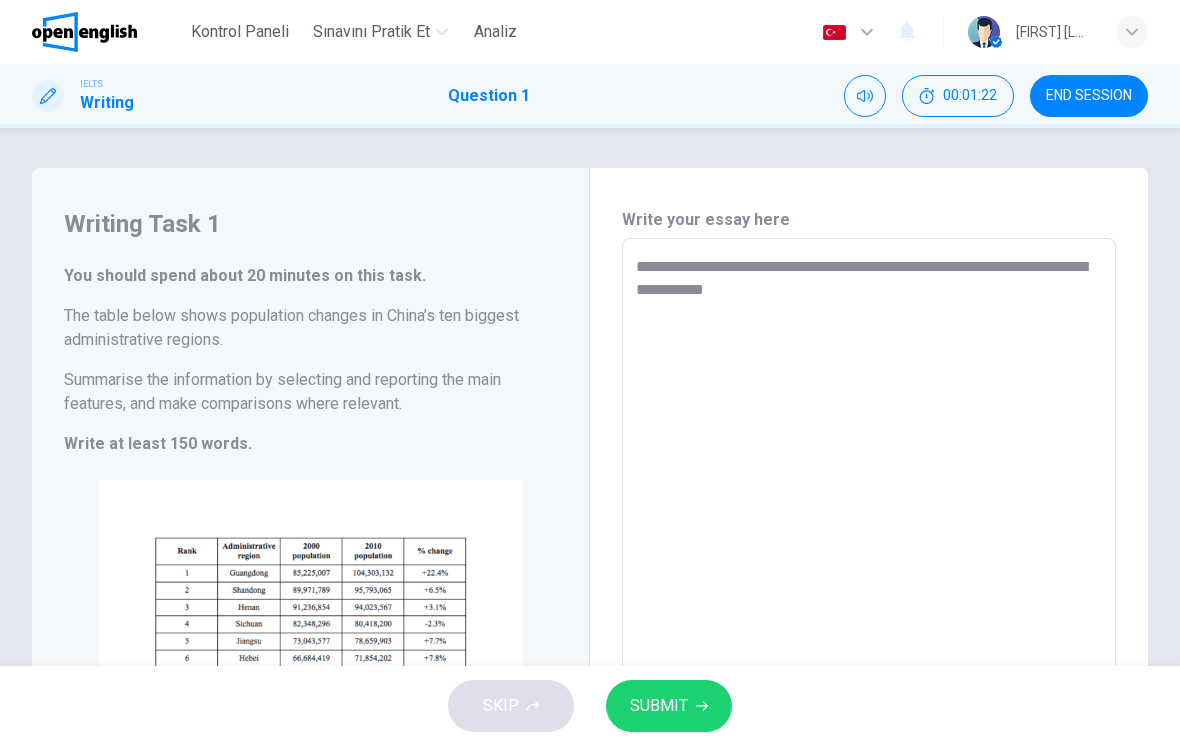 type on "*" 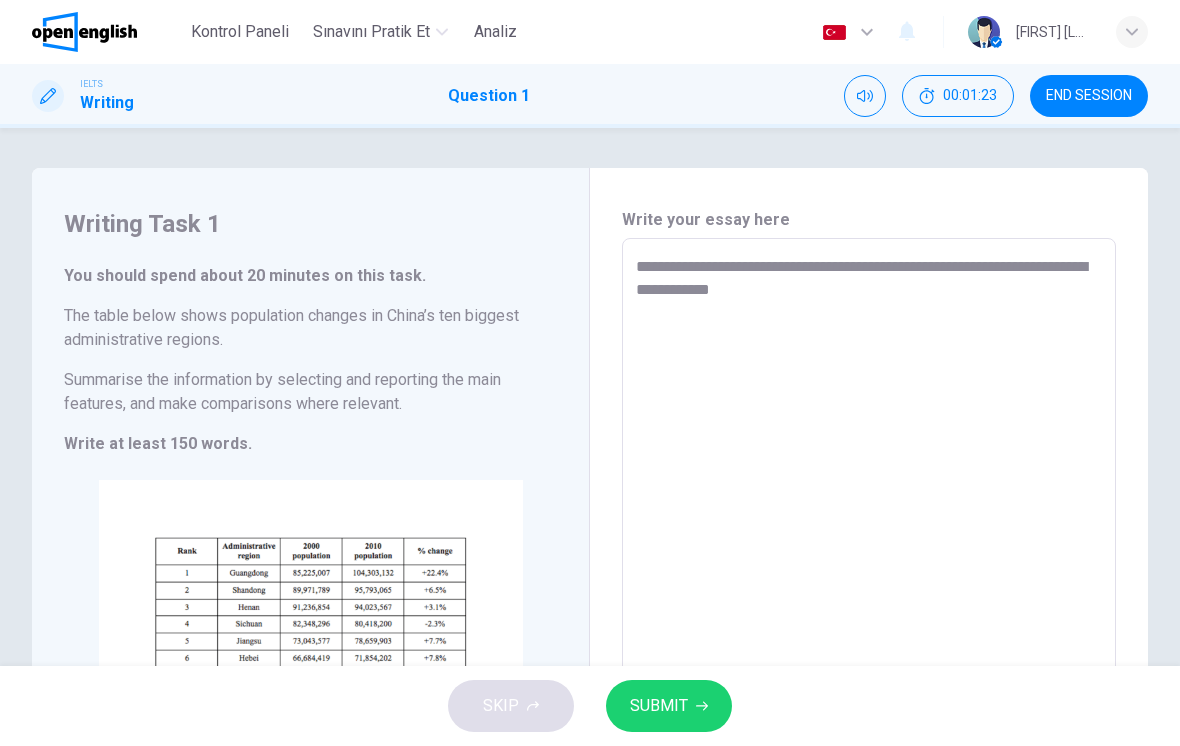 type on "*" 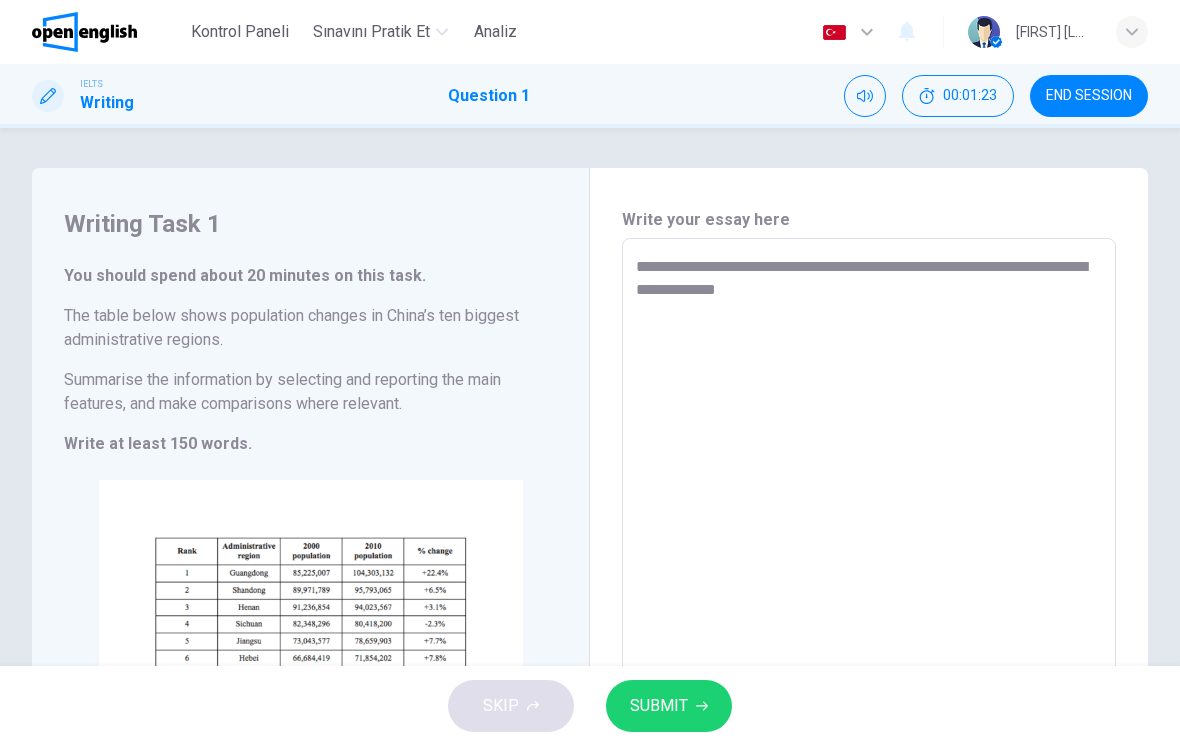type on "*" 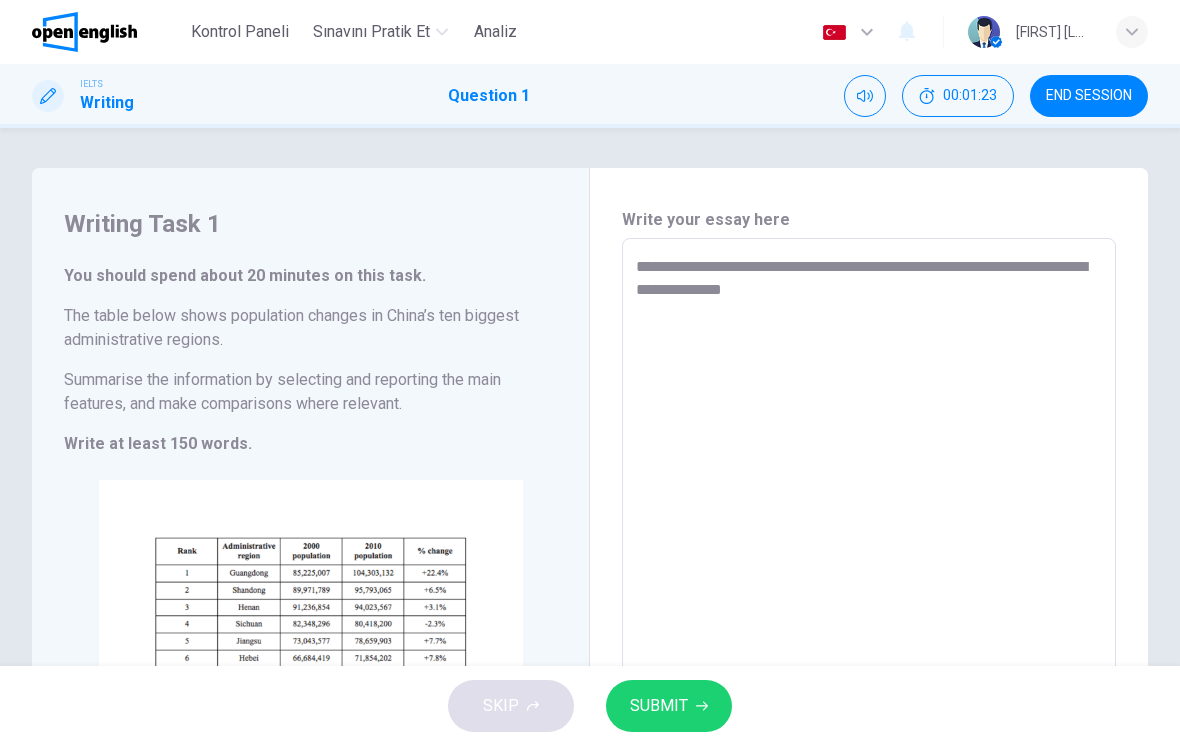 type on "*" 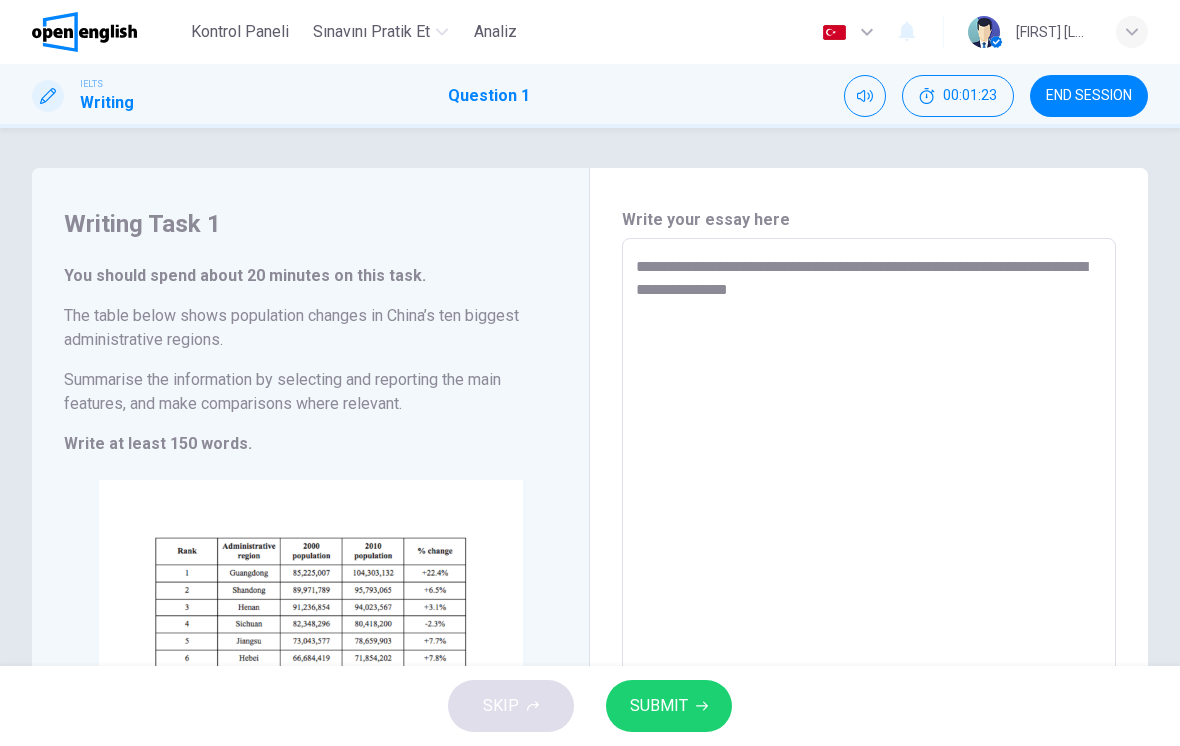 type on "*" 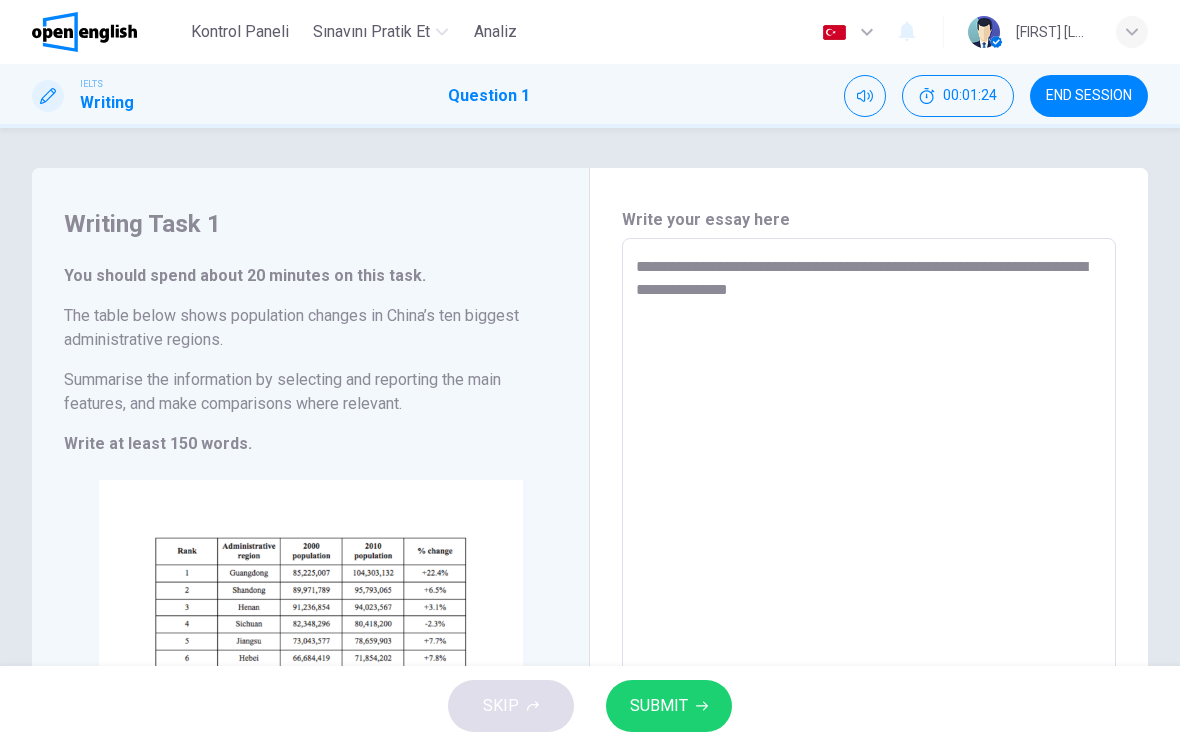 type on "**********" 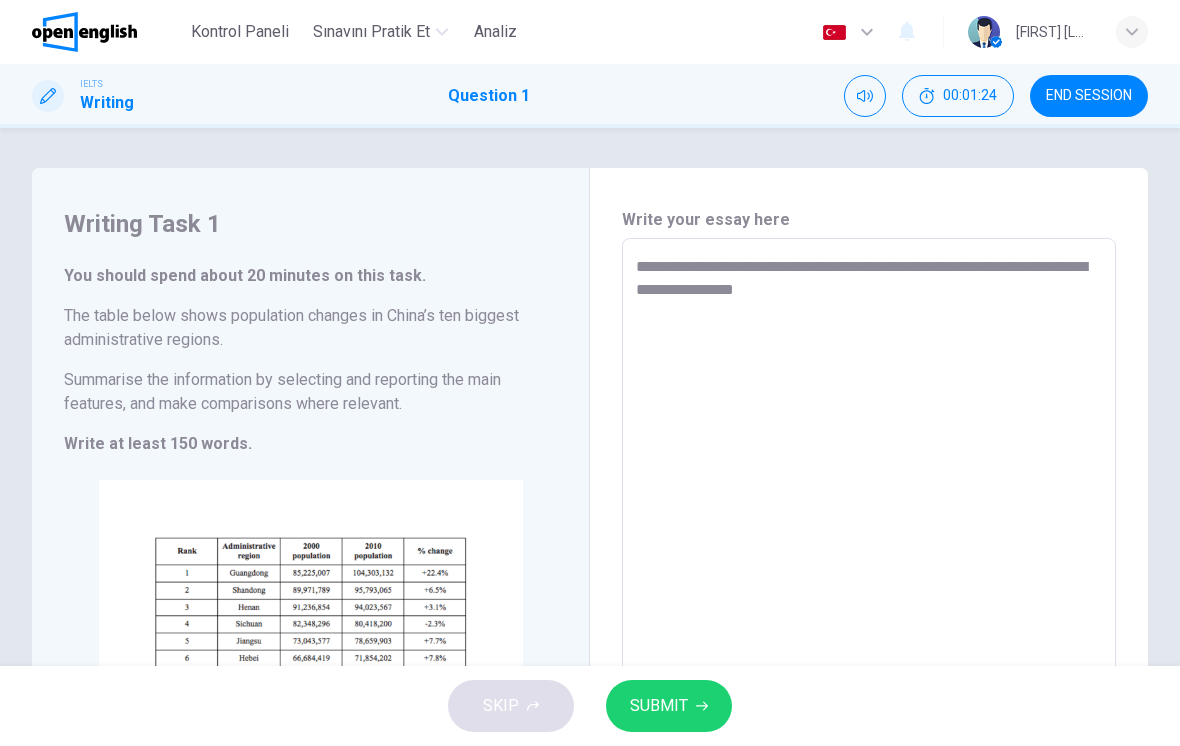 type on "*" 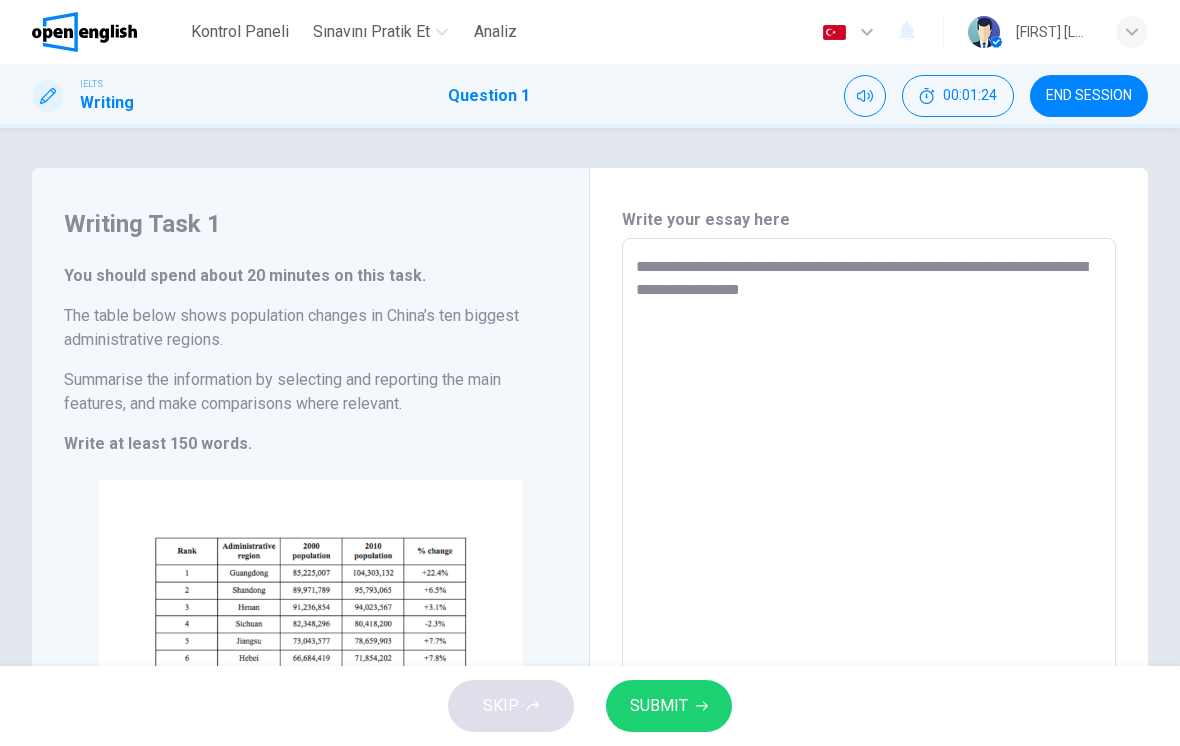 type on "*" 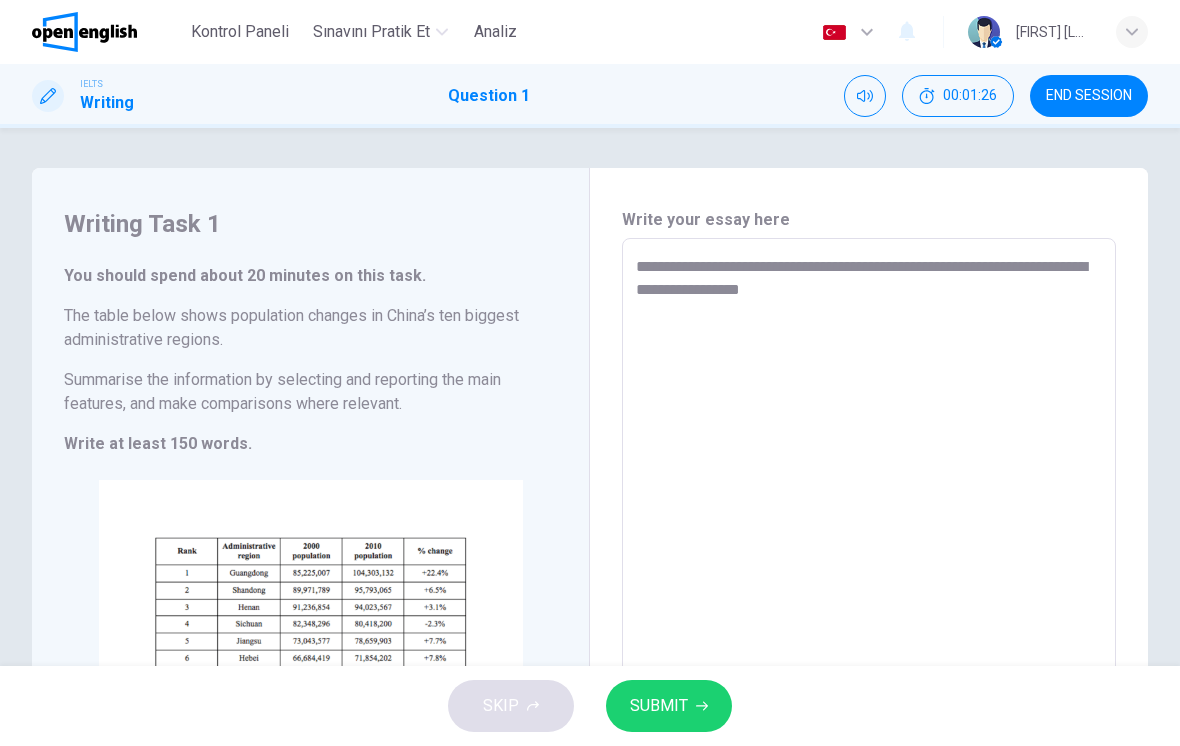 type on "**********" 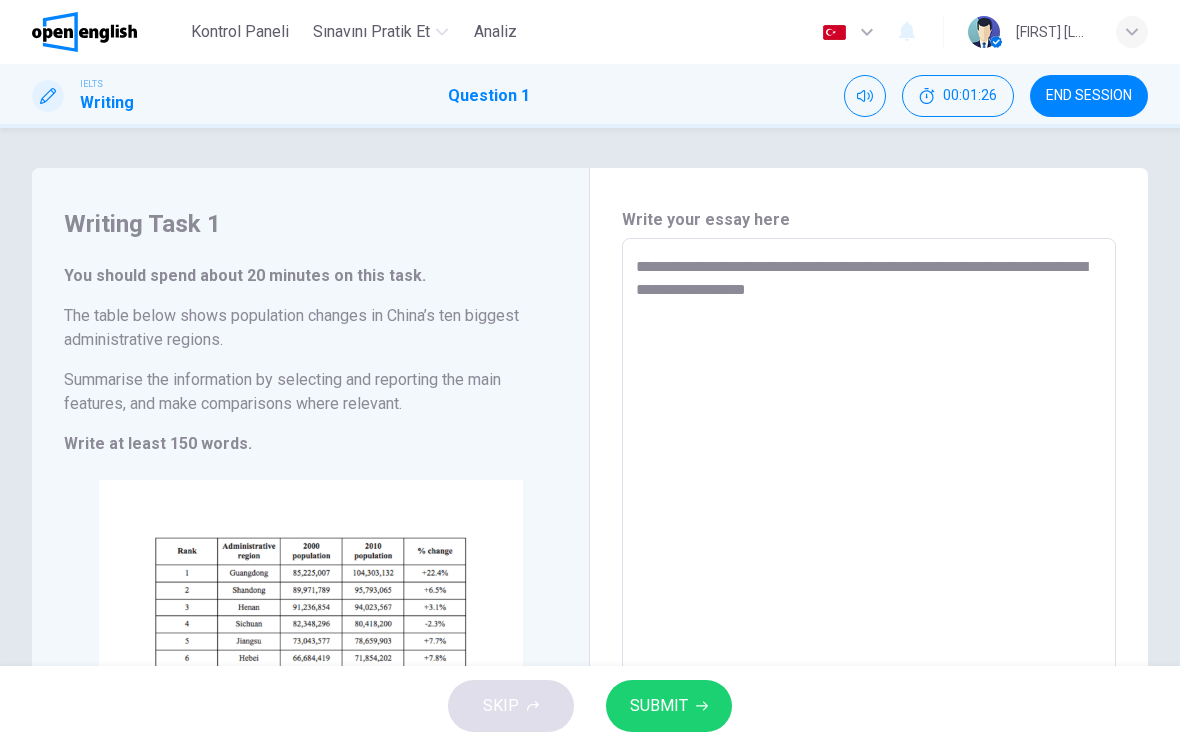 type on "*" 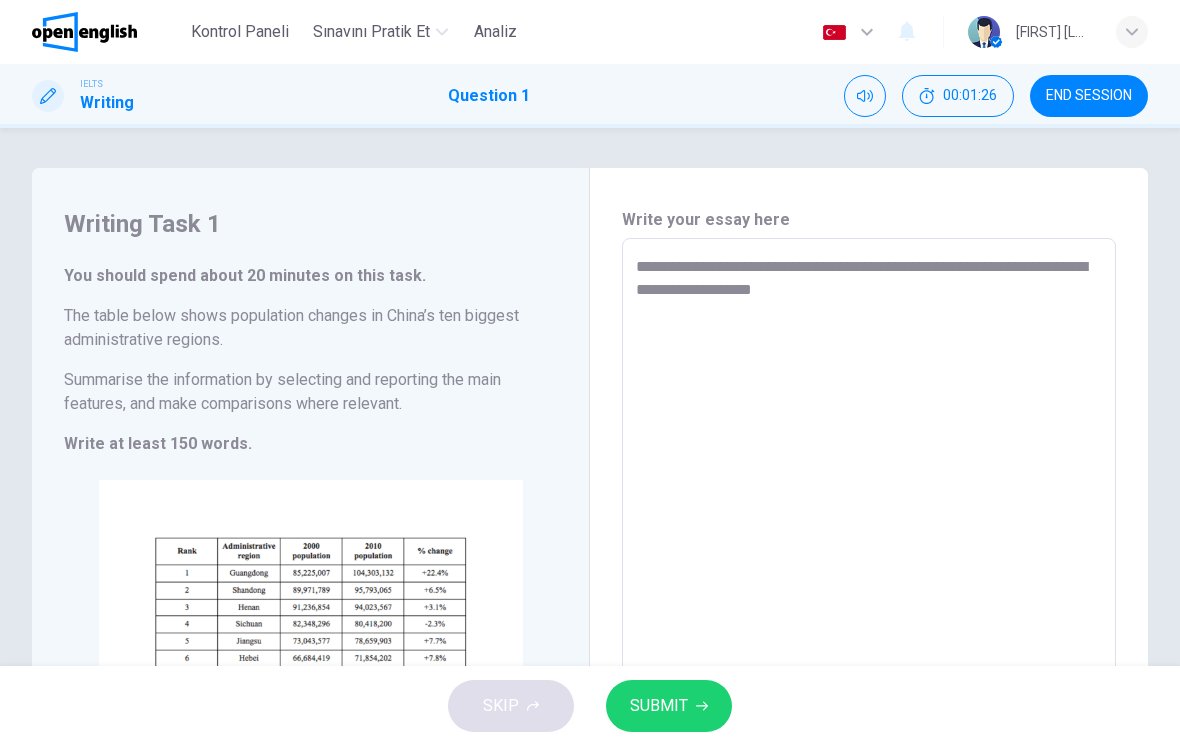 type on "*" 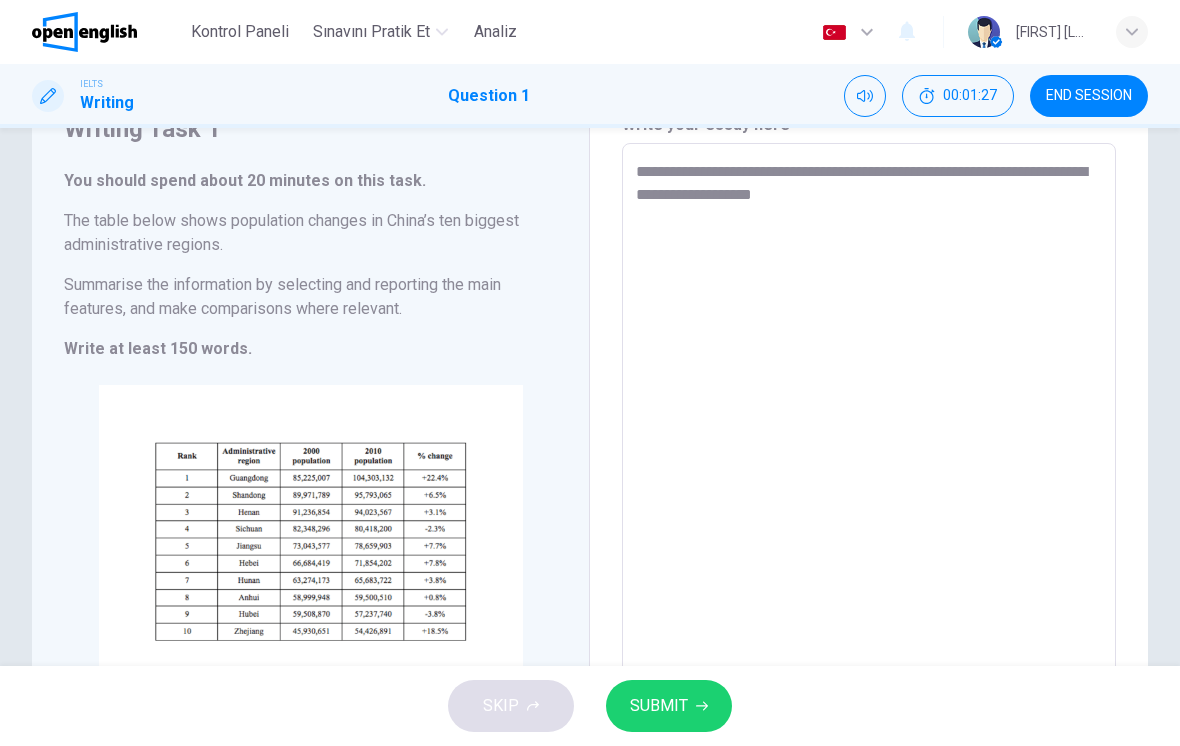 scroll, scrollTop: 108, scrollLeft: 0, axis: vertical 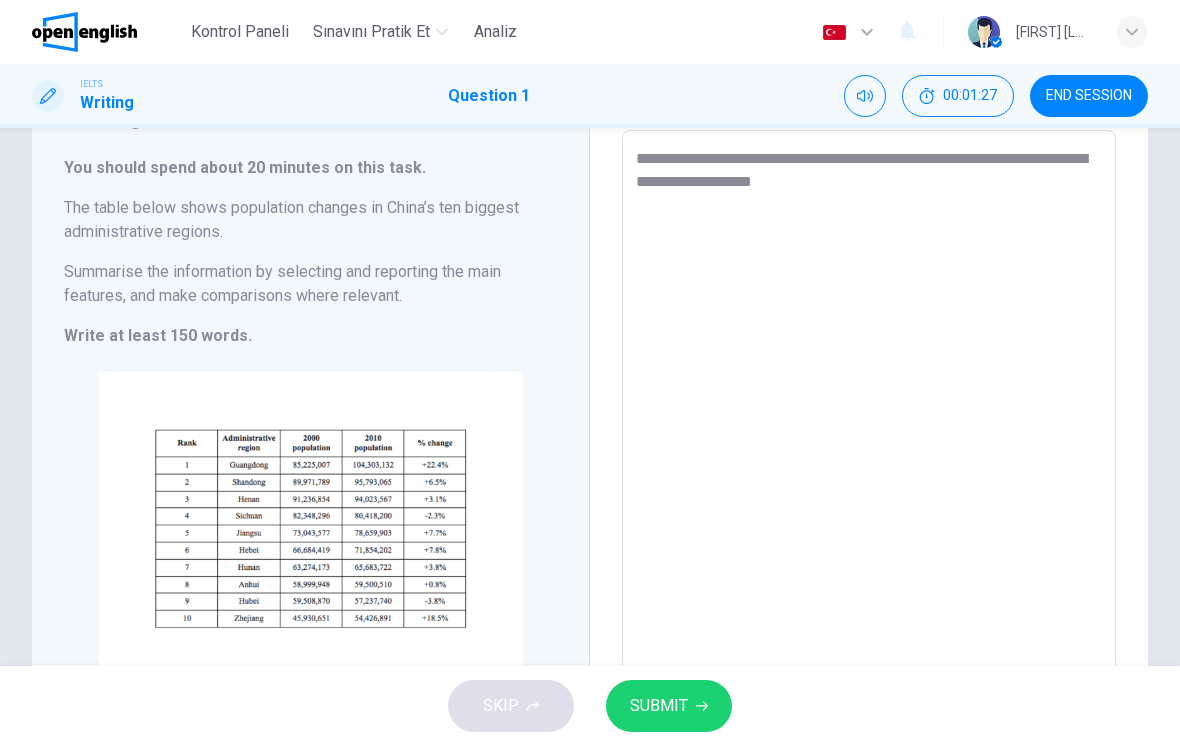 type 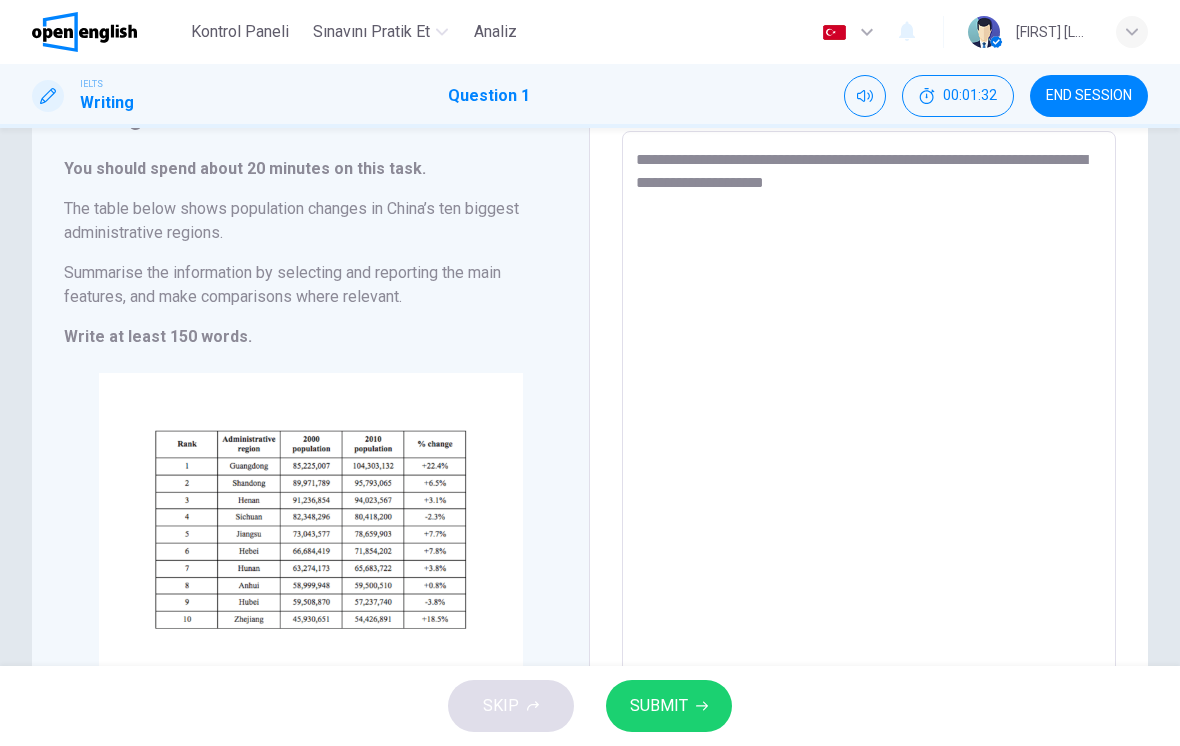 scroll, scrollTop: 108, scrollLeft: 0, axis: vertical 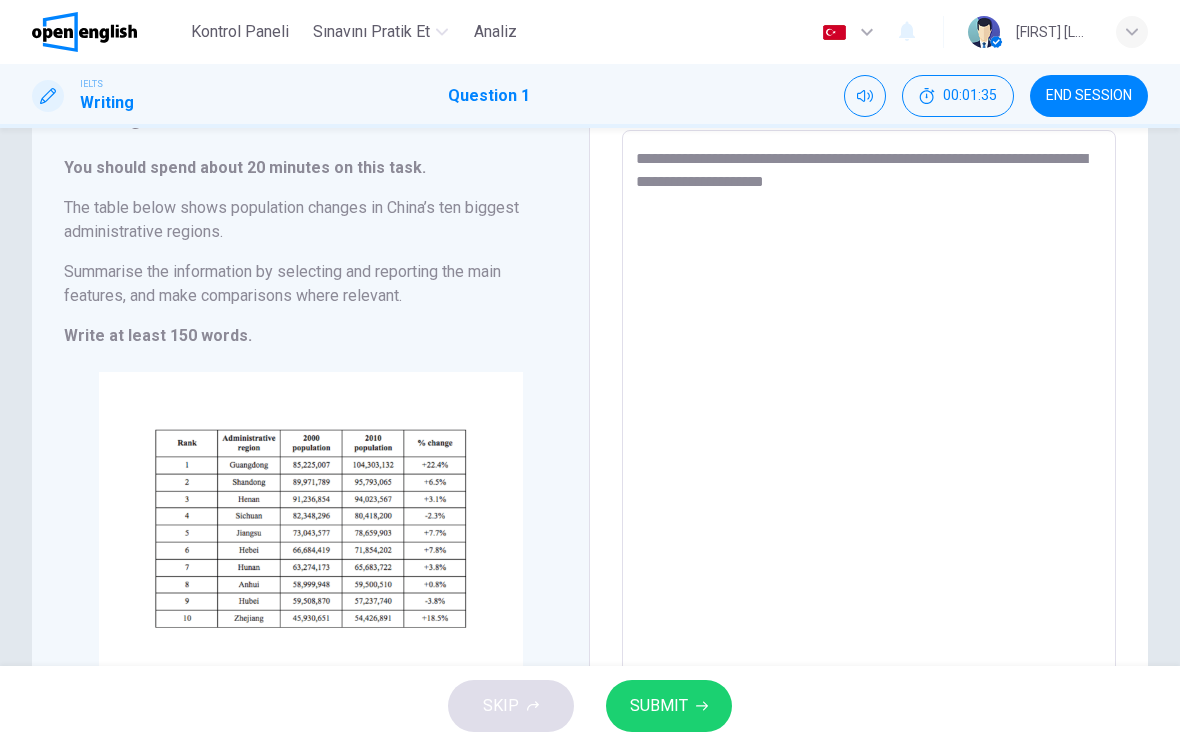 click on "**********" at bounding box center [869, 408] 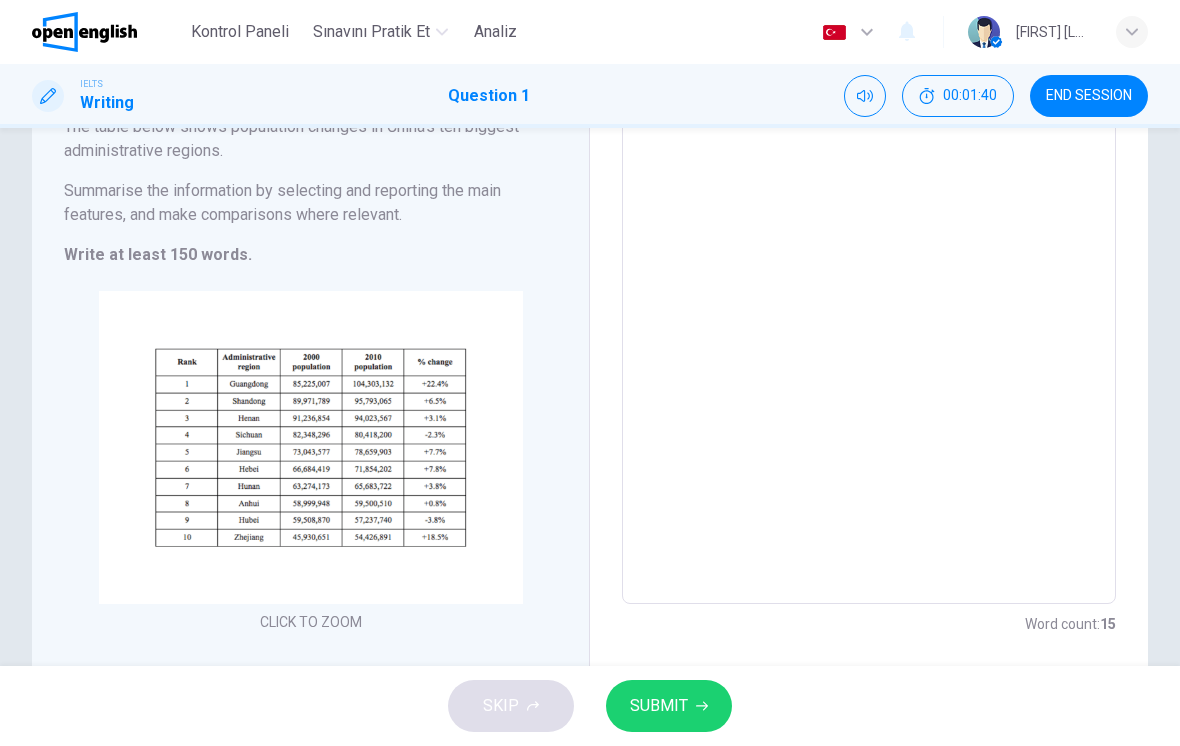 scroll, scrollTop: 107, scrollLeft: 0, axis: vertical 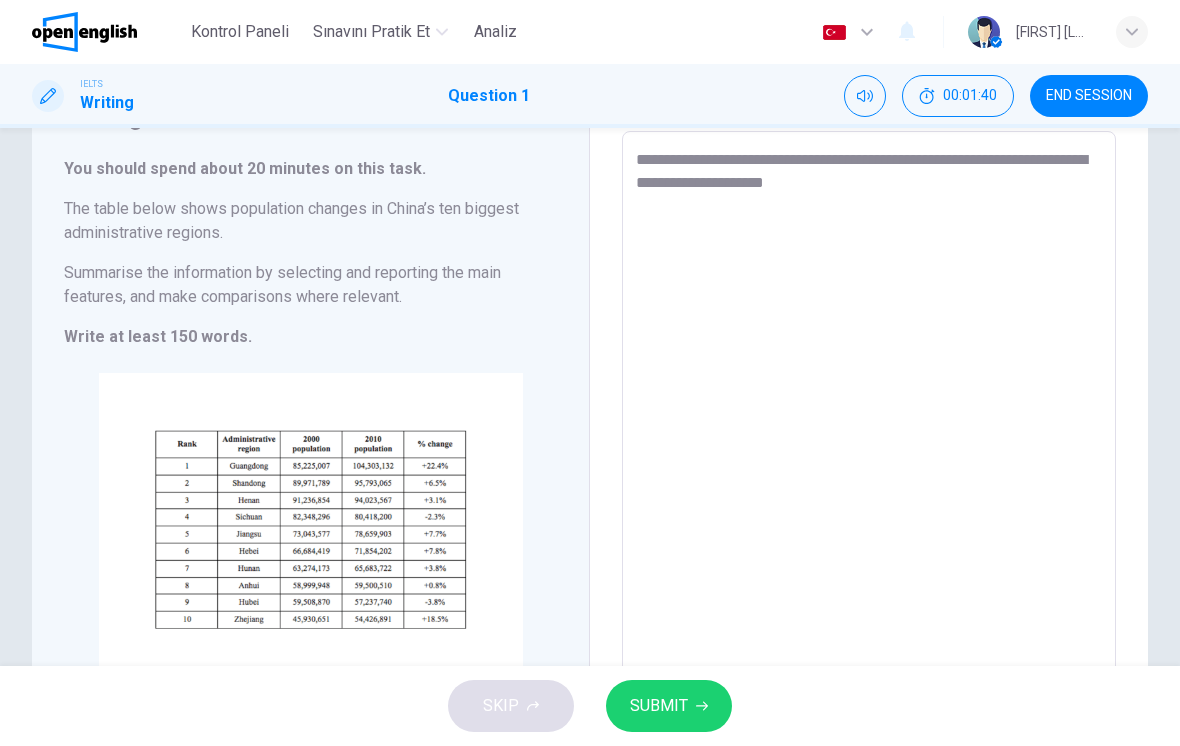 click on "**********" at bounding box center [869, 409] 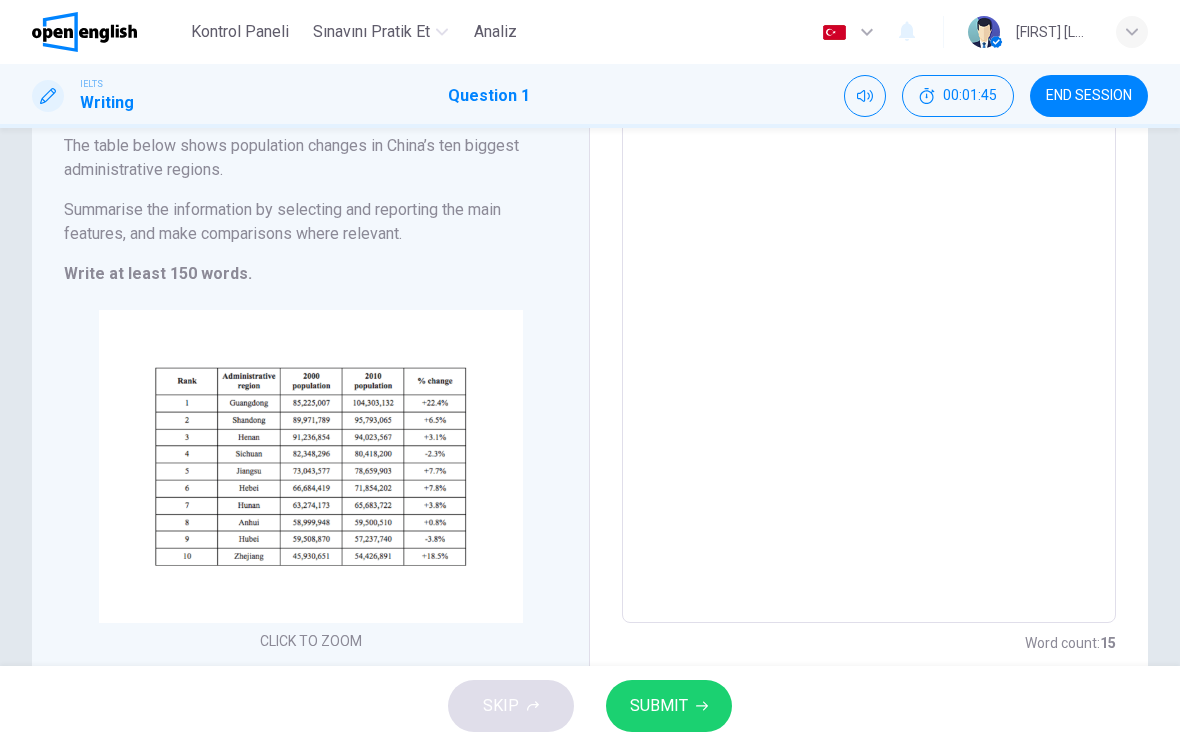scroll, scrollTop: 171, scrollLeft: 0, axis: vertical 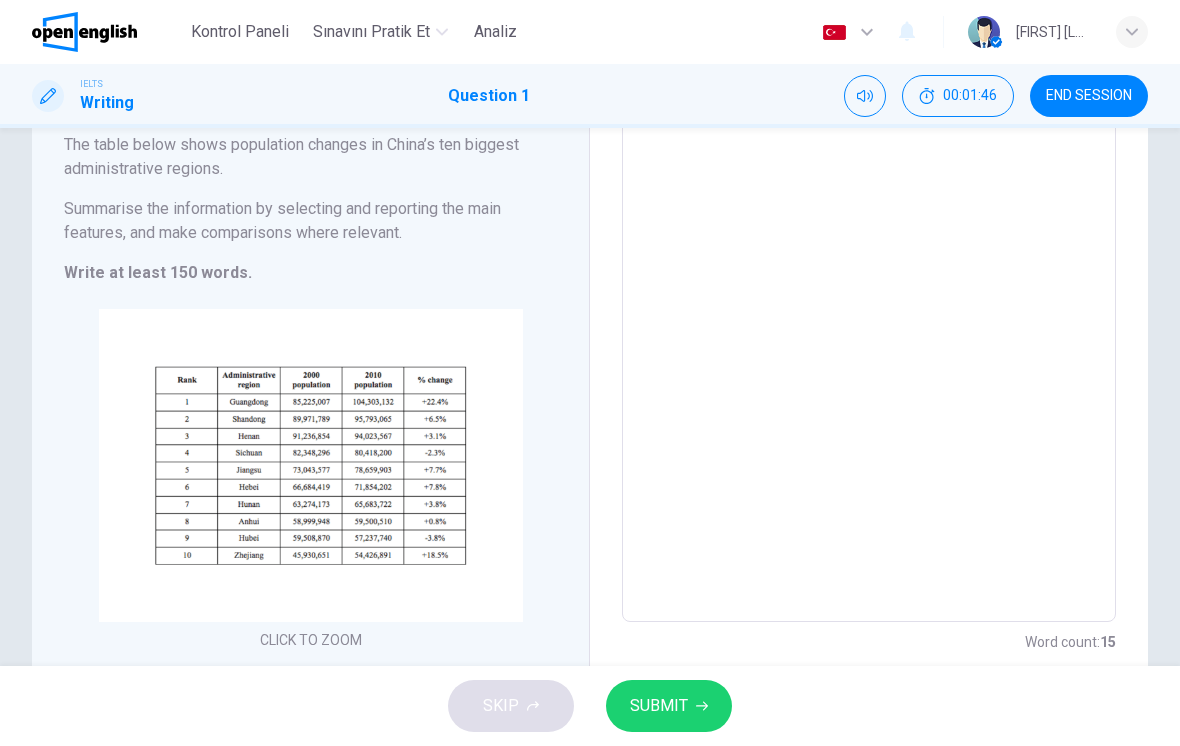 click on "Click to Zoom" at bounding box center [310, 482] 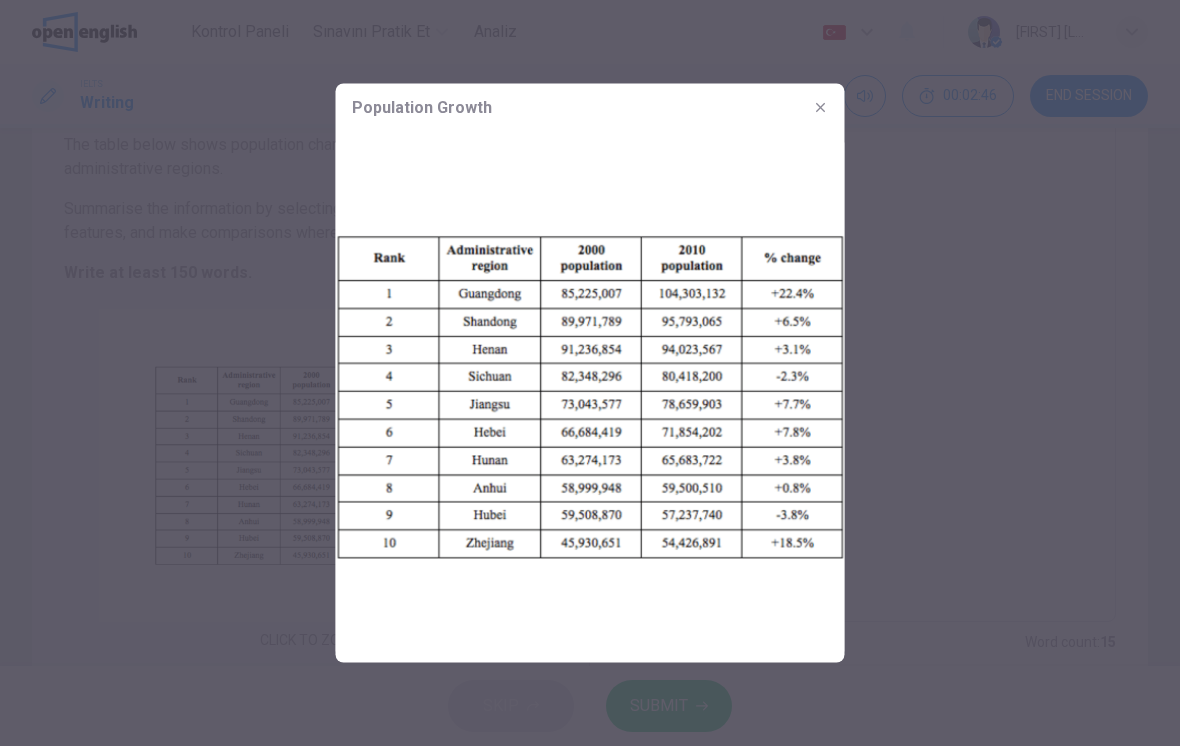 click at bounding box center [821, 108] 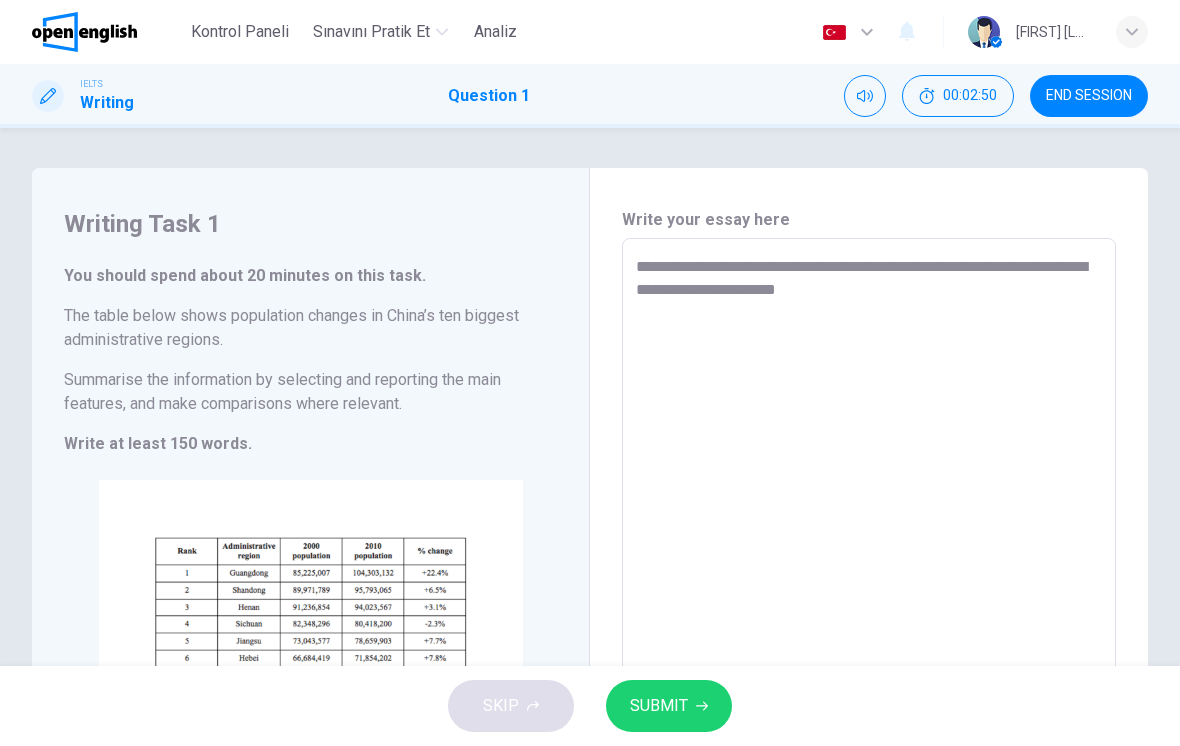scroll, scrollTop: 0, scrollLeft: 0, axis: both 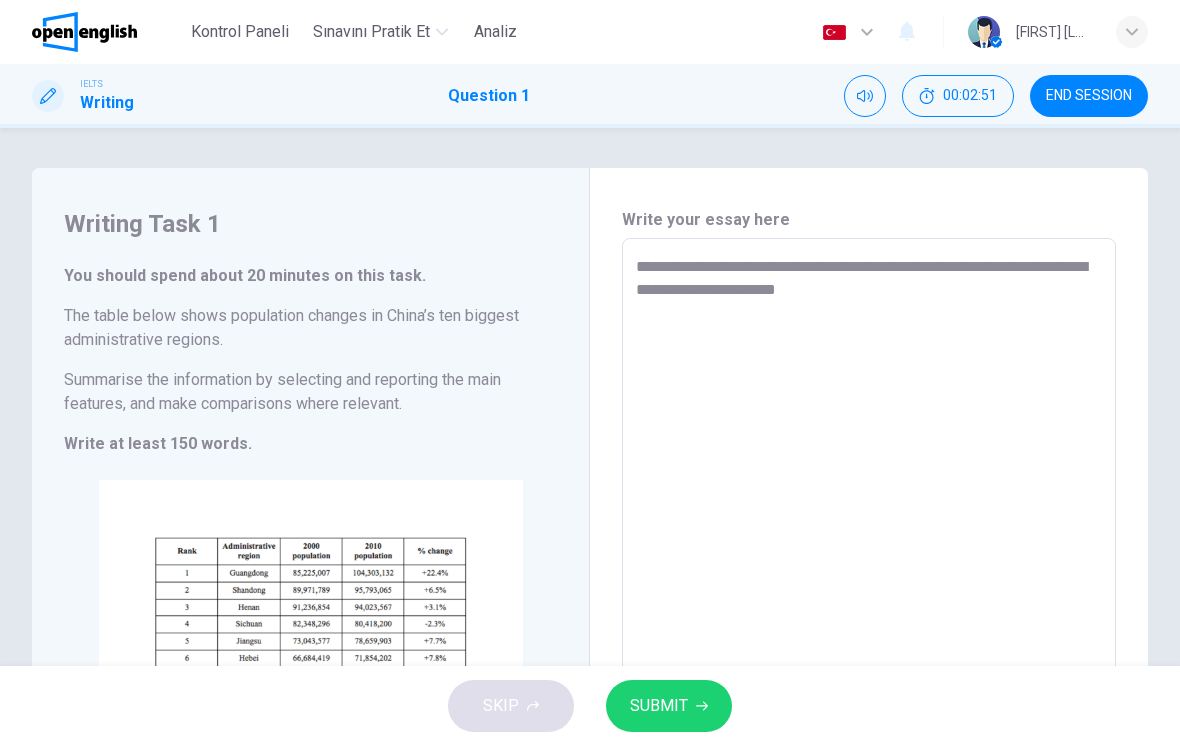 click on "**********" at bounding box center [869, 516] 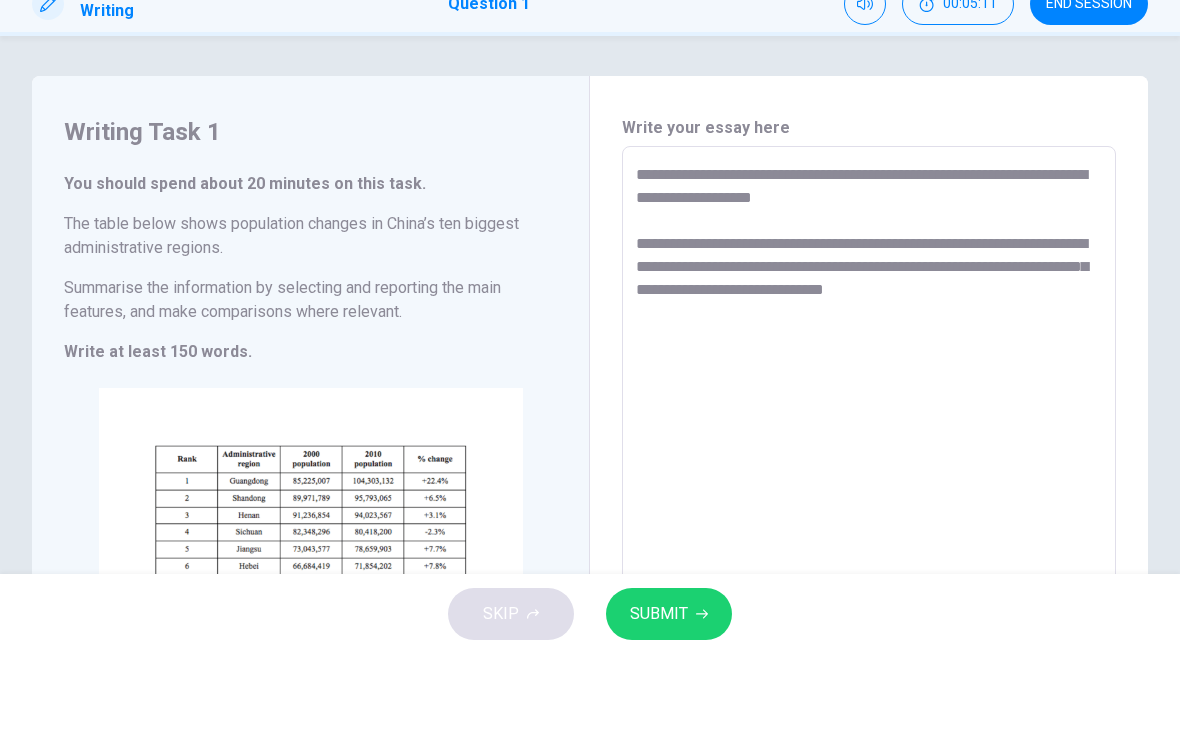 click on "**********" at bounding box center [869, 516] 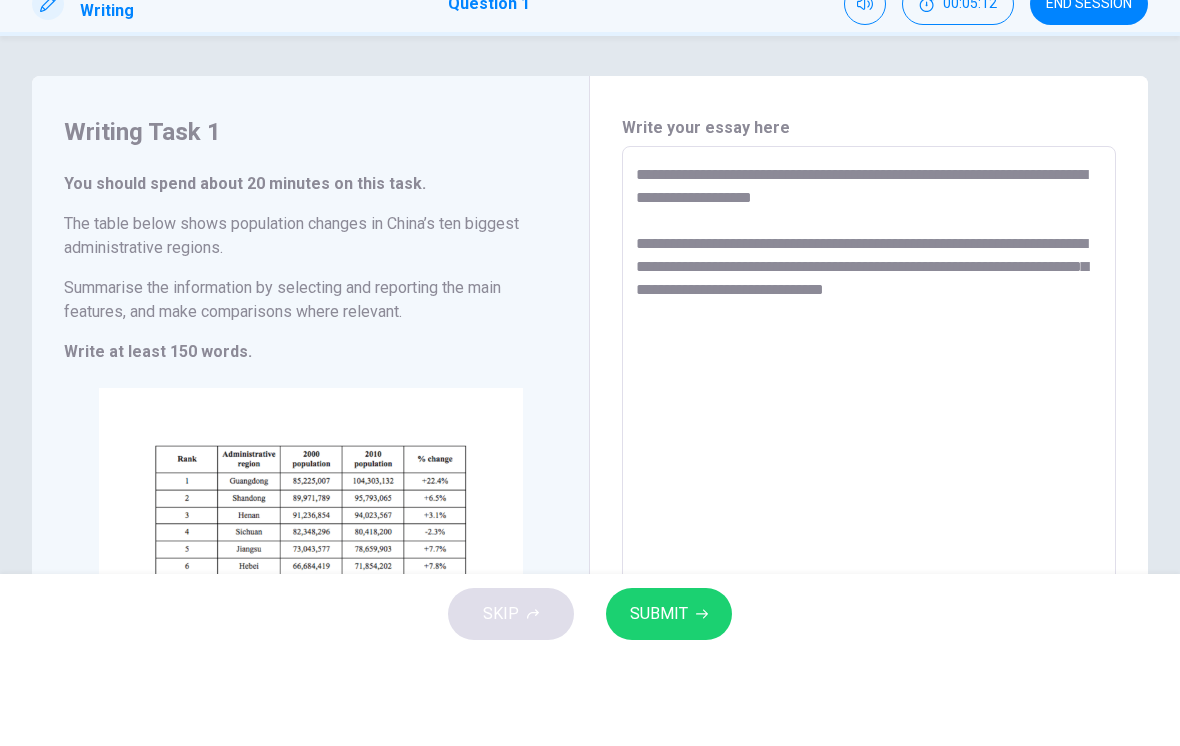 click on "**********" at bounding box center (869, 516) 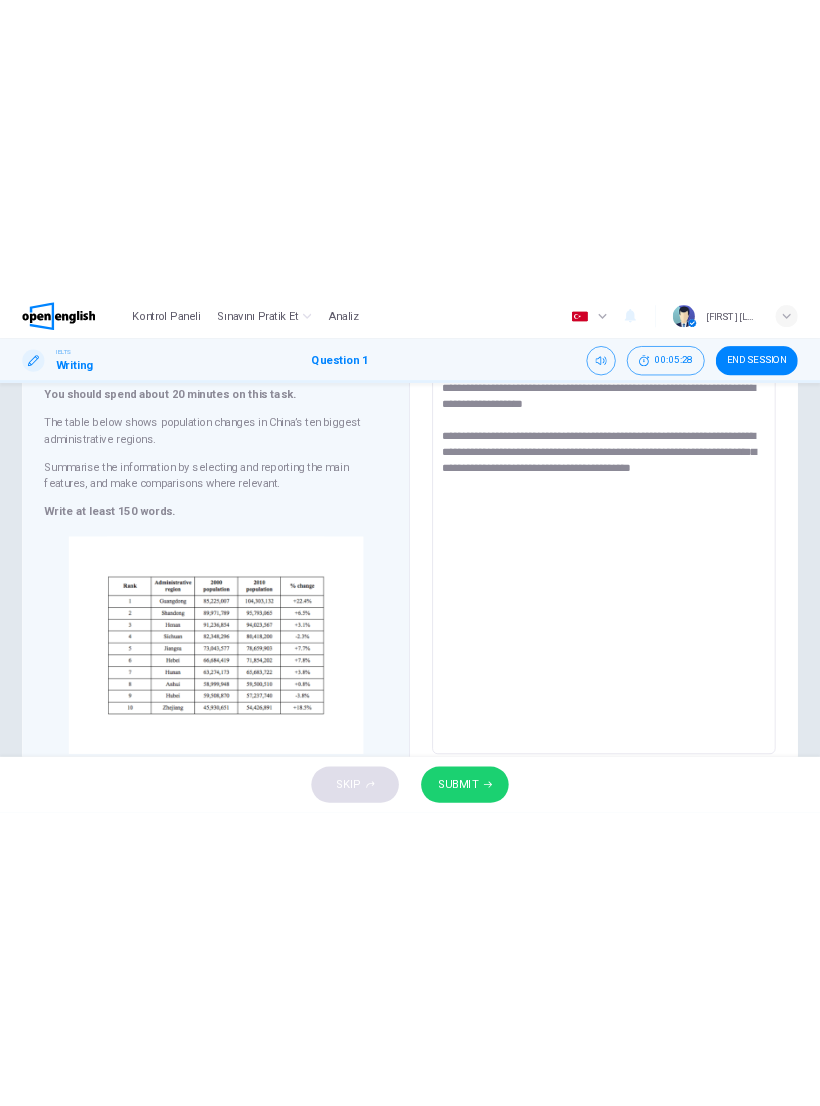 scroll, scrollTop: 123, scrollLeft: 0, axis: vertical 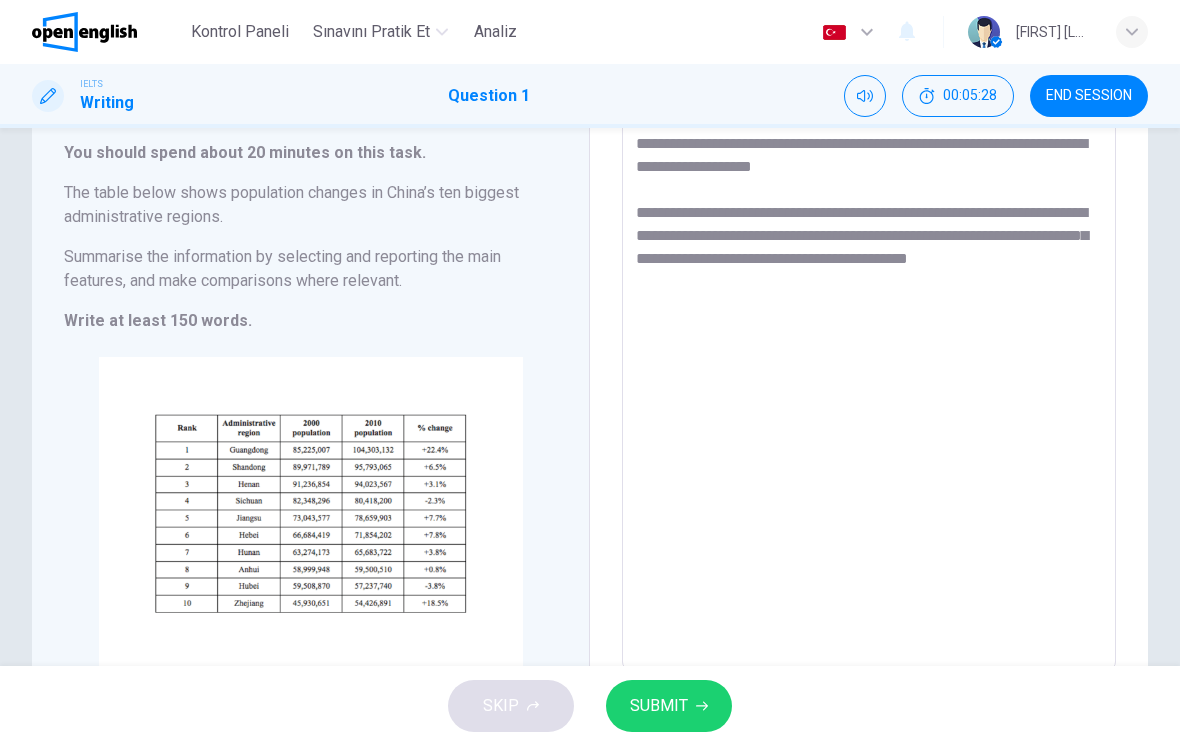click on "**********" at bounding box center [869, 393] 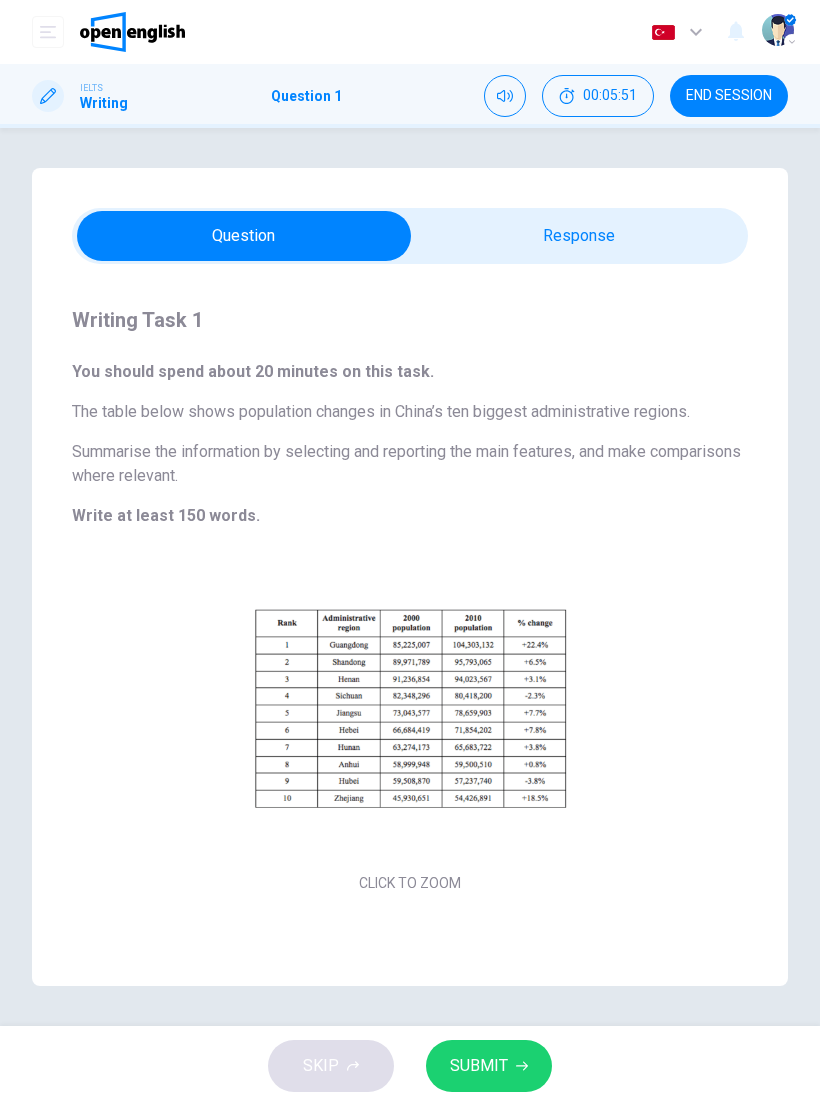 scroll, scrollTop: 0, scrollLeft: 0, axis: both 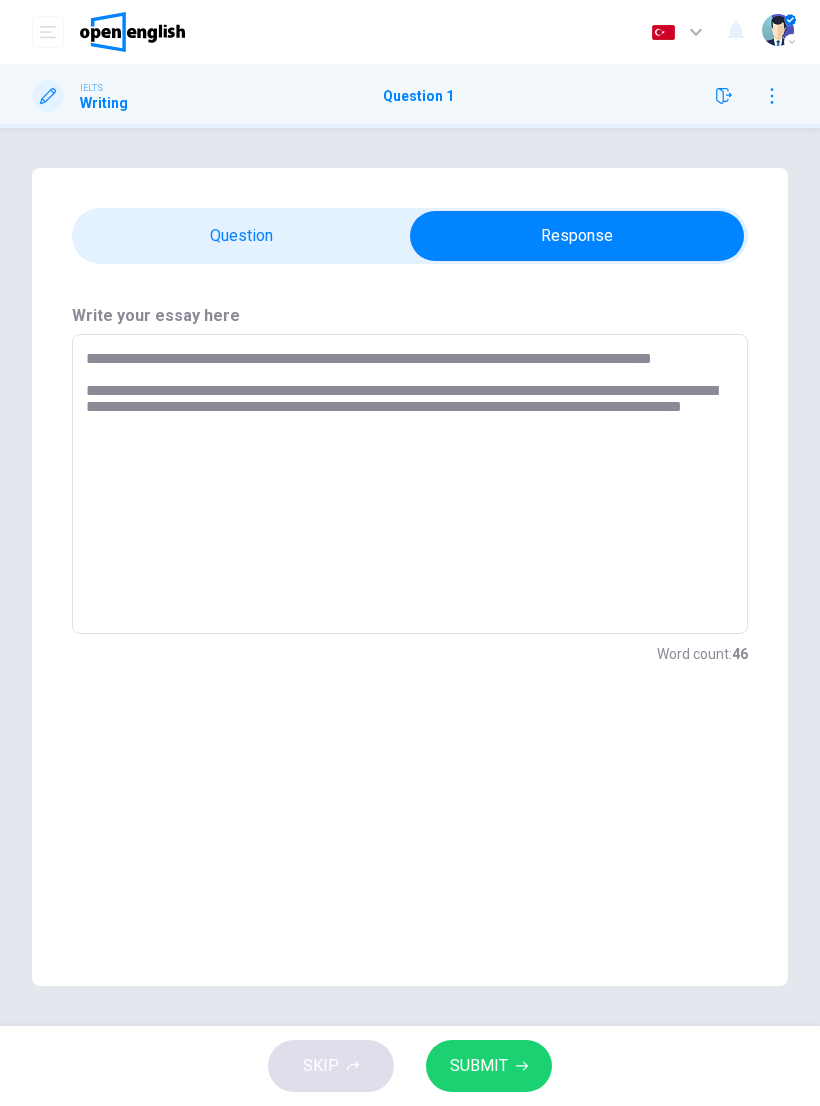 click on "**********" at bounding box center (410, 484) 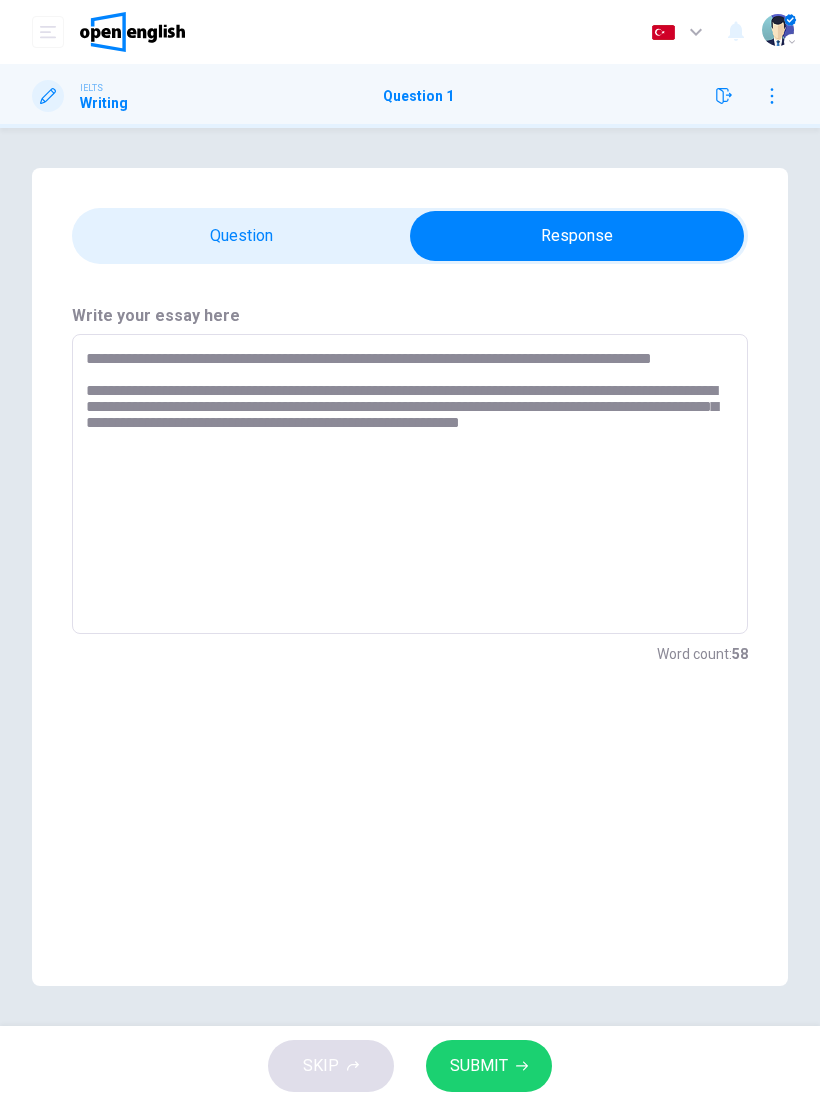 click on "**********" at bounding box center (410, 484) 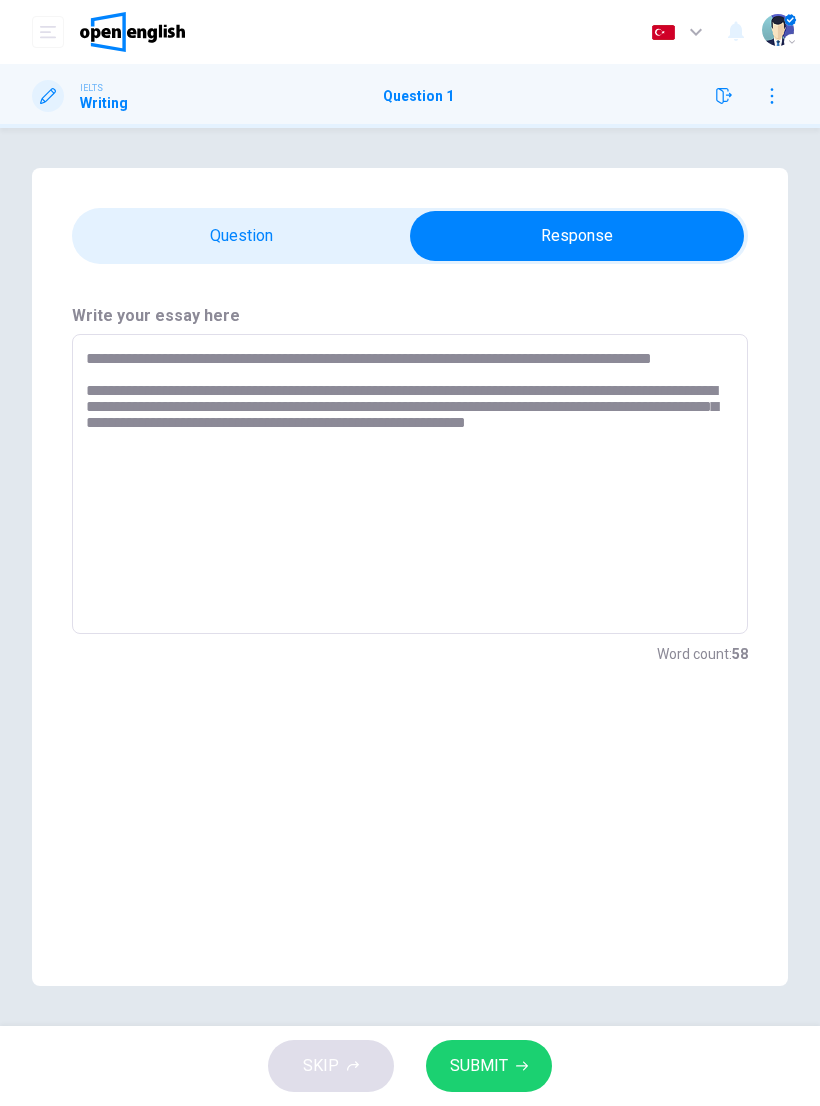 click on "**********" at bounding box center [410, 484] 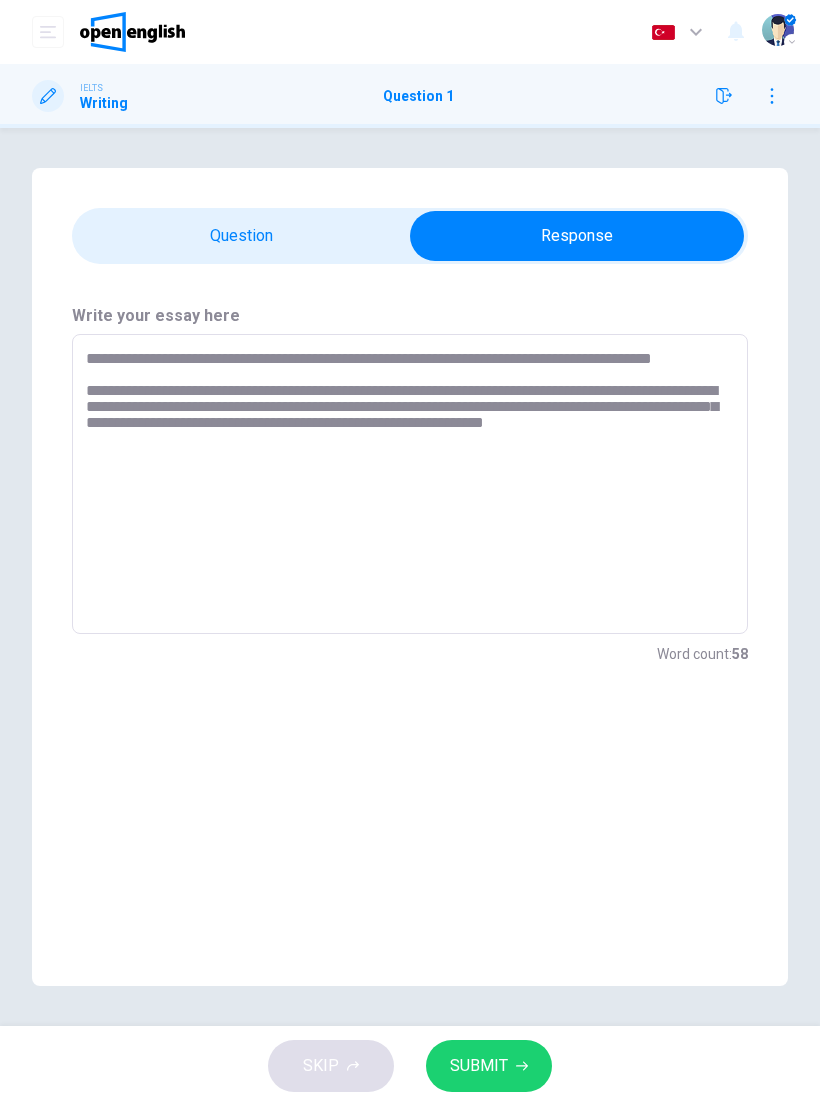 click on "**********" at bounding box center [410, 484] 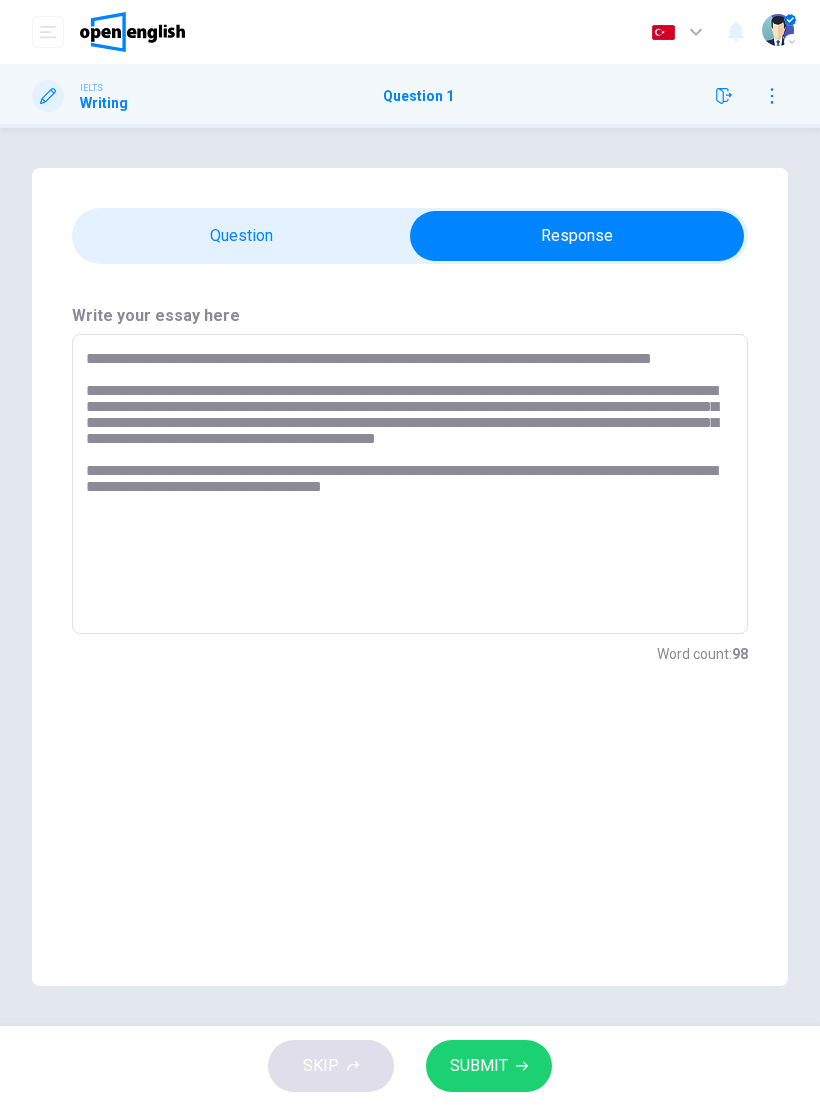click on "**********" at bounding box center [410, 484] 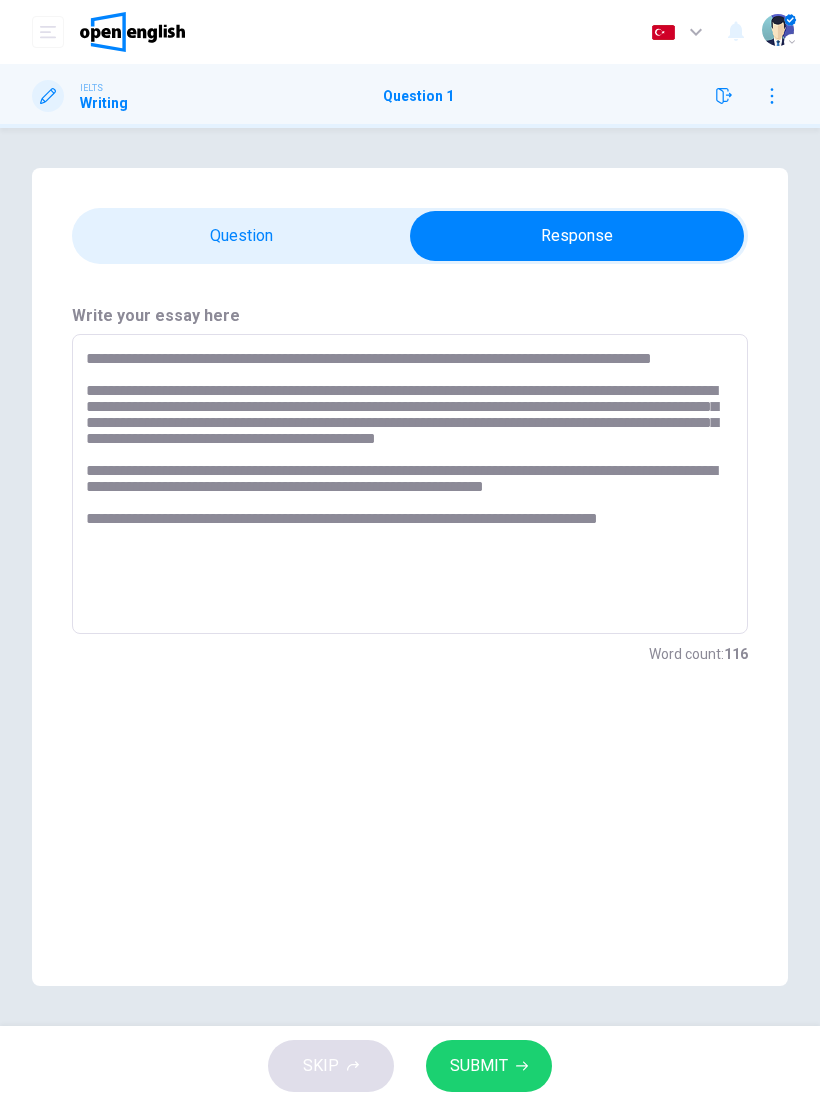 click on "**********" at bounding box center (410, 484) 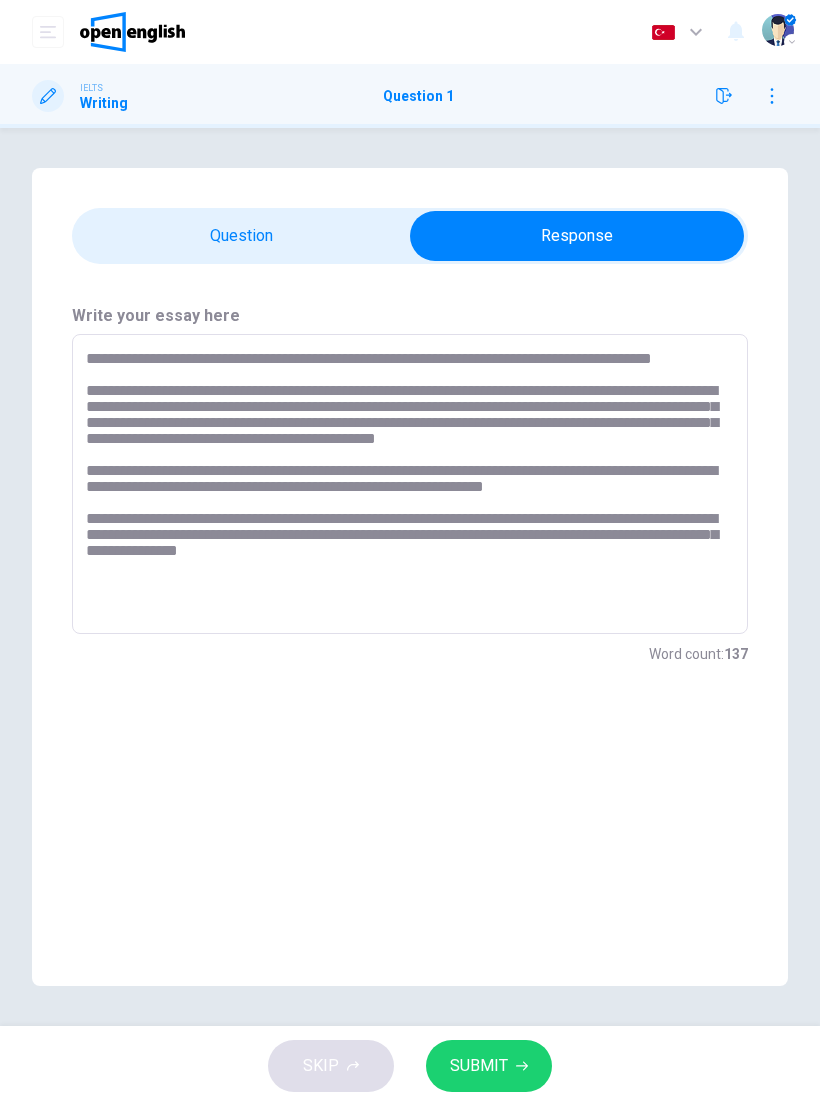 click on "**********" at bounding box center (410, 484) 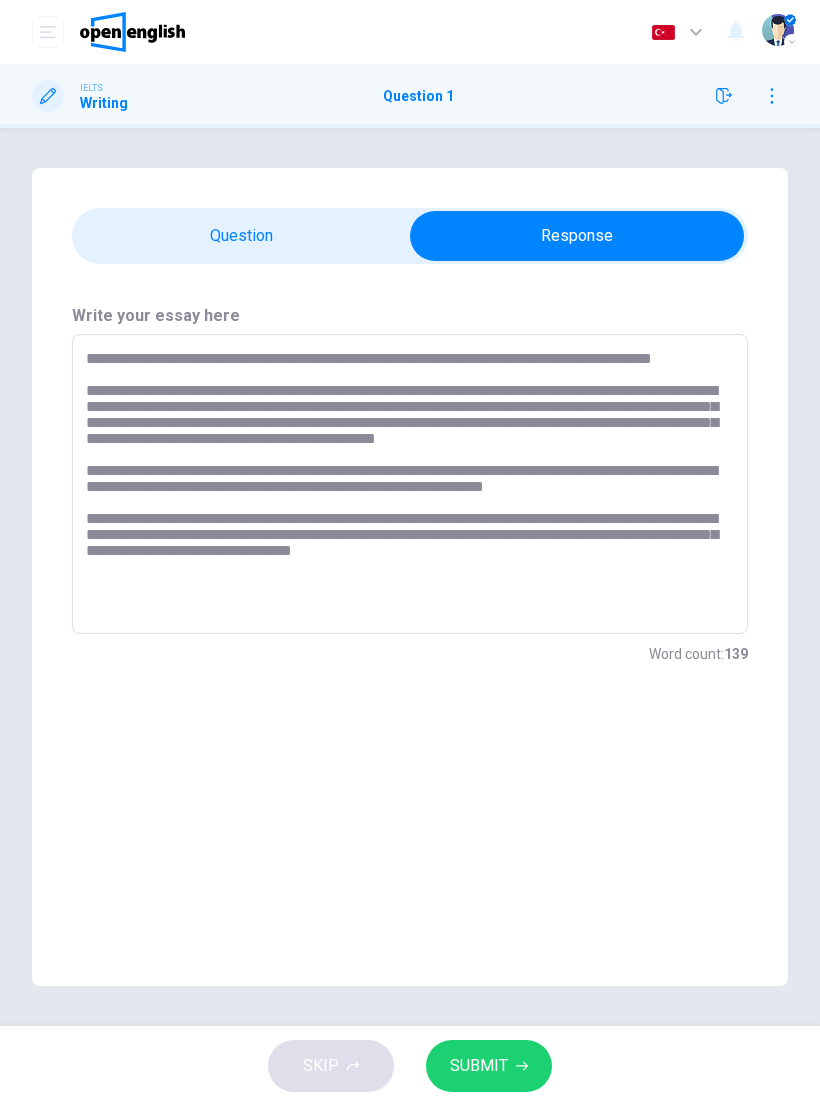 click on "**********" at bounding box center [410, 484] 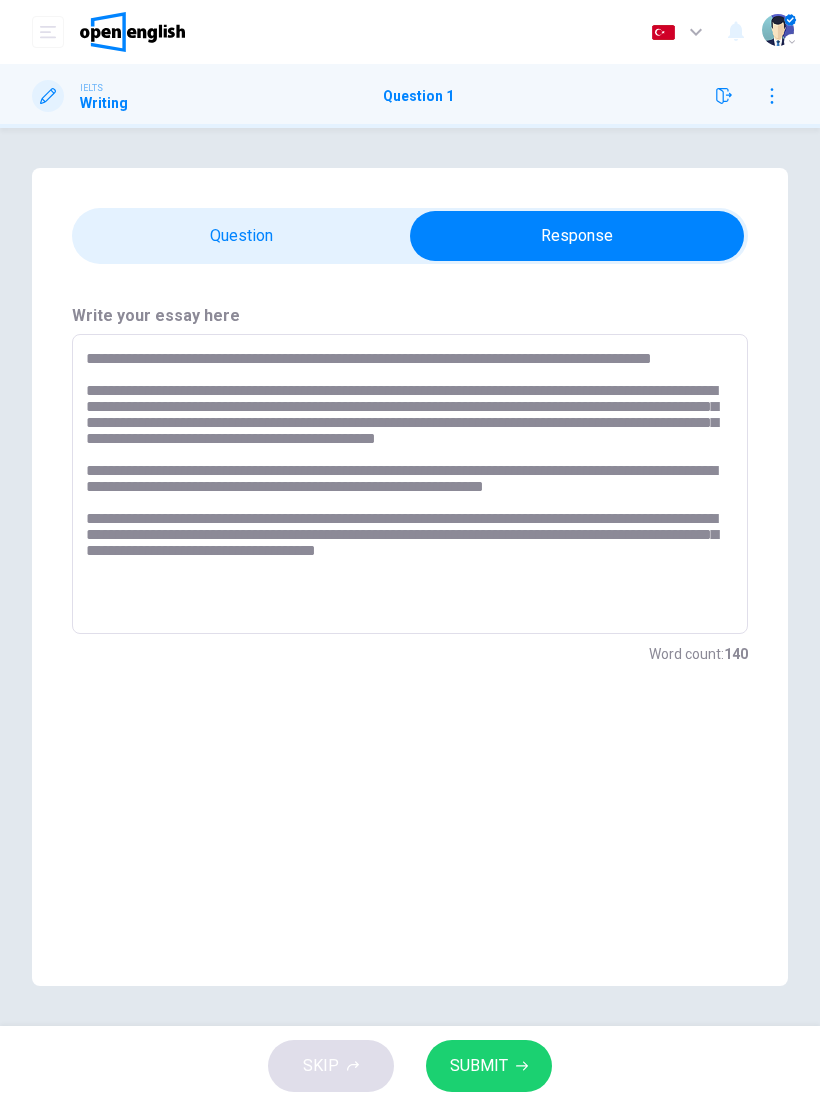 click on "**********" at bounding box center (410, 484) 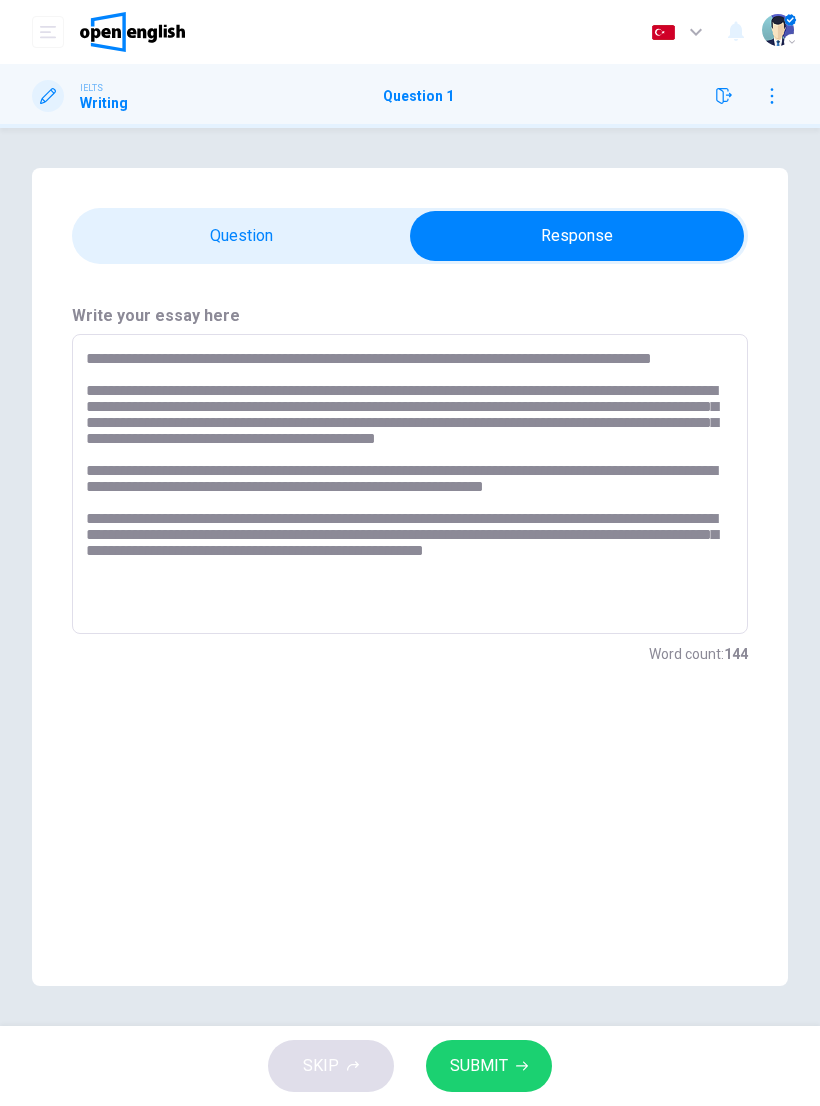 click on "**********" at bounding box center (410, 484) 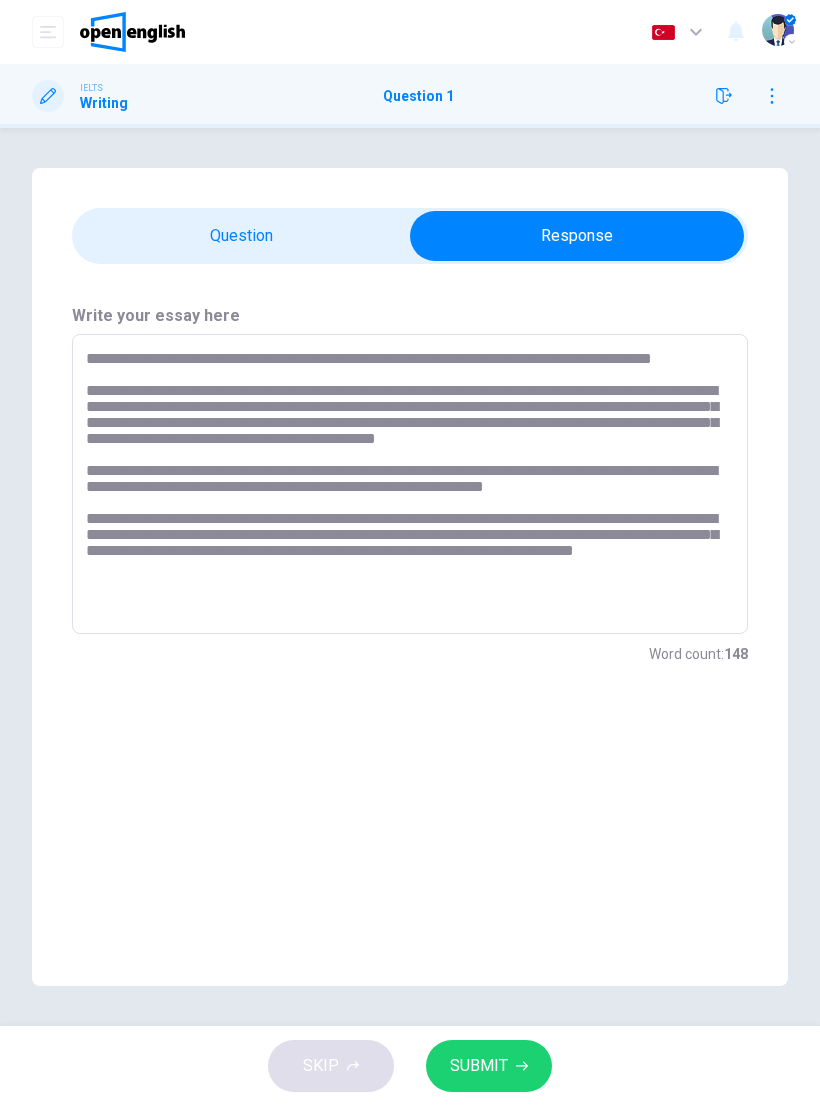 click on "**********" at bounding box center [410, 484] 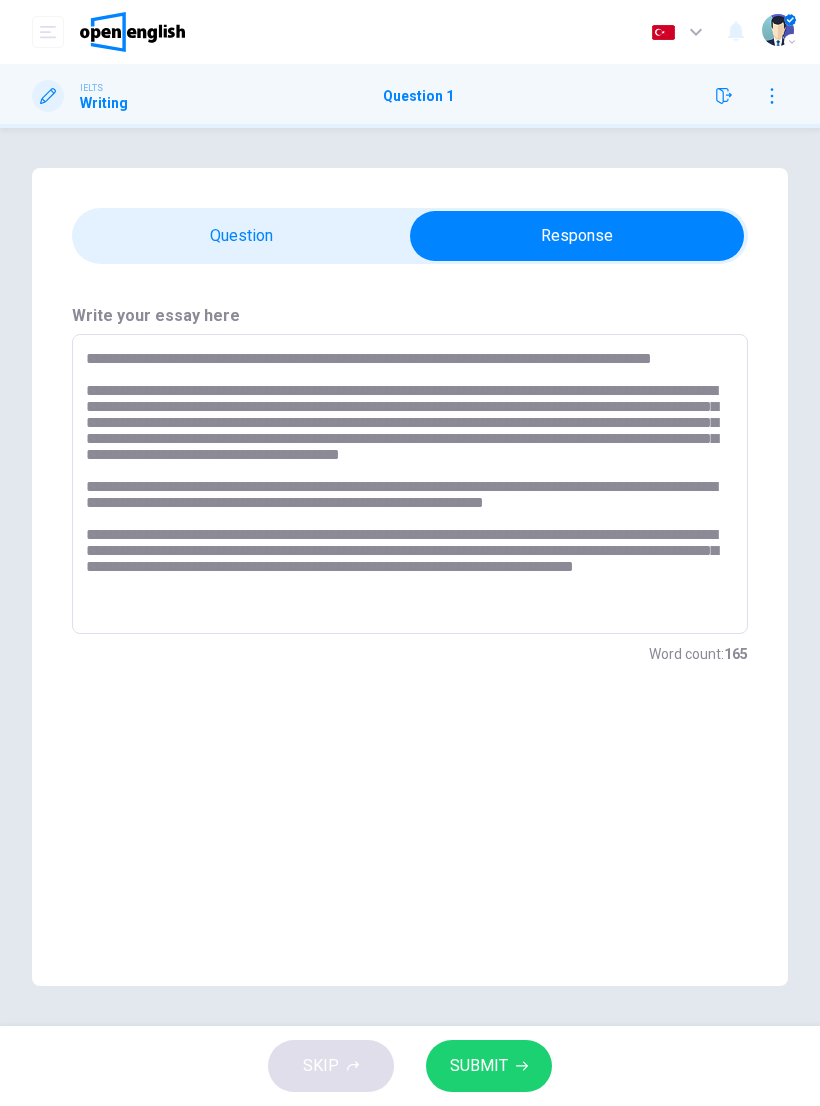 scroll, scrollTop: 69, scrollLeft: 0, axis: vertical 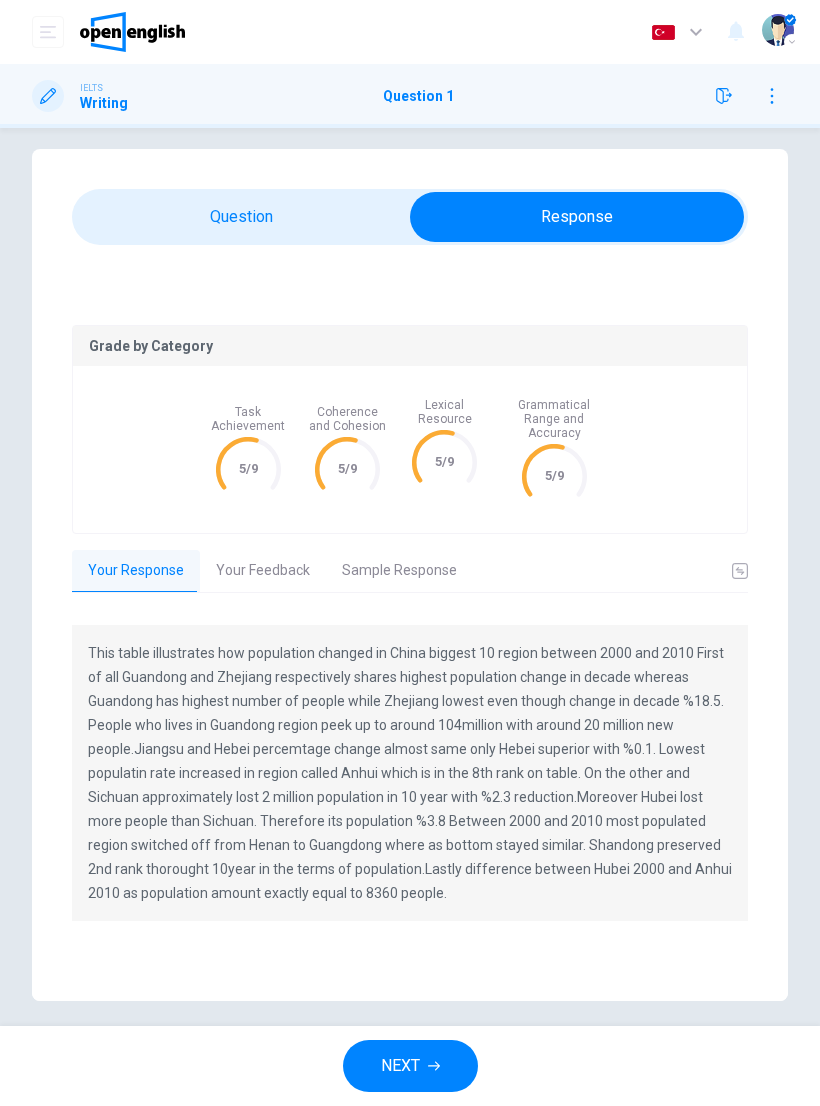 click on "Your Feedback" at bounding box center [263, 571] 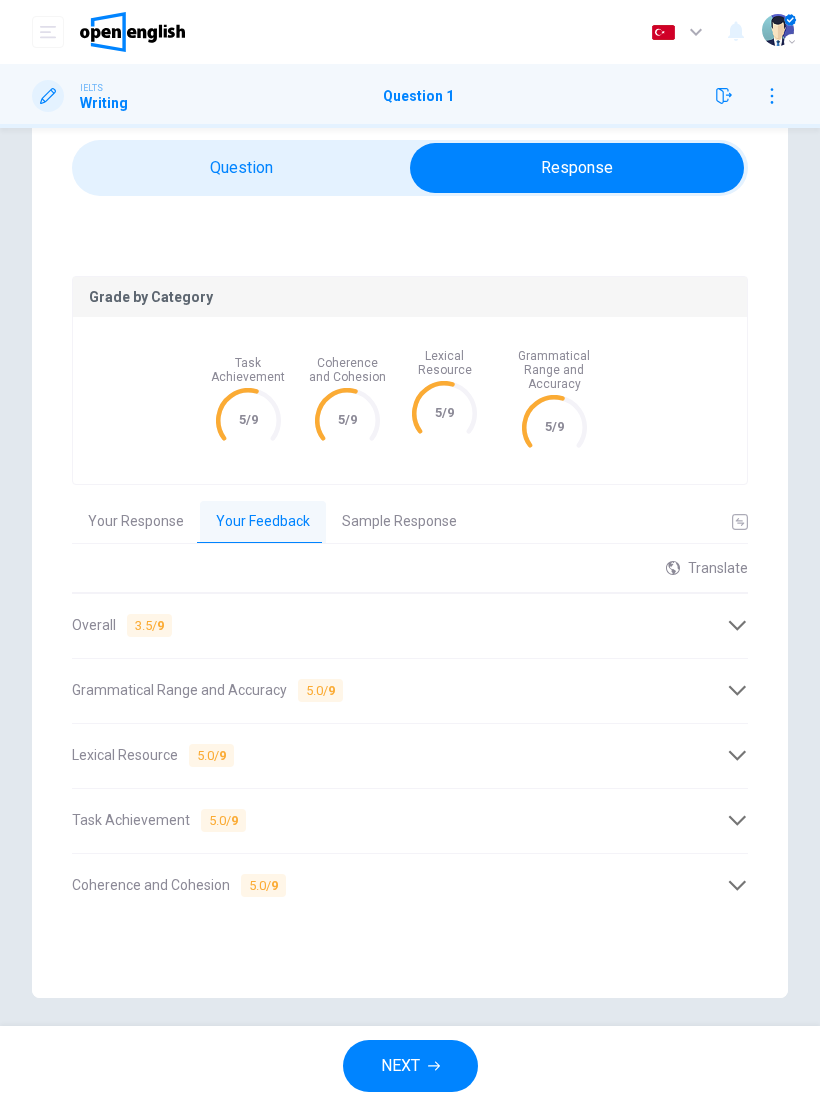scroll, scrollTop: 66, scrollLeft: 0, axis: vertical 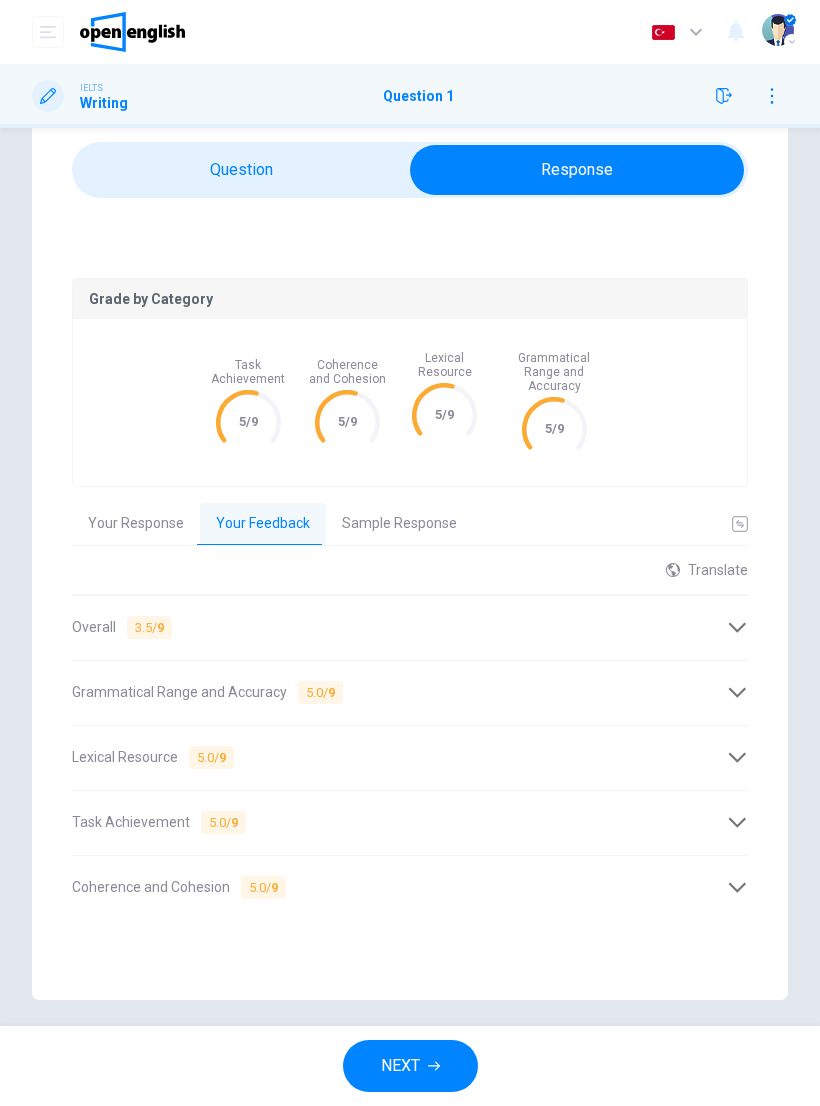 click on "3.5 / 9" at bounding box center (149, 627) 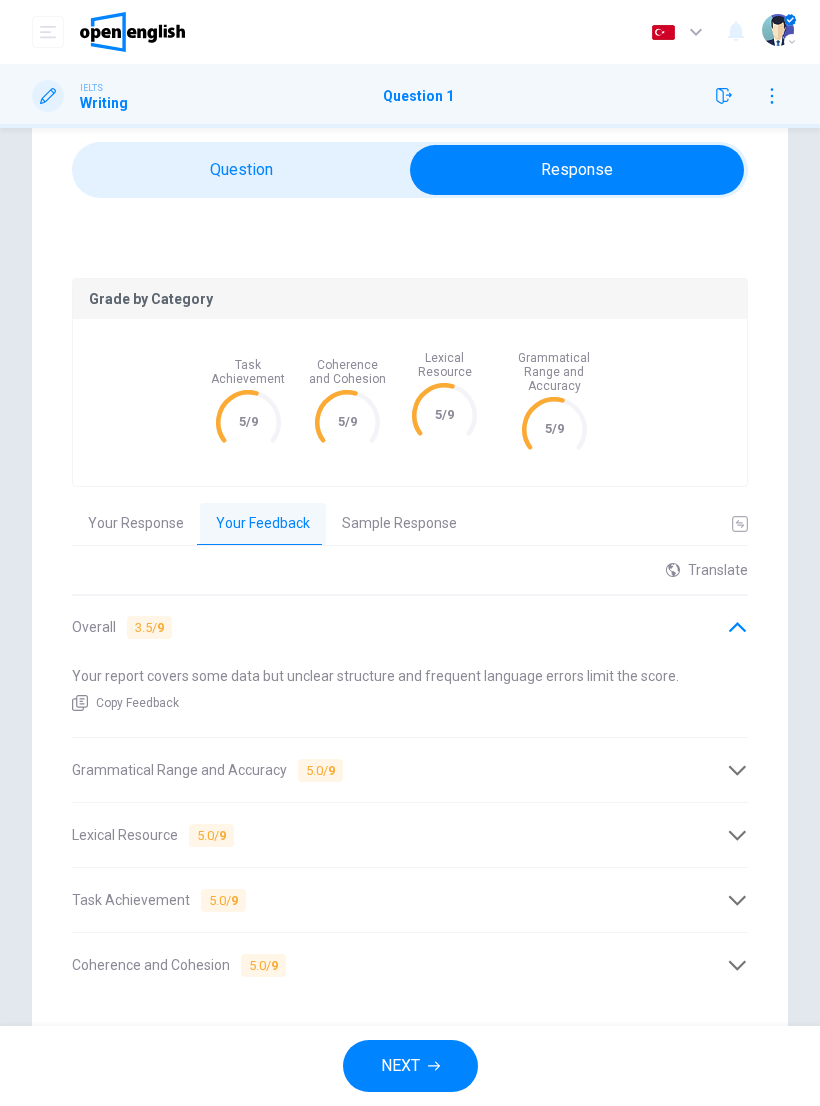 click on "Your Response" at bounding box center [136, 524] 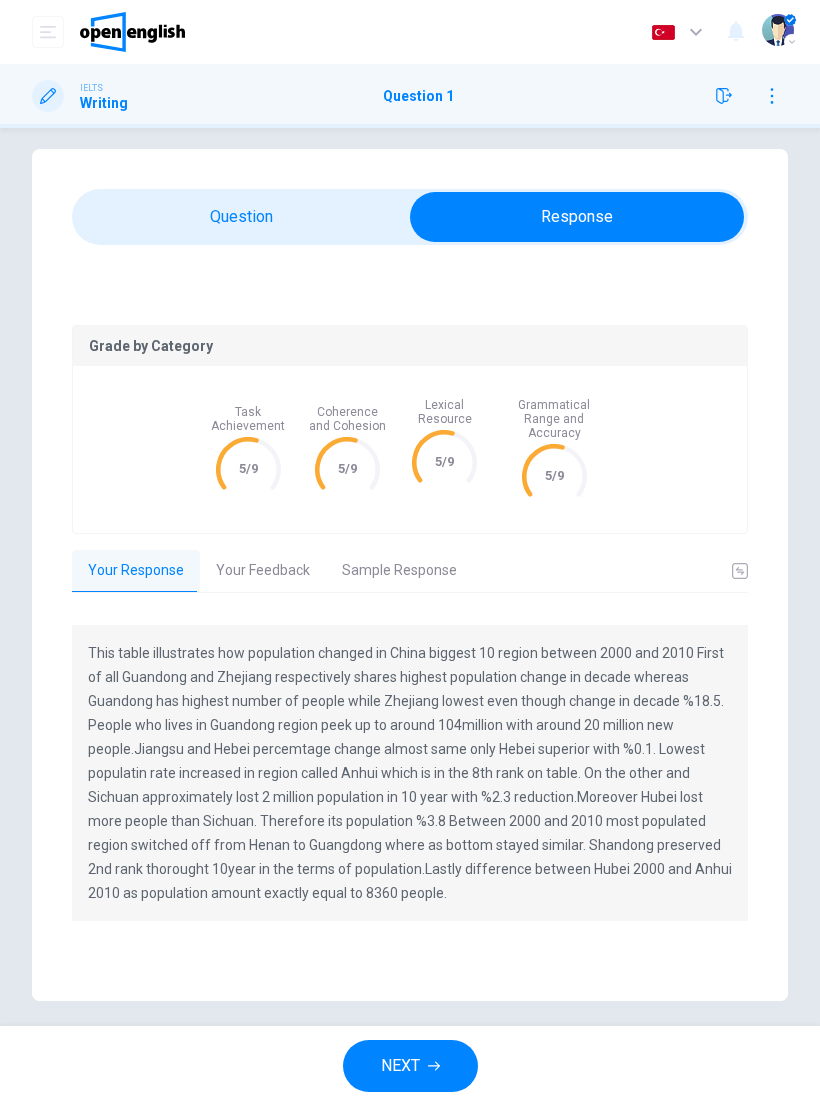 click on "Your Feedback" at bounding box center (263, 571) 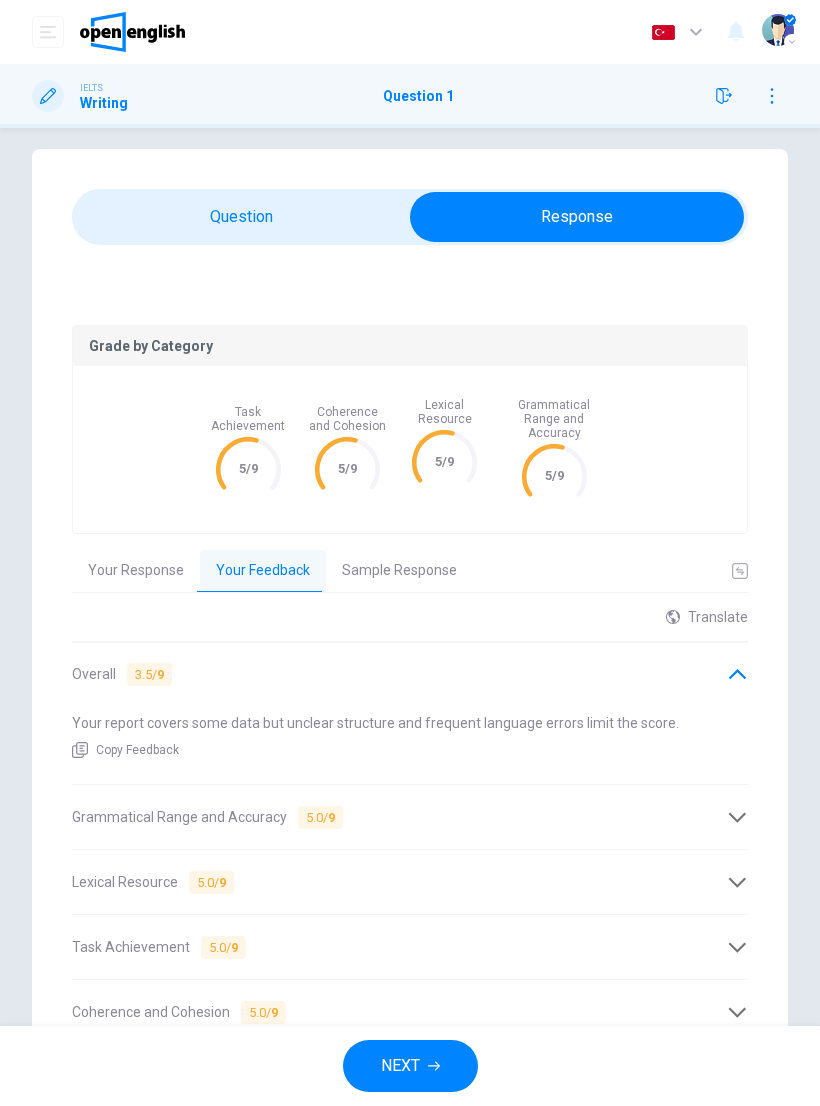 click on "Sample Response" at bounding box center (399, 571) 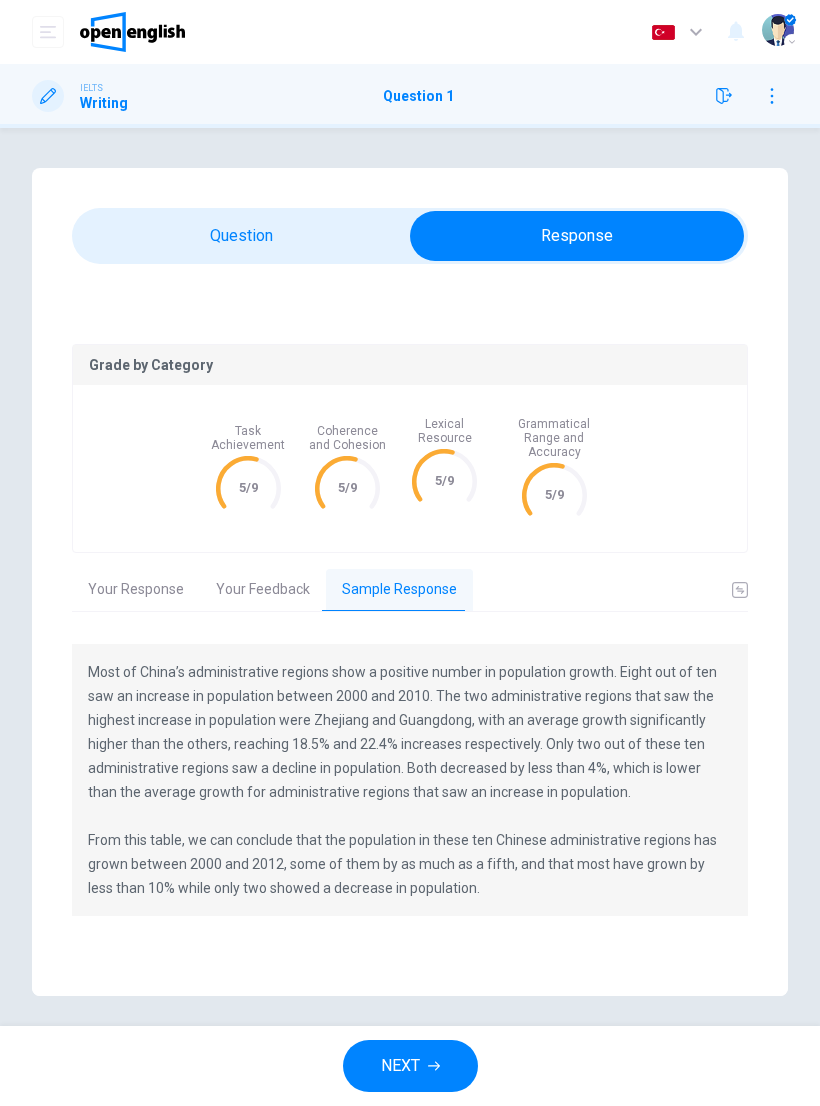 click 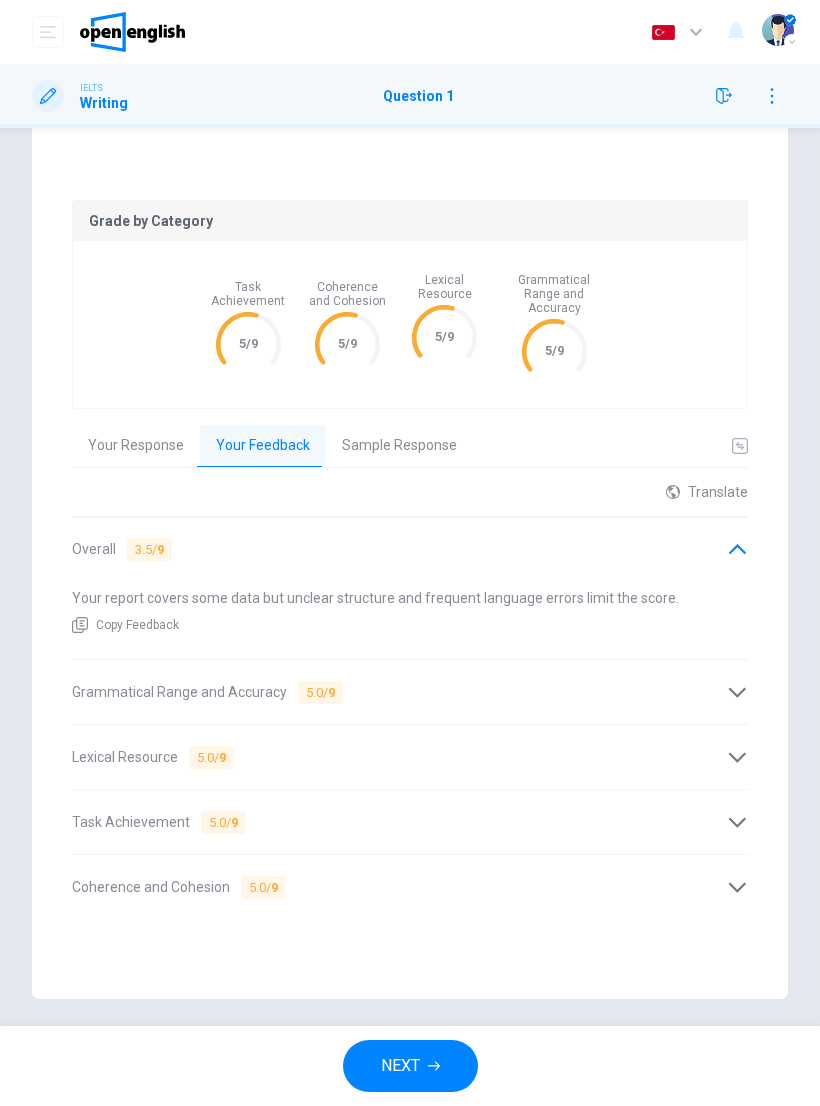 scroll, scrollTop: 143, scrollLeft: 0, axis: vertical 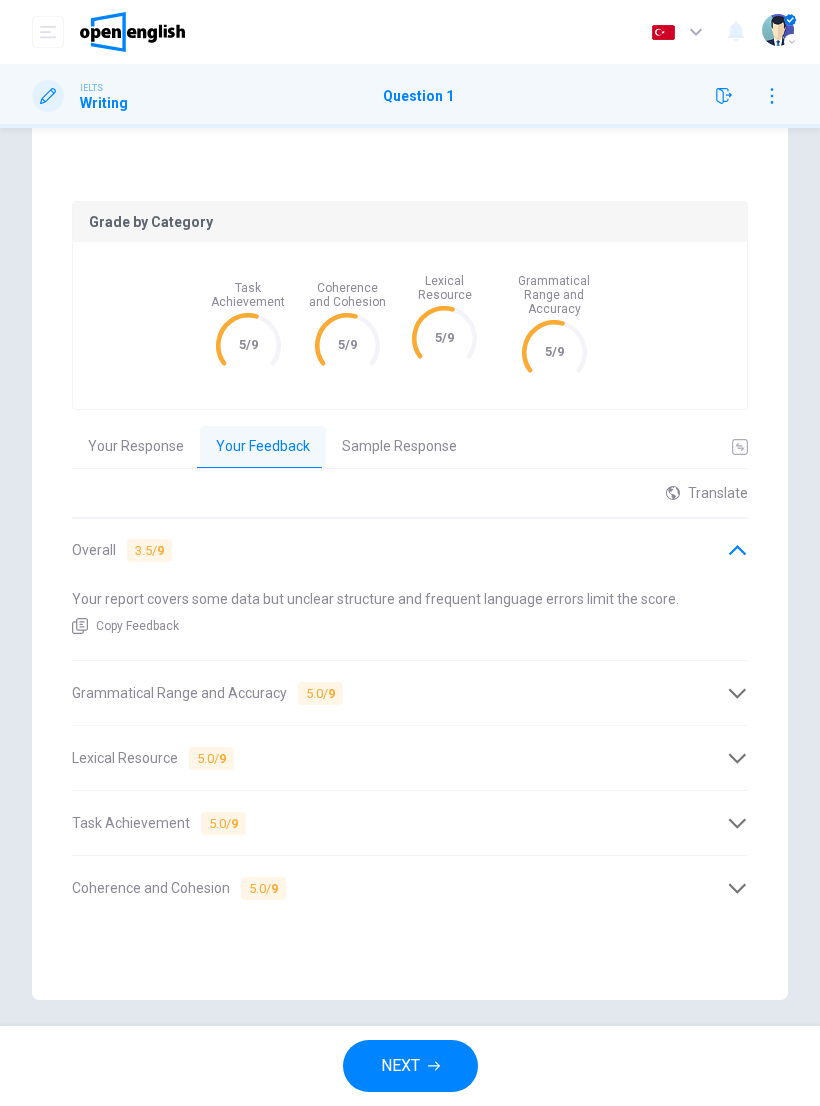 click on "Grammatical Range and Accuracy   5.0 / 9" at bounding box center [399, 693] 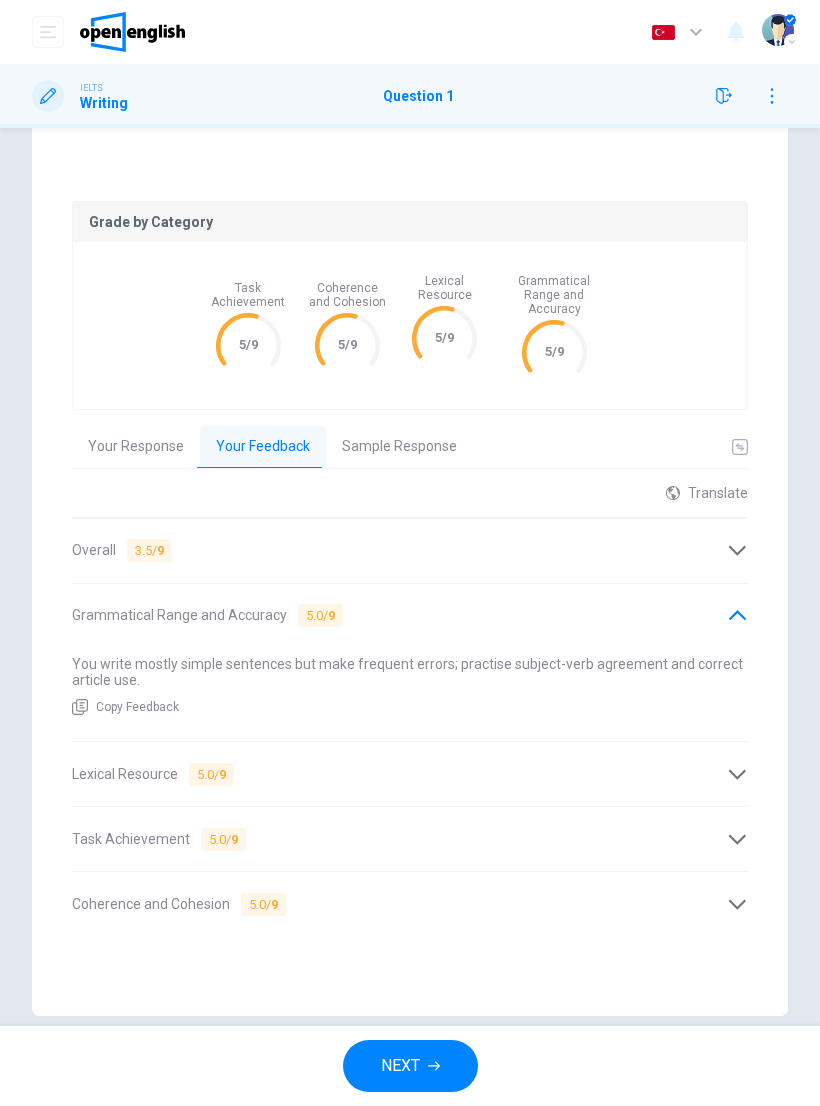 click on "Grammatical Range and Accuracy   5.0 / 9" at bounding box center (410, 616) 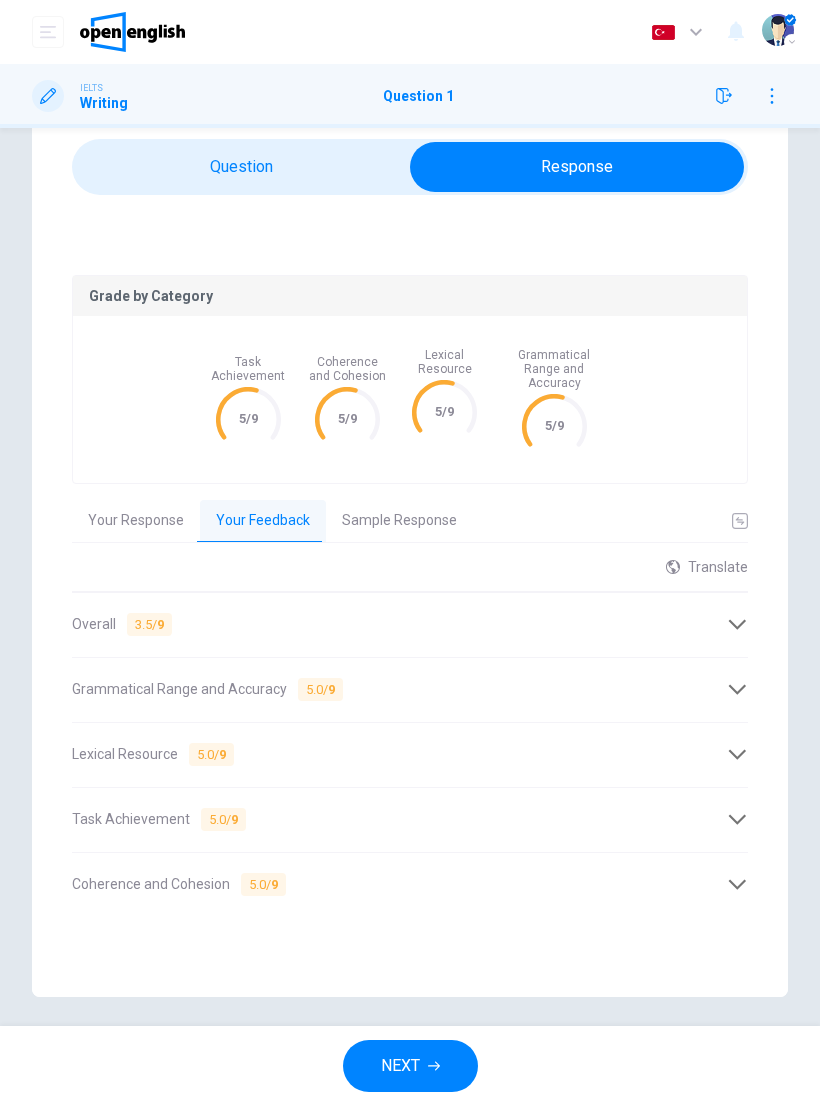 scroll, scrollTop: 66, scrollLeft: 0, axis: vertical 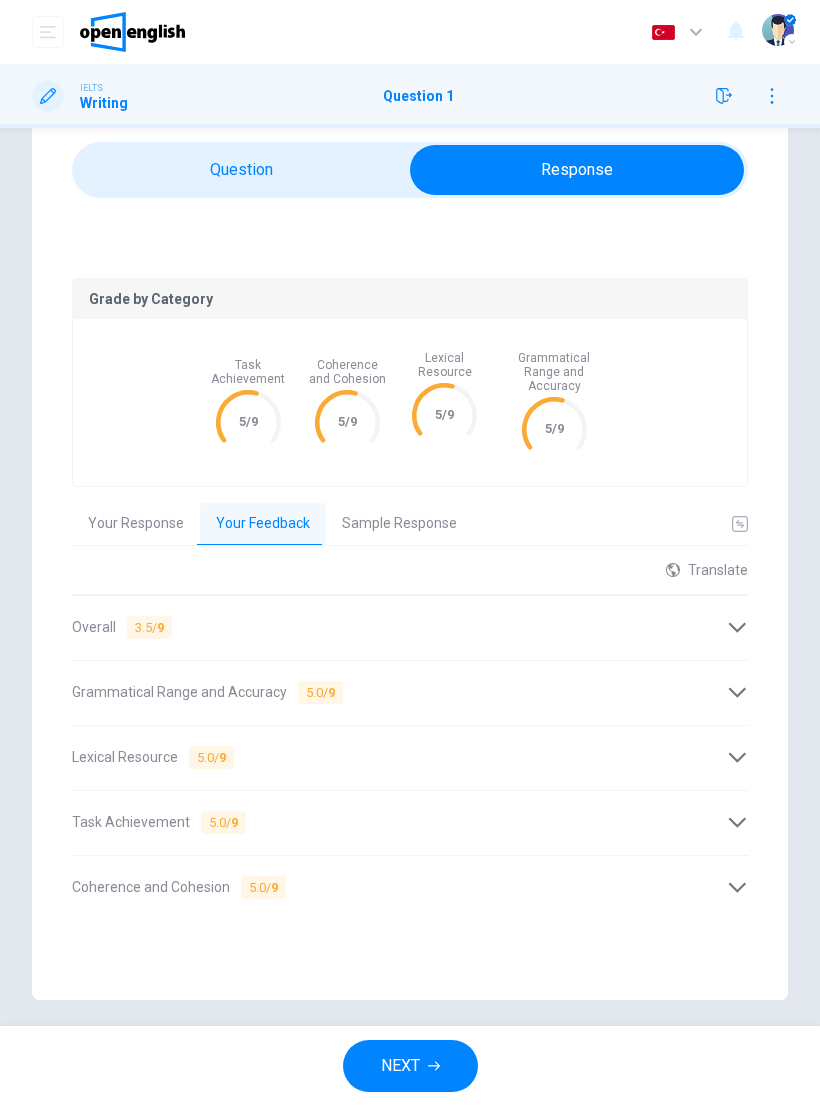click on "Lexical Resource   5.0 / 9" at bounding box center [410, 758] 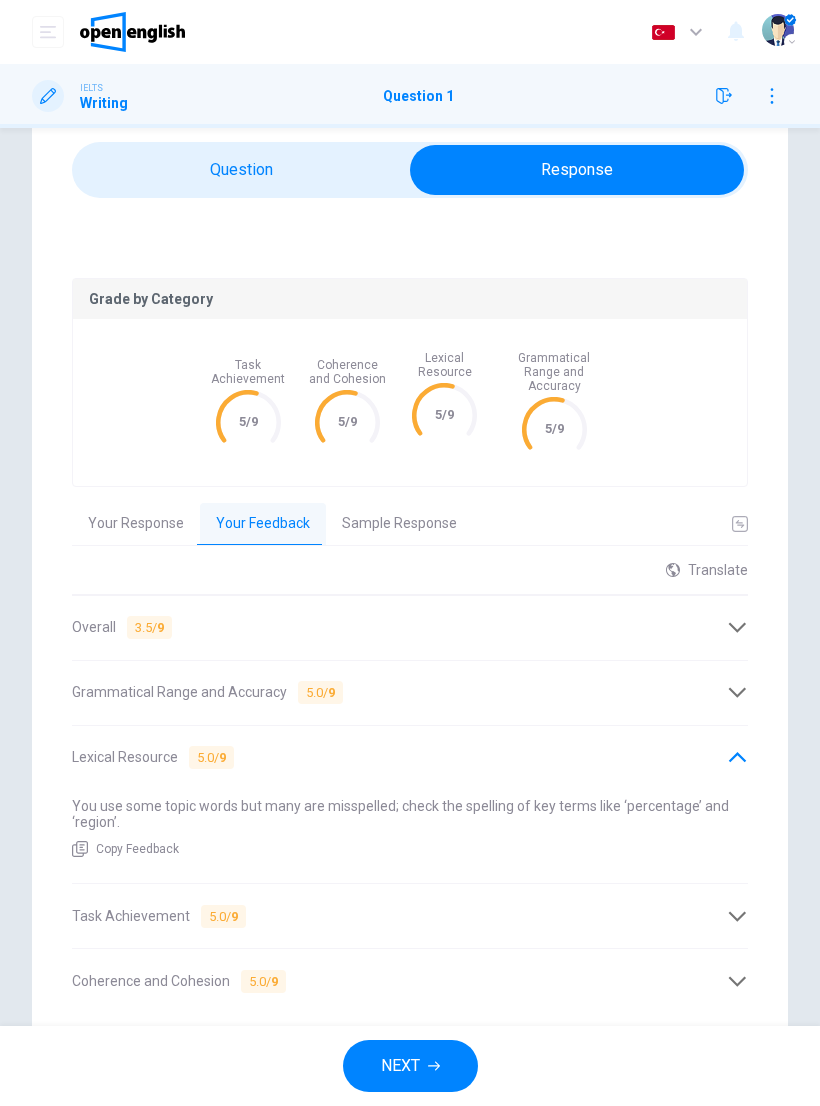 click on "Task Achievement   5.0 / 9" at bounding box center [159, 916] 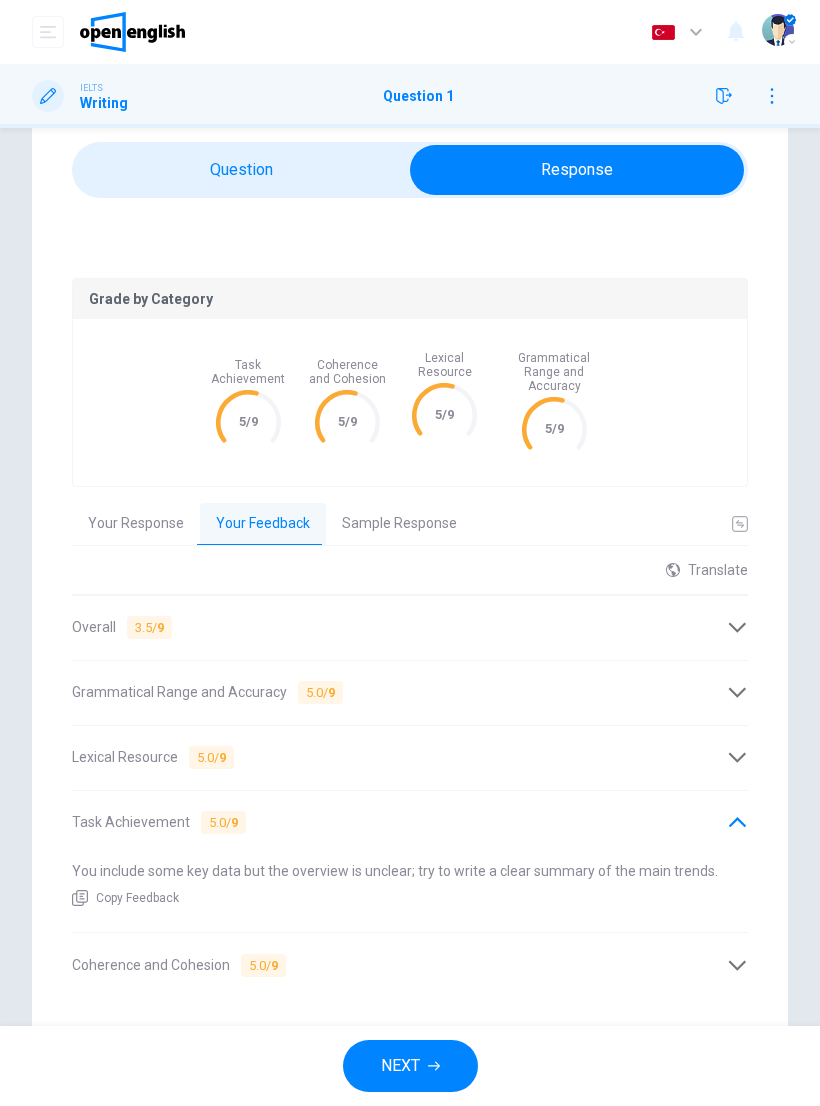 click on "Coherence and Cohesion   5.0 / 9" at bounding box center [179, 965] 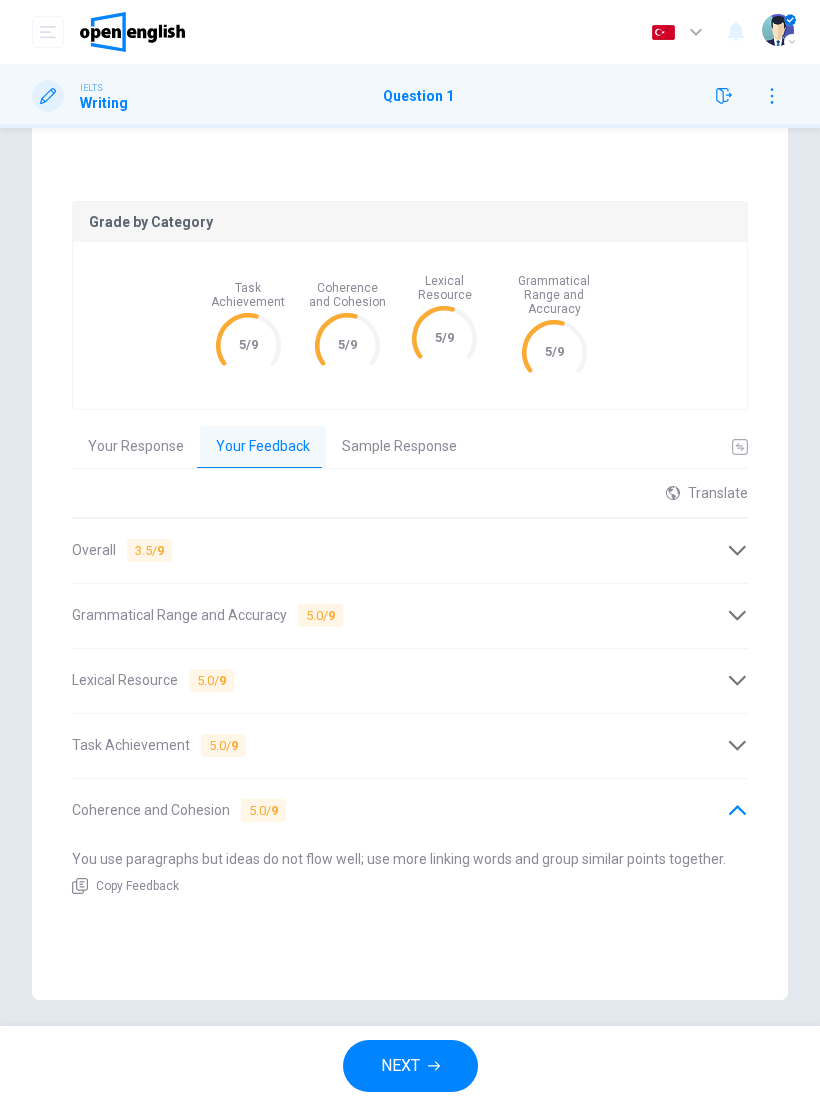 click on "Your Response" at bounding box center [136, 447] 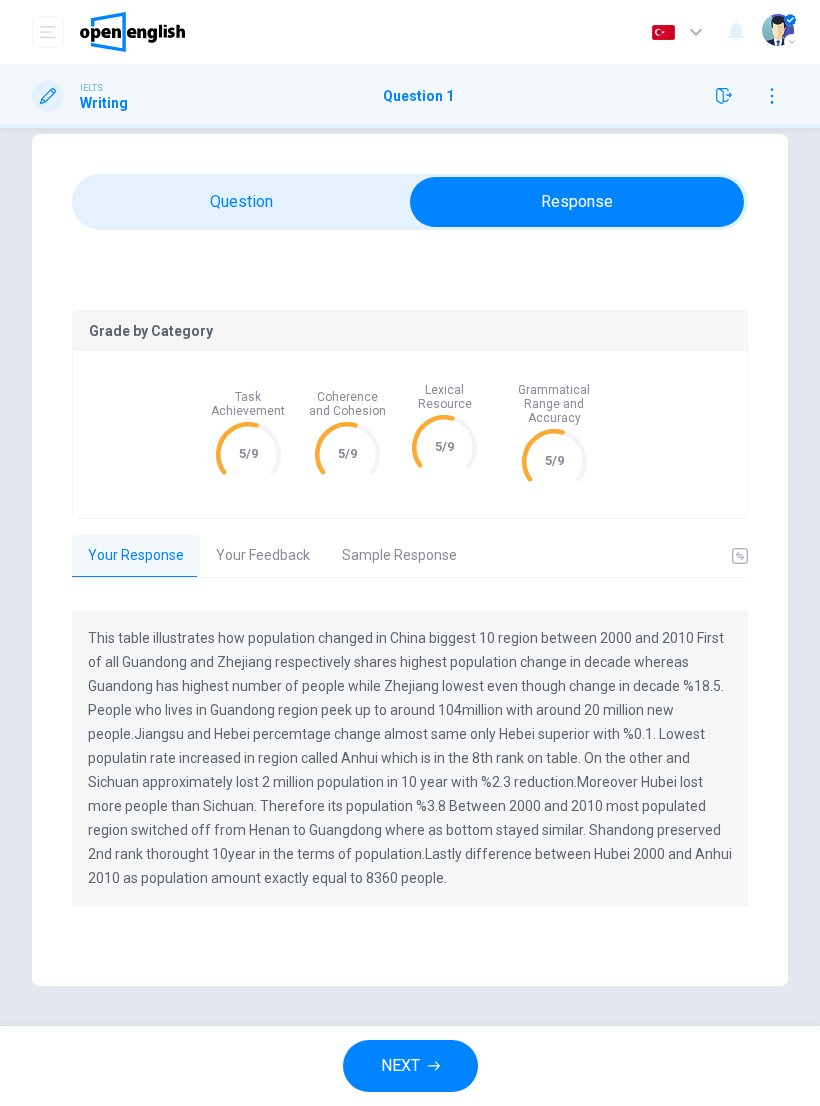 scroll, scrollTop: 19, scrollLeft: 0, axis: vertical 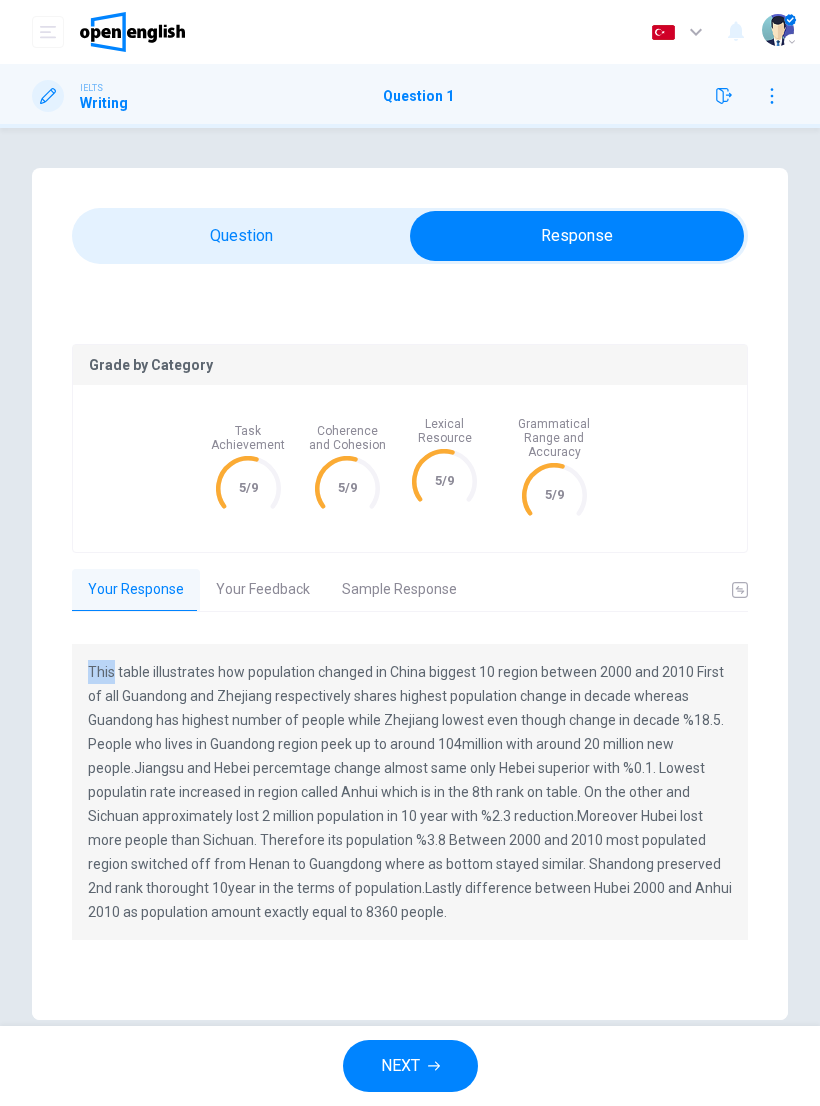 click at bounding box center [410, 792] 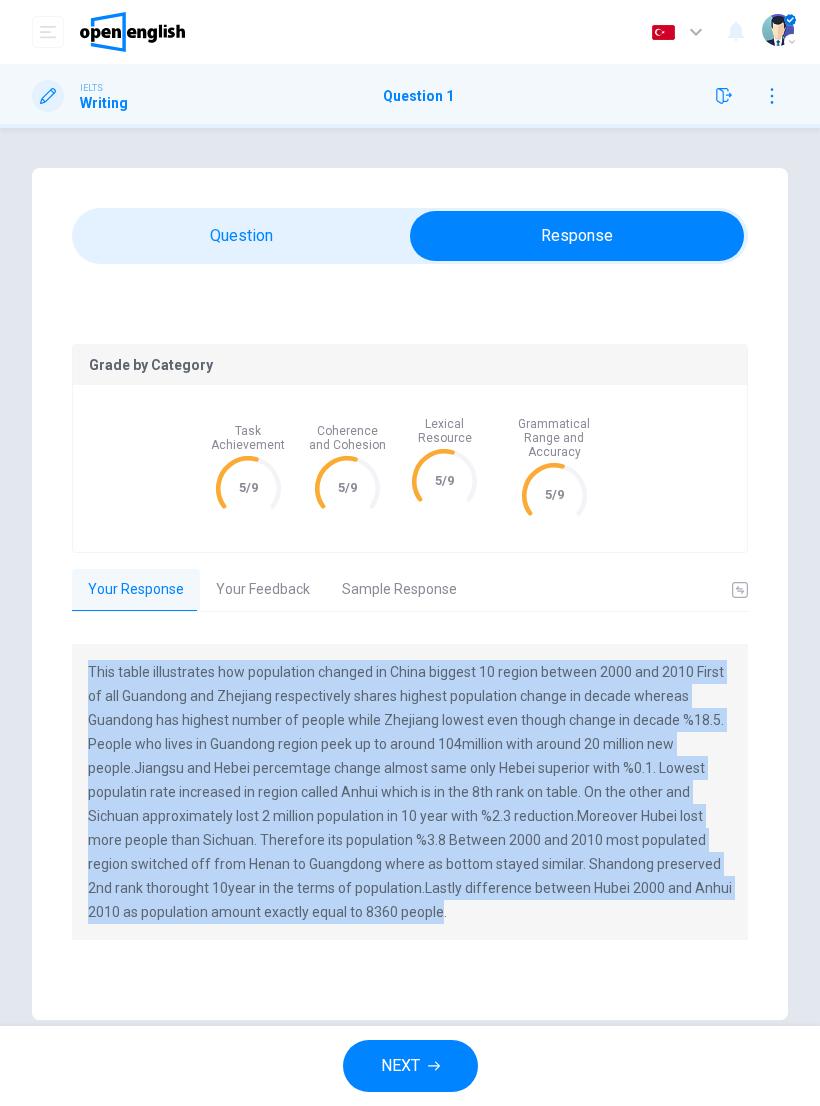 click at bounding box center (410, 792) 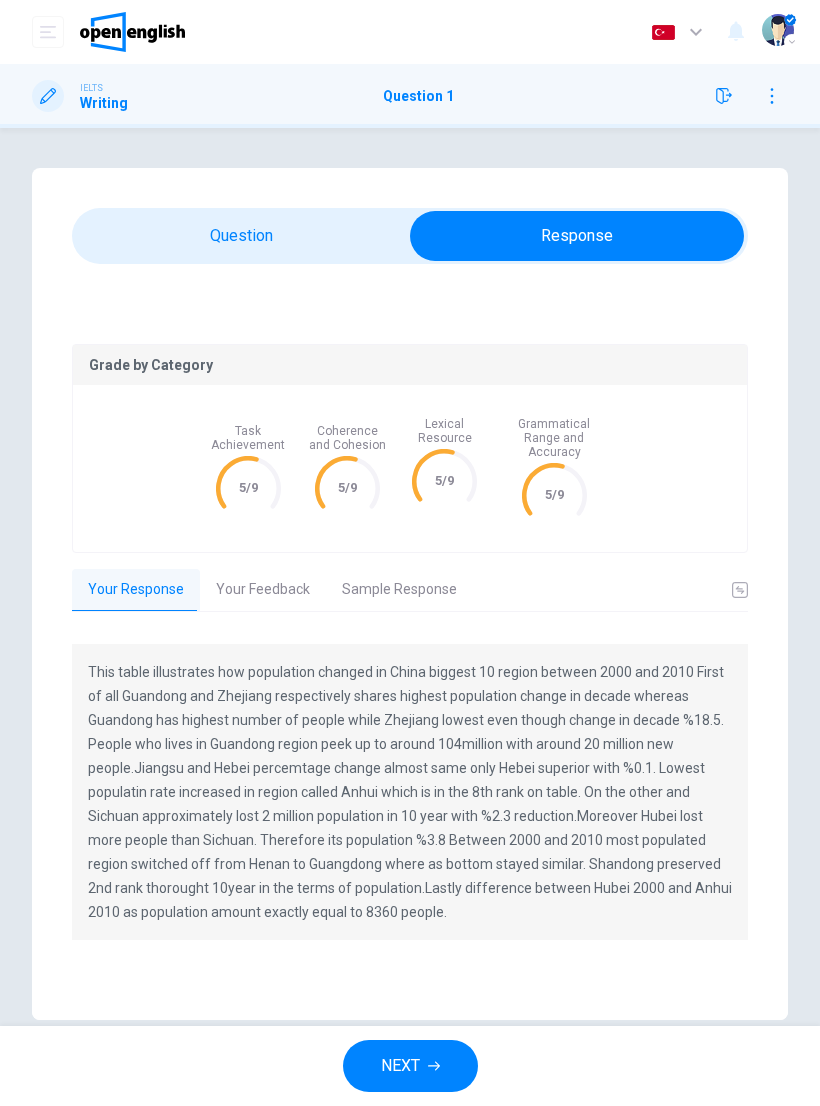 click at bounding box center [410, 792] 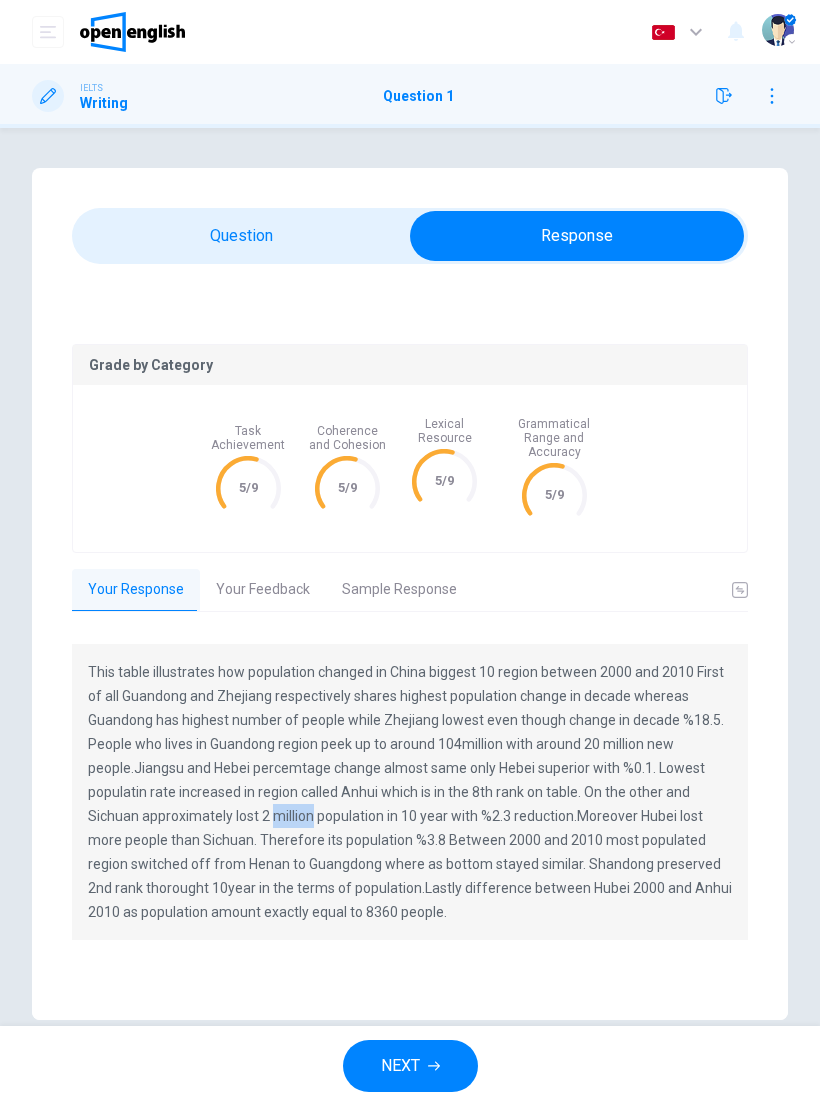 click on "Grade by Category" at bounding box center [410, 365] 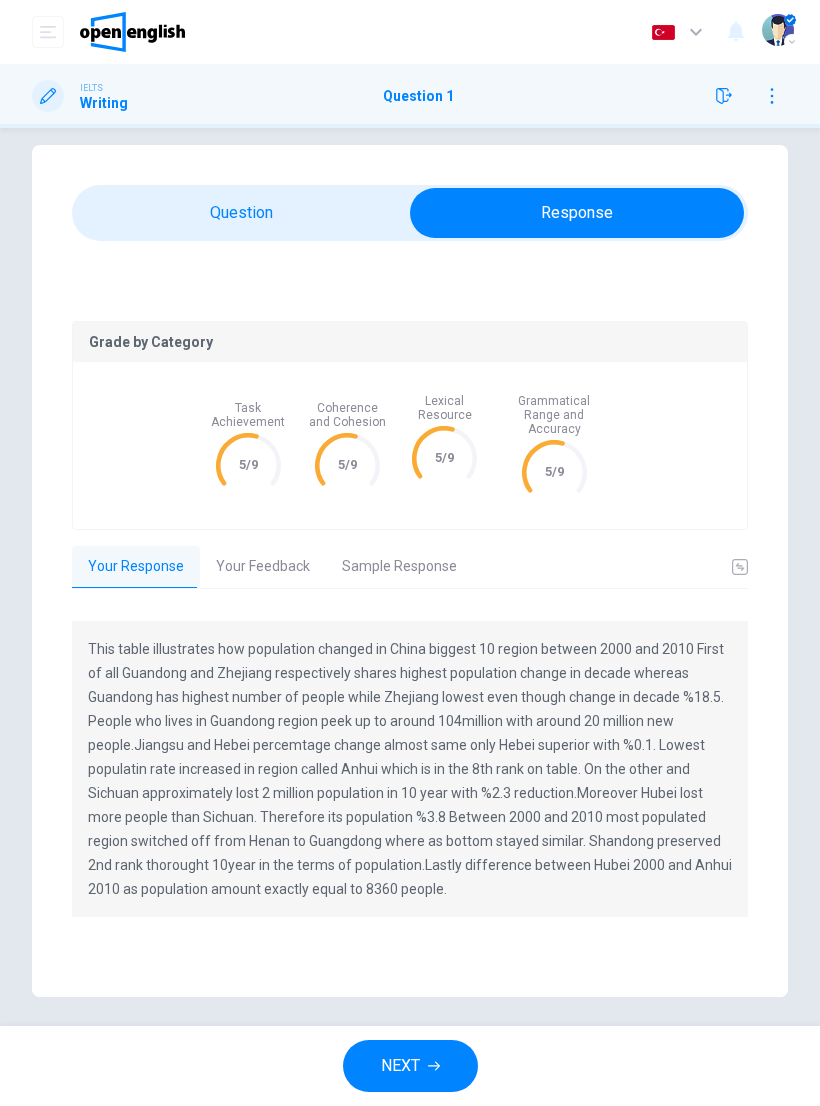 scroll, scrollTop: 19, scrollLeft: 0, axis: vertical 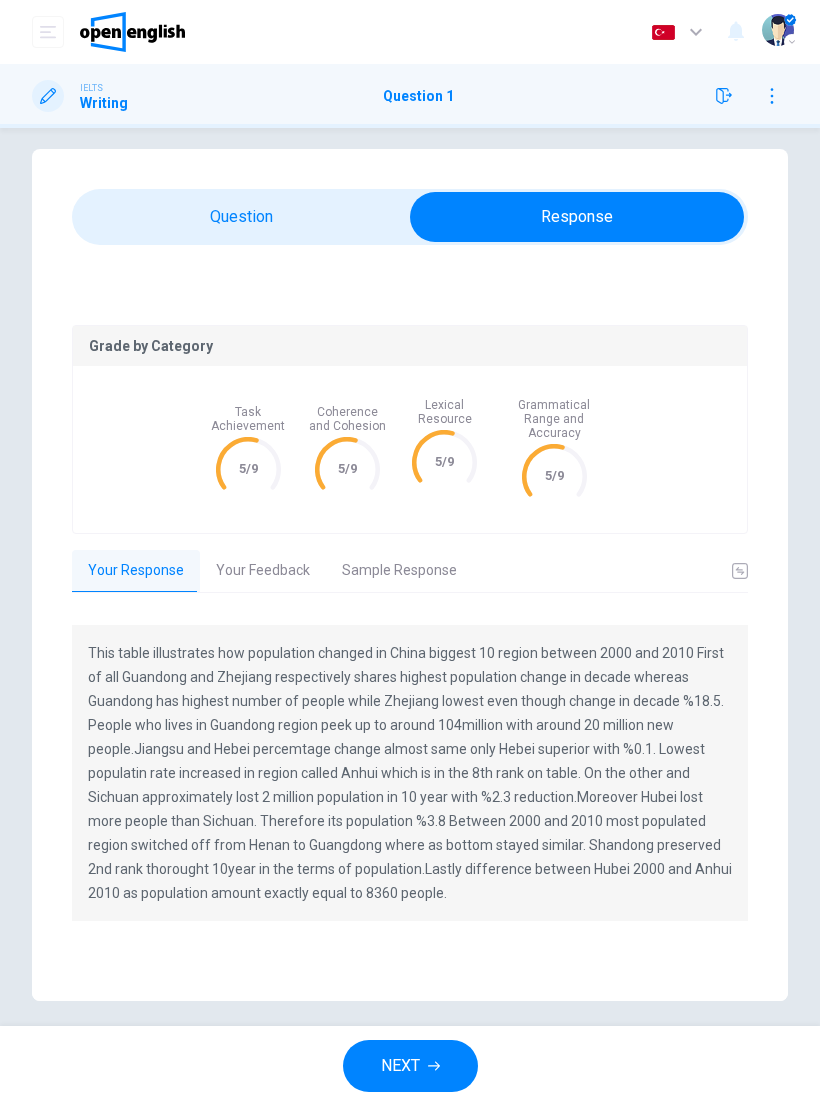 click on "NEXT" at bounding box center [400, 1066] 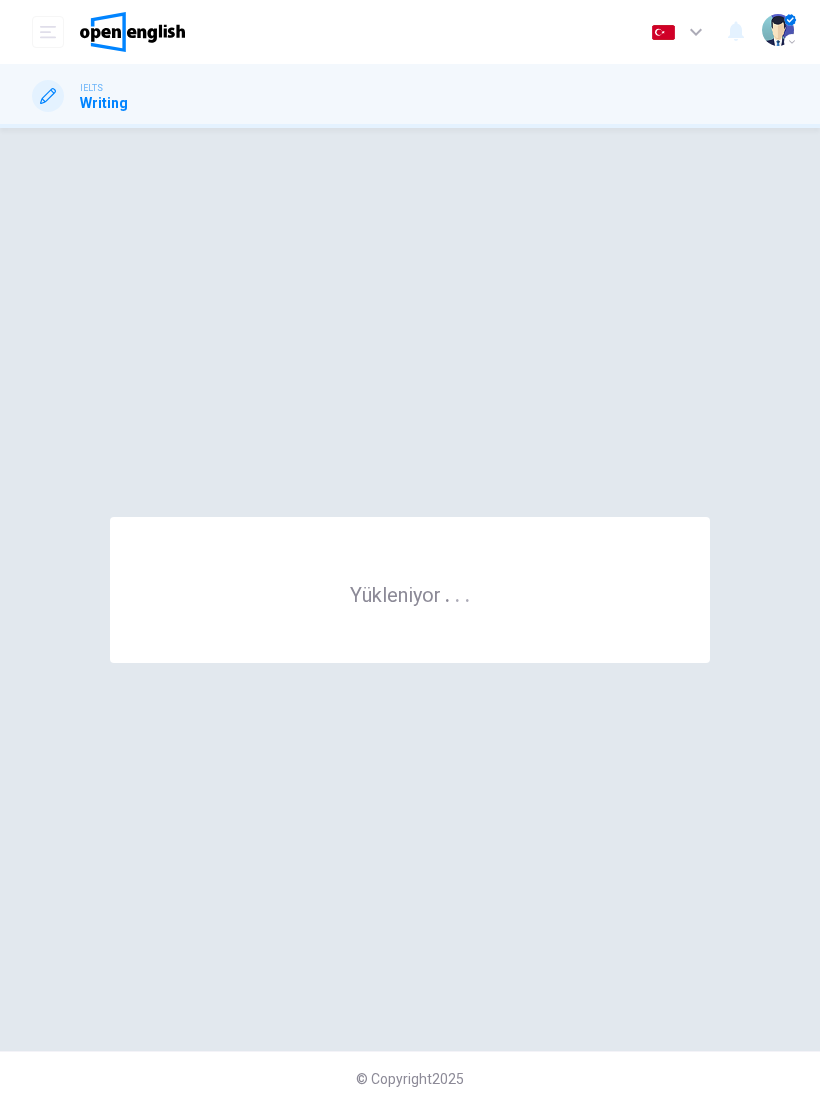 scroll, scrollTop: 0, scrollLeft: 0, axis: both 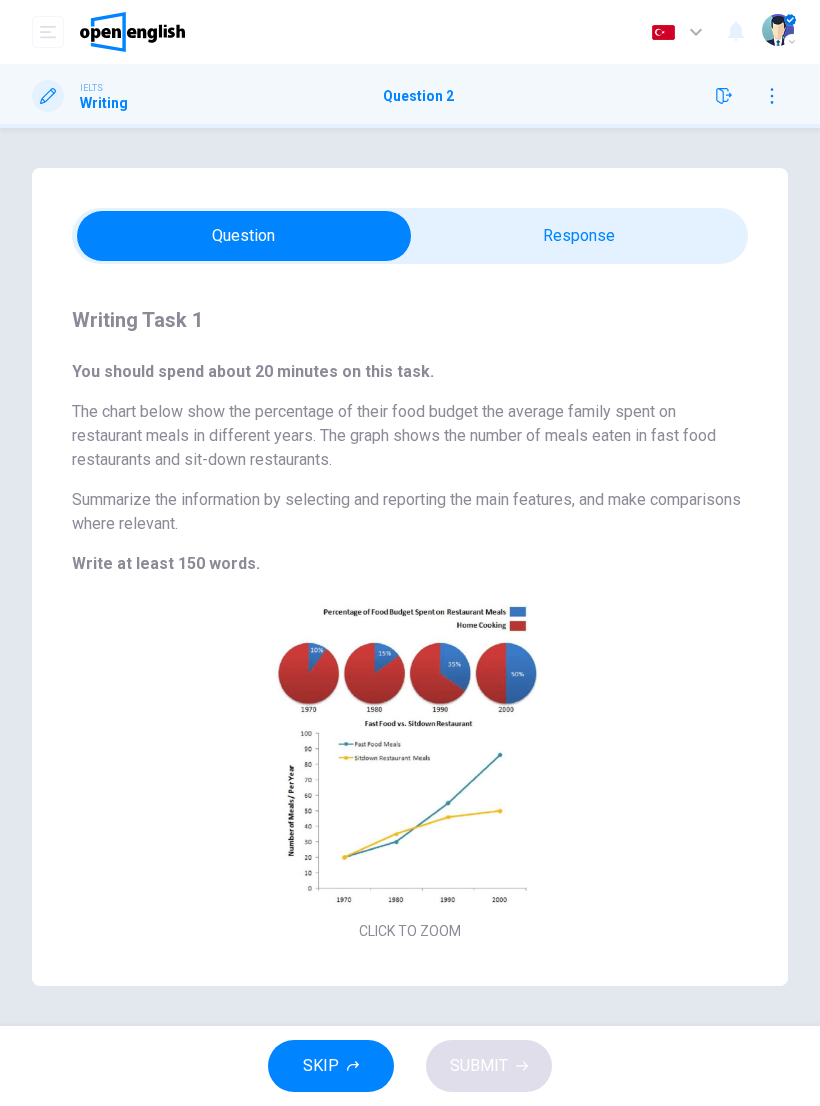 click on "Write at least 150 words." at bounding box center (410, 564) 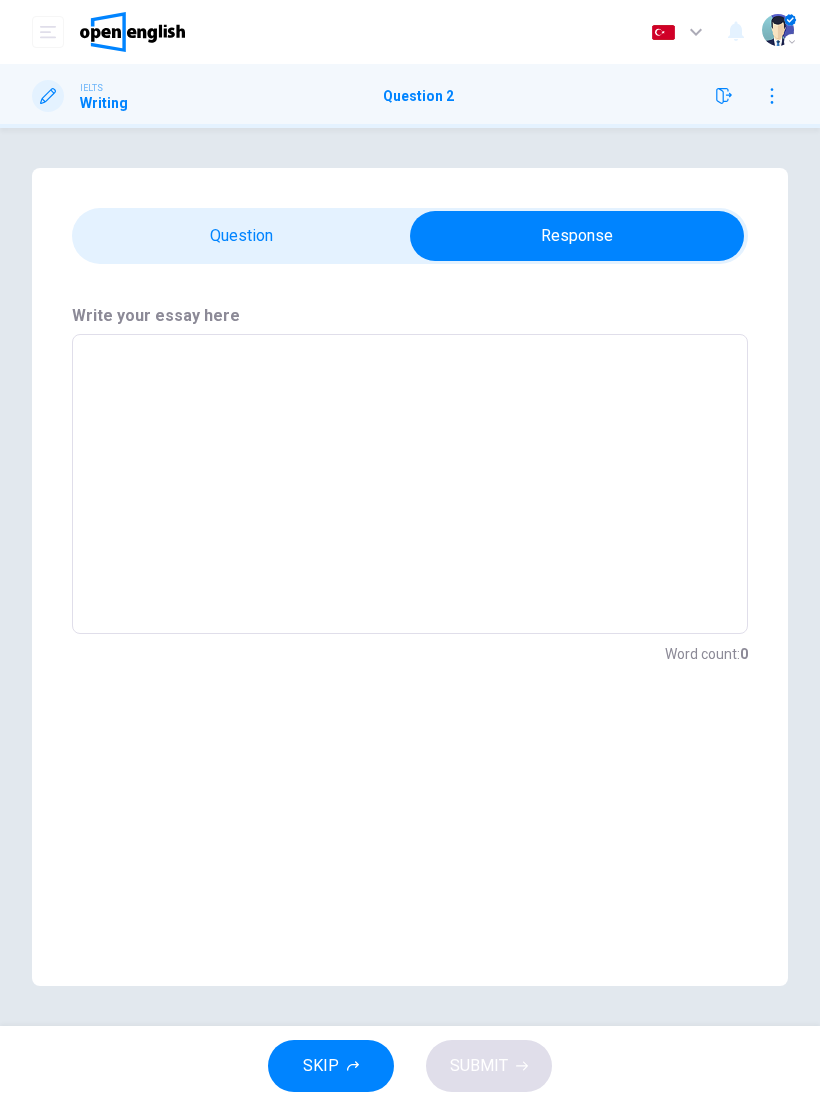 click at bounding box center [410, 484] 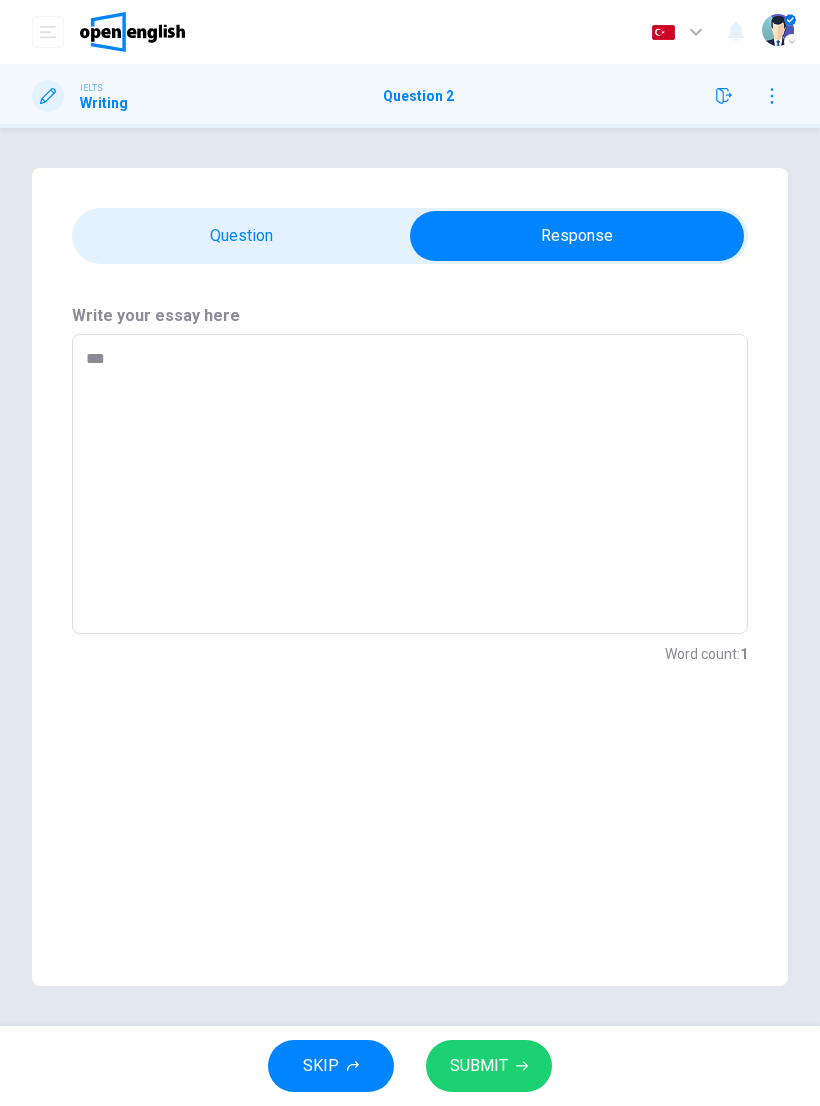 click on "***" at bounding box center (410, 484) 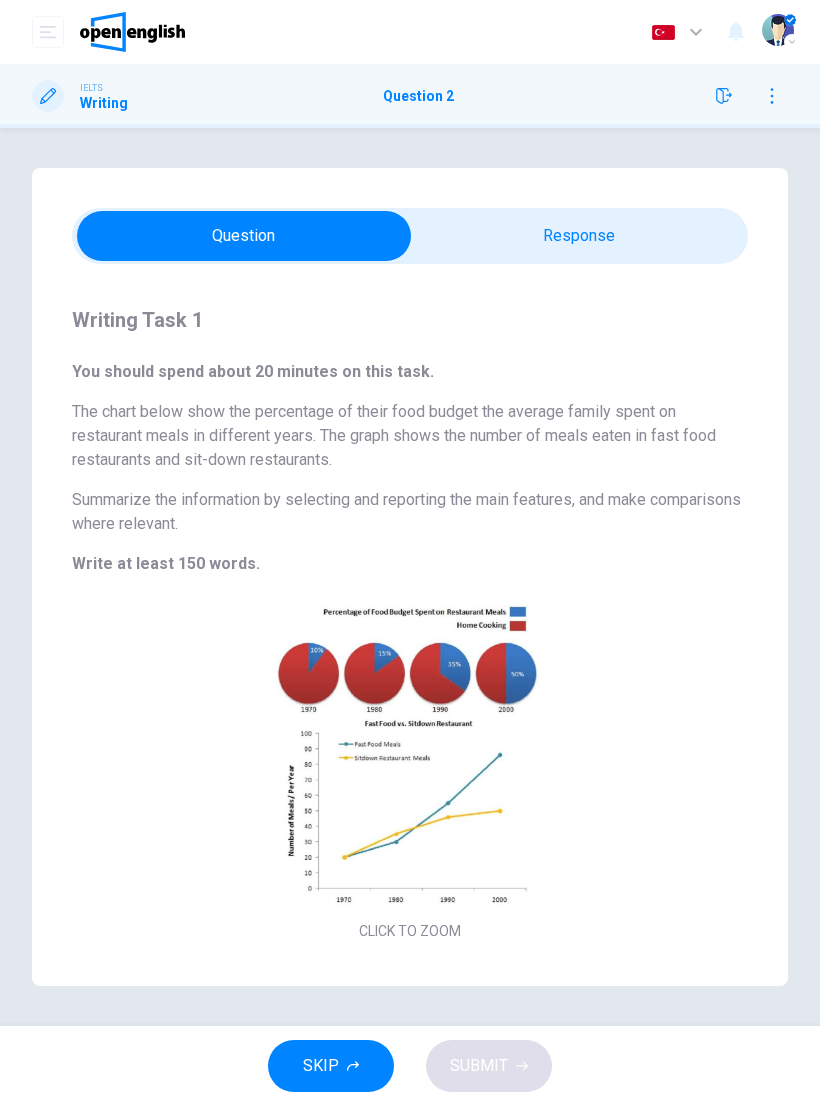 click on "Click to Zoom" at bounding box center [410, 772] 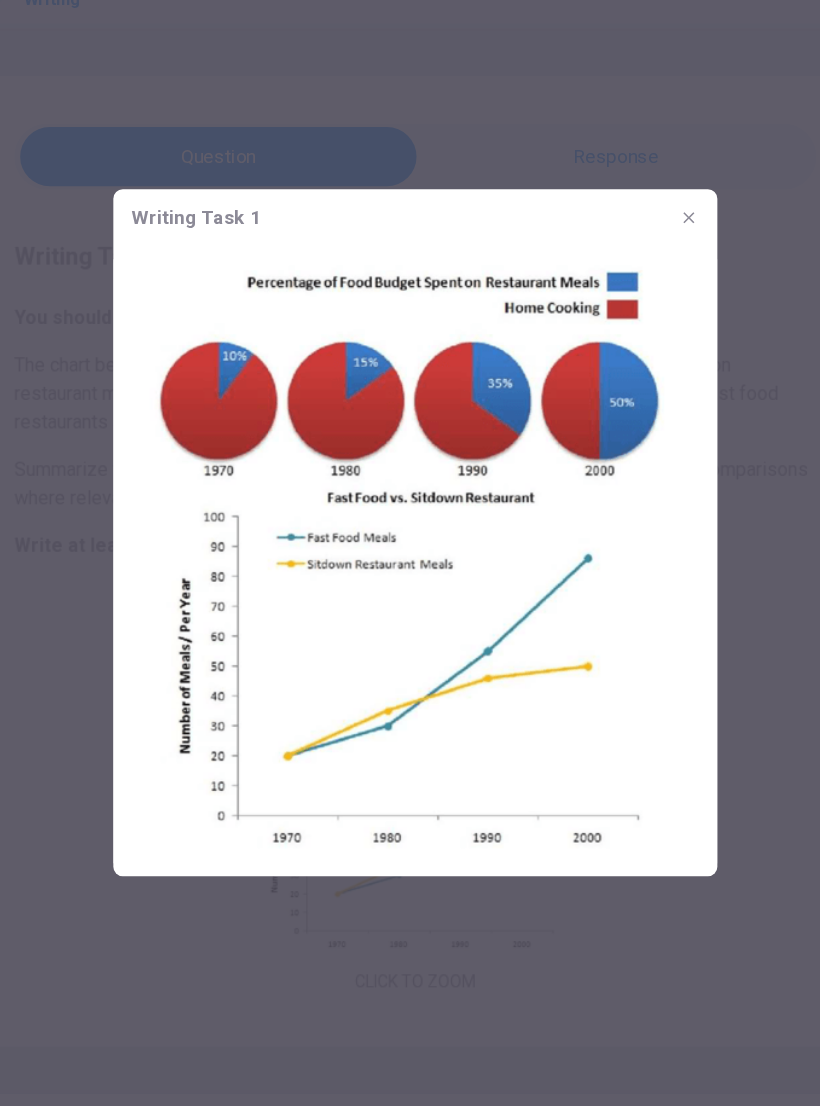 click 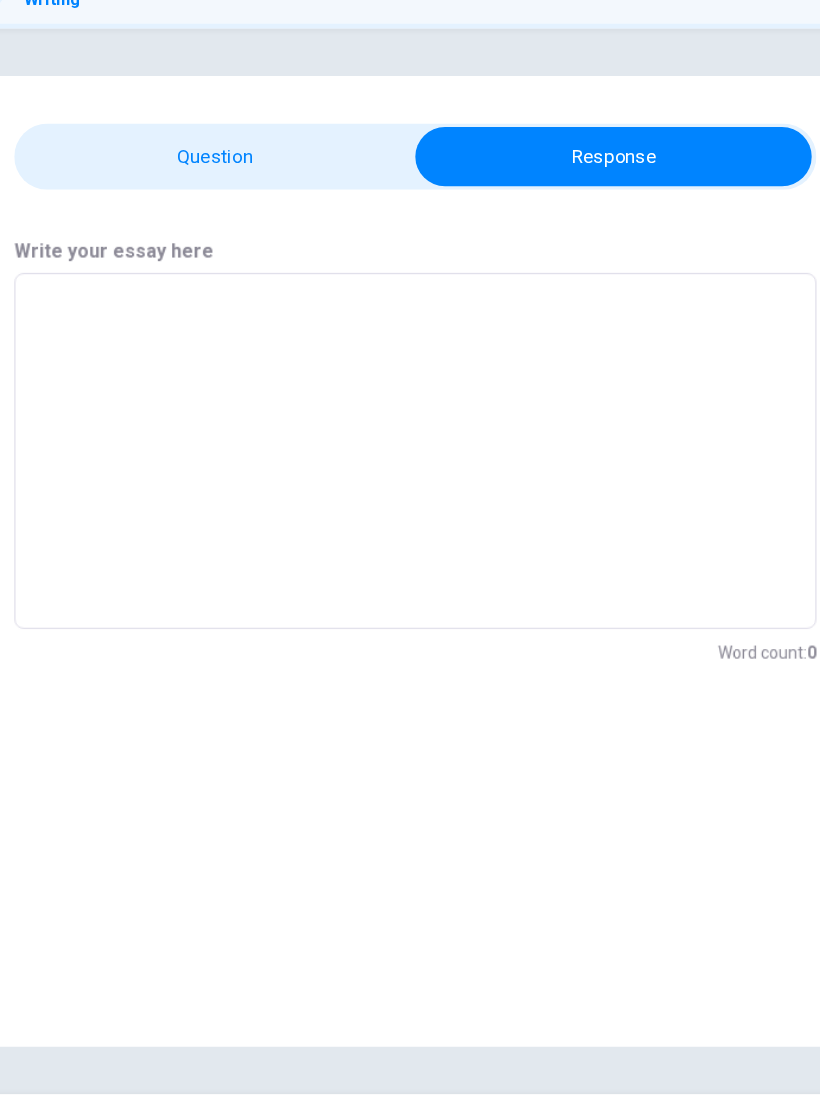 click at bounding box center (410, 484) 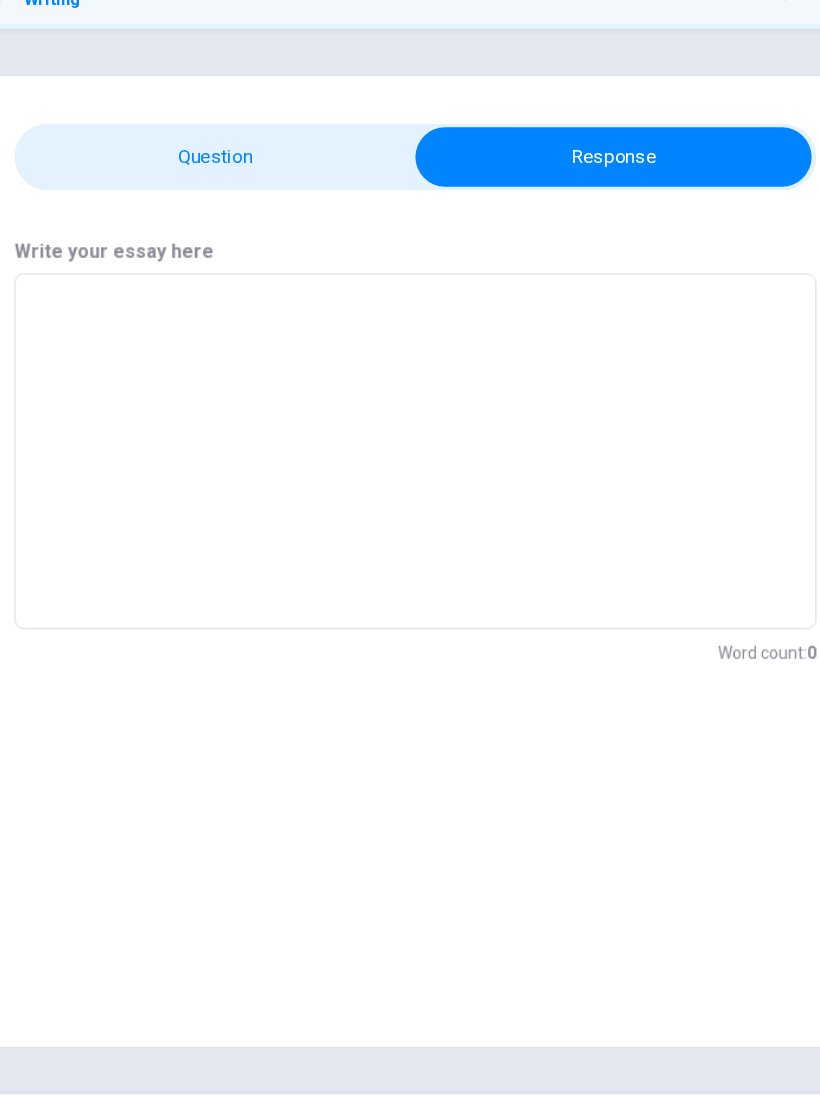 click at bounding box center (410, 484) 